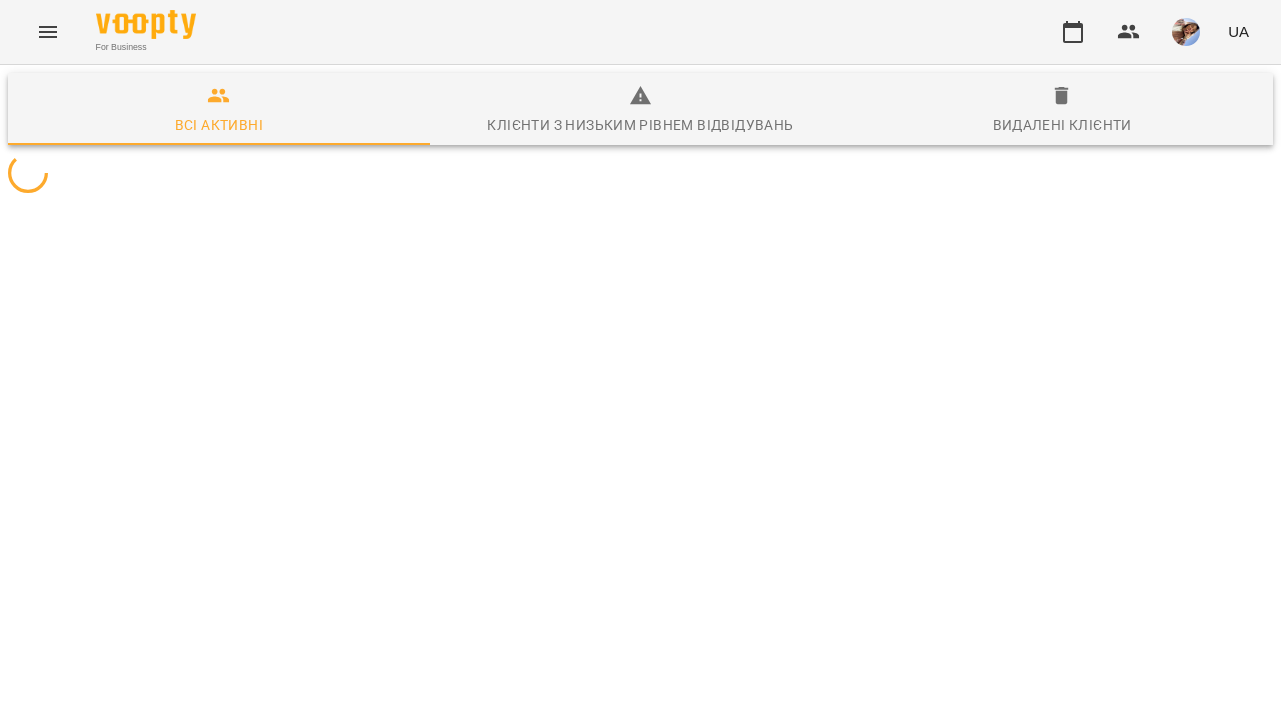 scroll, scrollTop: 0, scrollLeft: 0, axis: both 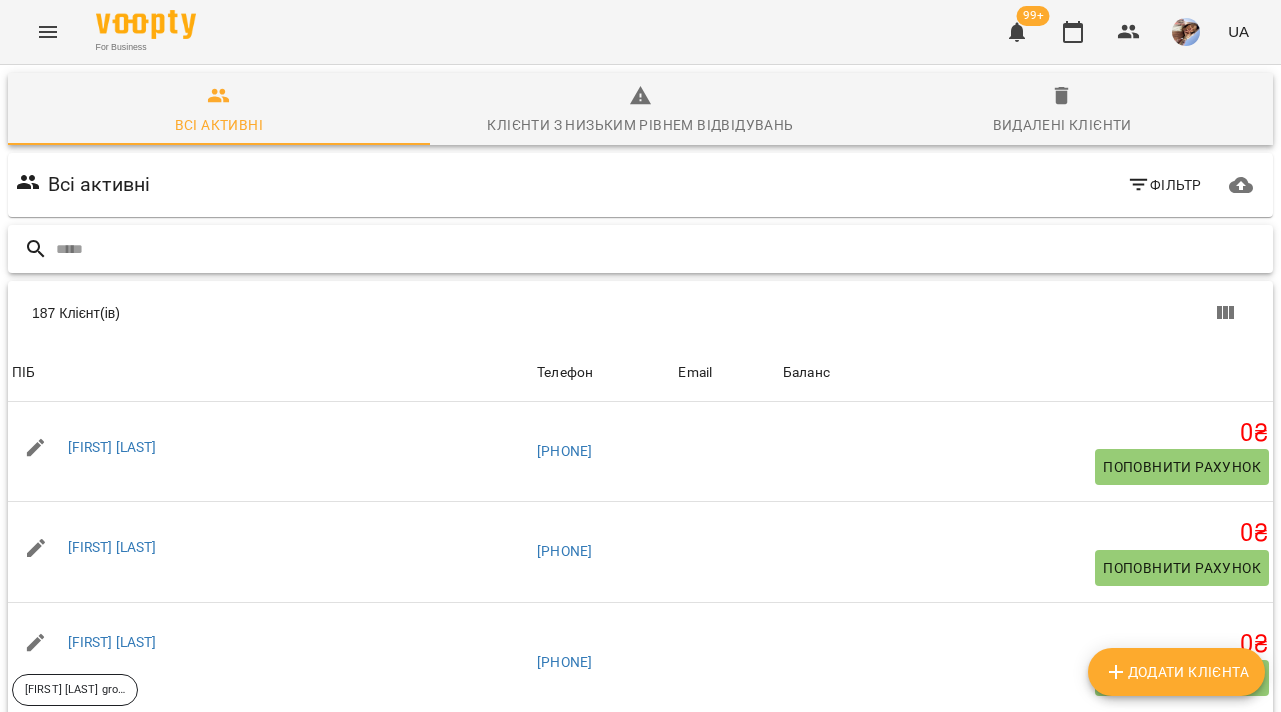 click at bounding box center (660, 249) 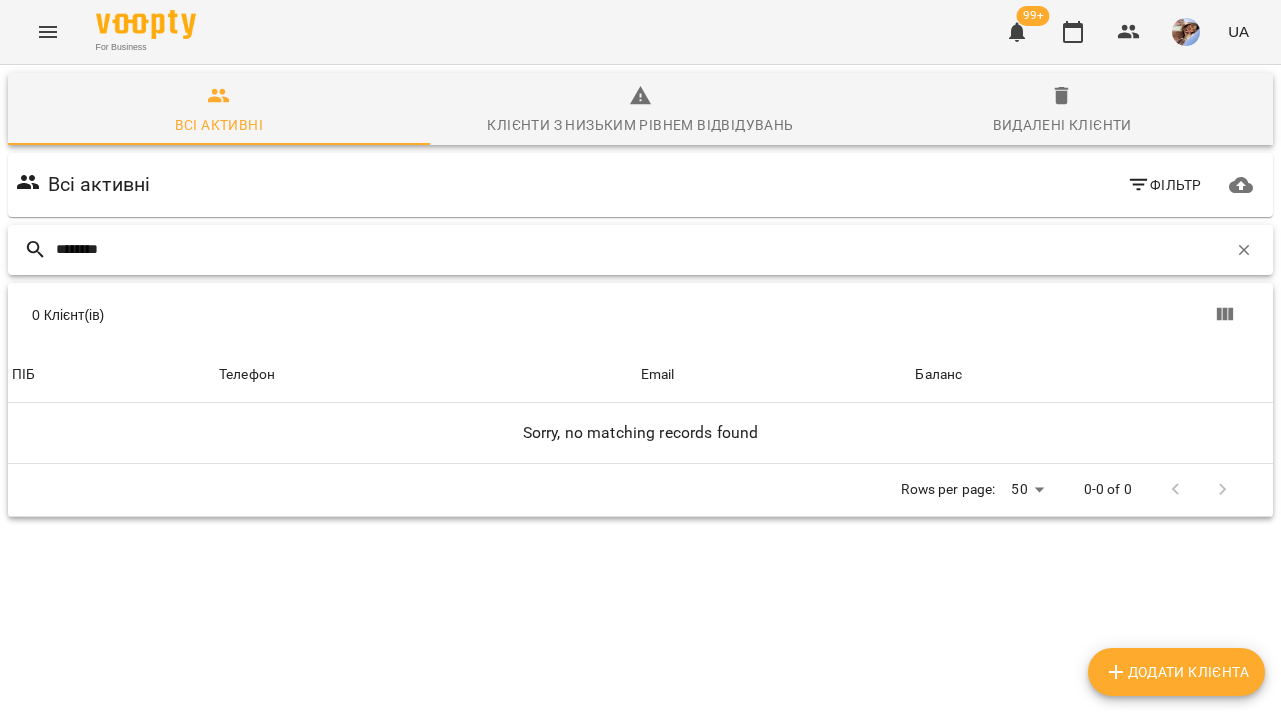 type on "********" 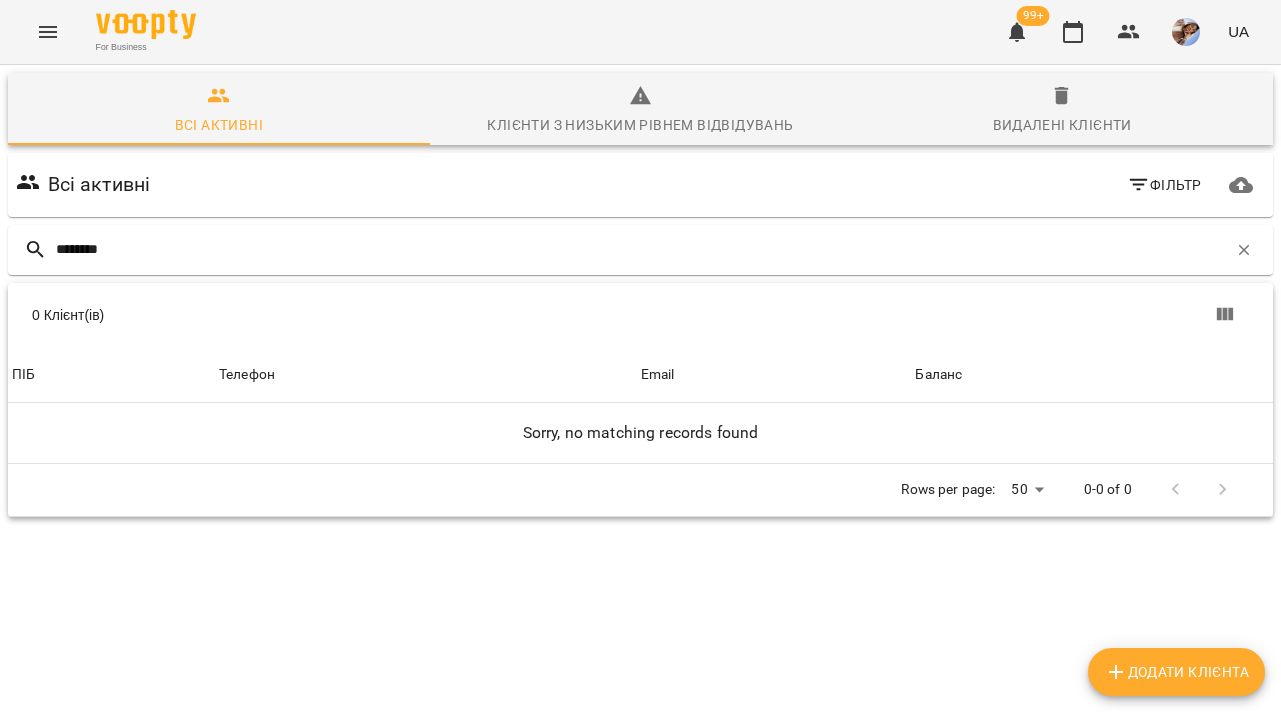 click on "Додати клієнта" at bounding box center (1176, 672) 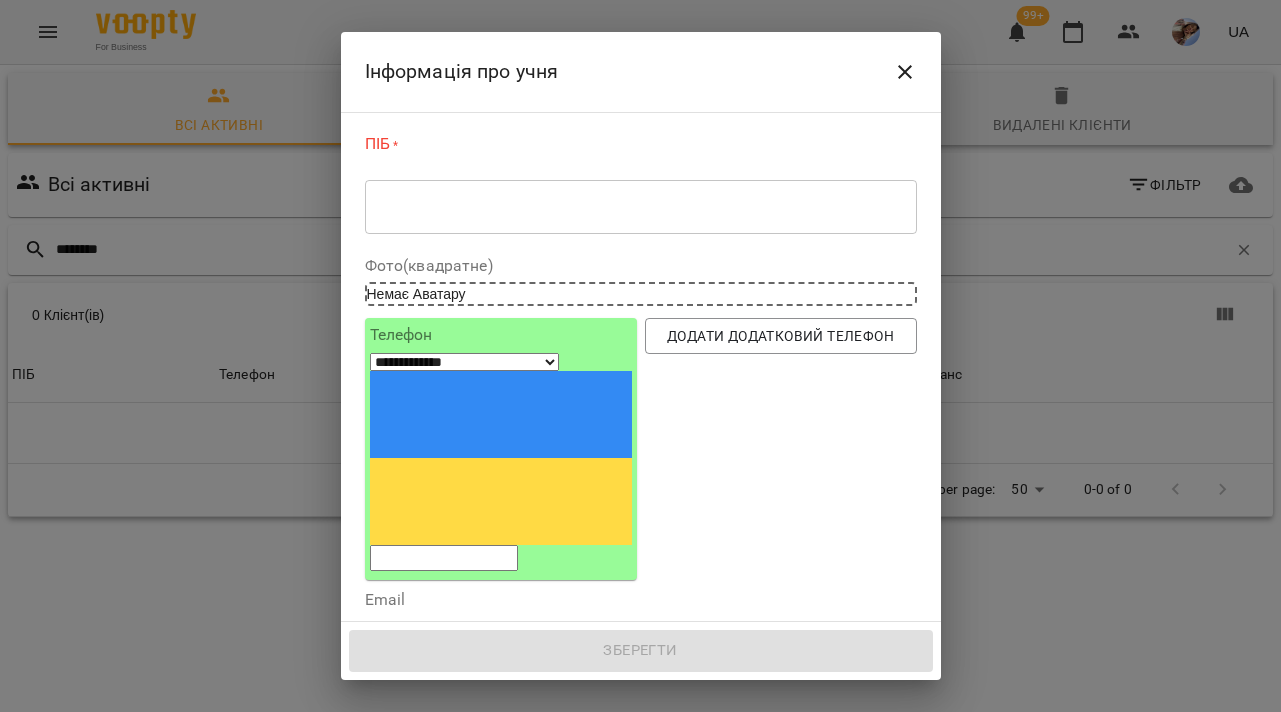 click at bounding box center (641, 207) 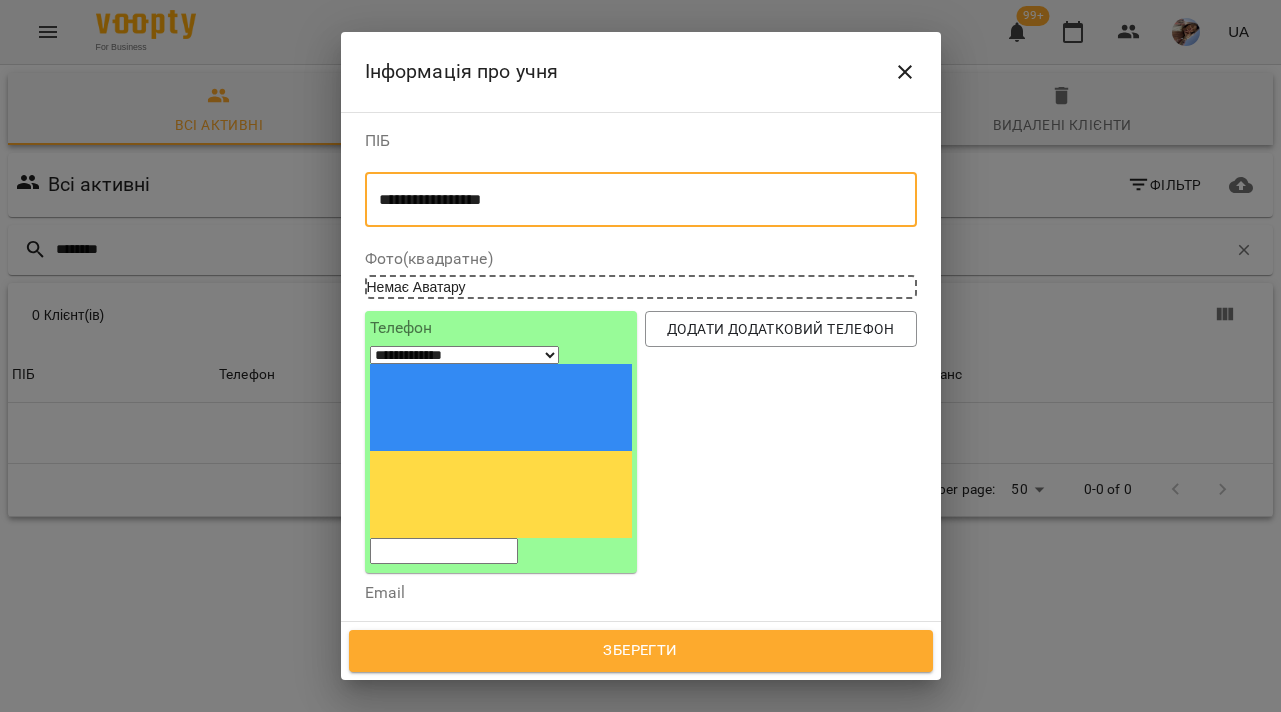 type on "**********" 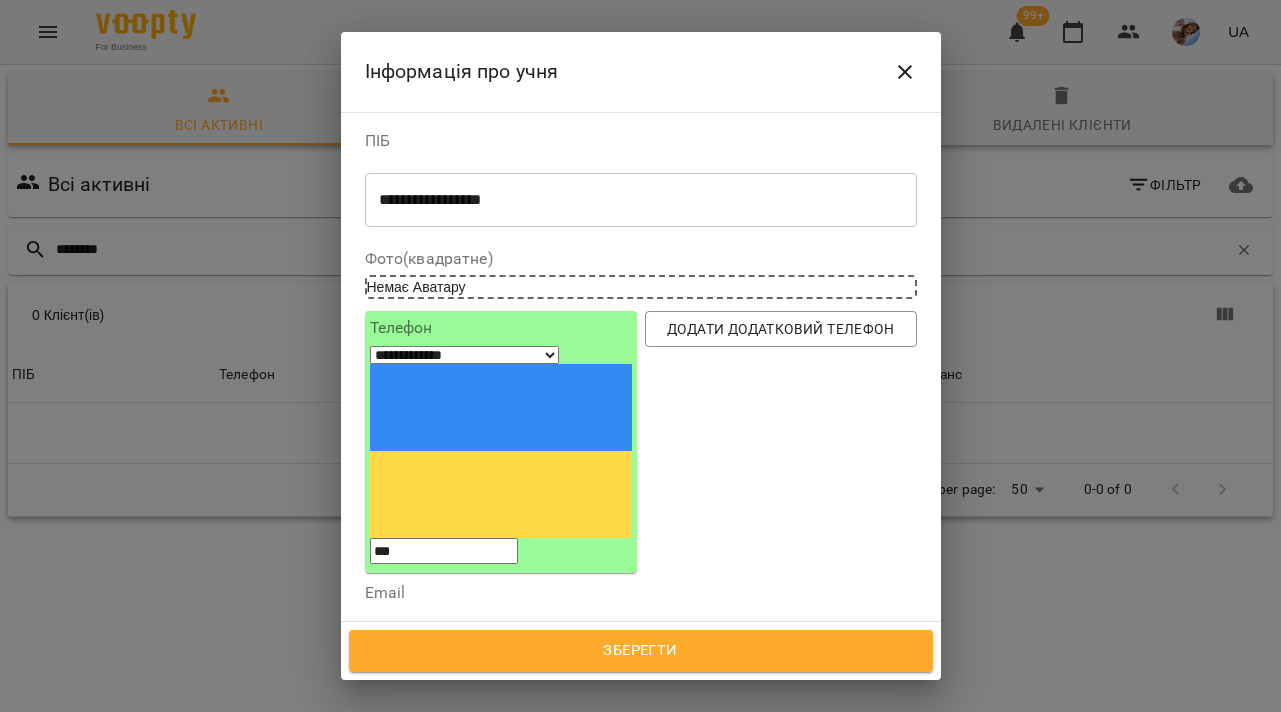 paste on "**********" 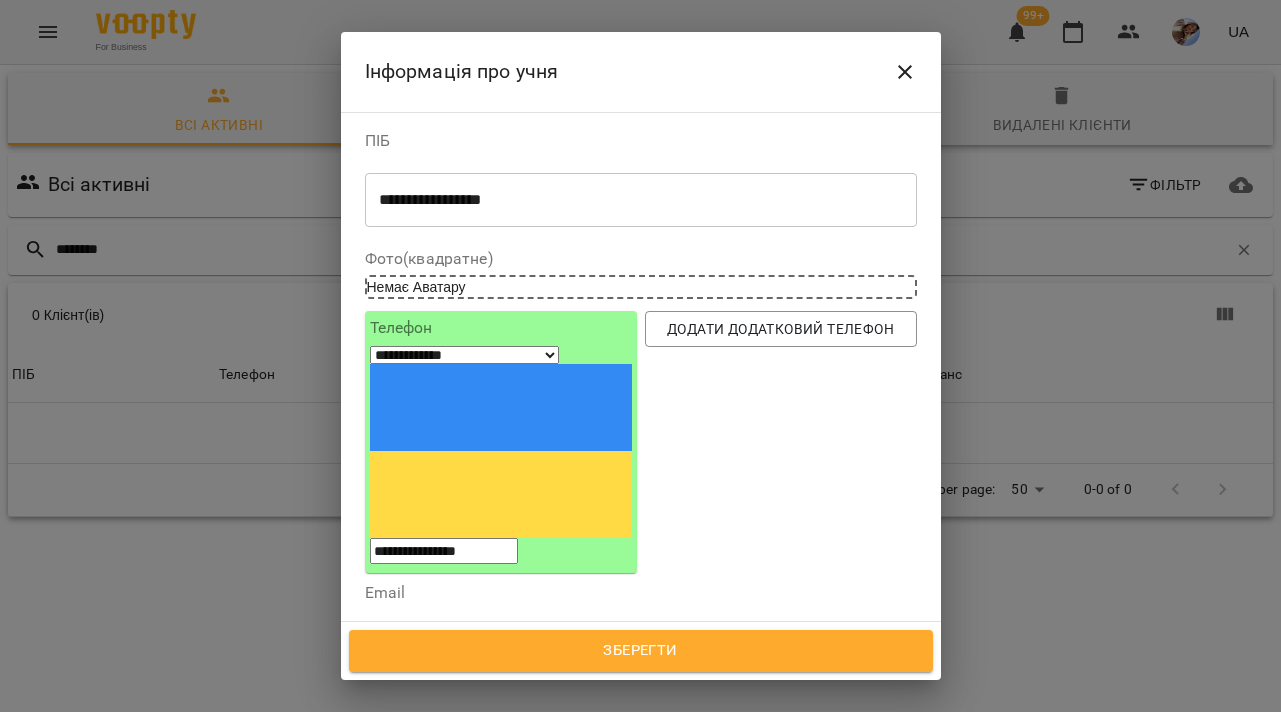 scroll, scrollTop: 69, scrollLeft: 0, axis: vertical 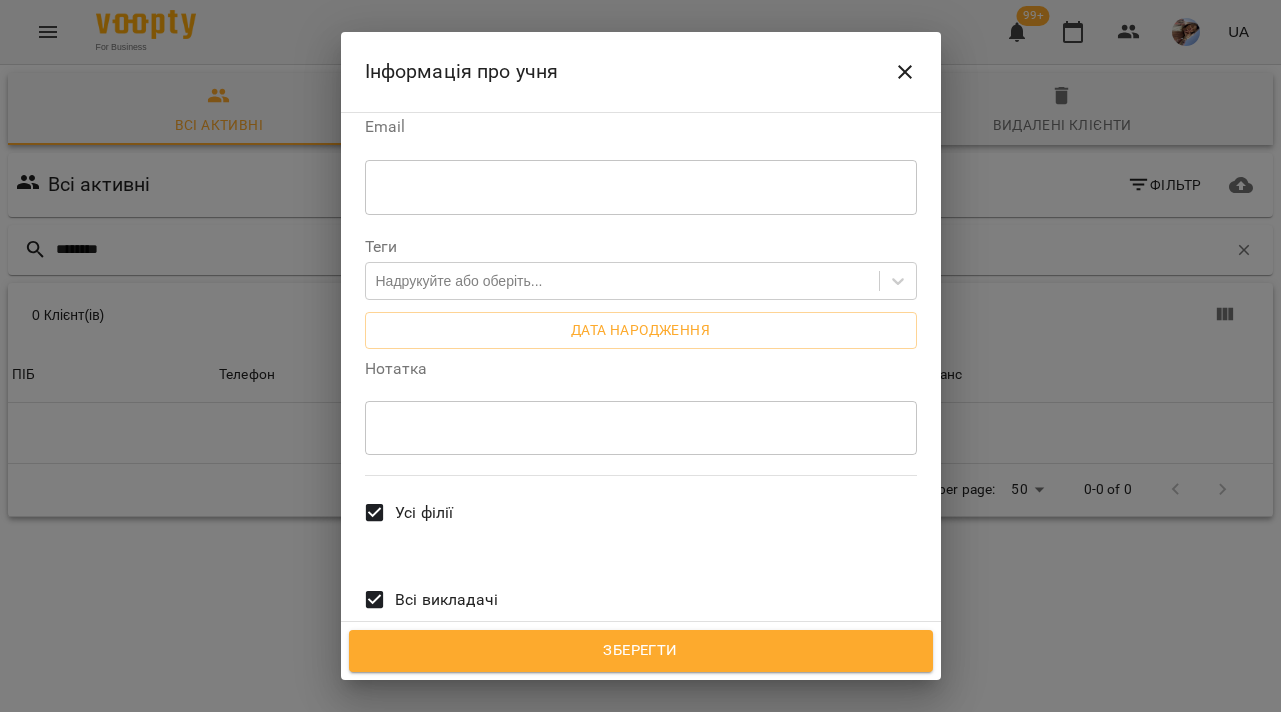 click on "Всі викладачі" at bounding box center [446, 600] 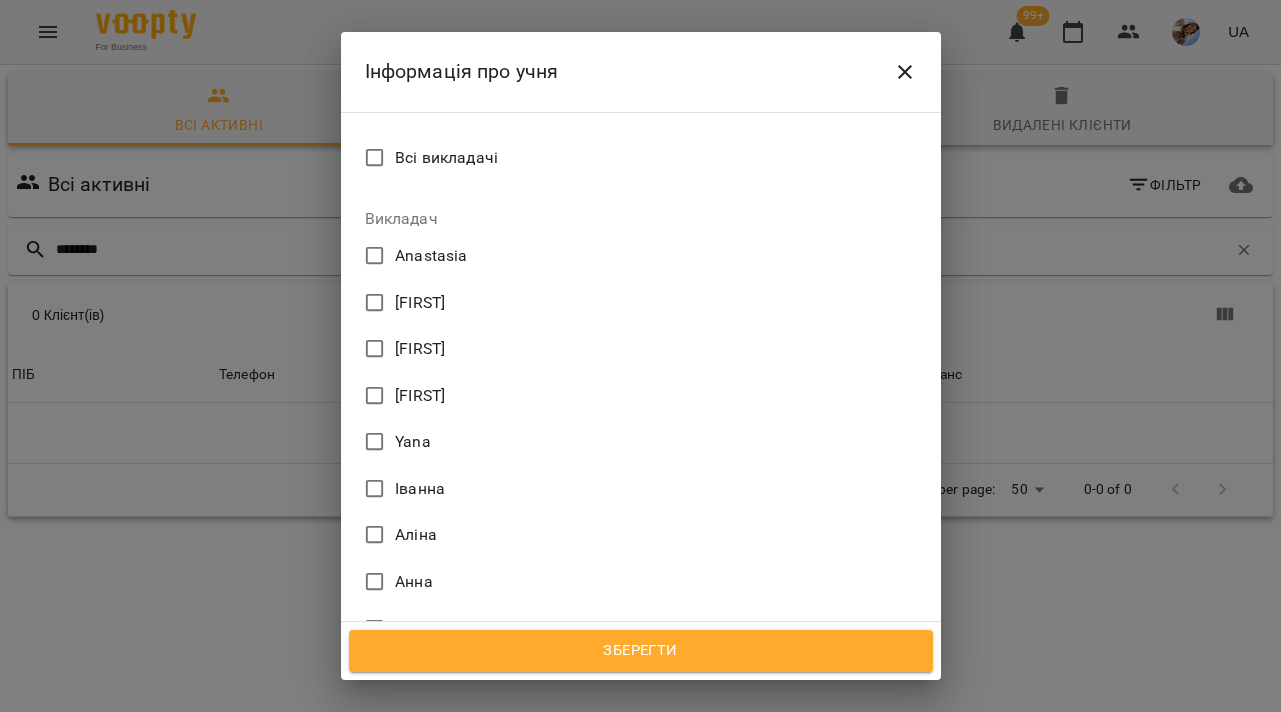 scroll, scrollTop: 916, scrollLeft: 0, axis: vertical 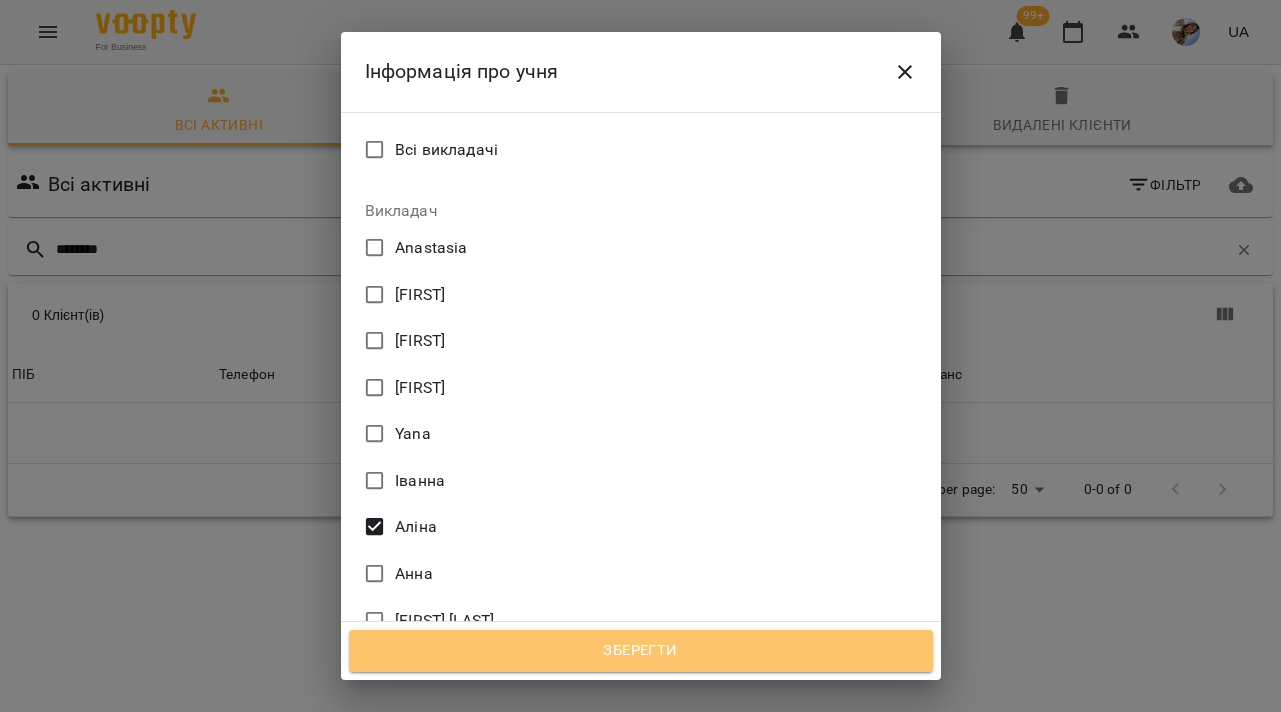 click on "Зберегти" at bounding box center [641, 651] 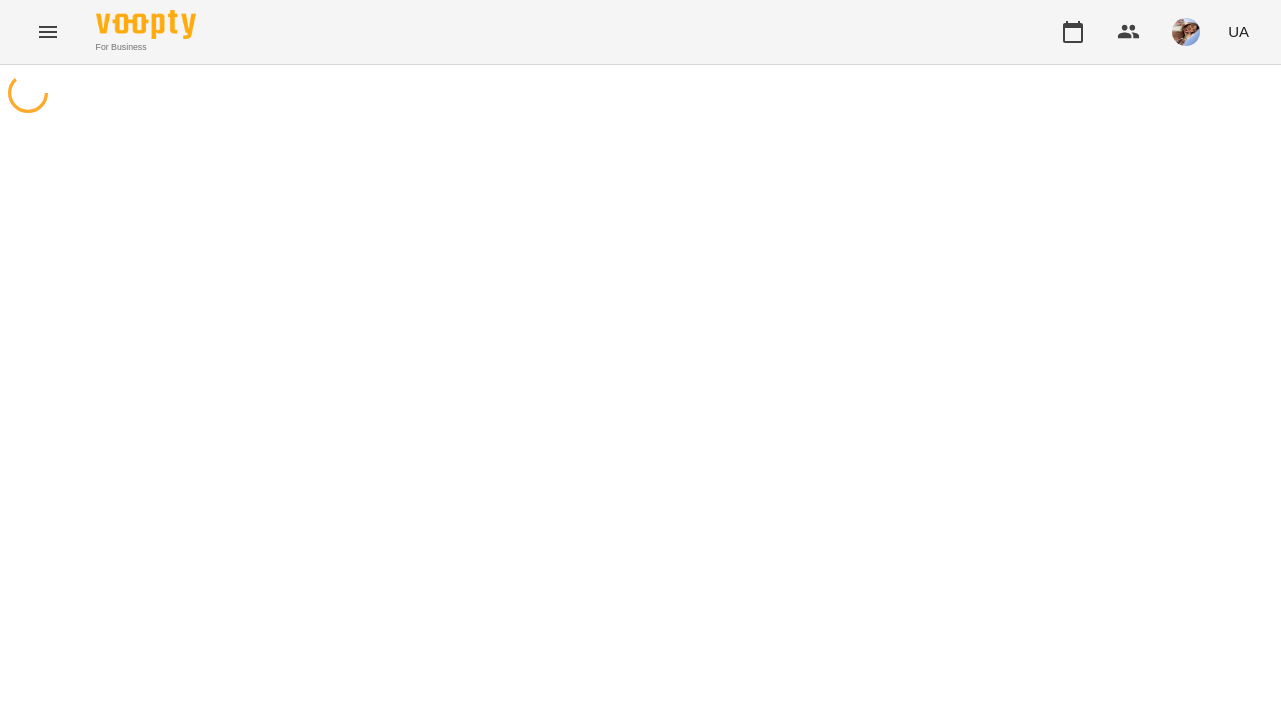 scroll, scrollTop: 0, scrollLeft: 0, axis: both 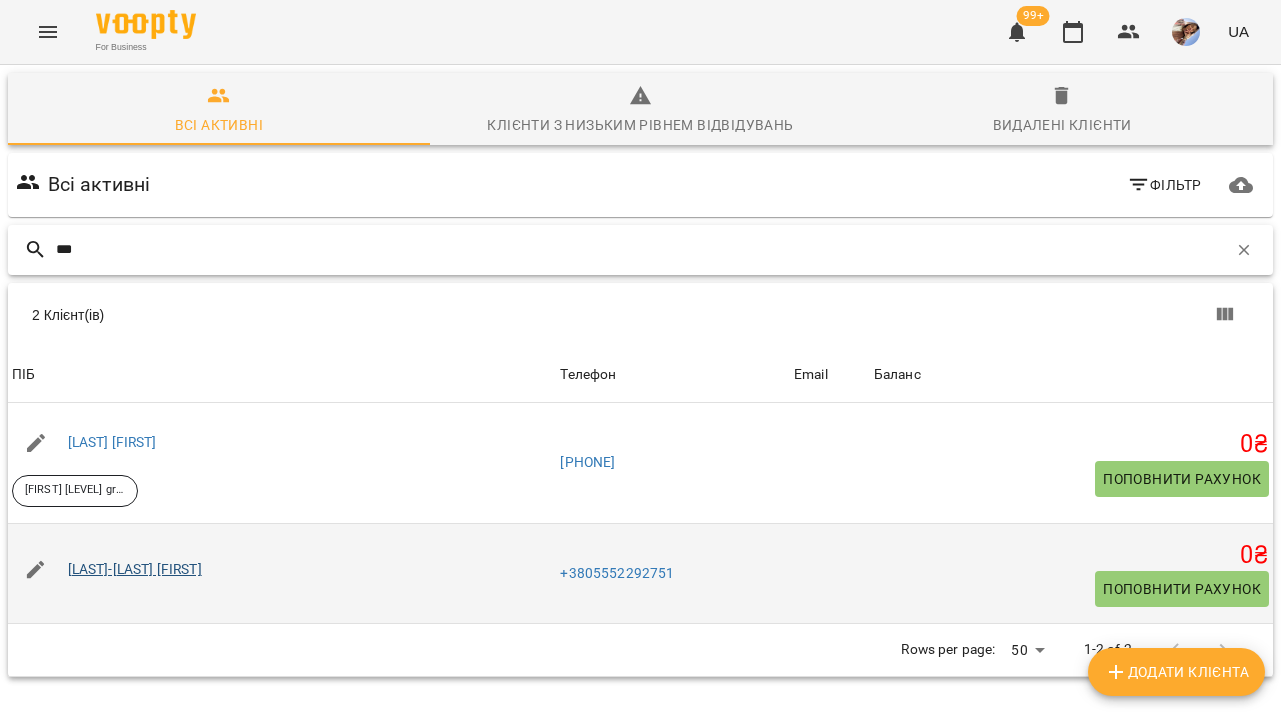 type on "***" 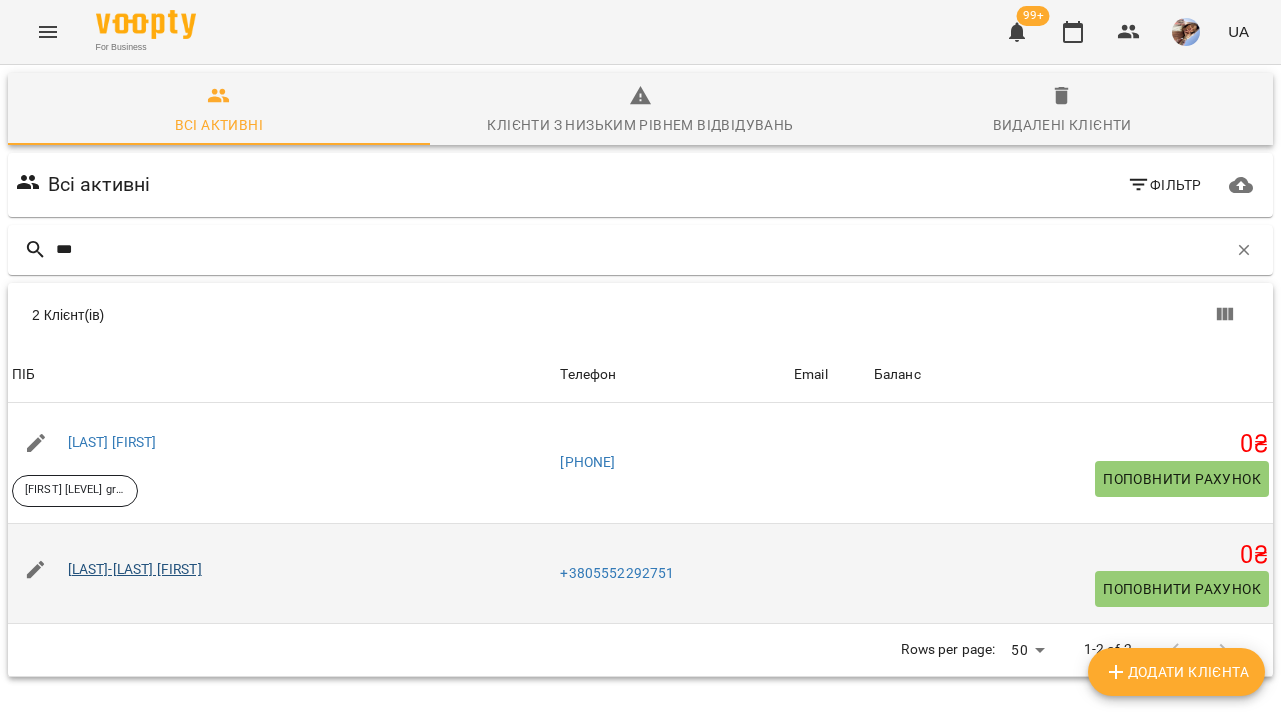 click on "[LAST]-[LAST] [FIRST]" at bounding box center [135, 569] 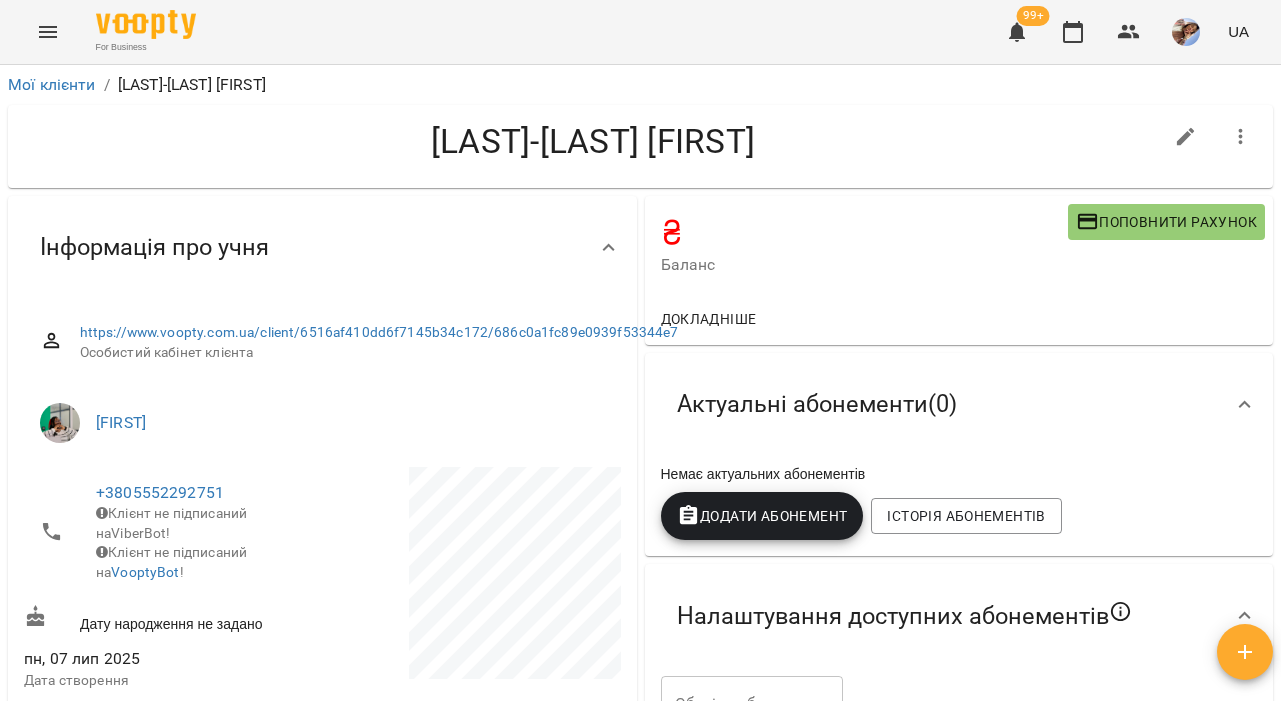 scroll, scrollTop: 0, scrollLeft: 0, axis: both 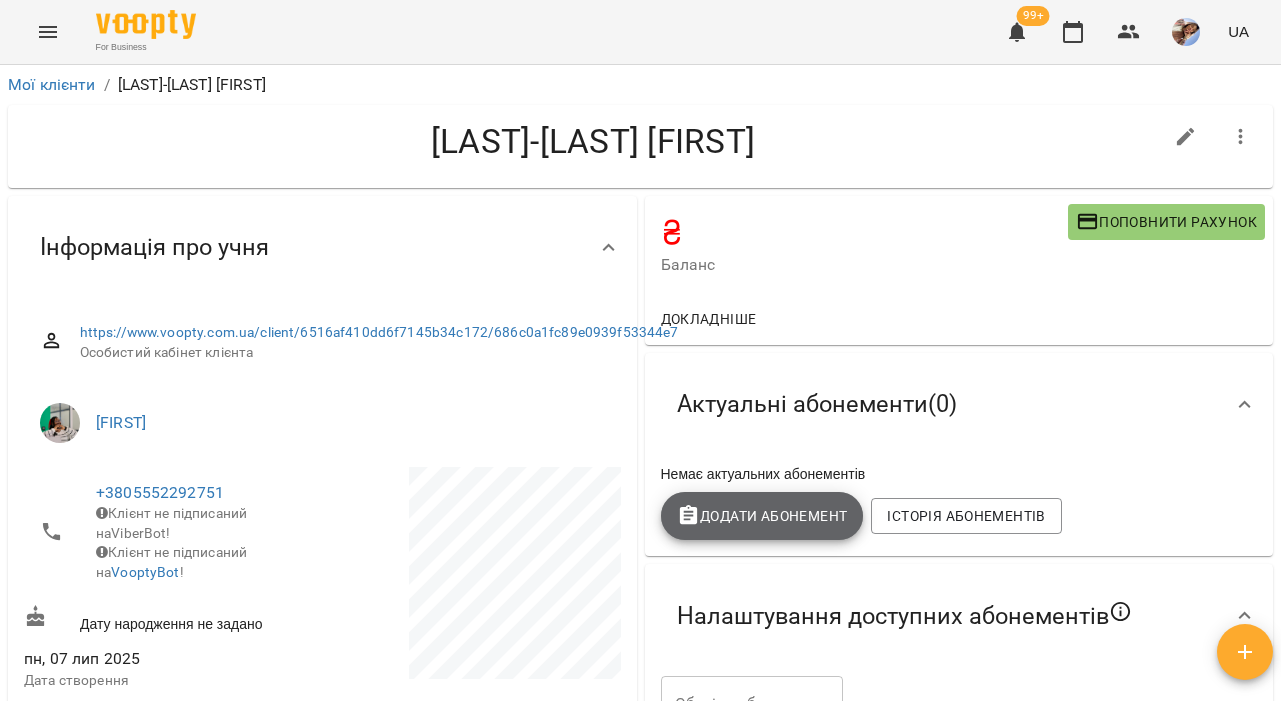 click on "Додати Абонемент" at bounding box center [762, 516] 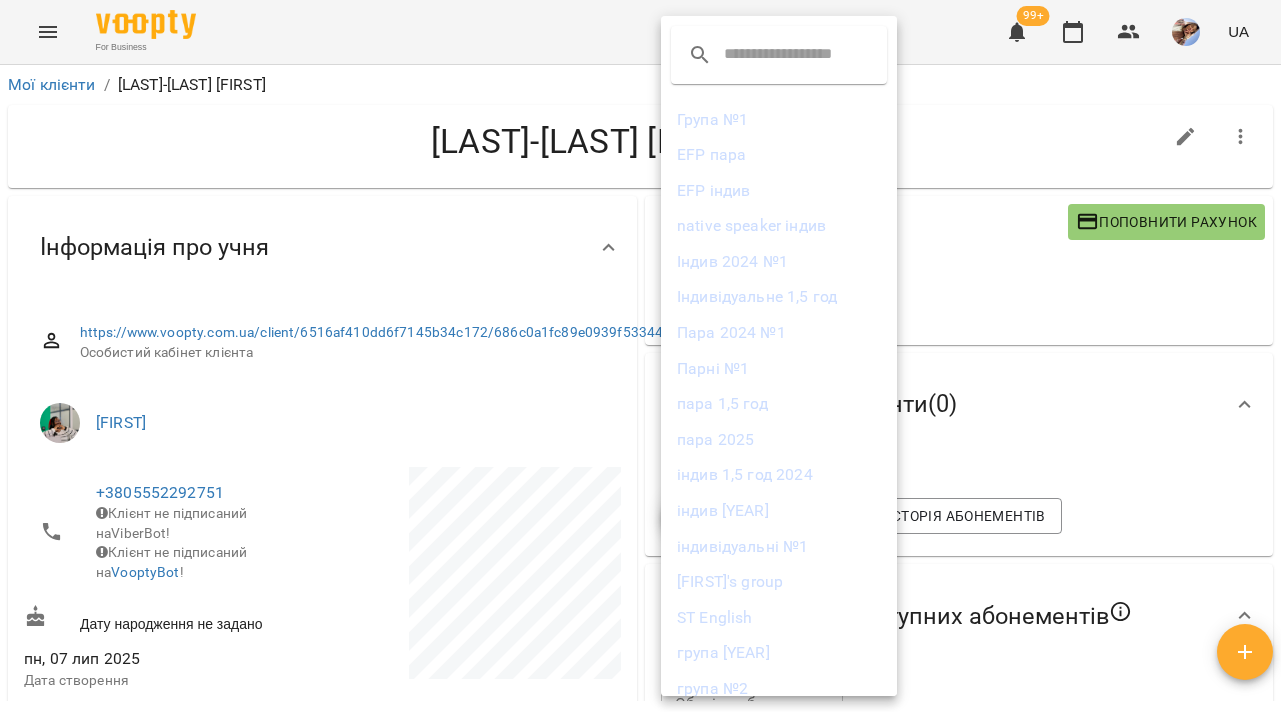 click on "native speaker індив" at bounding box center (779, 226) 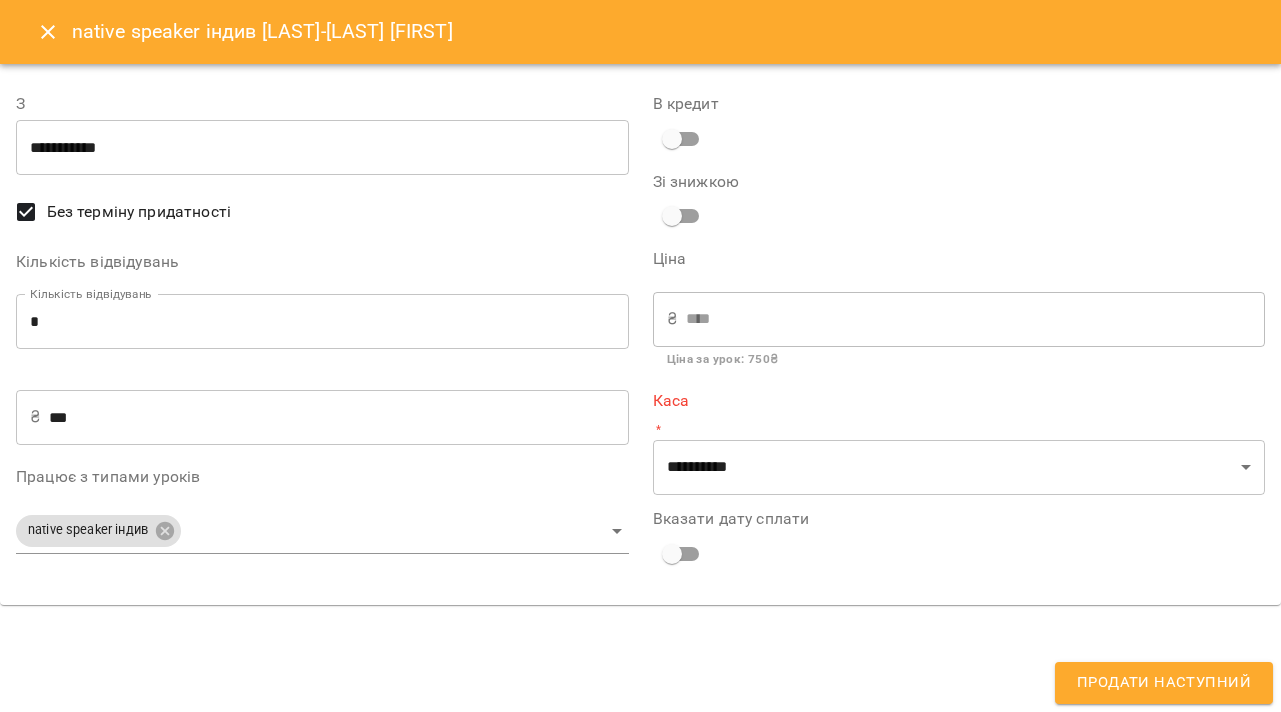 type on "**********" 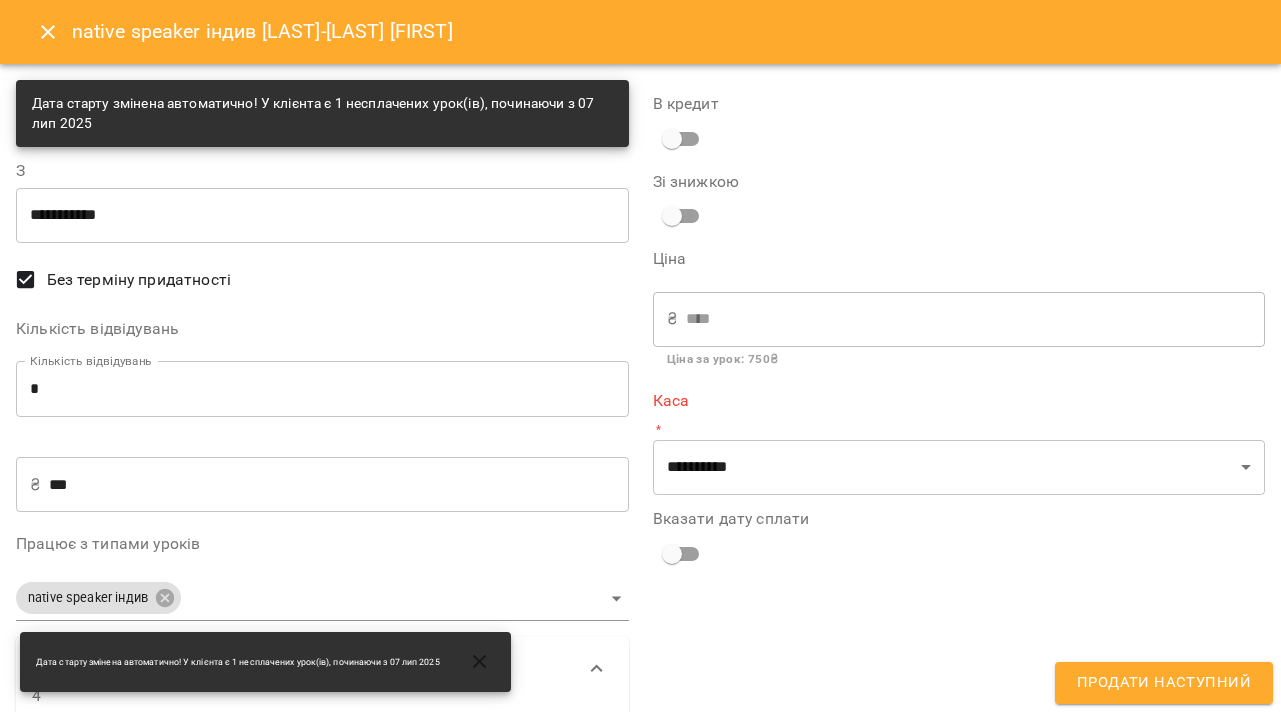 click on "*" at bounding box center [322, 389] 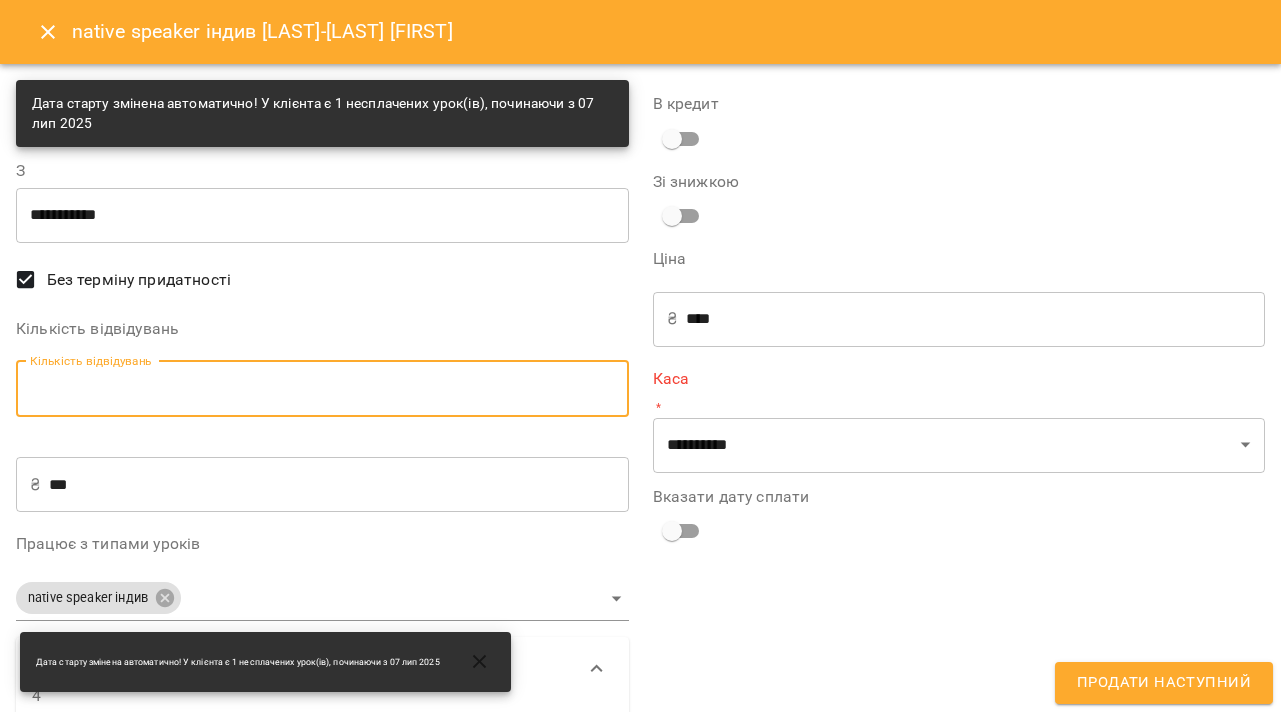 type on "*" 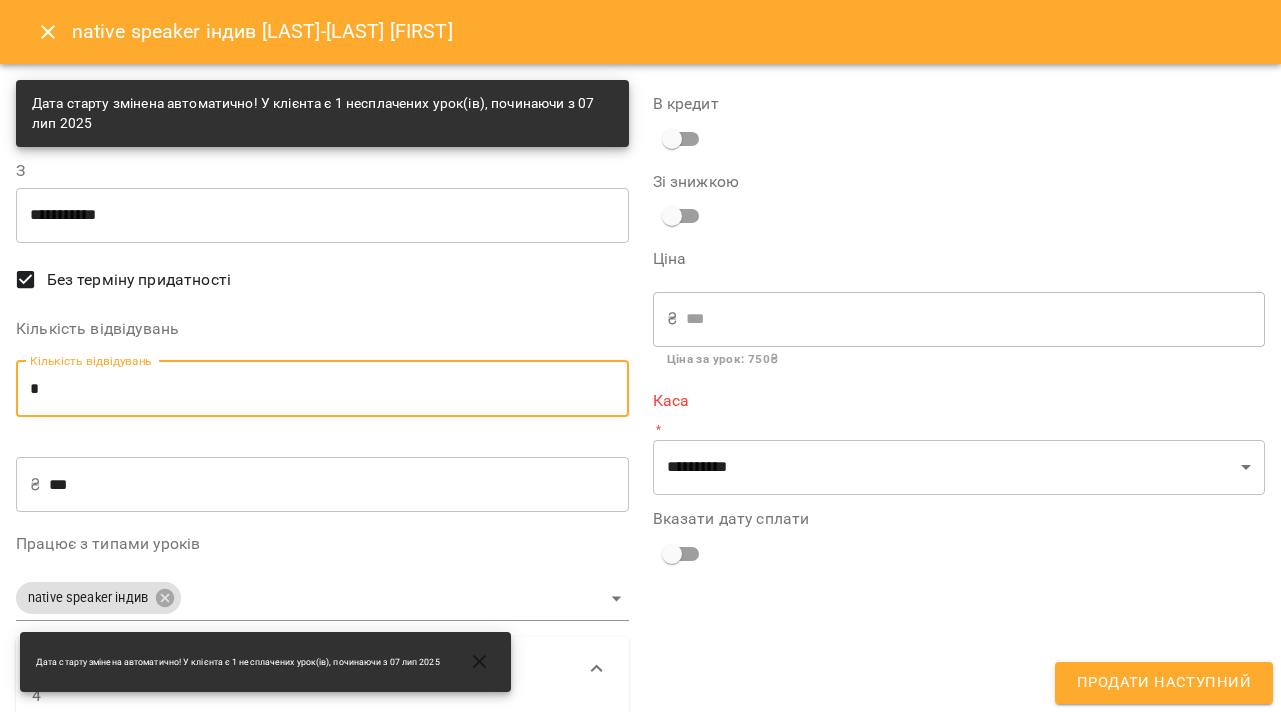 type on "*" 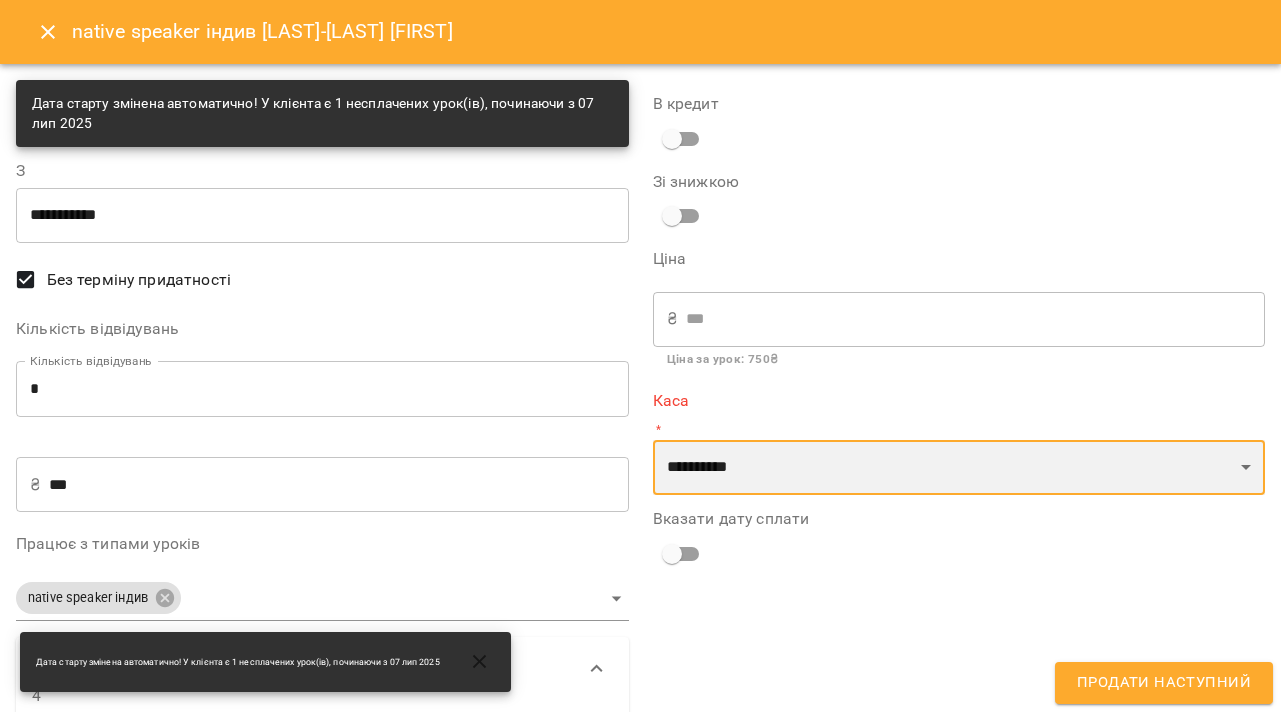 select on "****" 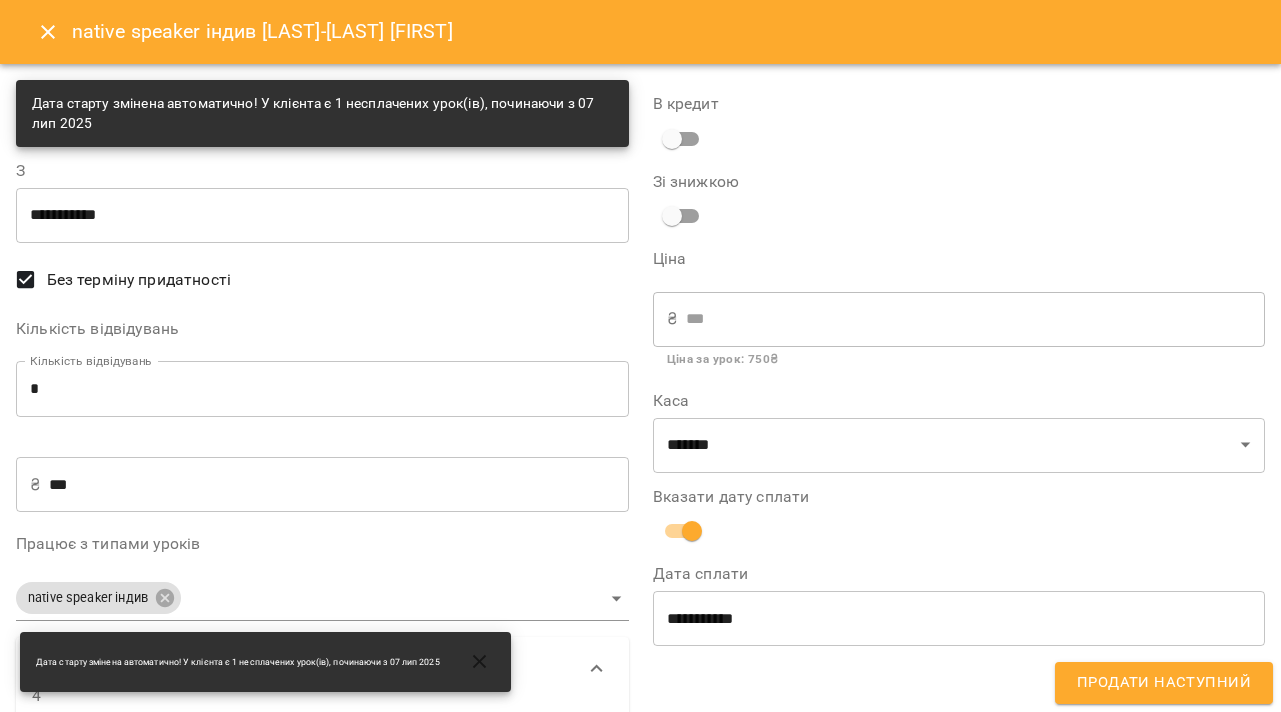 click on "**********" at bounding box center [959, 618] 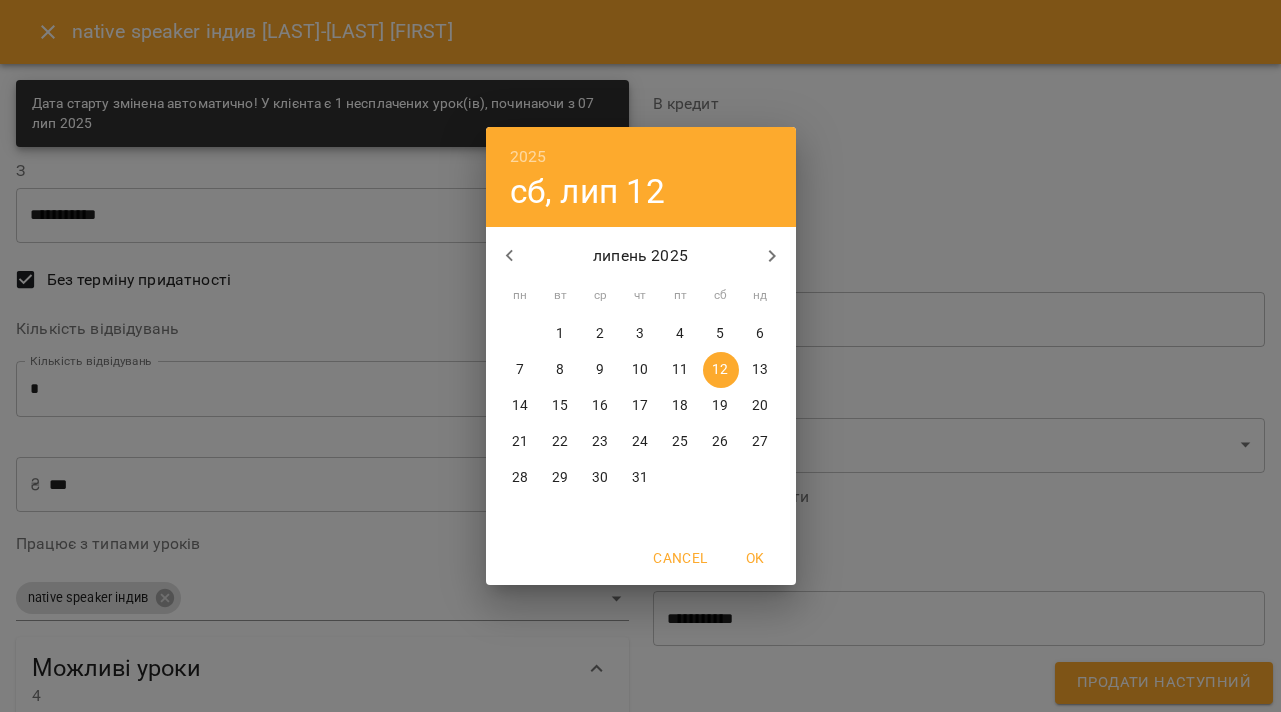 click on "7" at bounding box center (520, 370) 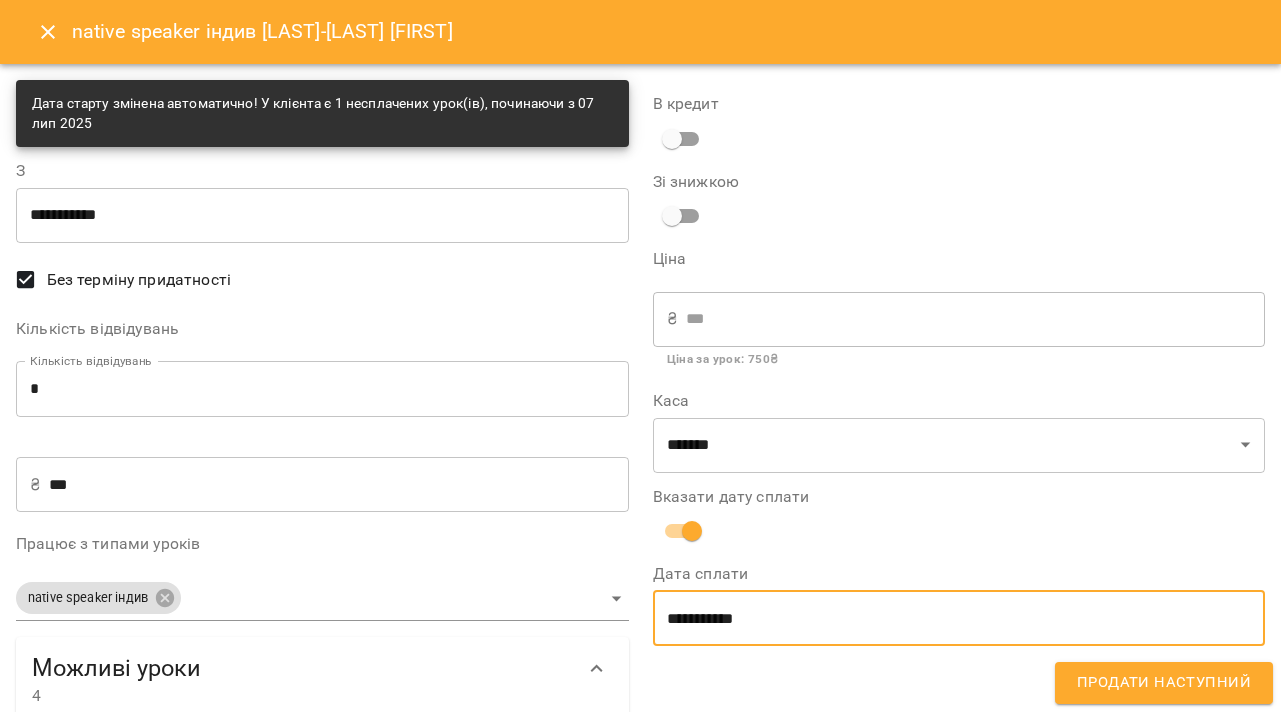 click on "Продати наступний" at bounding box center [1164, 683] 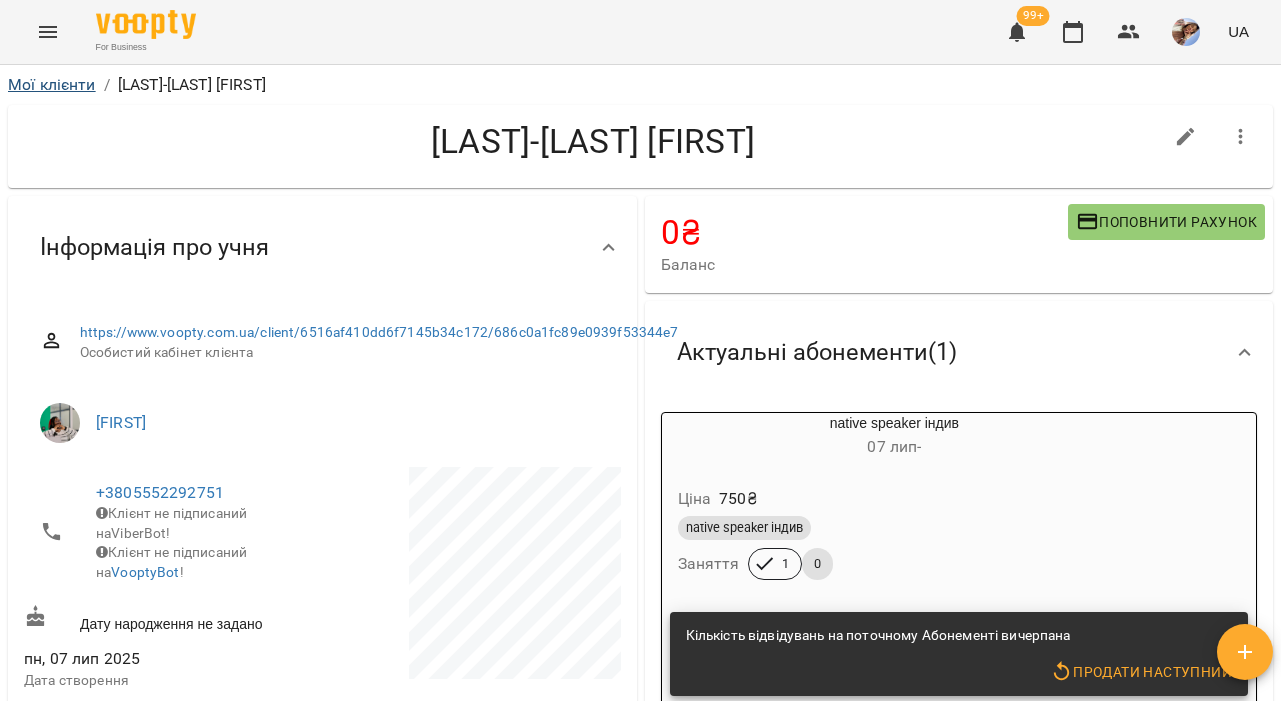 click on "Мої клієнти" at bounding box center (52, 84) 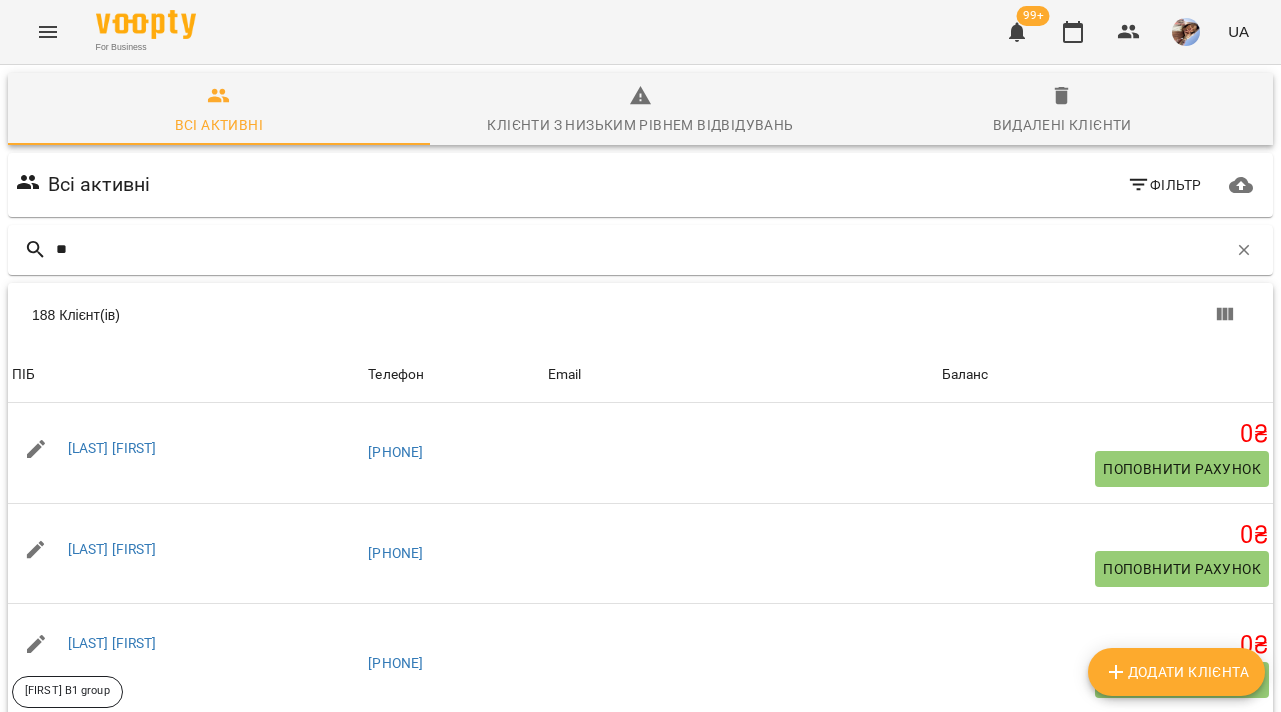 type on "***" 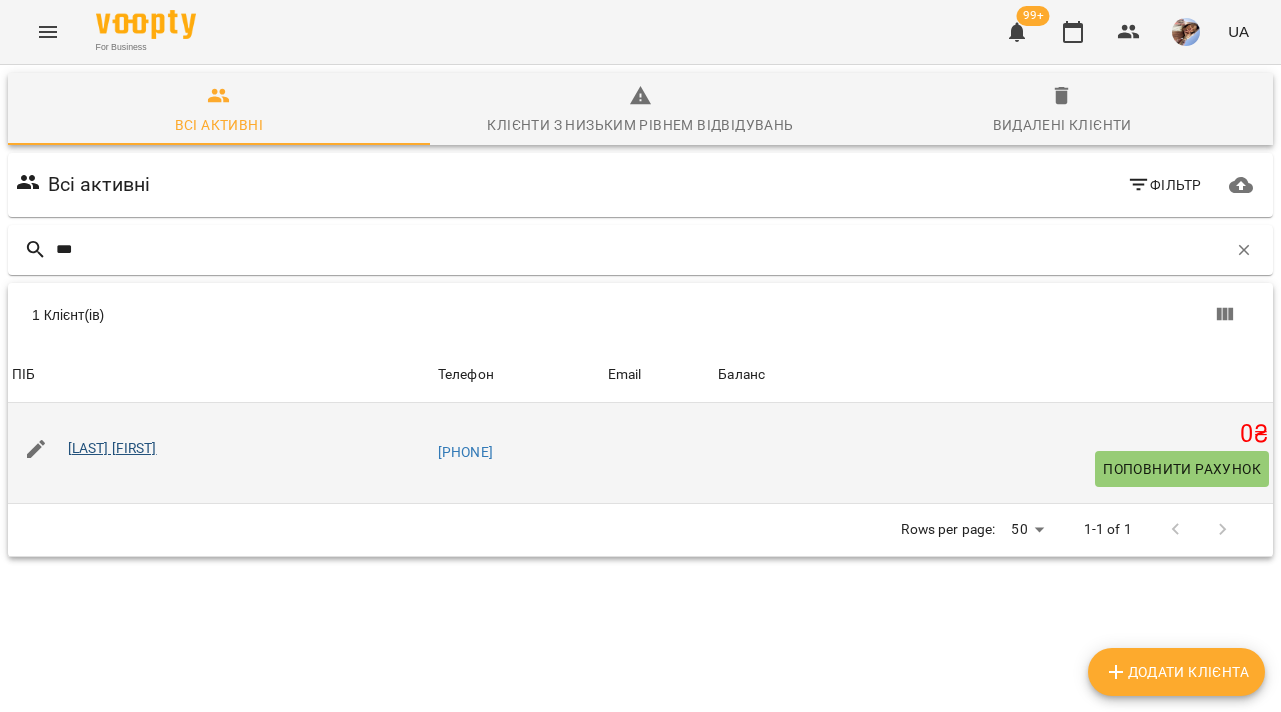 click on "[LAST] [FIRST]" at bounding box center [112, 448] 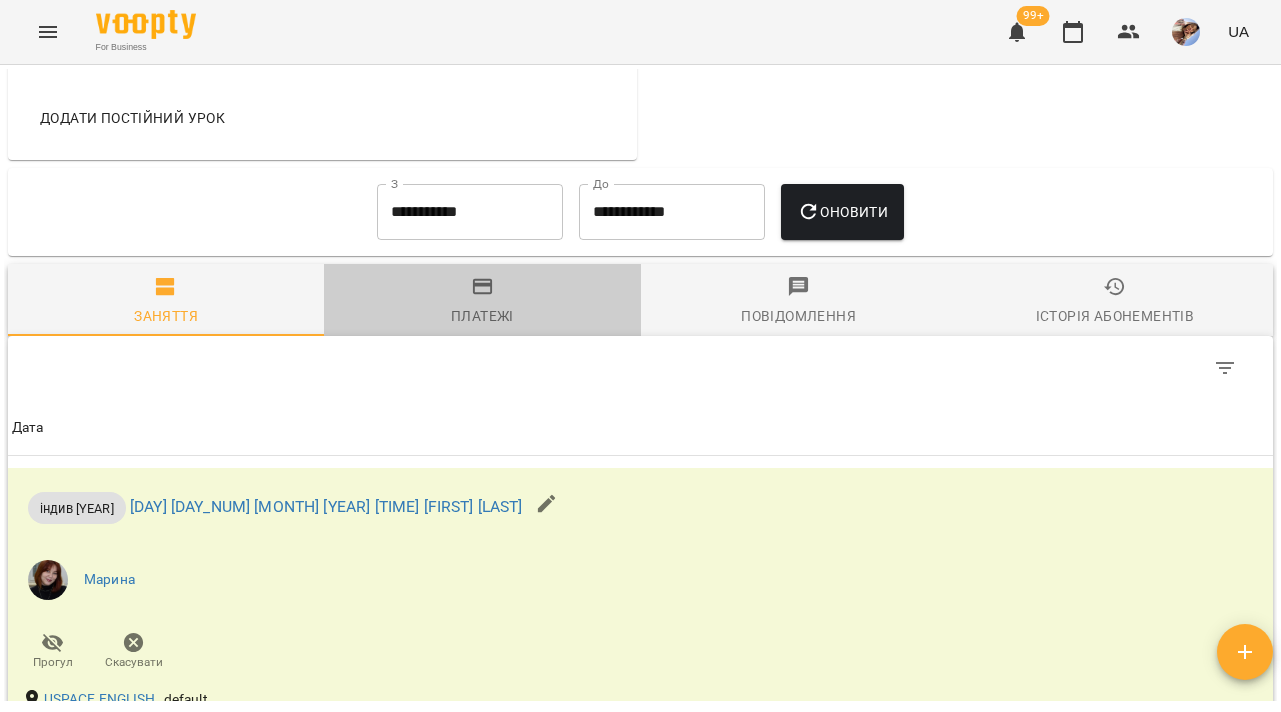click 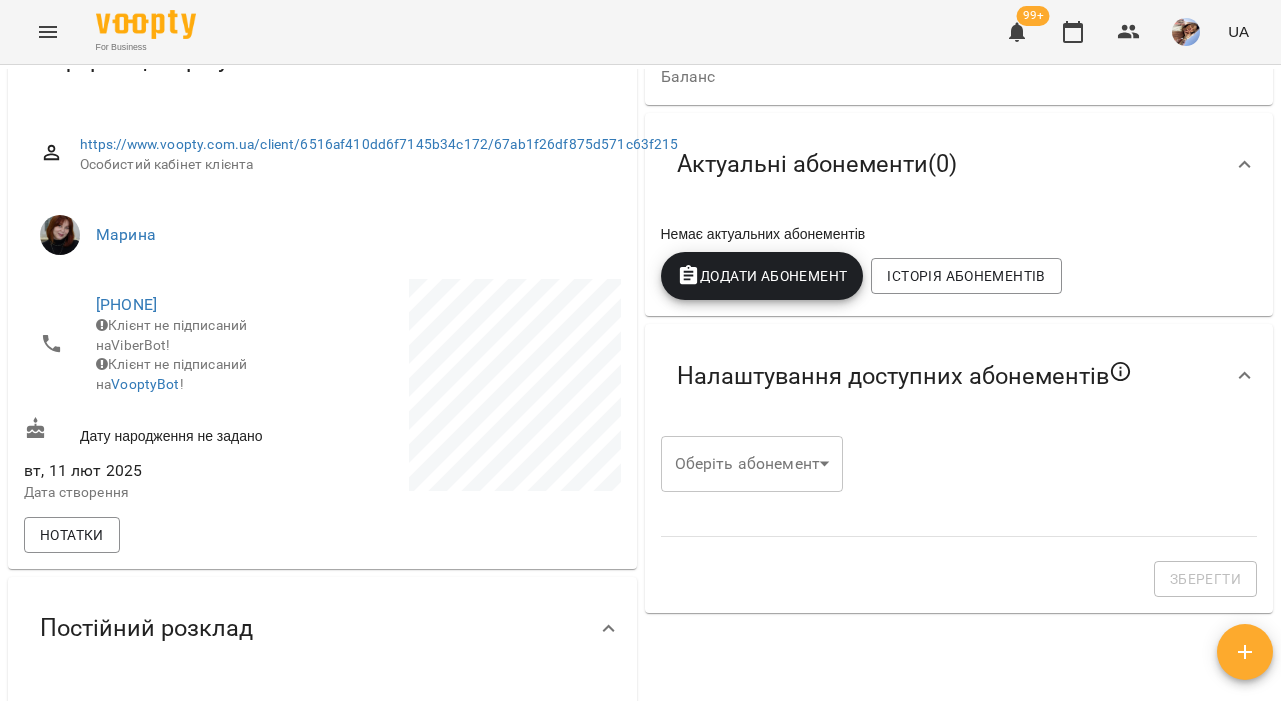 scroll, scrollTop: 193, scrollLeft: 0, axis: vertical 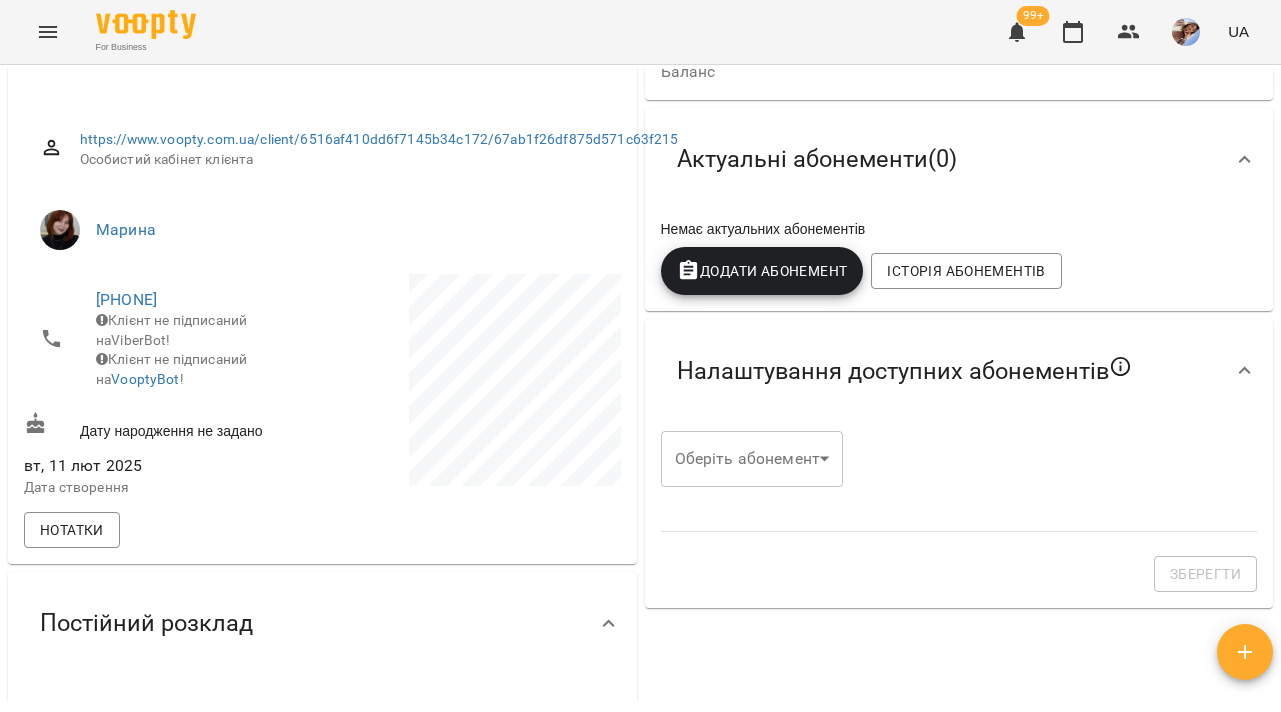 click on "Додати Абонемент" at bounding box center [762, 271] 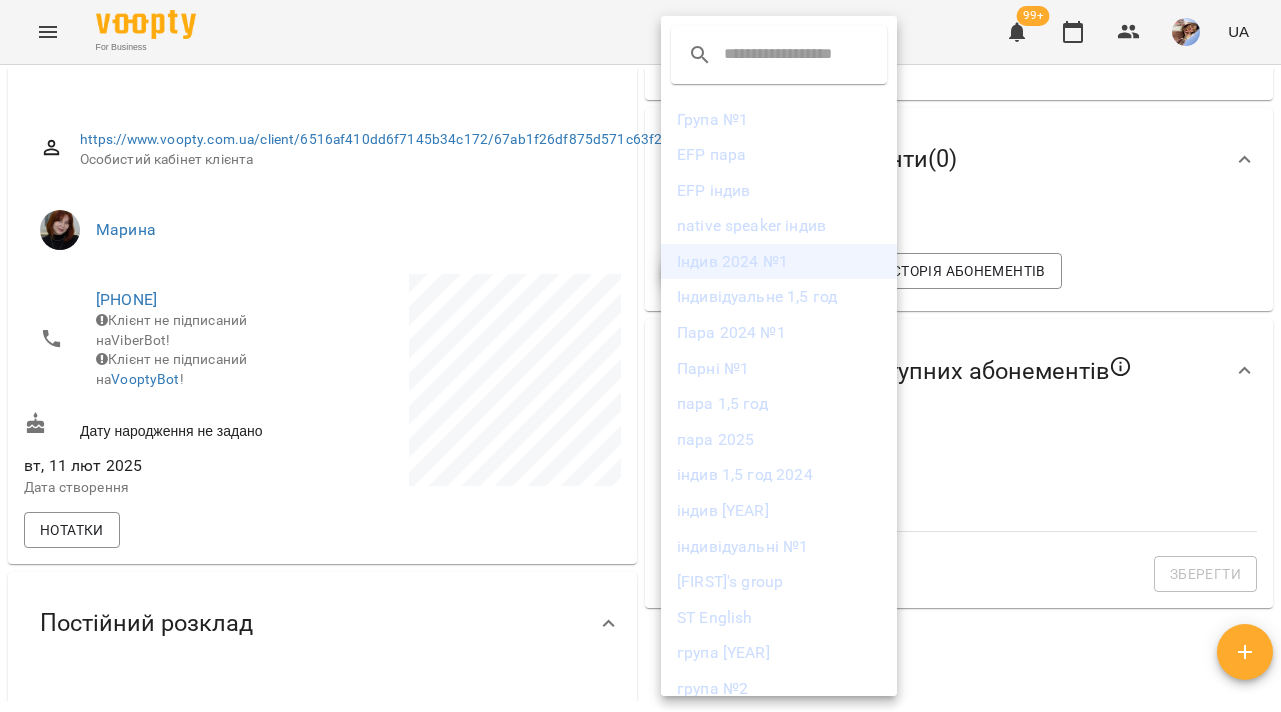 click on "Індив 2024 №1" at bounding box center [779, 262] 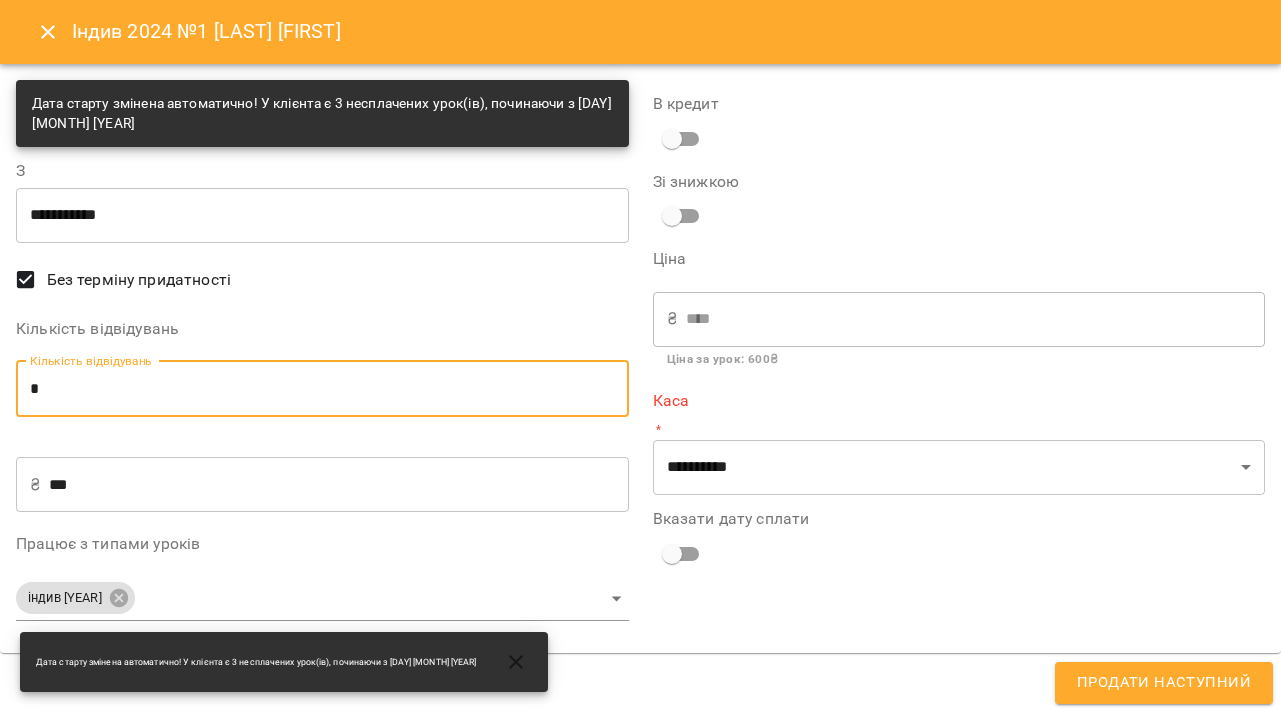 click on "*" at bounding box center (322, 389) 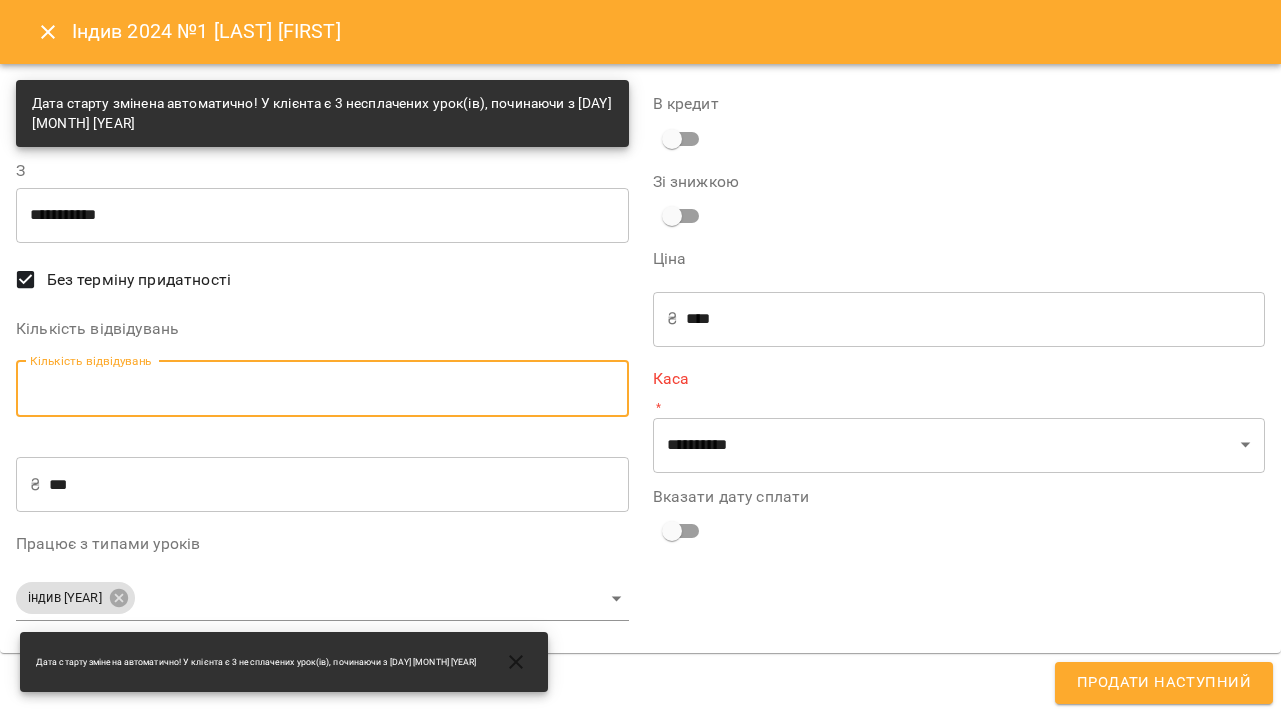 type on "*" 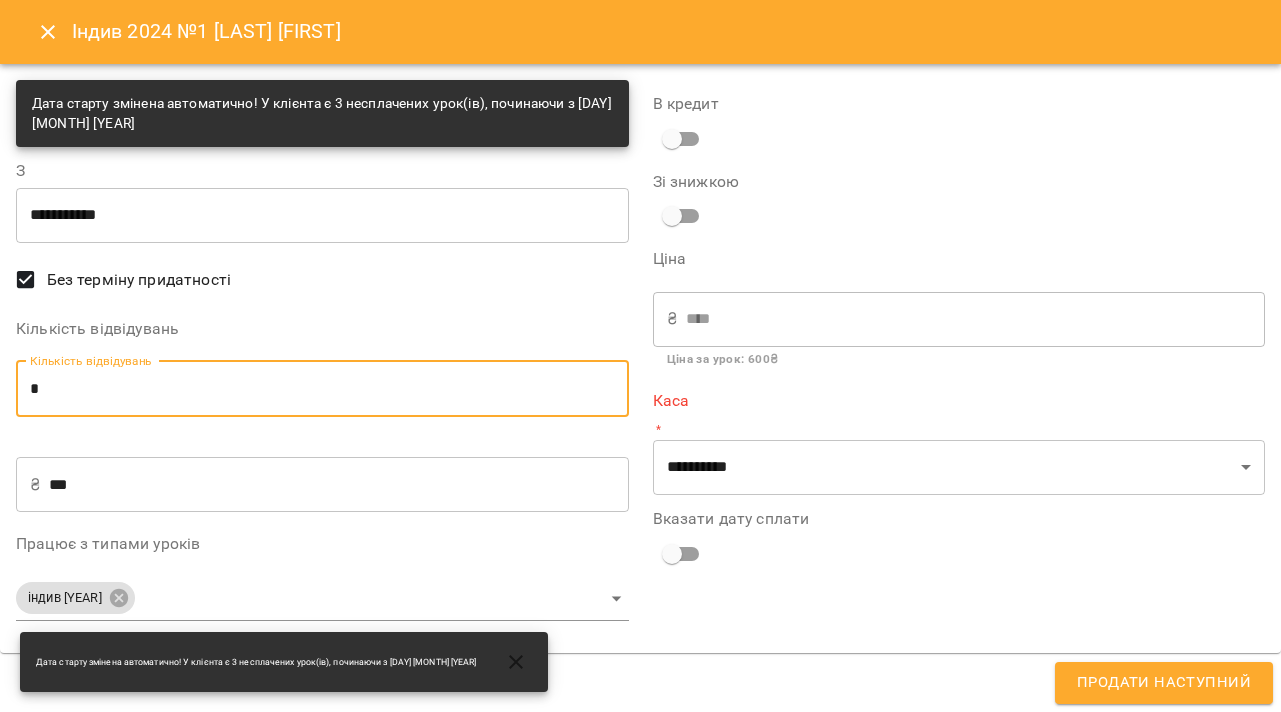 type on "*" 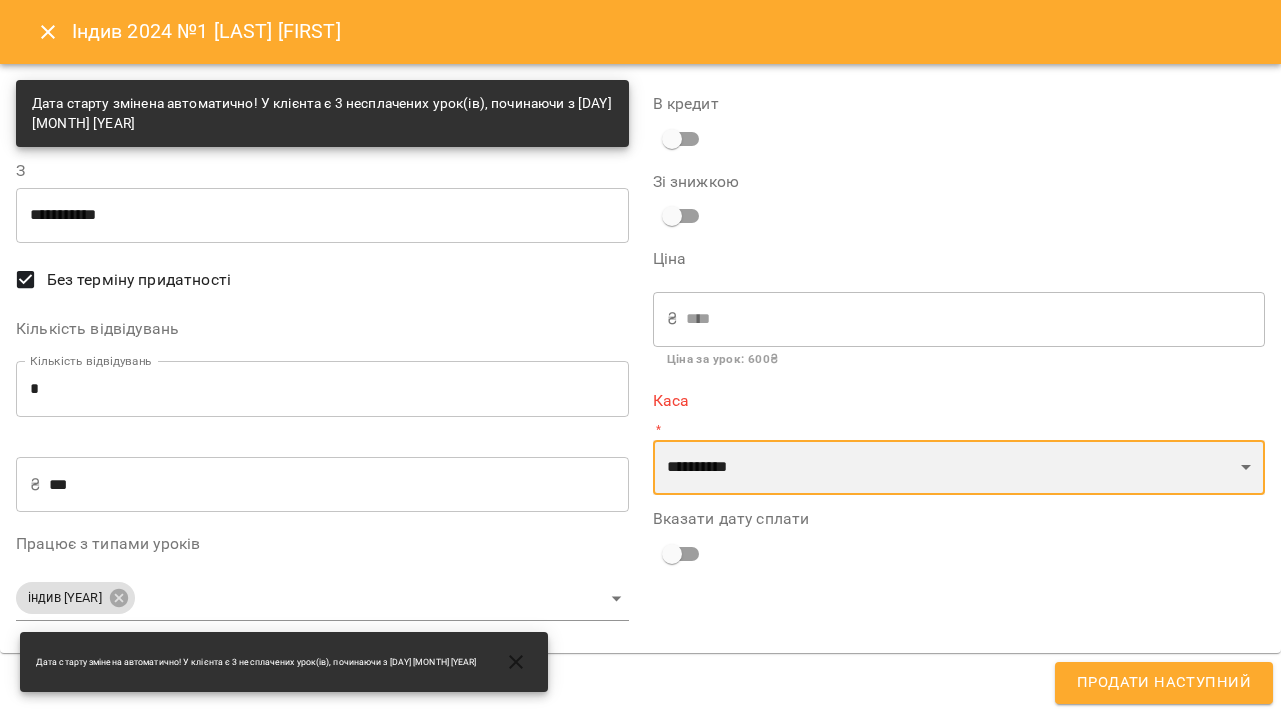 select on "****" 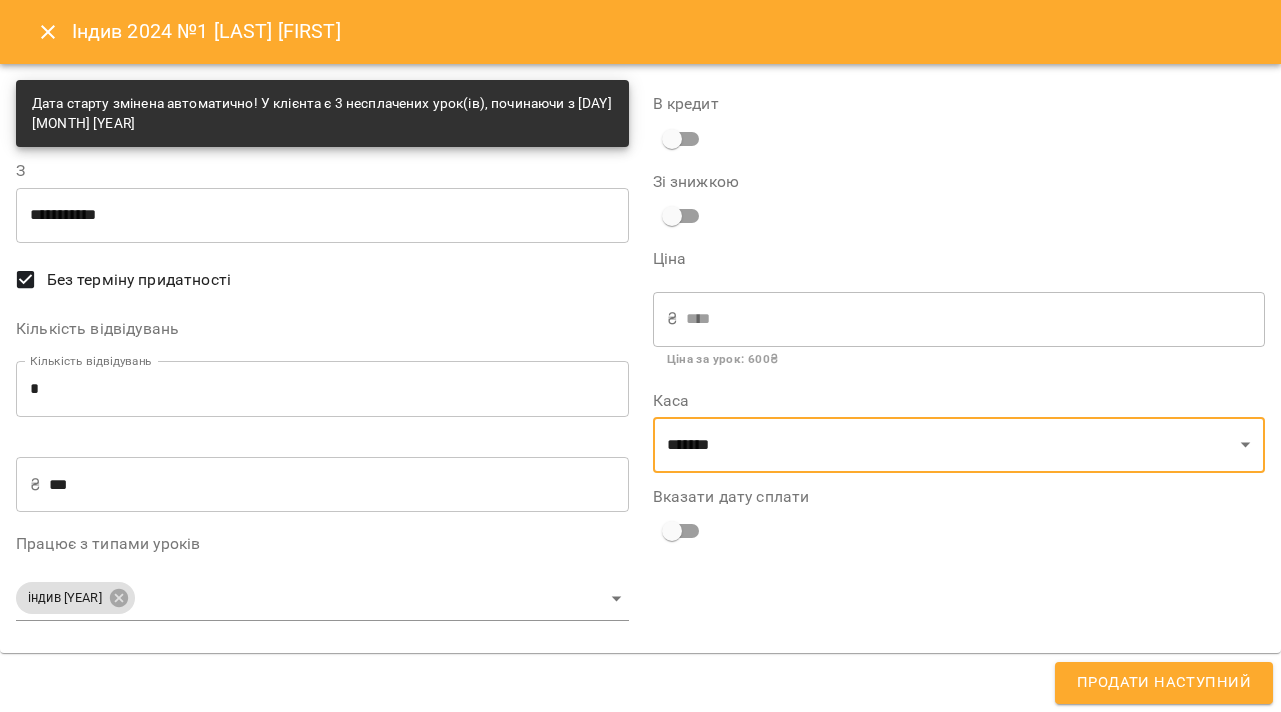 click on "**********" at bounding box center (959, 358) 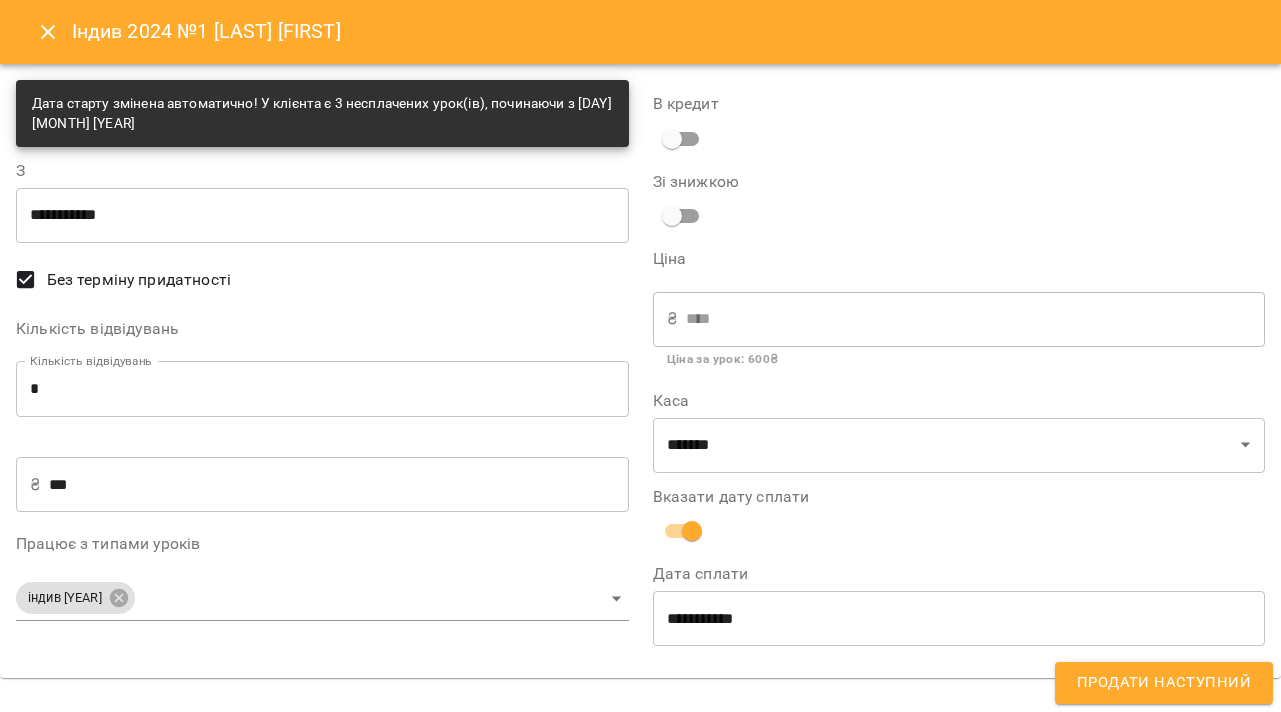 click on "**********" at bounding box center [959, 618] 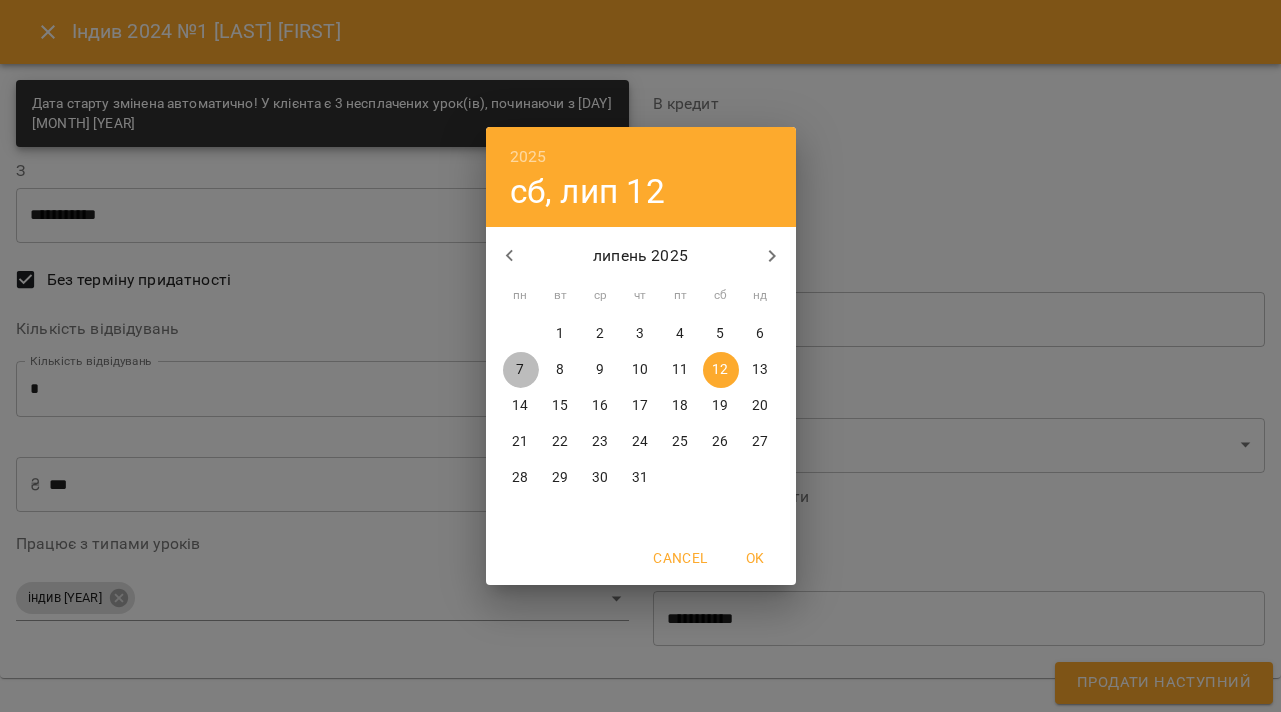 click on "7" at bounding box center (520, 370) 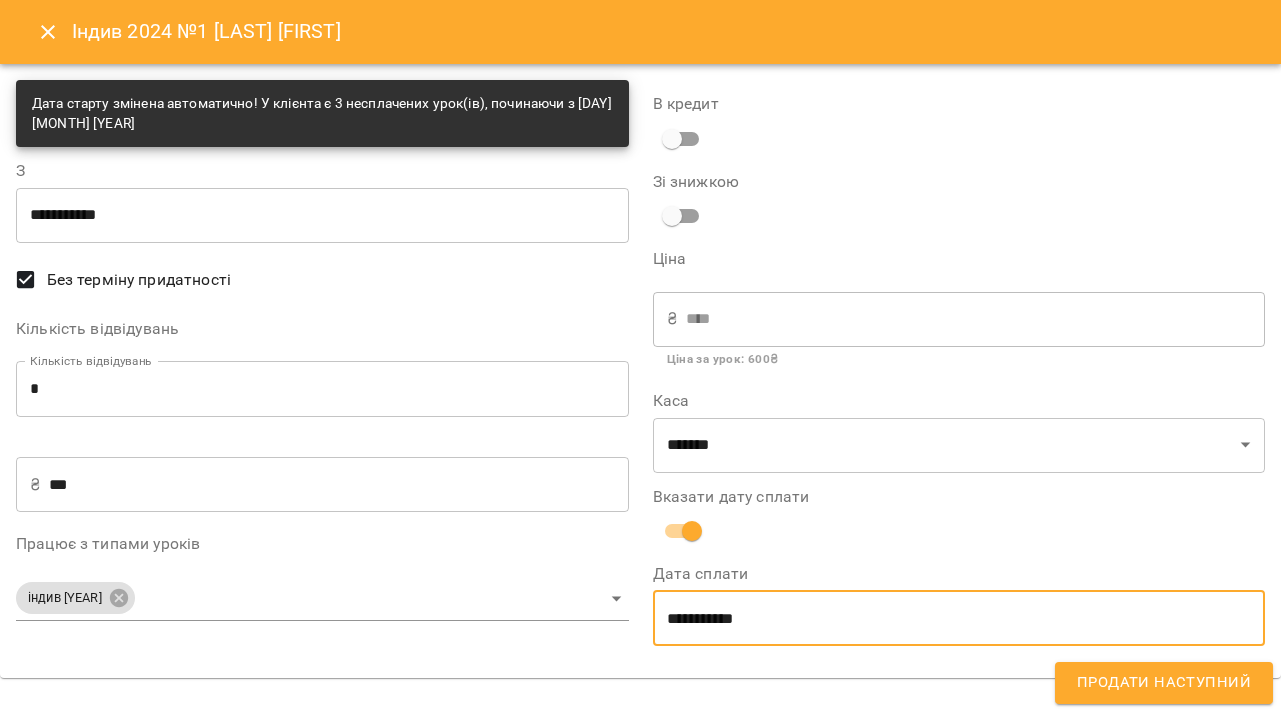click on "Продати наступний" at bounding box center [1164, 683] 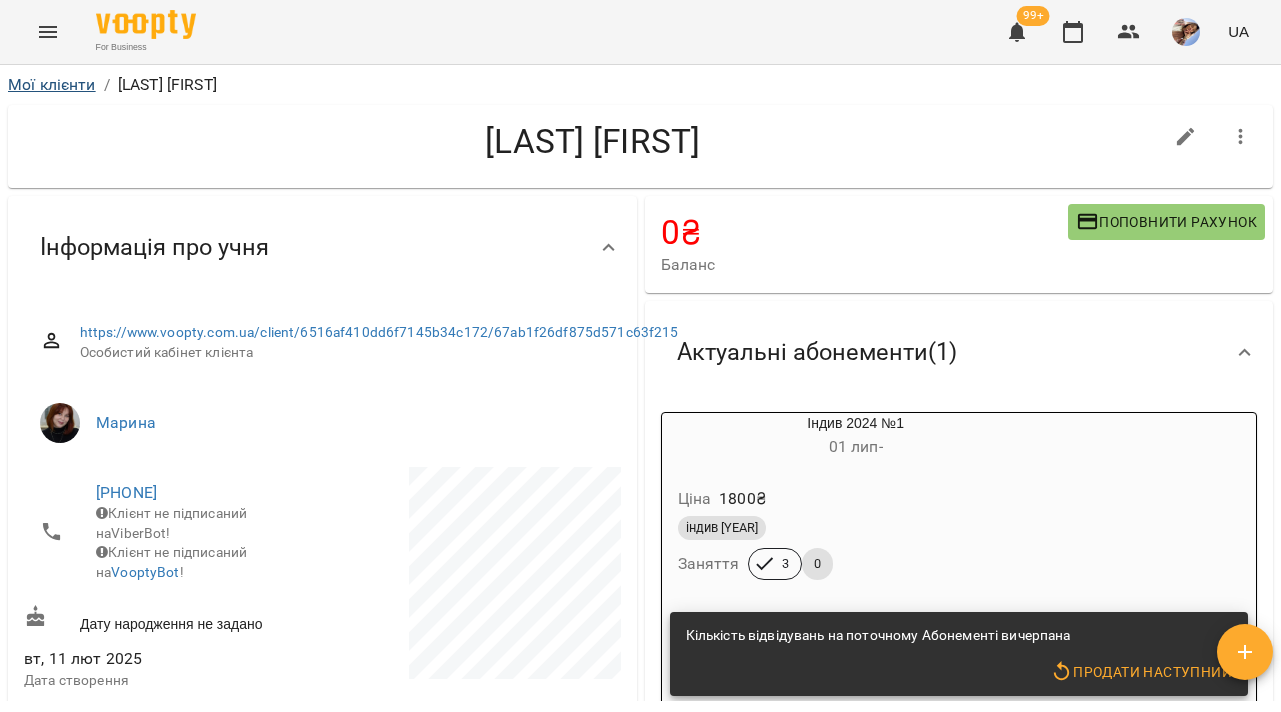 scroll, scrollTop: 0, scrollLeft: 0, axis: both 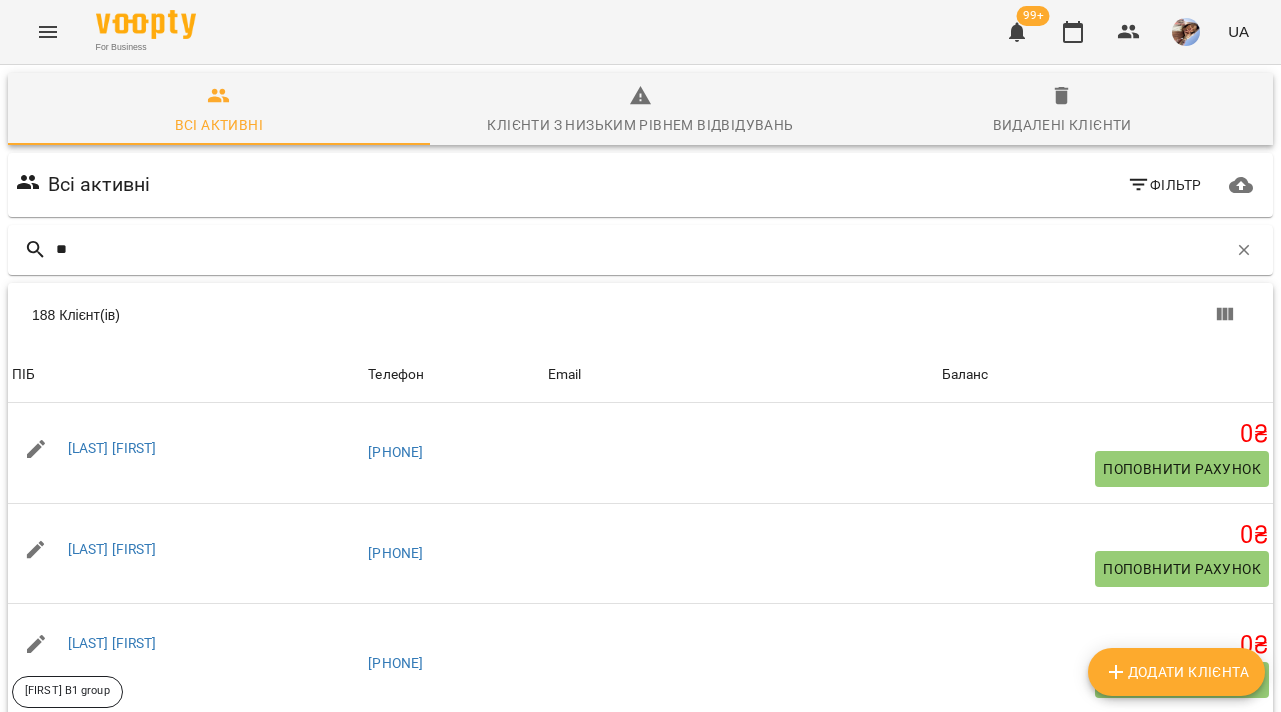 type on "***" 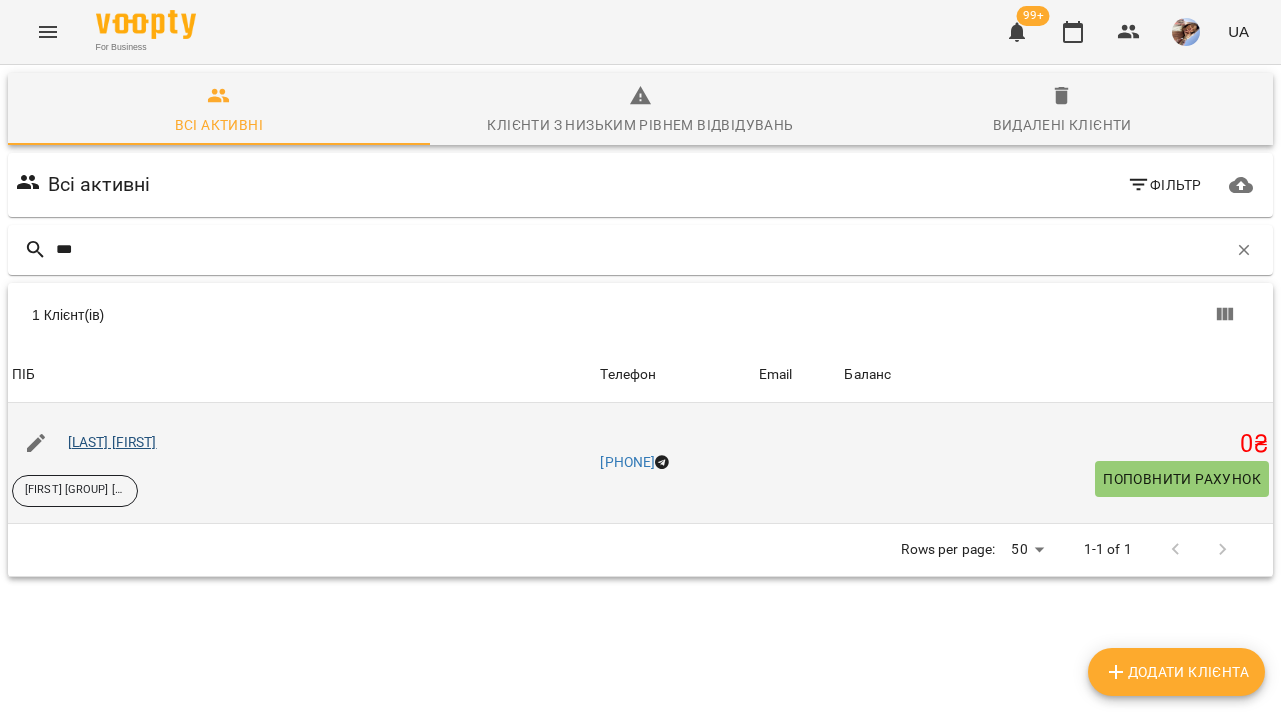 click on "[LAST] [FIRST]" at bounding box center (112, 442) 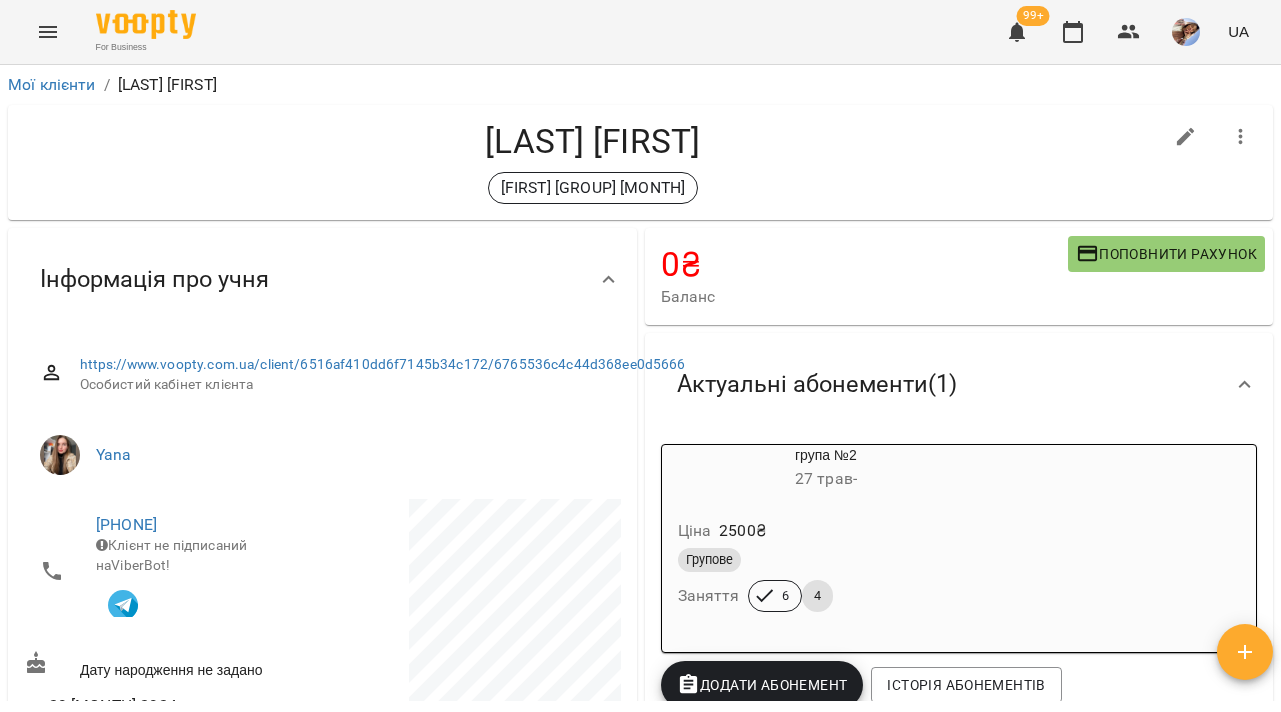 scroll, scrollTop: 151, scrollLeft: 0, axis: vertical 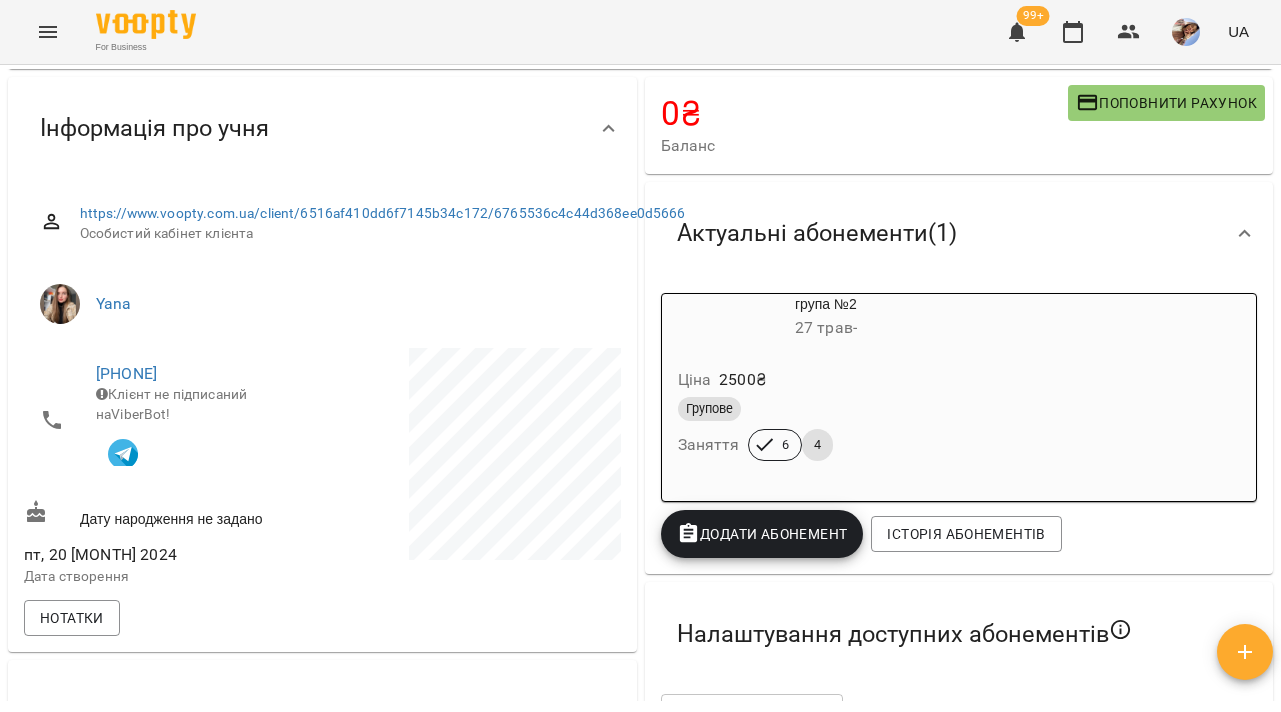 click on "Додати Абонемент" at bounding box center [762, 534] 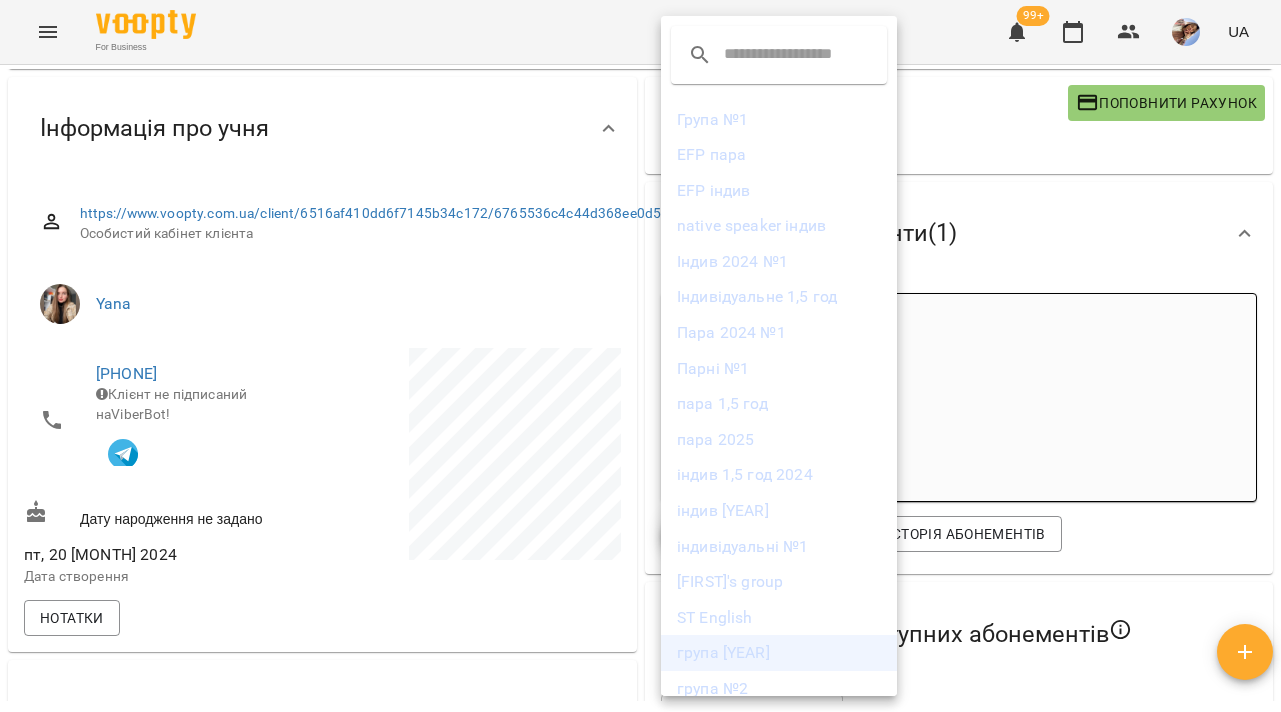 click on "група [YEAR]" at bounding box center (779, 653) 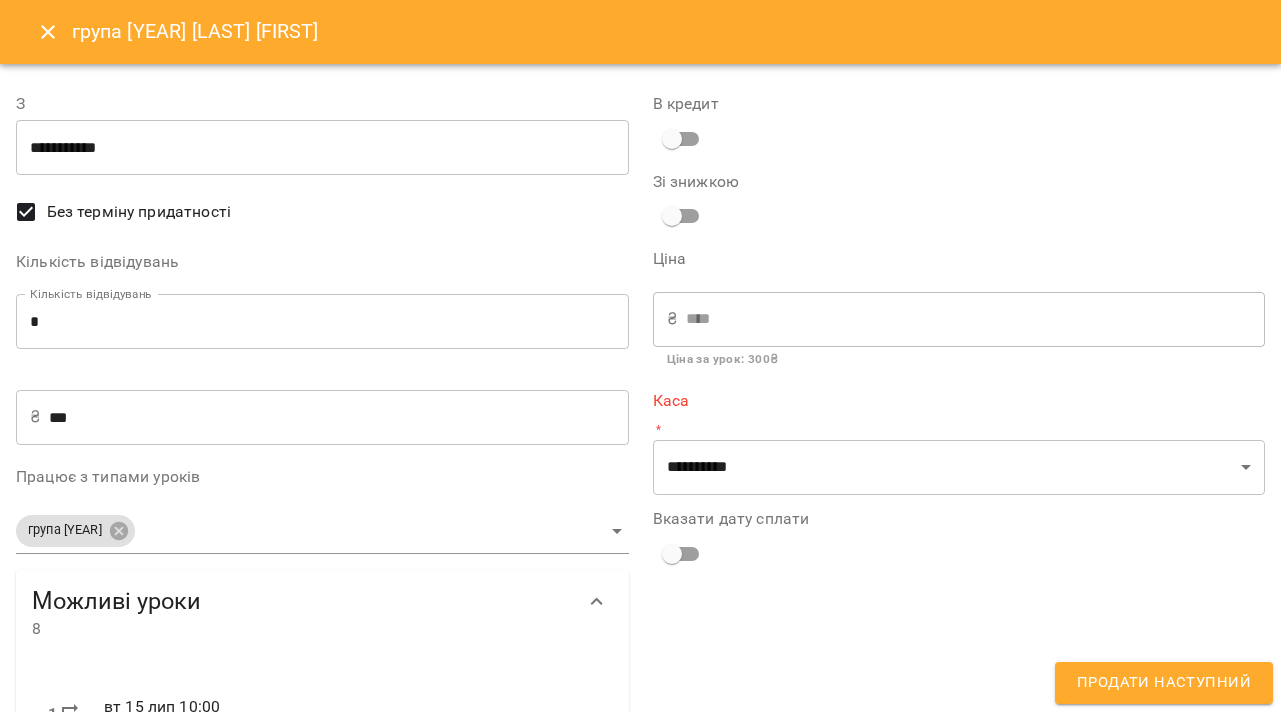 type on "**********" 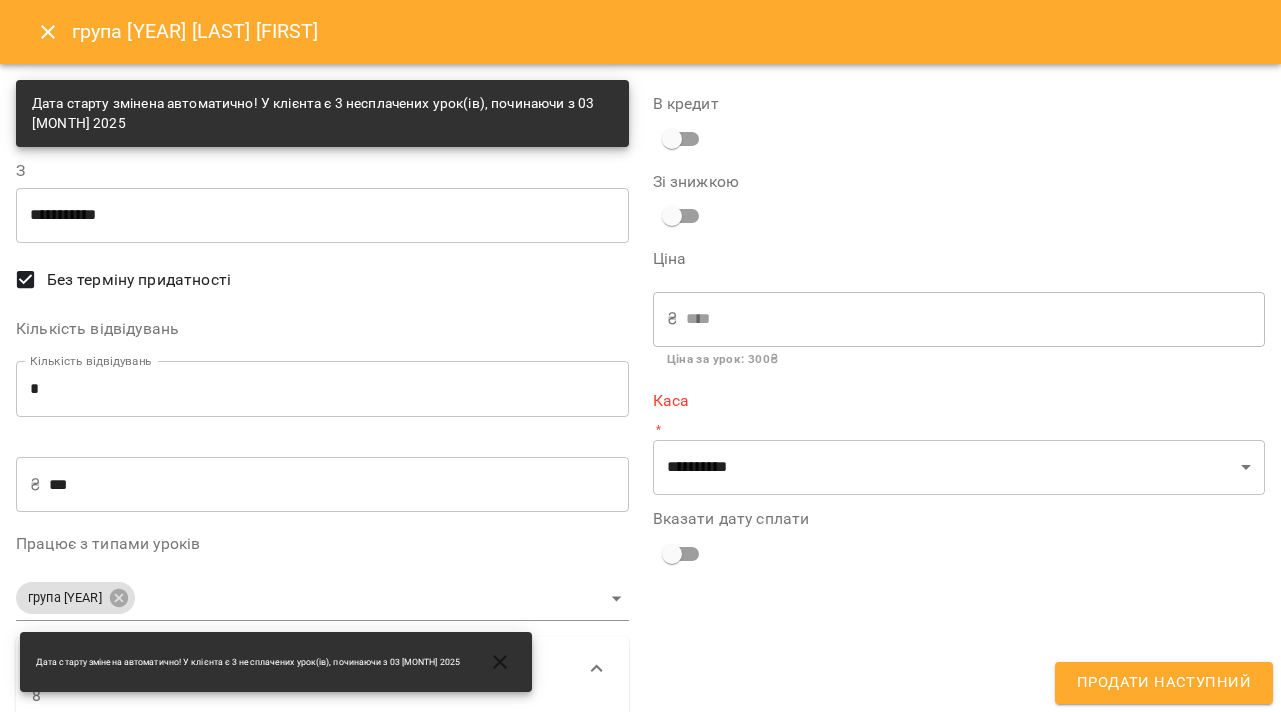 click on "*" at bounding box center [322, 389] 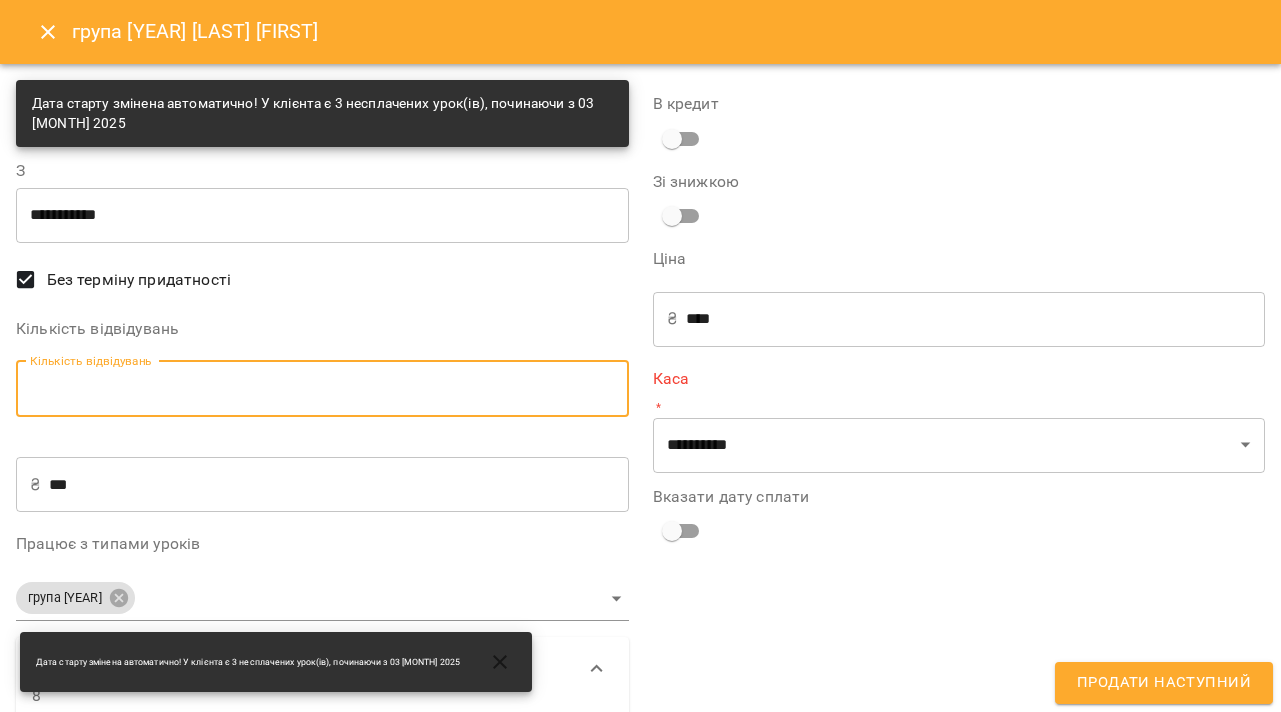 type on "*" 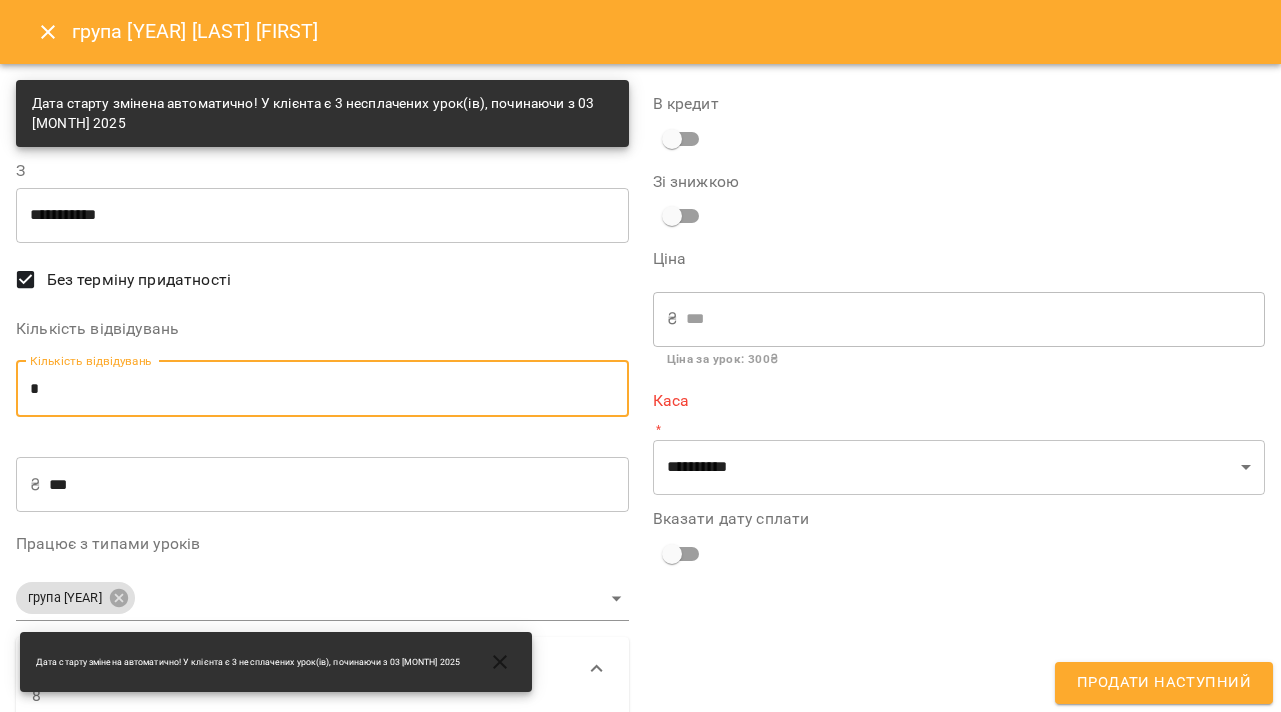 type on "**" 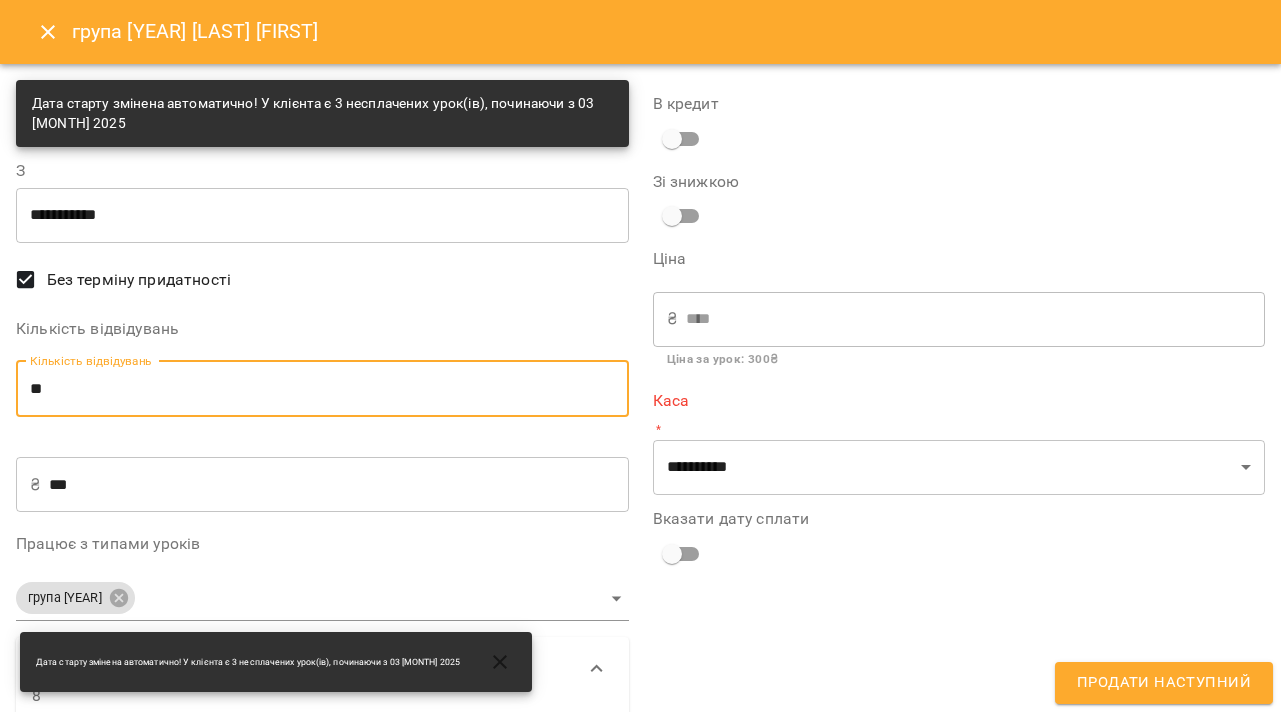 type on "**" 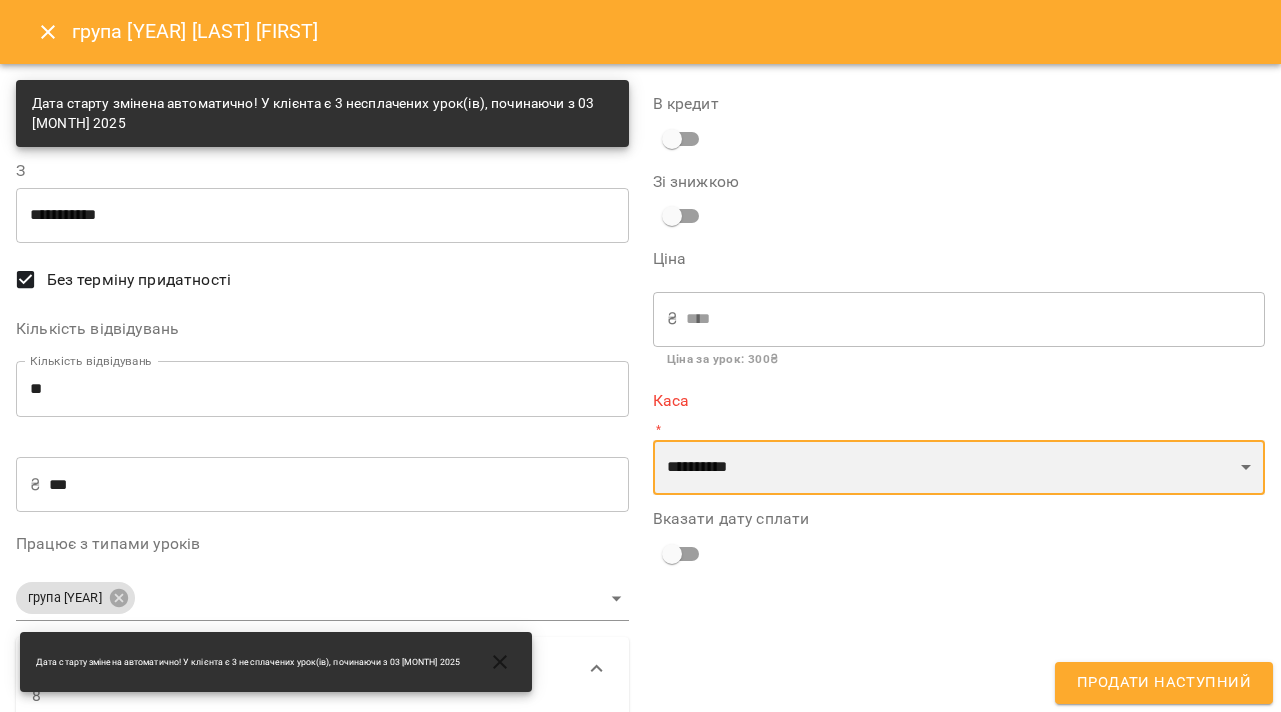 select on "****" 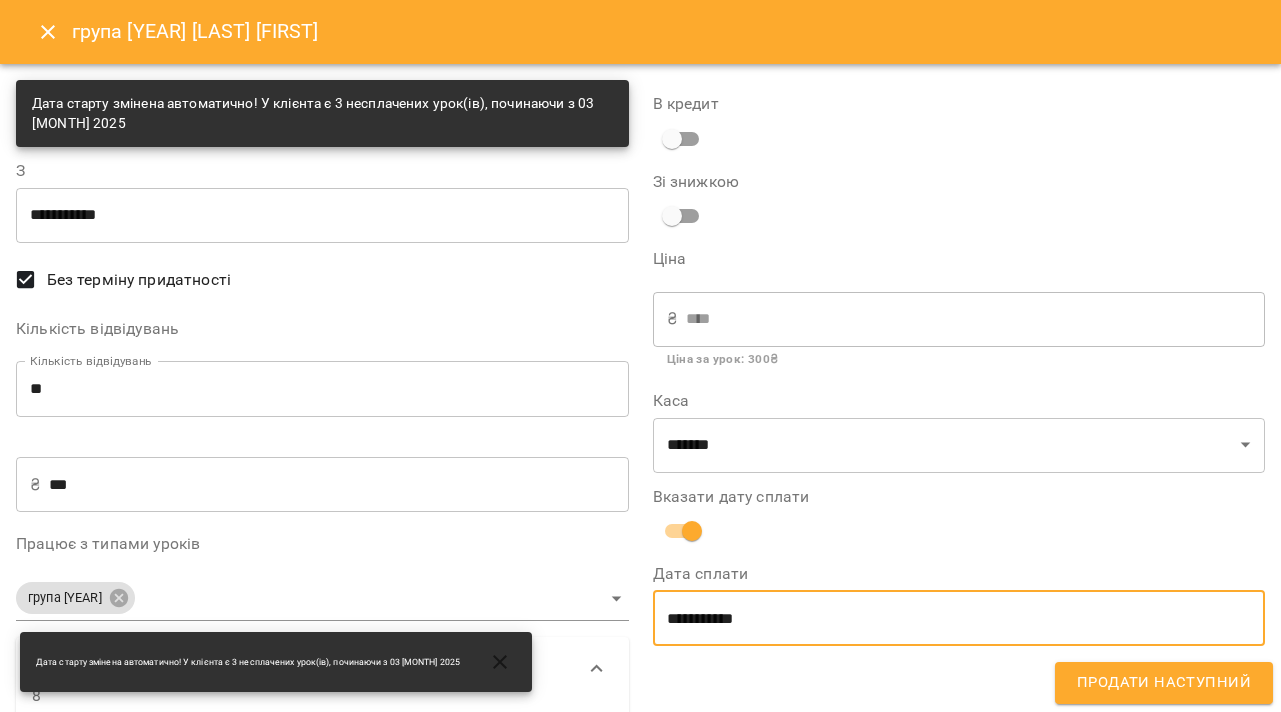 click on "**********" at bounding box center (959, 618) 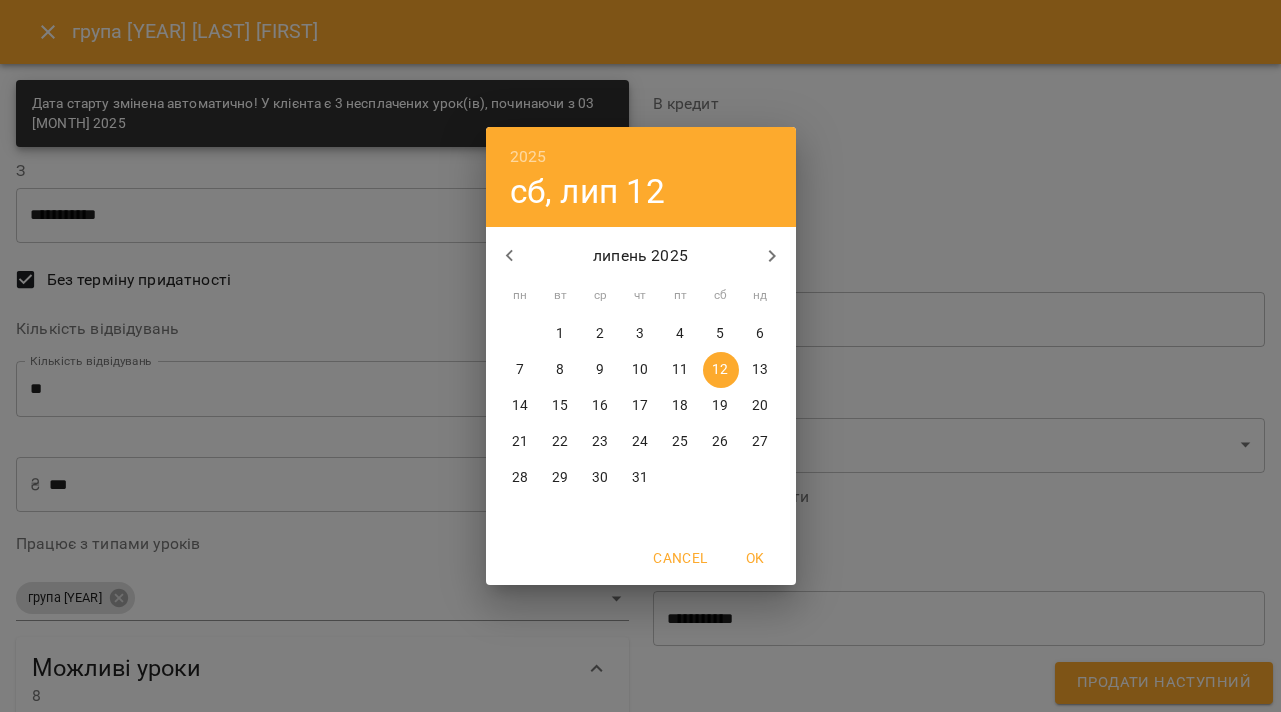 click on "7" at bounding box center [521, 370] 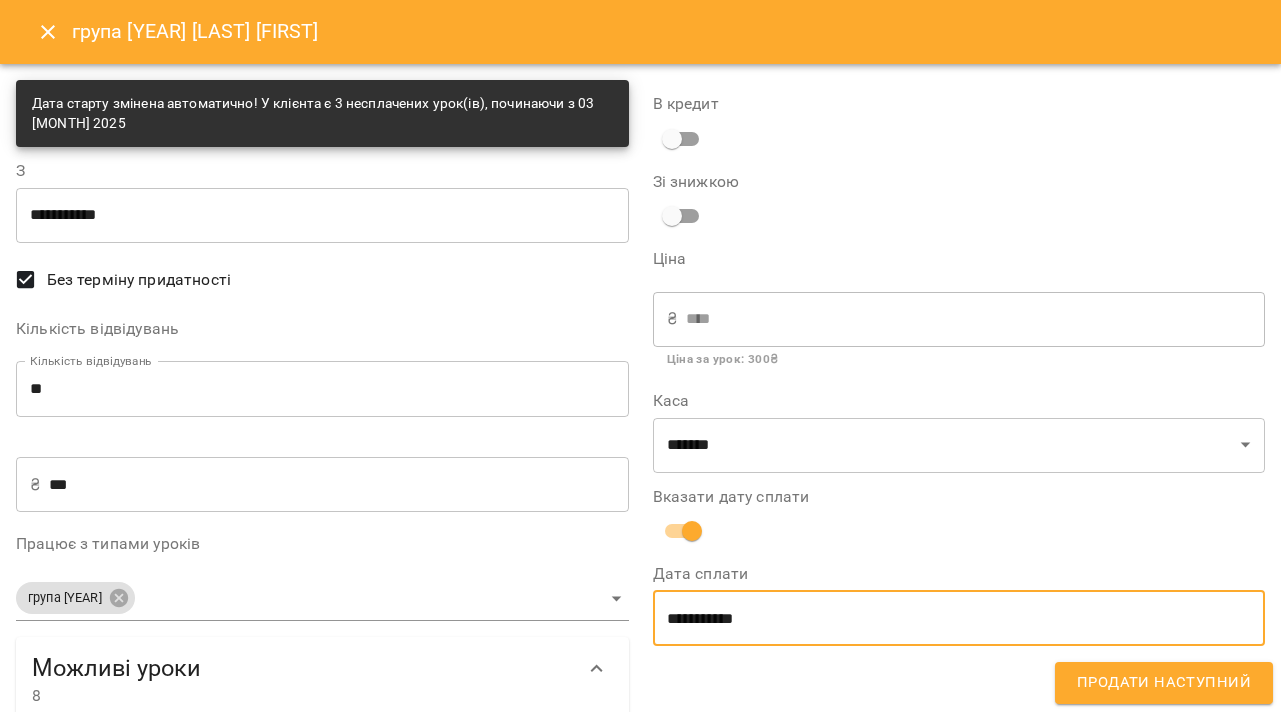 click on "Продати наступний" at bounding box center (1164, 683) 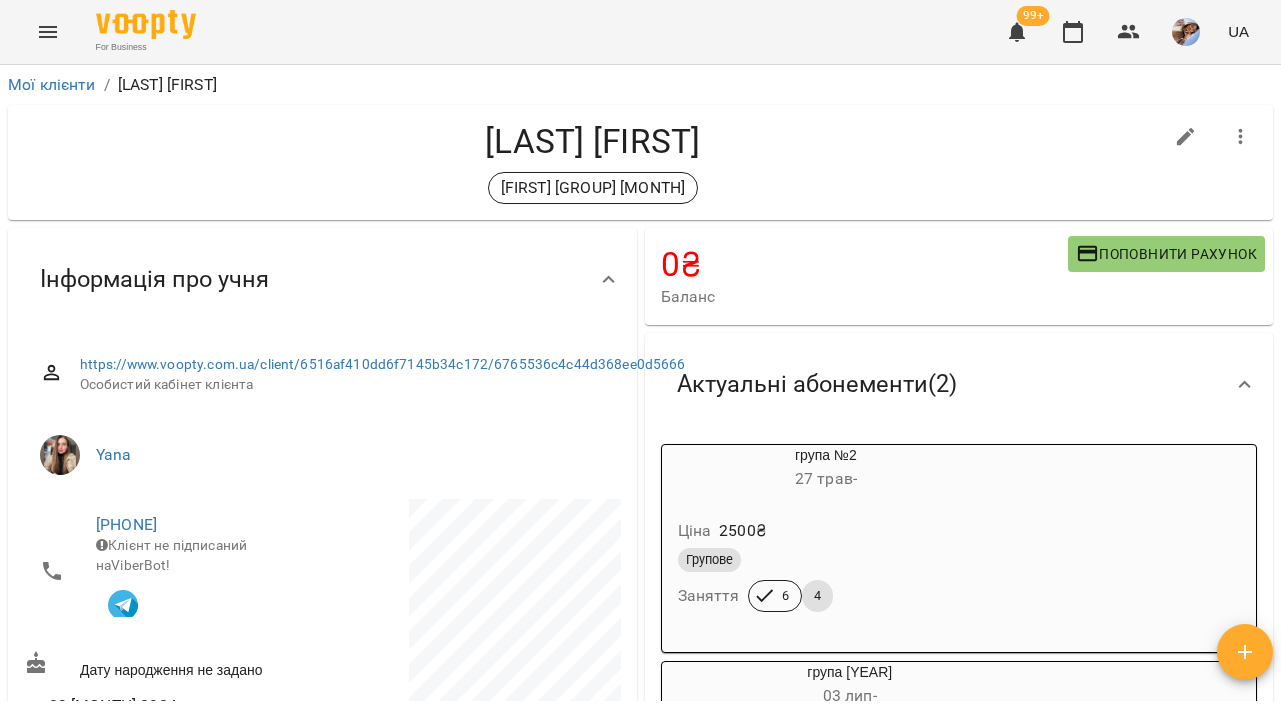 scroll, scrollTop: 0, scrollLeft: 0, axis: both 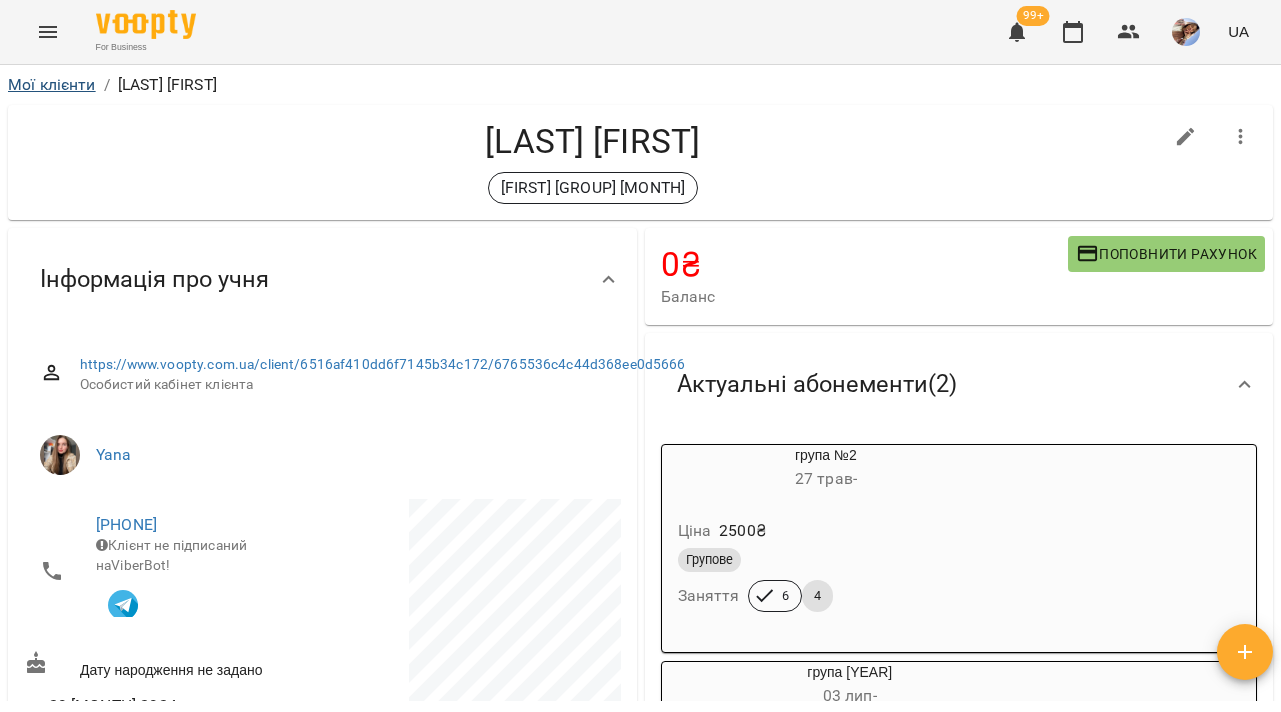 click on "Мої клієнти" at bounding box center (52, 84) 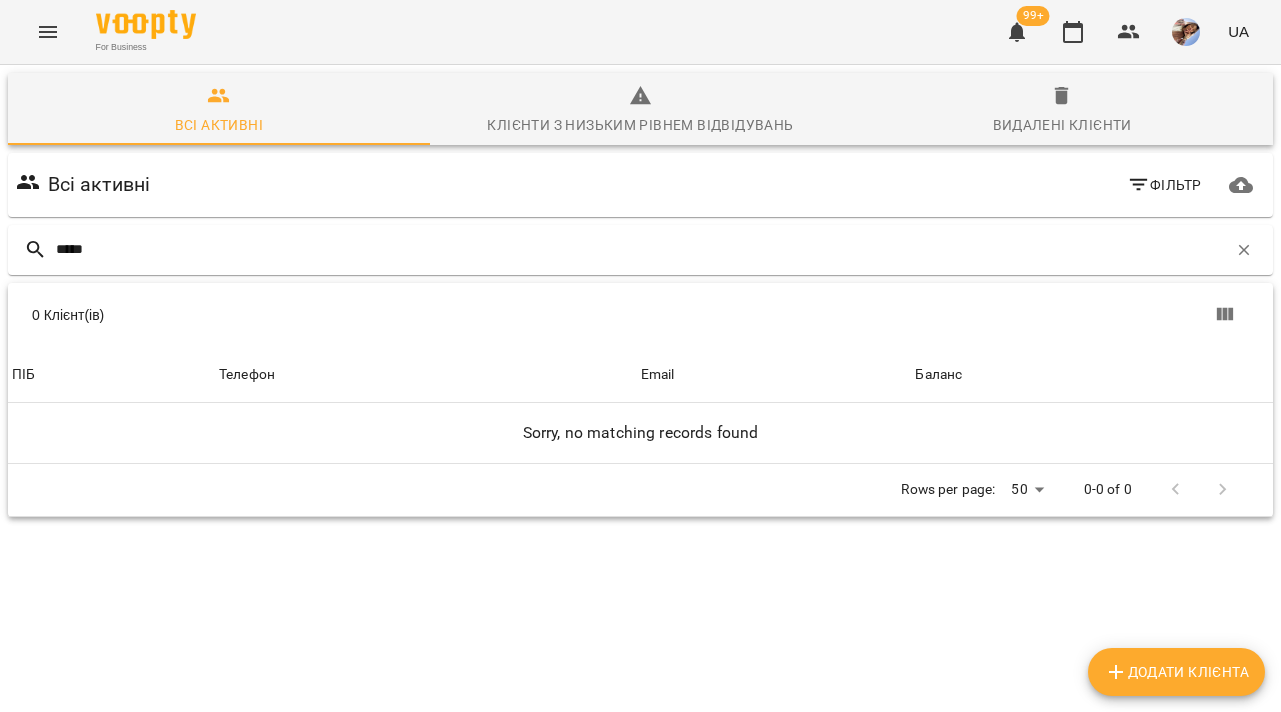 type on "****" 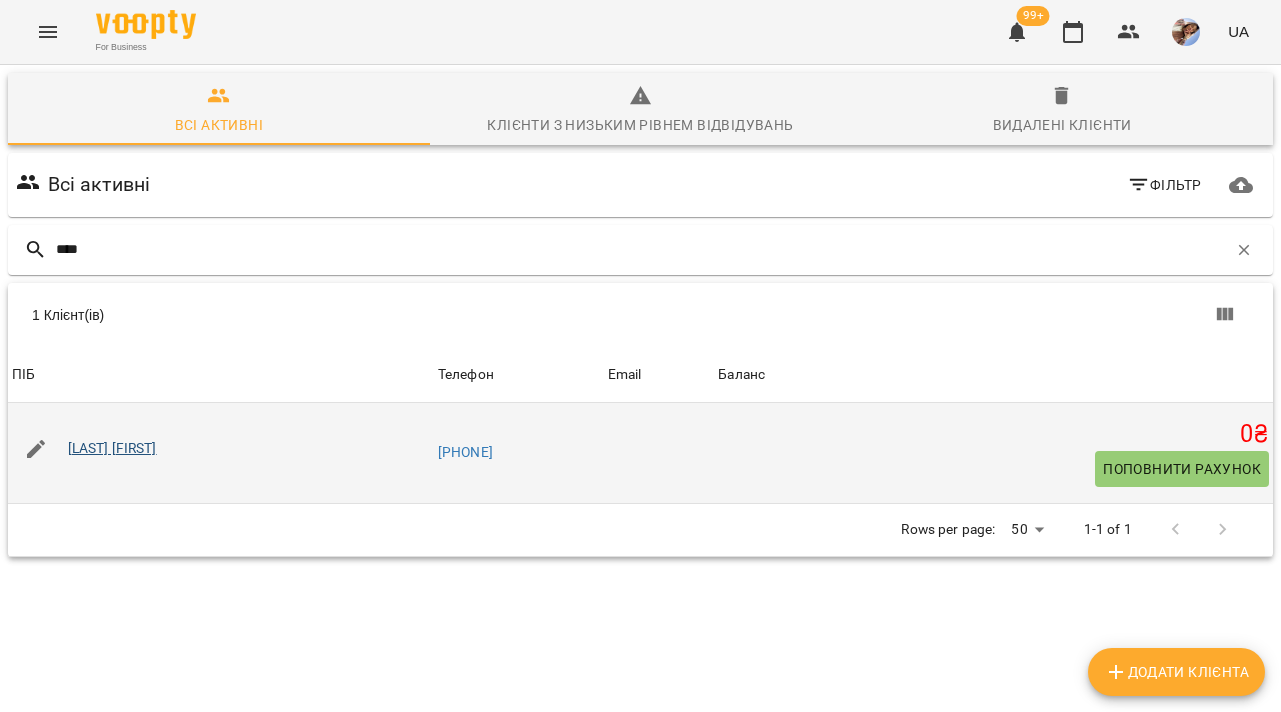 click on "[LAST] [FIRST]" at bounding box center [112, 448] 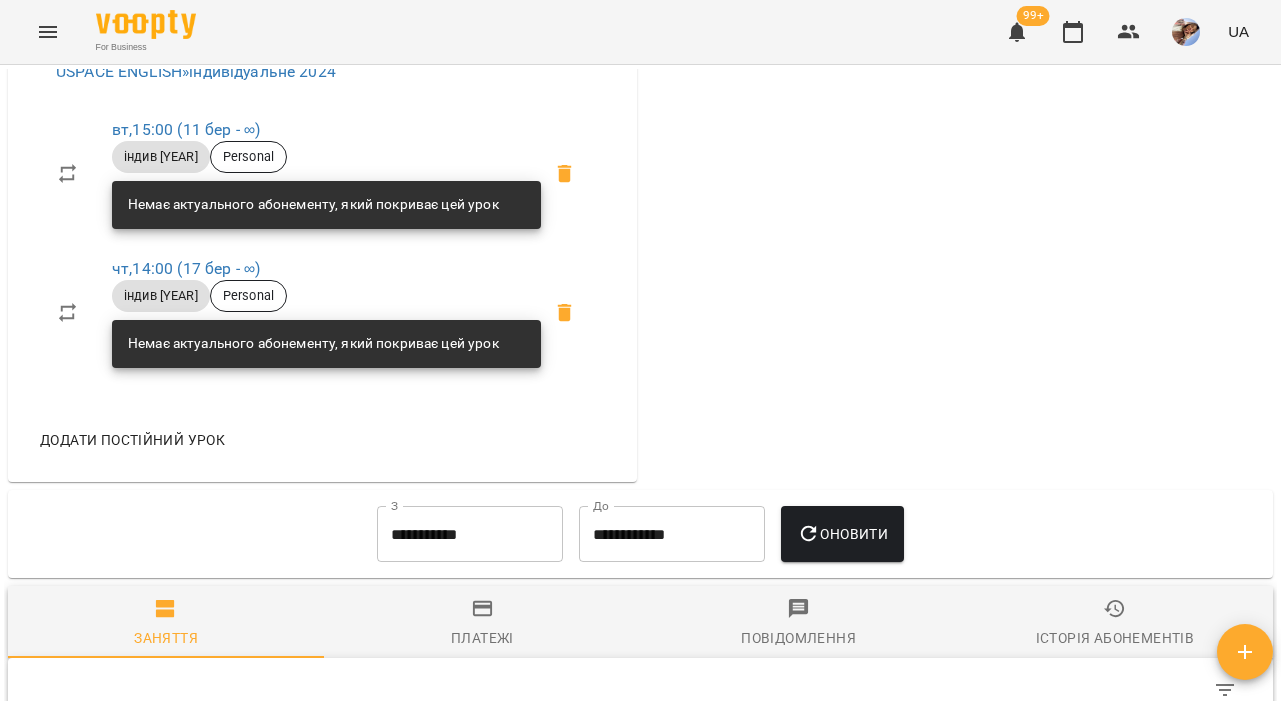 scroll, scrollTop: 296, scrollLeft: 0, axis: vertical 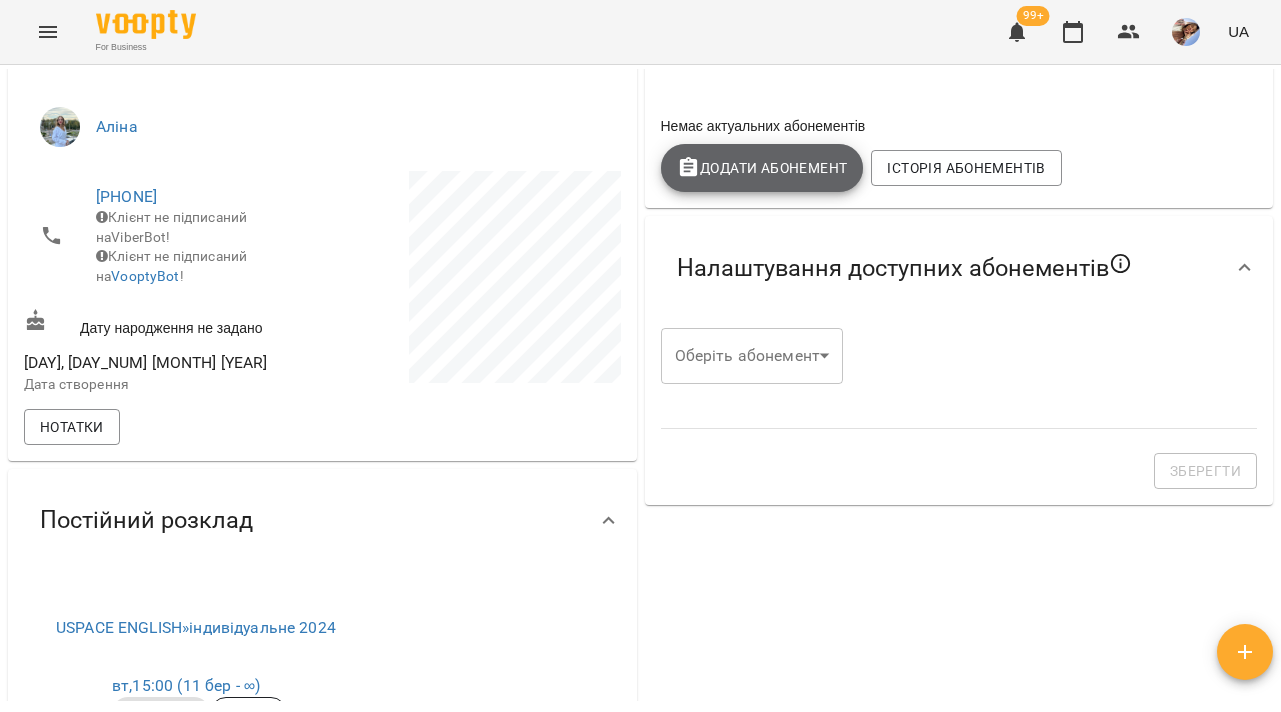 click on "Додати Абонемент" at bounding box center (762, 168) 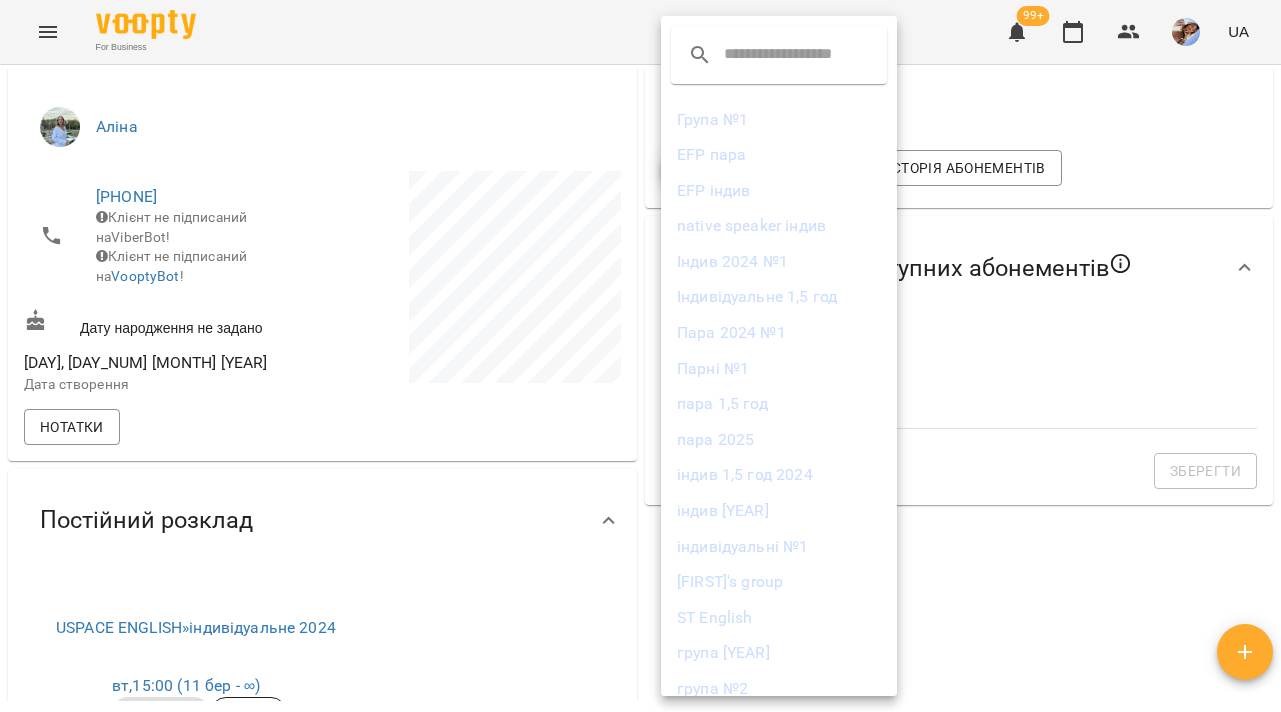 click on "Індив 2024 №1" at bounding box center [779, 262] 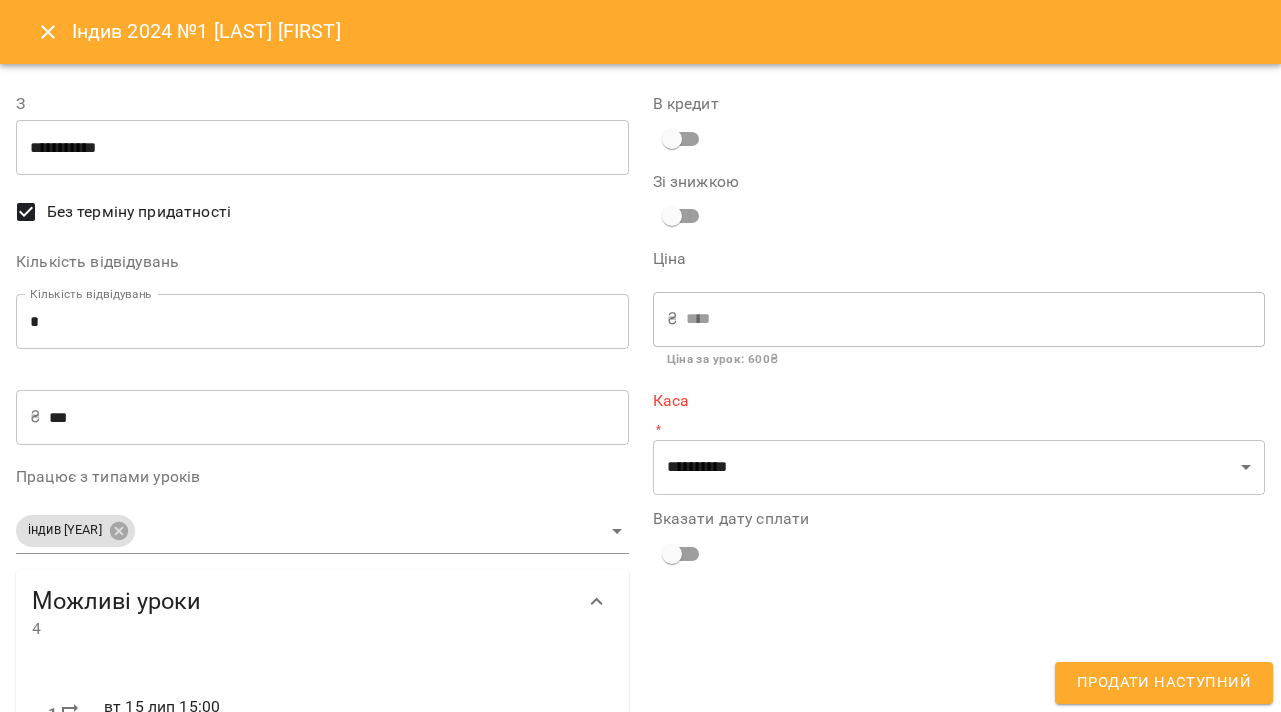 click 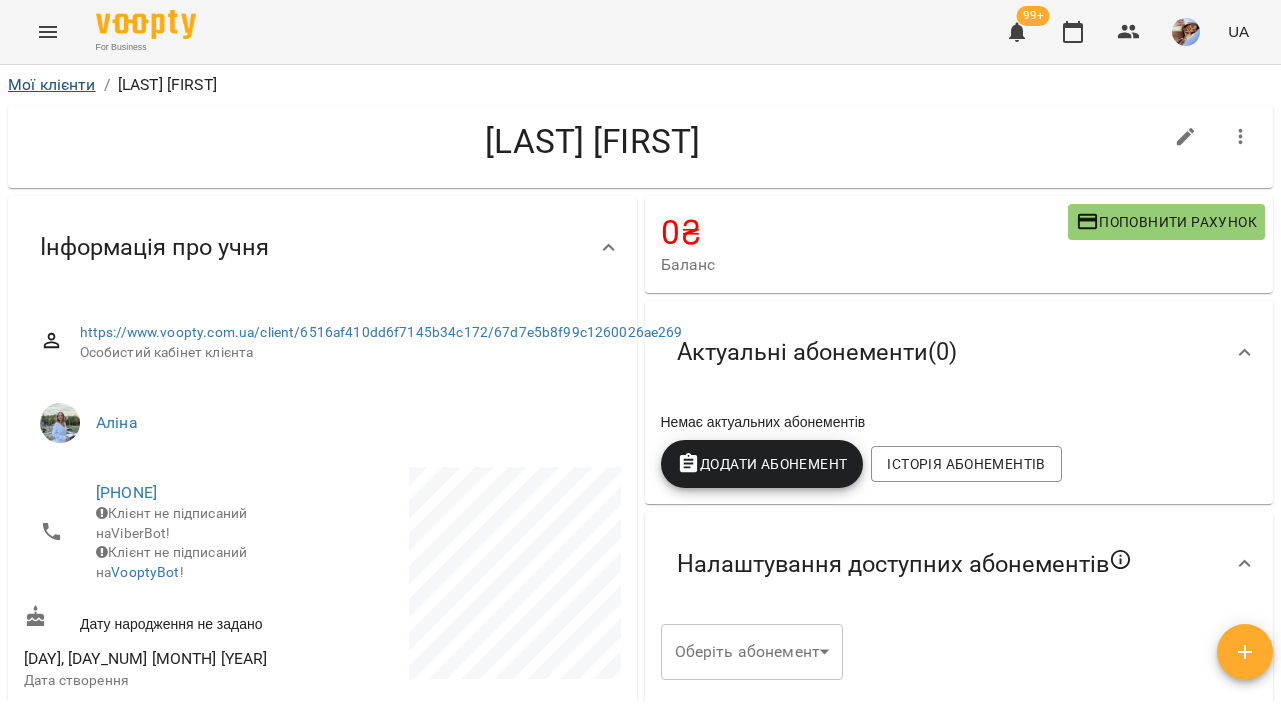 scroll, scrollTop: 0, scrollLeft: 0, axis: both 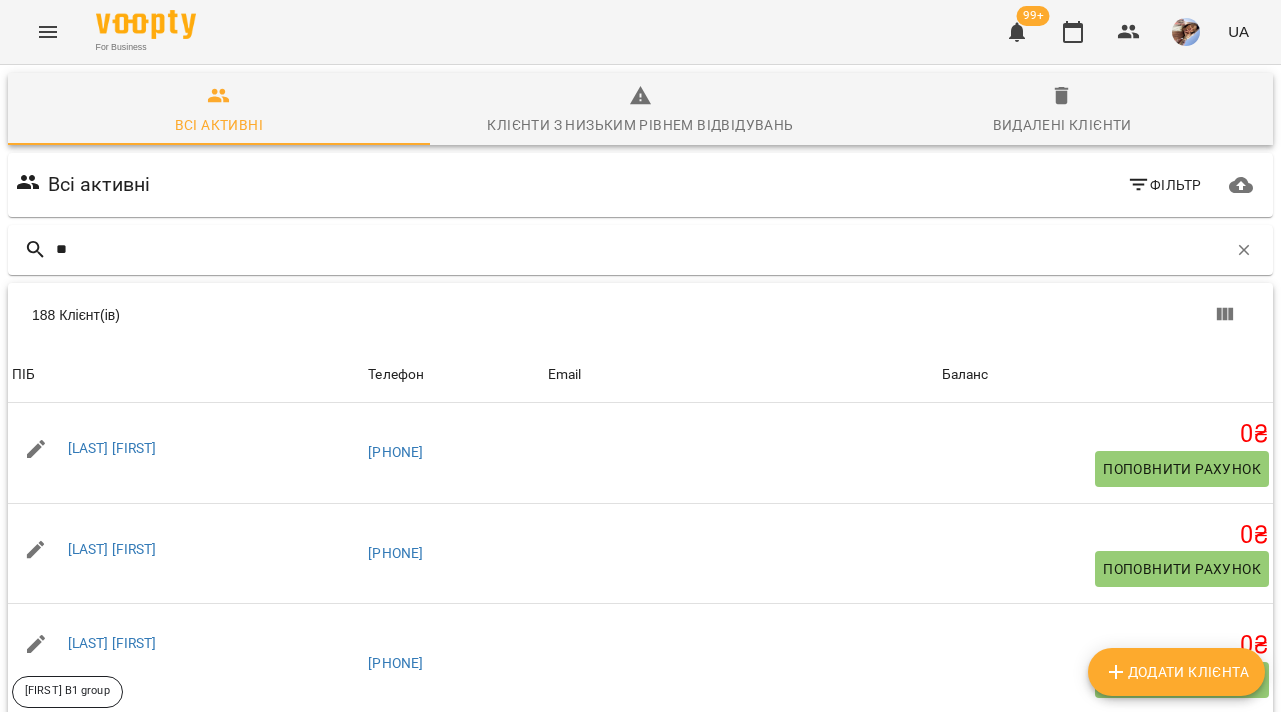 type on "***" 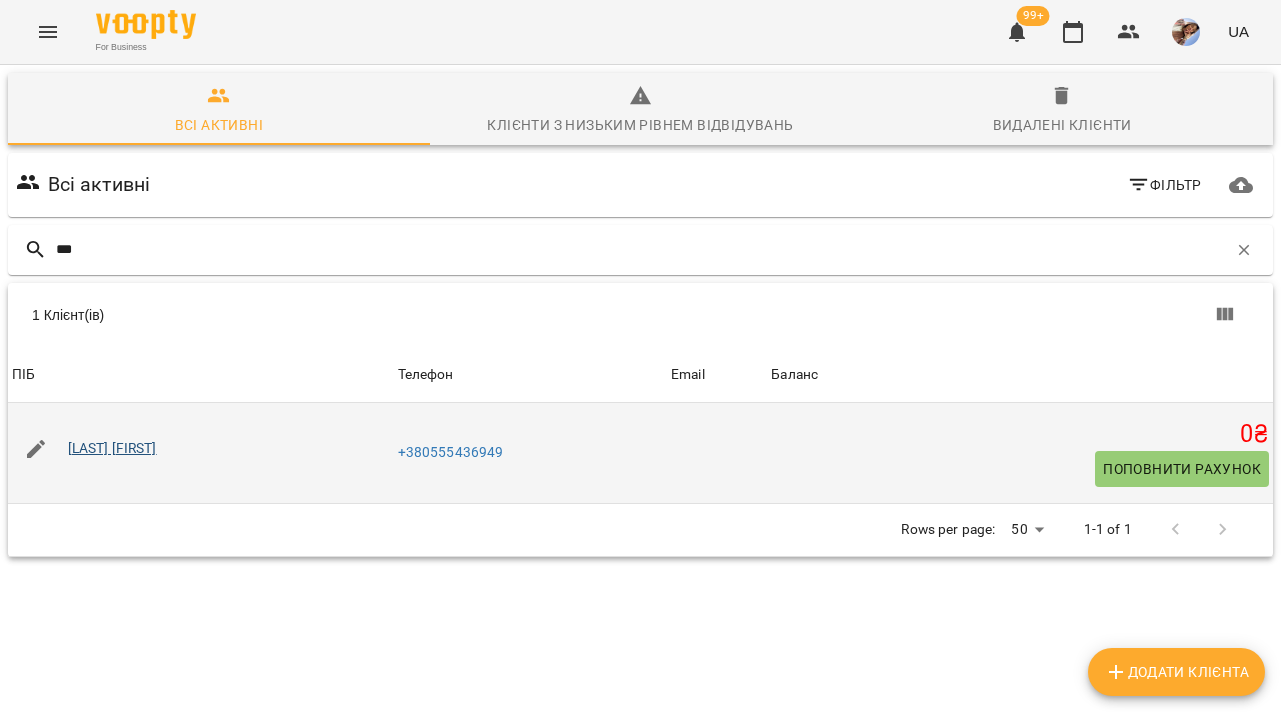click on "[LAST] [FIRST]" at bounding box center (112, 448) 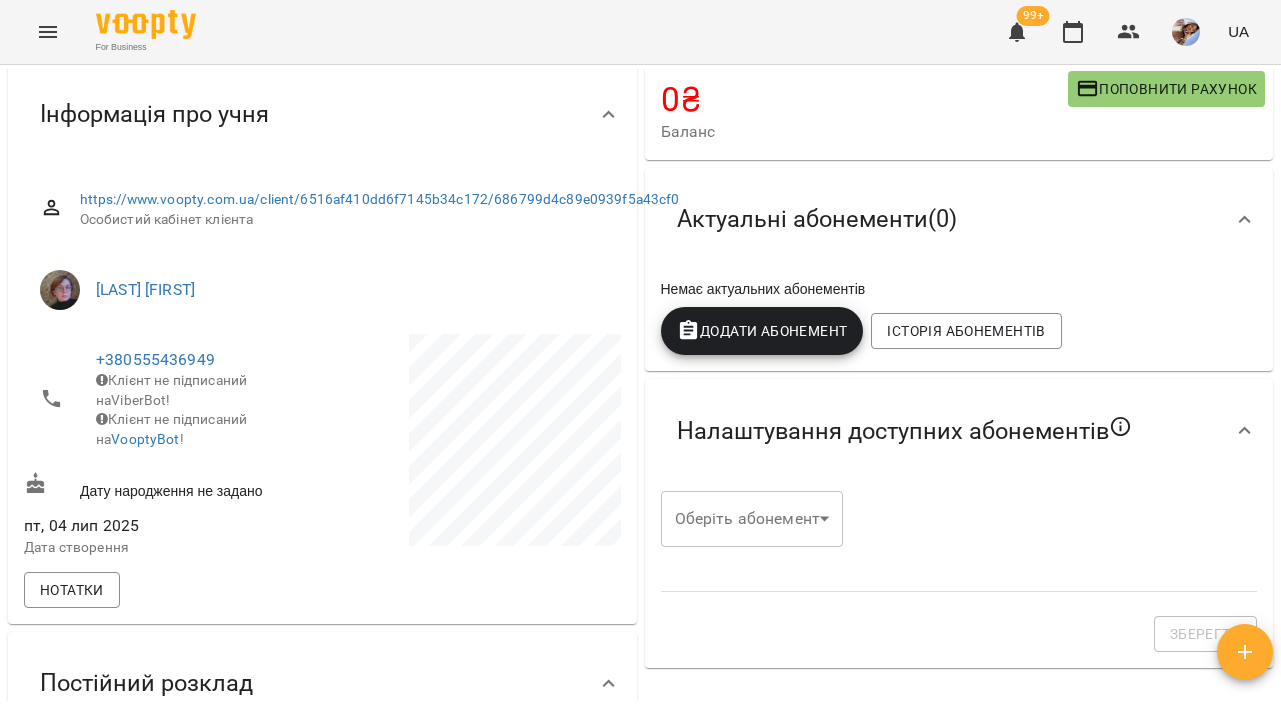 scroll, scrollTop: 133, scrollLeft: 0, axis: vertical 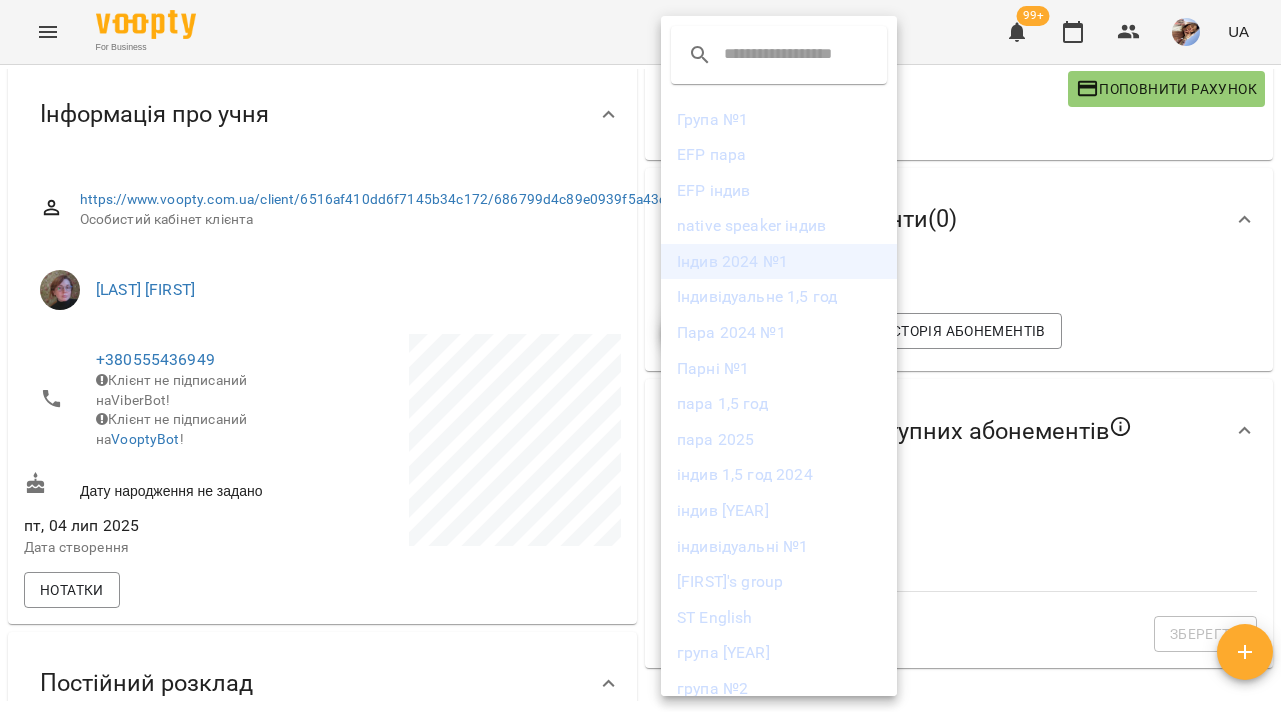 click on "Індив 2024 №1" at bounding box center (779, 262) 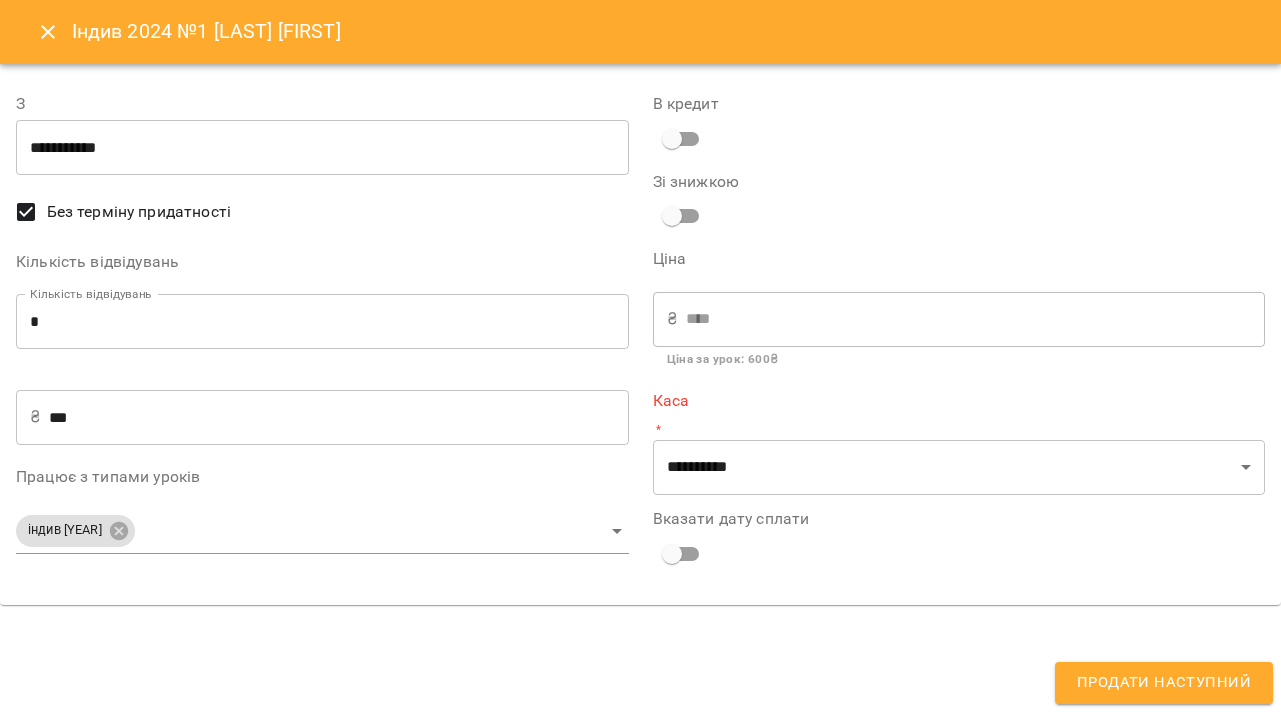 click 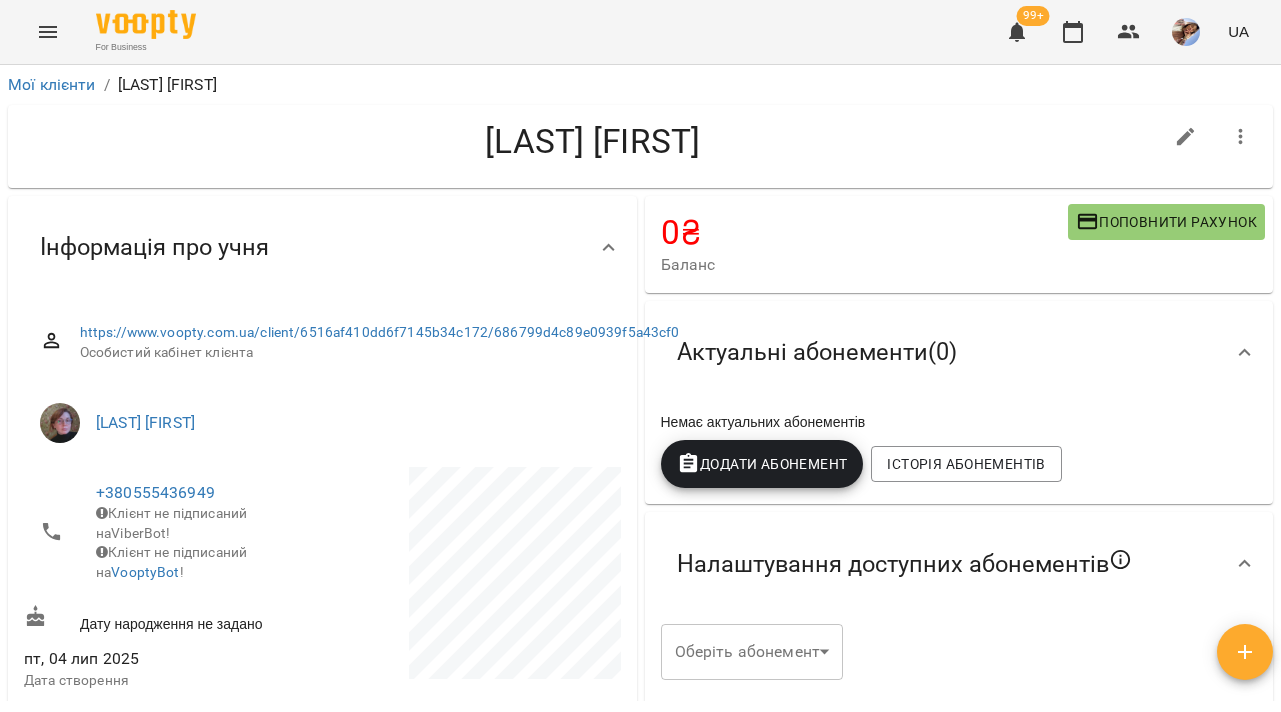 scroll, scrollTop: 0, scrollLeft: 0, axis: both 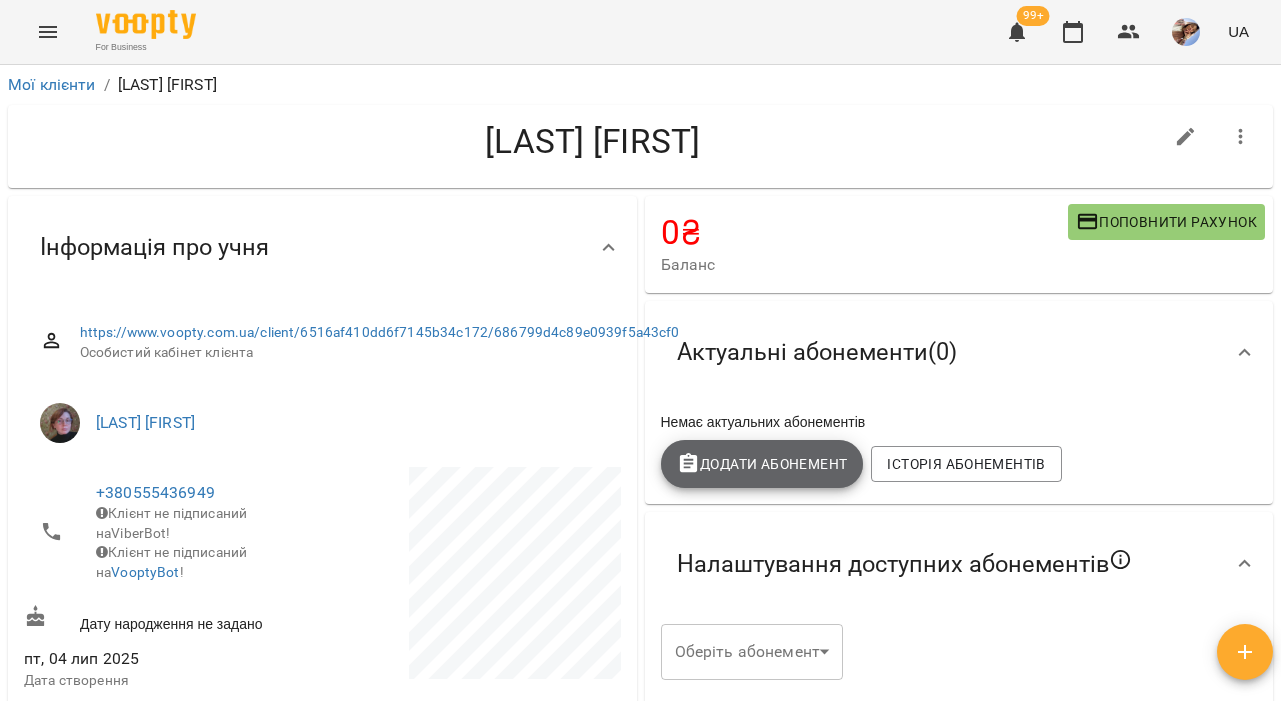 click on "Додати Абонемент" at bounding box center [762, 464] 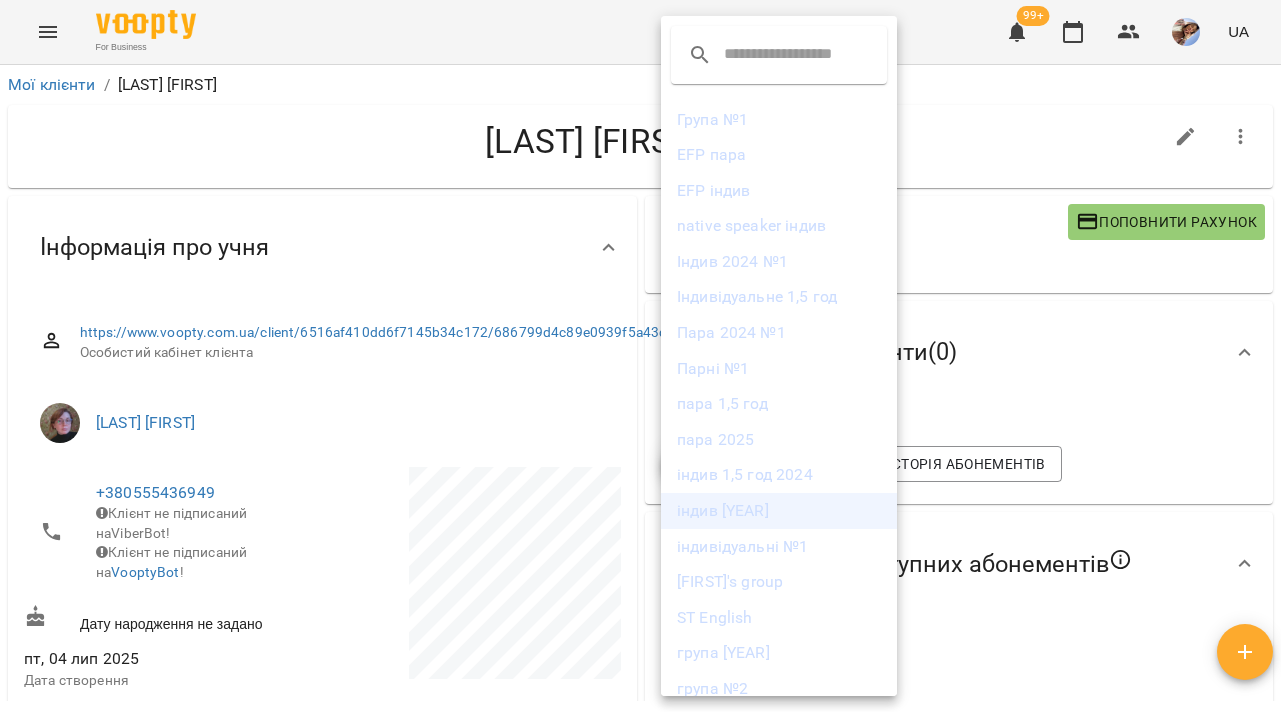 click on "індив [YEAR]" at bounding box center (779, 511) 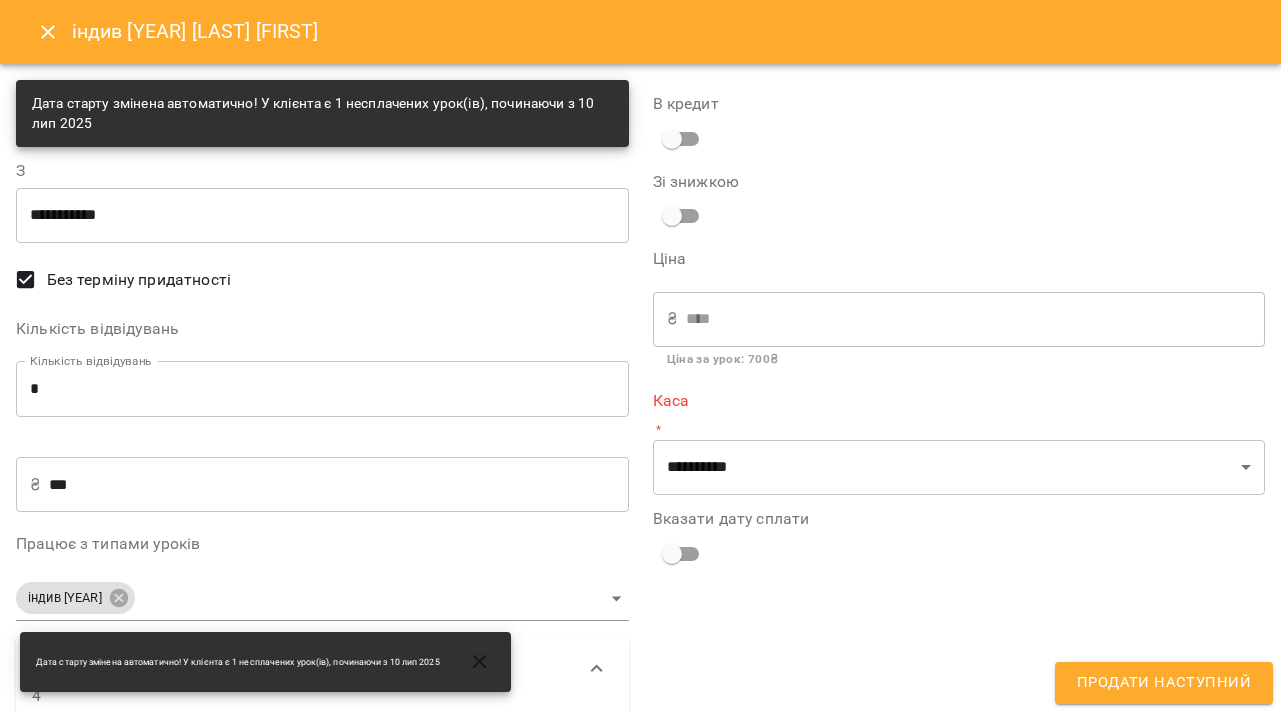 click on "*" at bounding box center [322, 389] 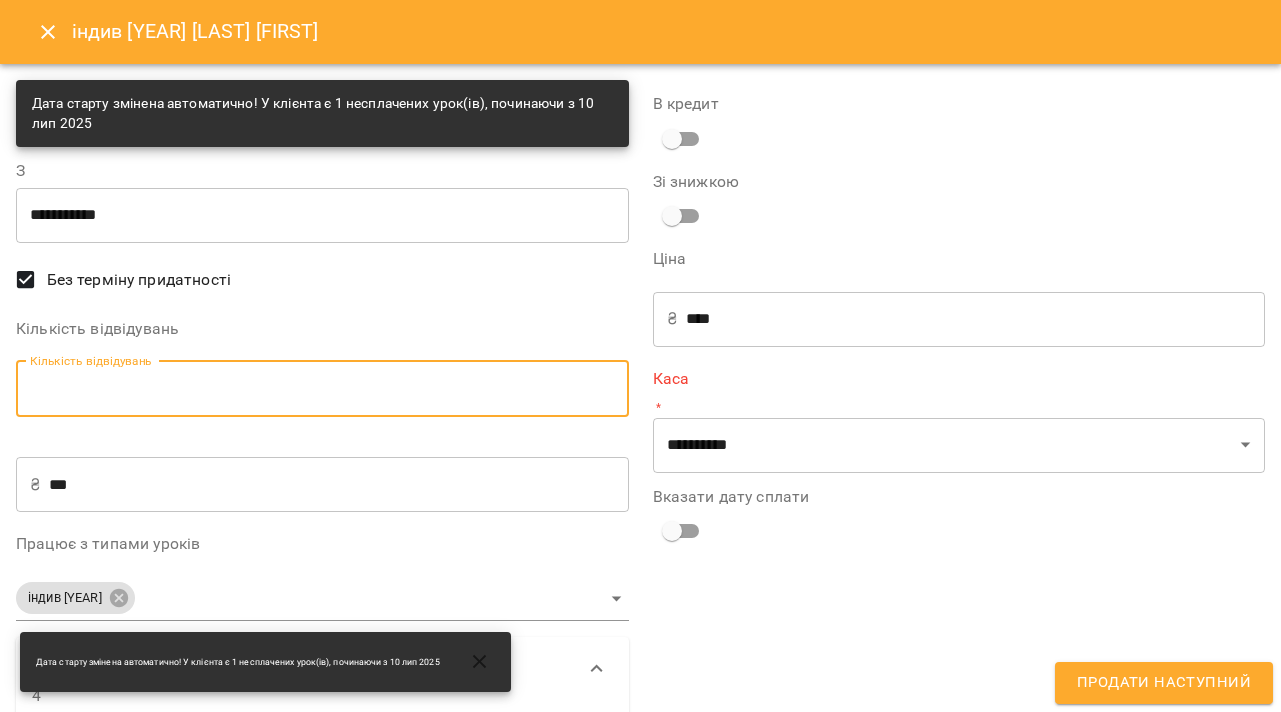 type on "*" 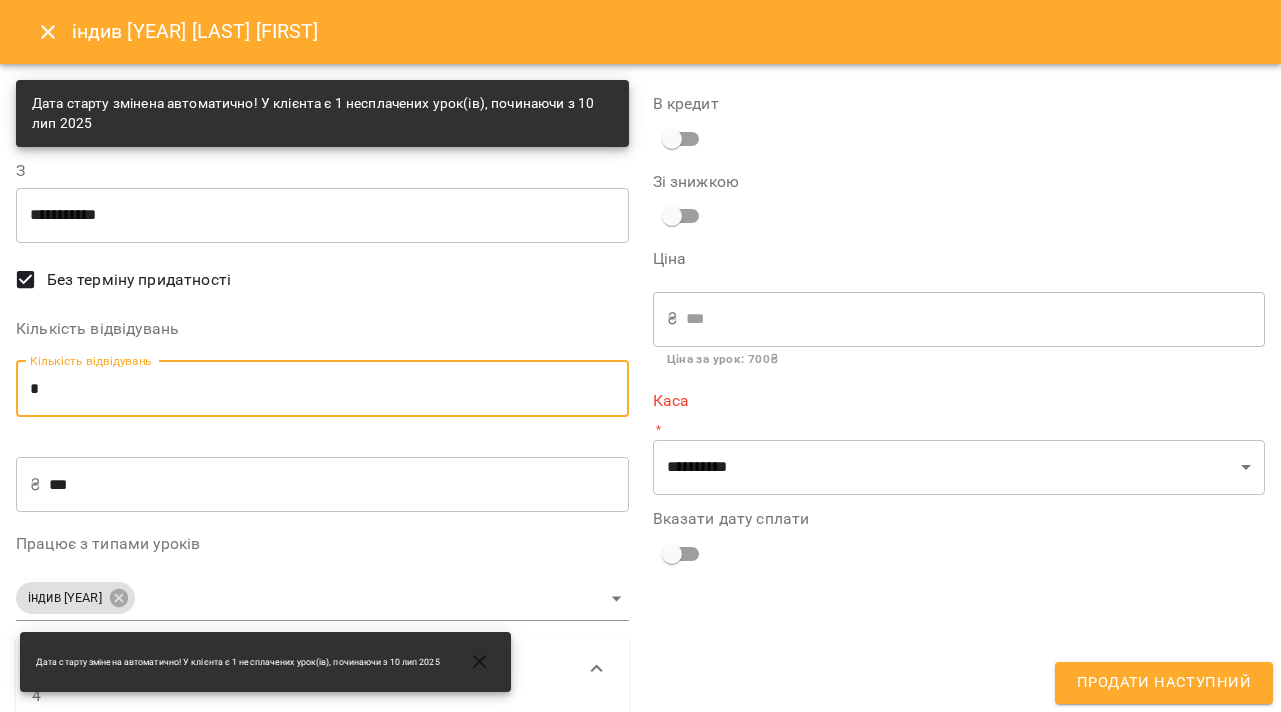 type on "*" 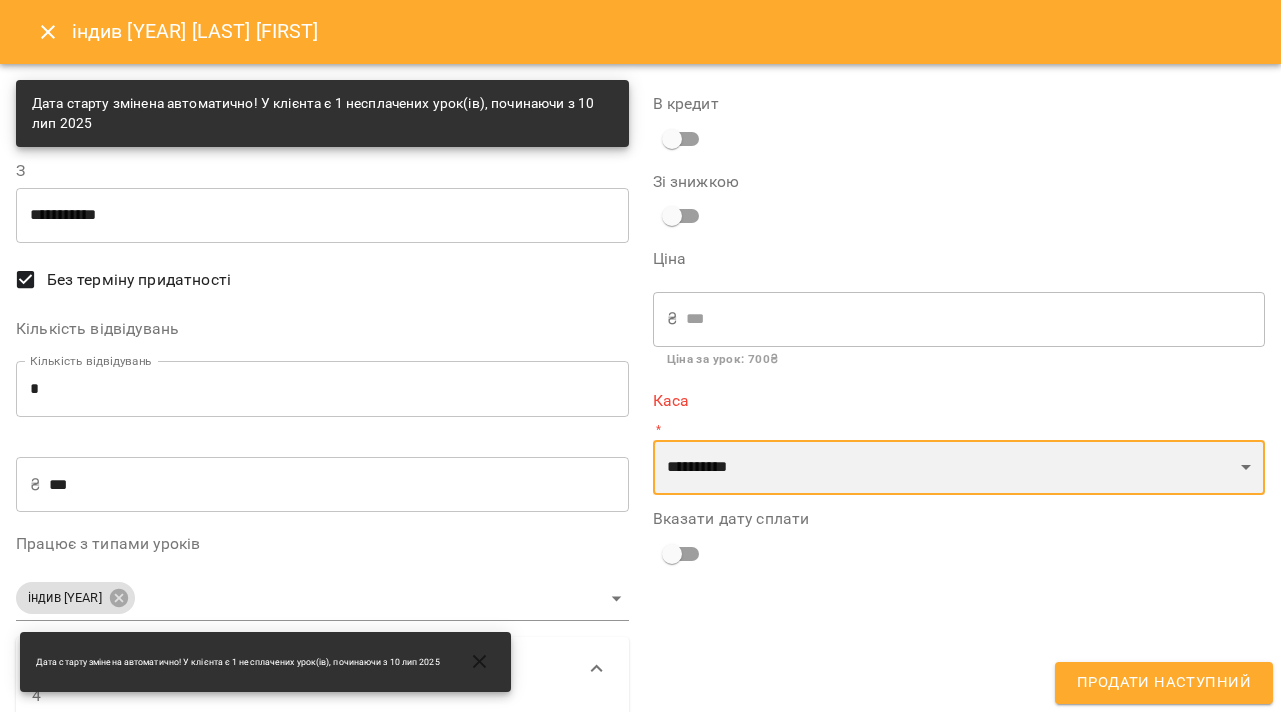 select on "****" 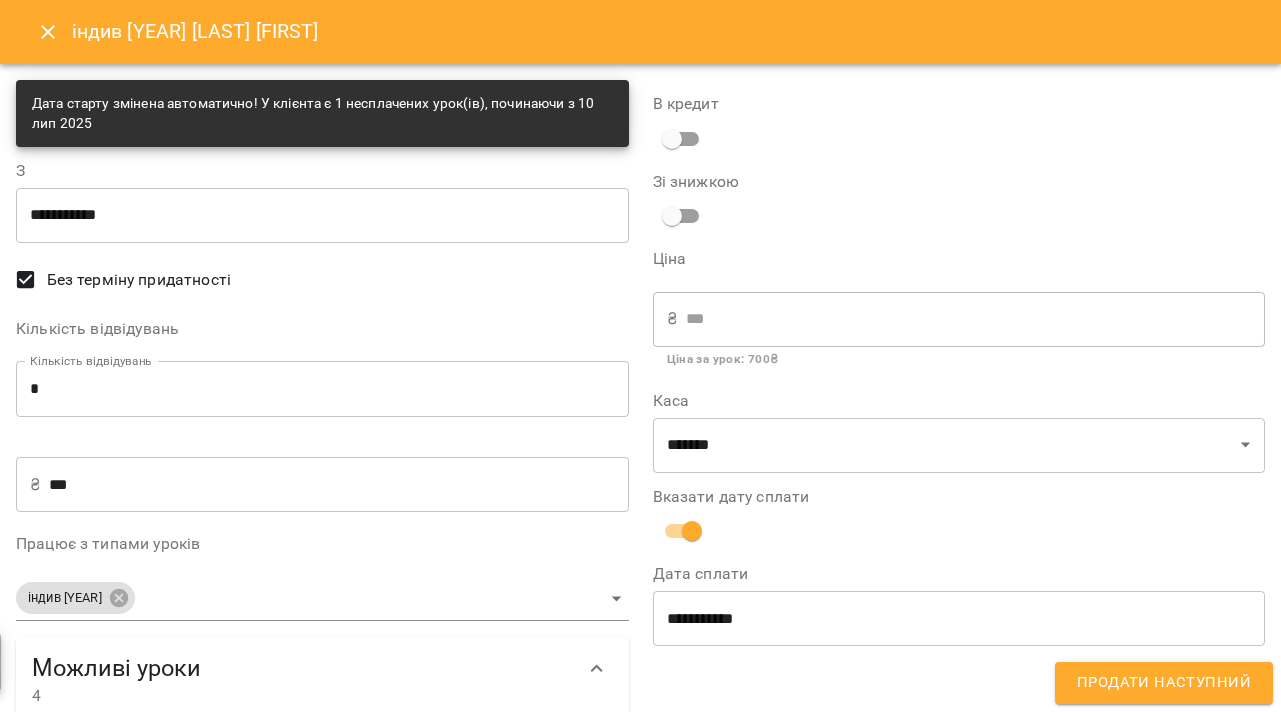 click on "**********" at bounding box center (959, 618) 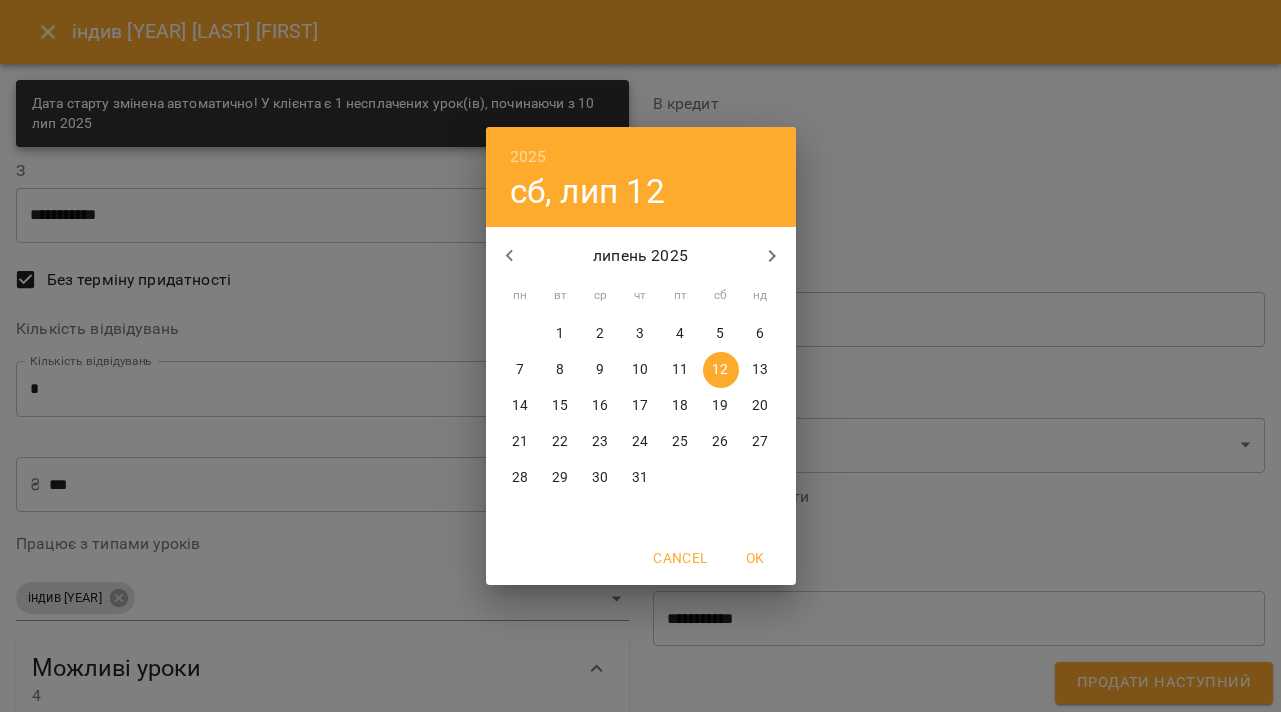 click on "9" at bounding box center [601, 370] 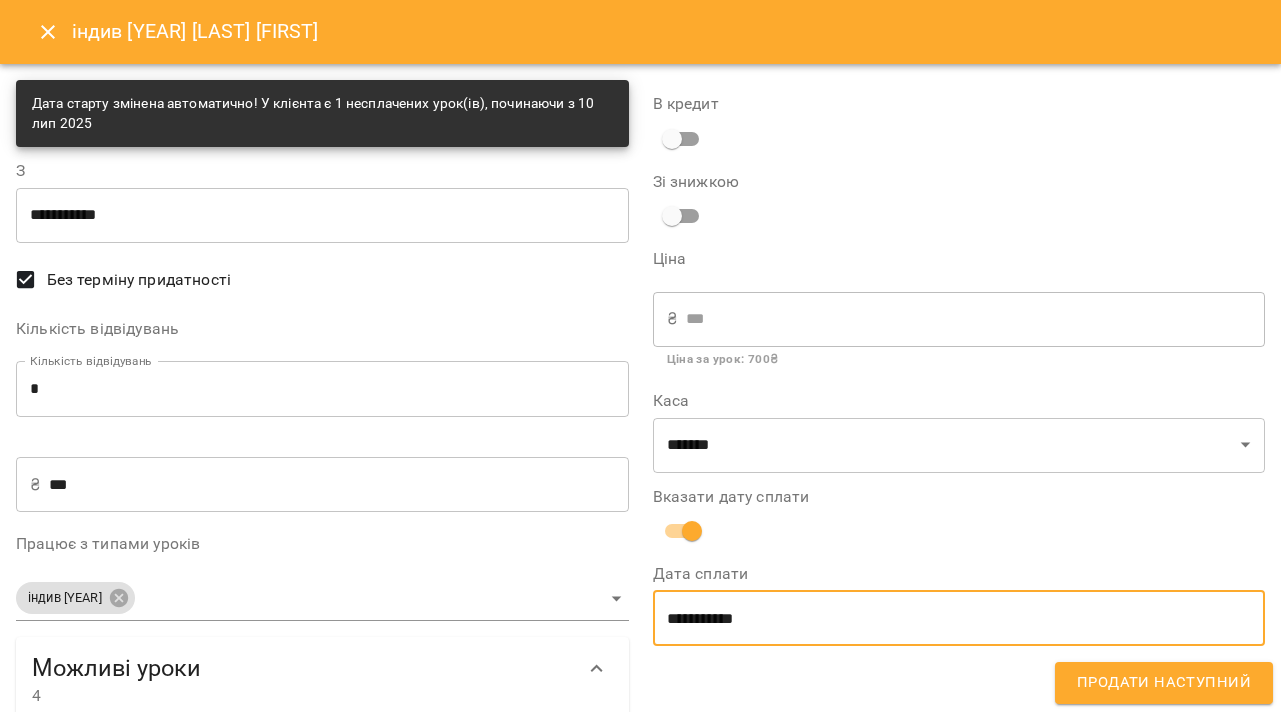 click on "Продати наступний" at bounding box center (1164, 683) 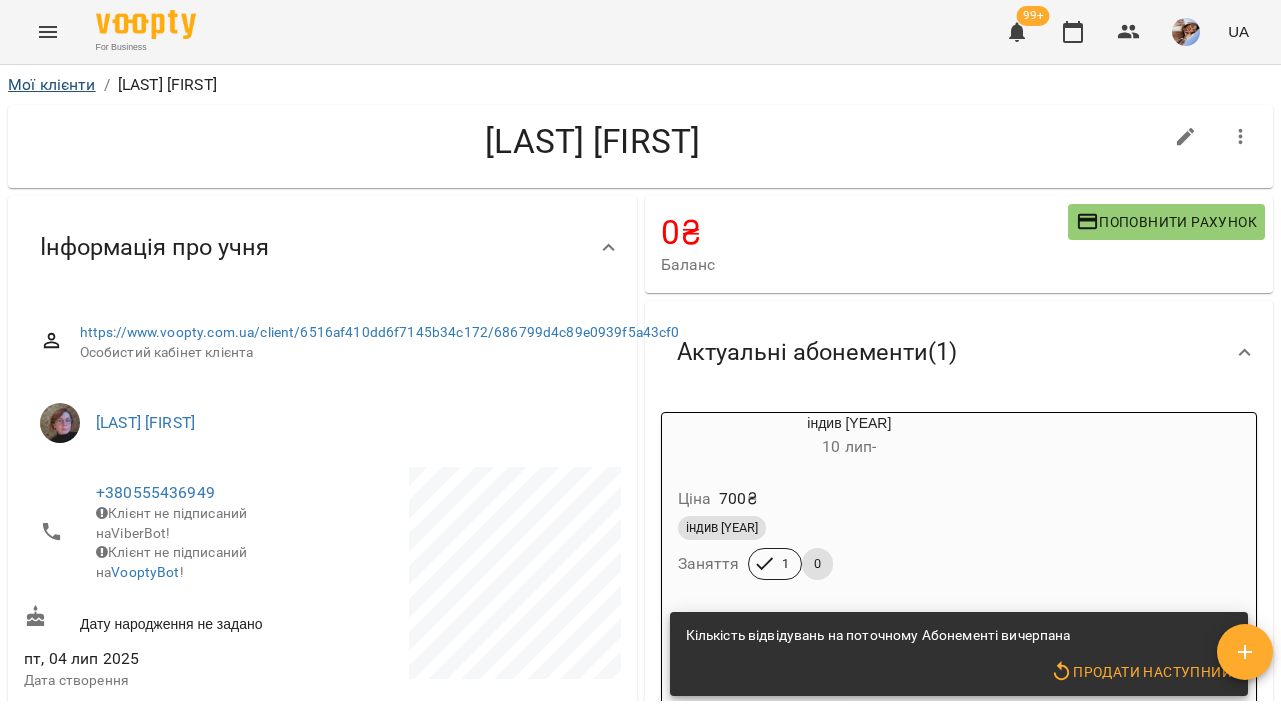 click on "Мої клієнти" at bounding box center [52, 84] 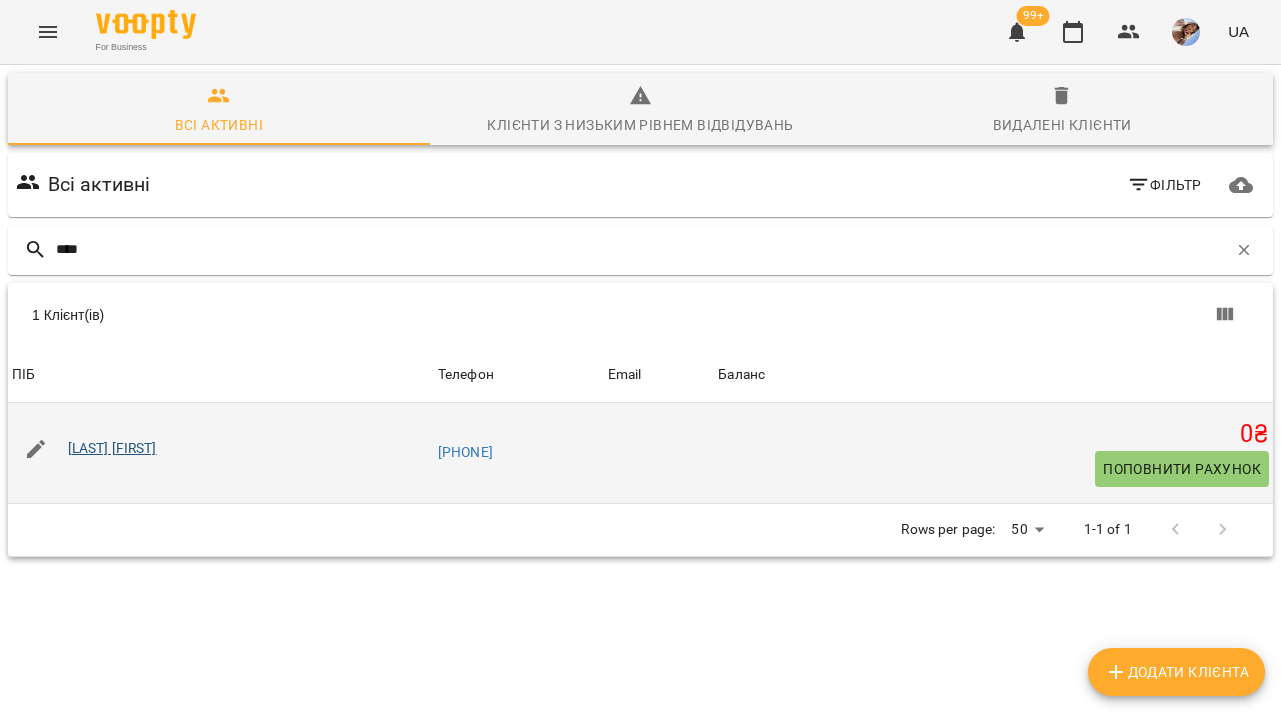 type on "****" 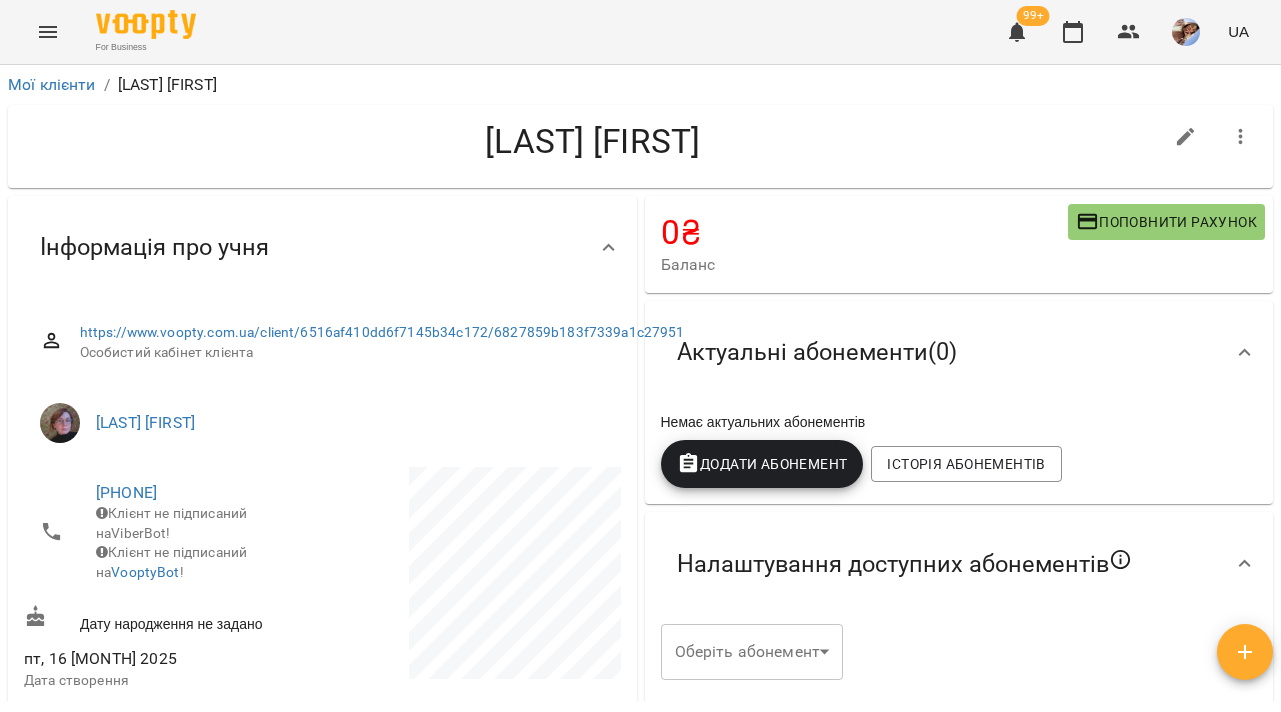 click on "Додати Абонемент" at bounding box center (762, 464) 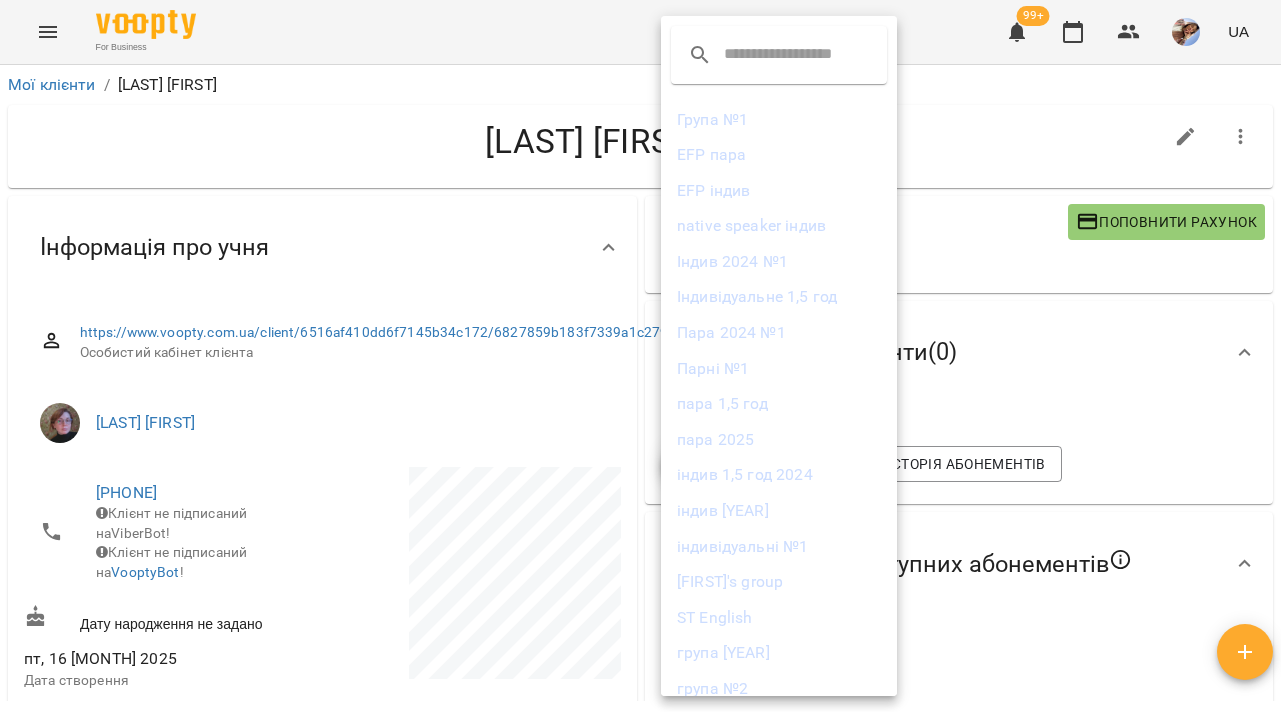 click on "індив [YEAR]" at bounding box center [779, 511] 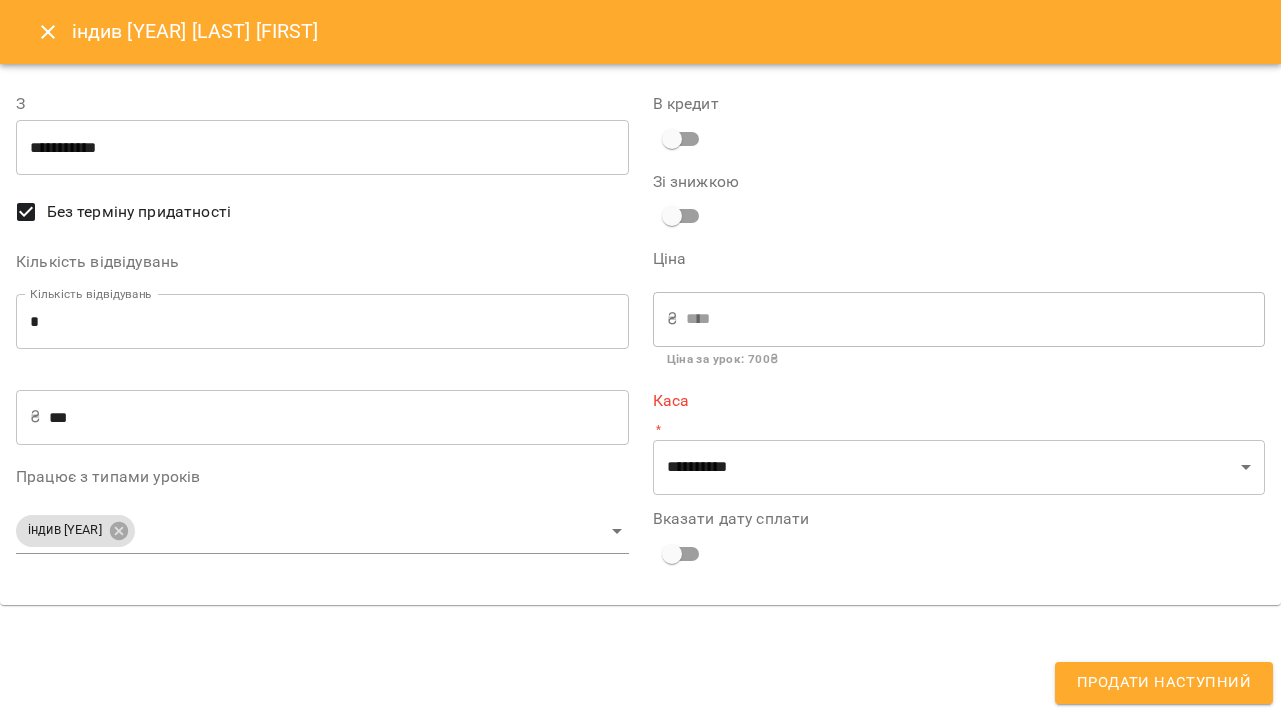 type on "**********" 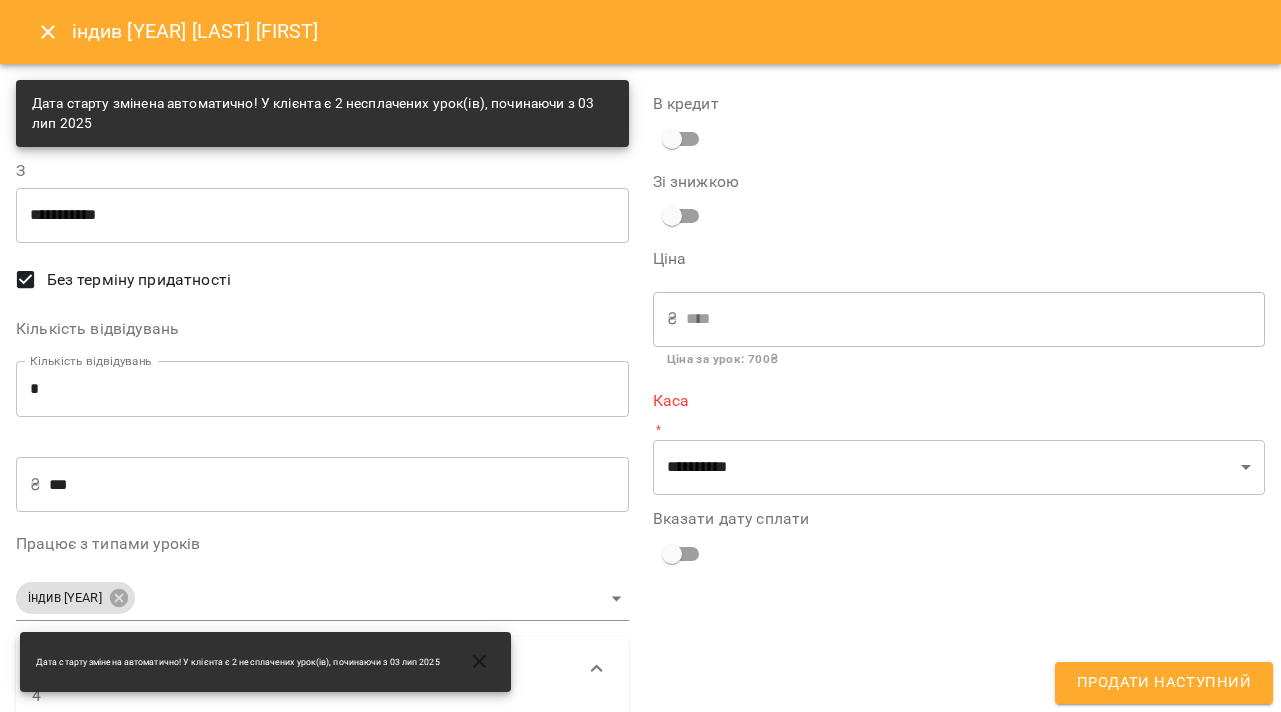 click on "*" at bounding box center (322, 389) 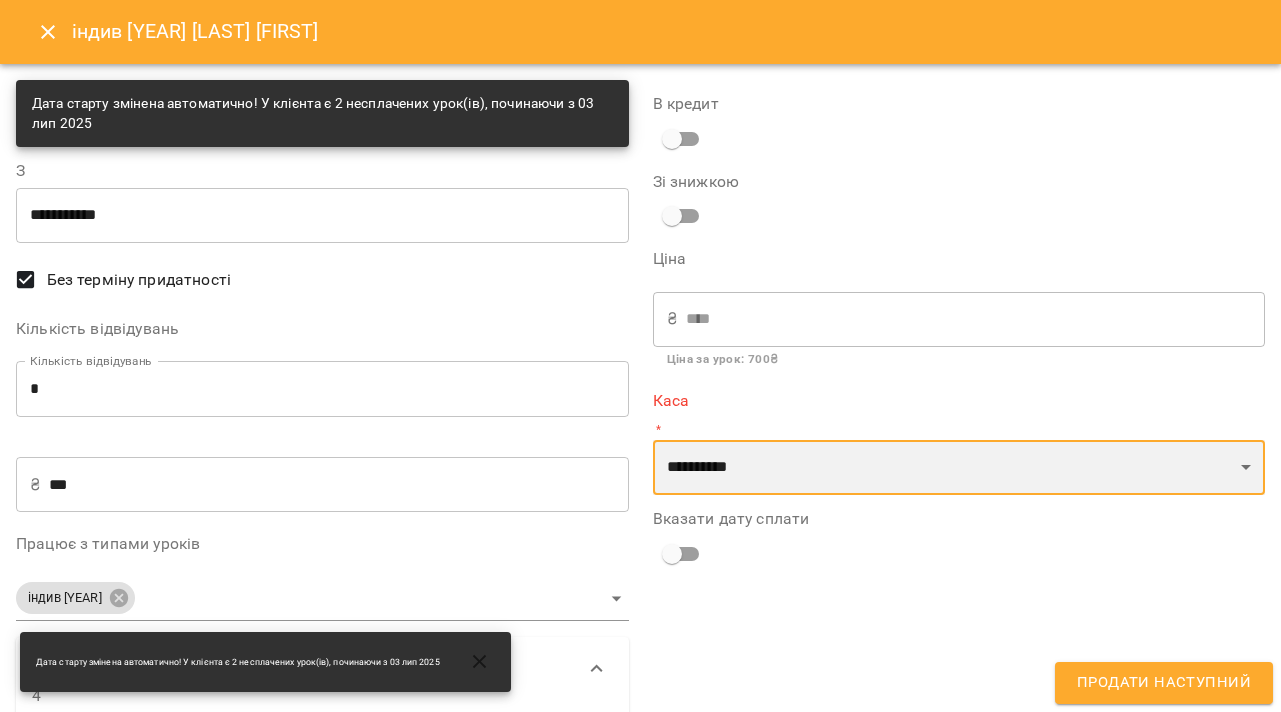 select on "****" 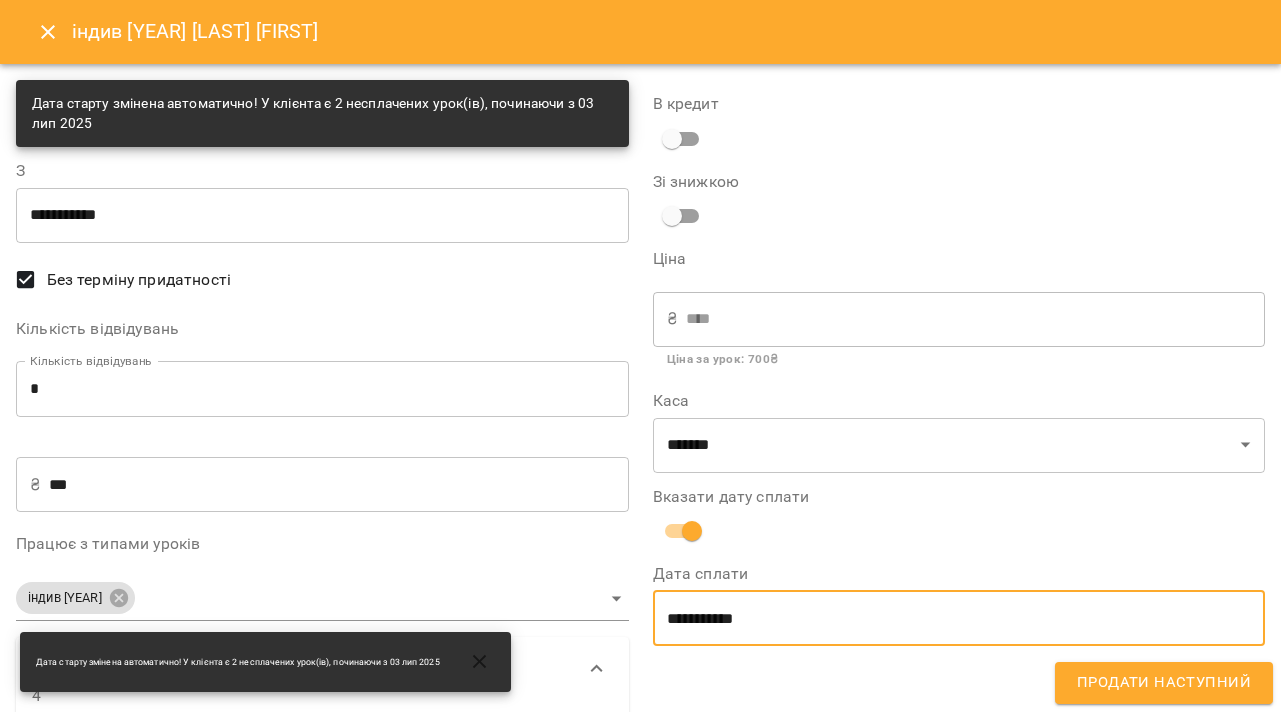 click on "**********" at bounding box center (959, 618) 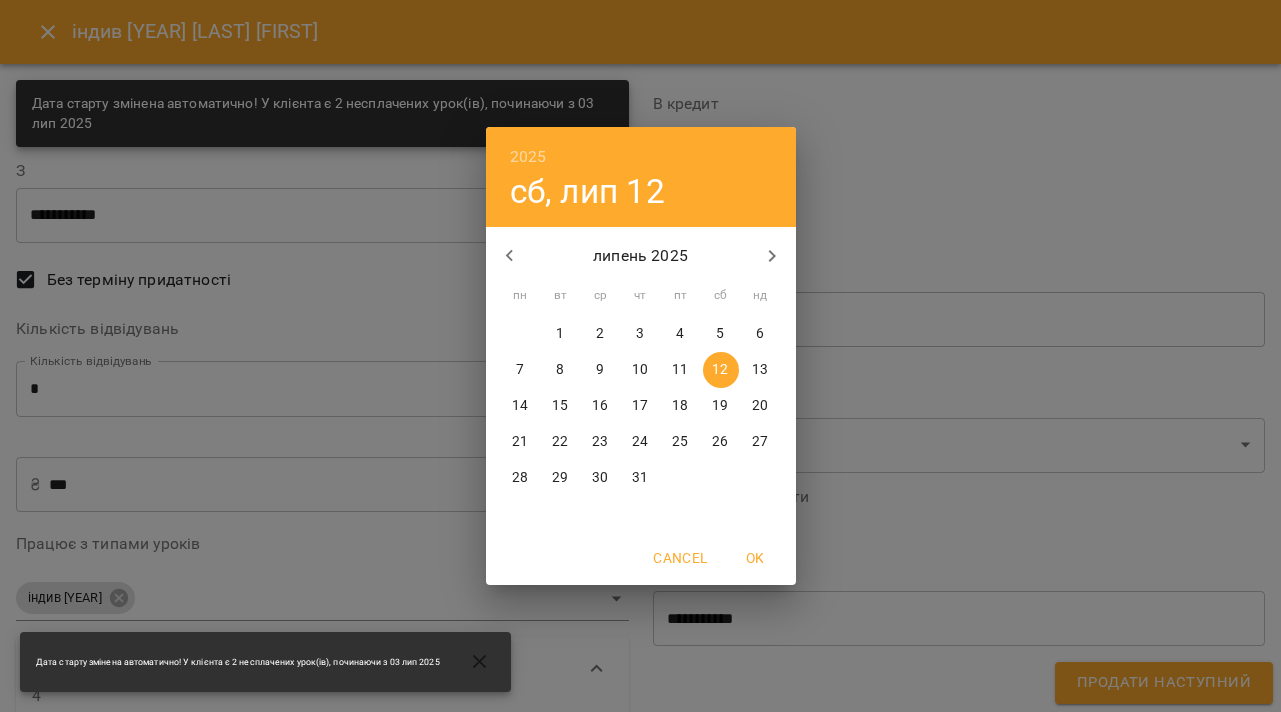 click on "10" at bounding box center [640, 370] 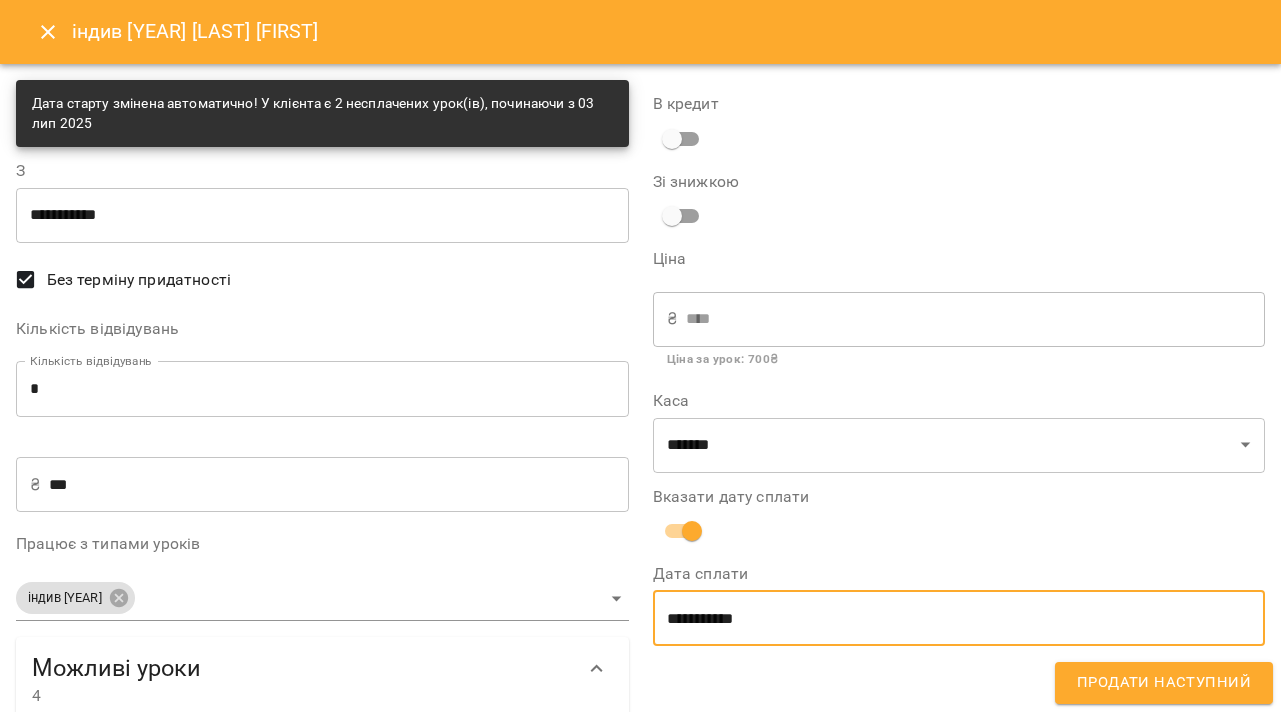click on "Продати наступний" at bounding box center (1164, 683) 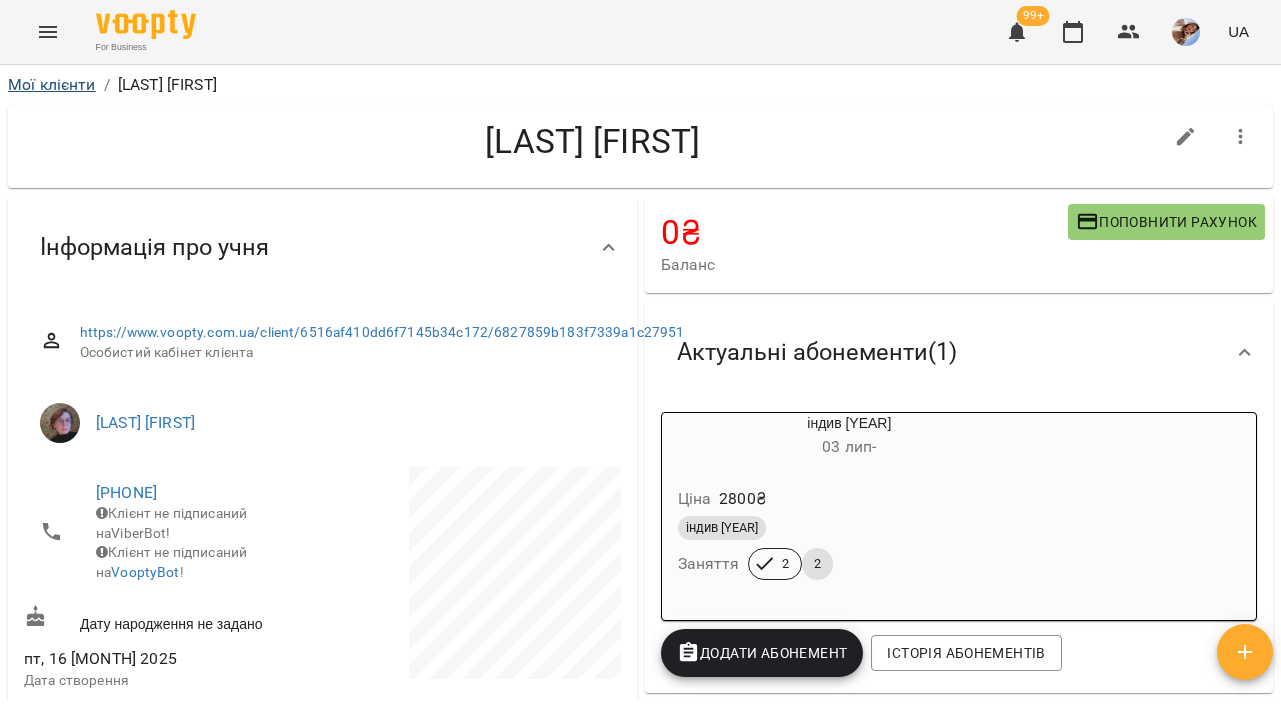 click on "Мої клієнти" at bounding box center (52, 84) 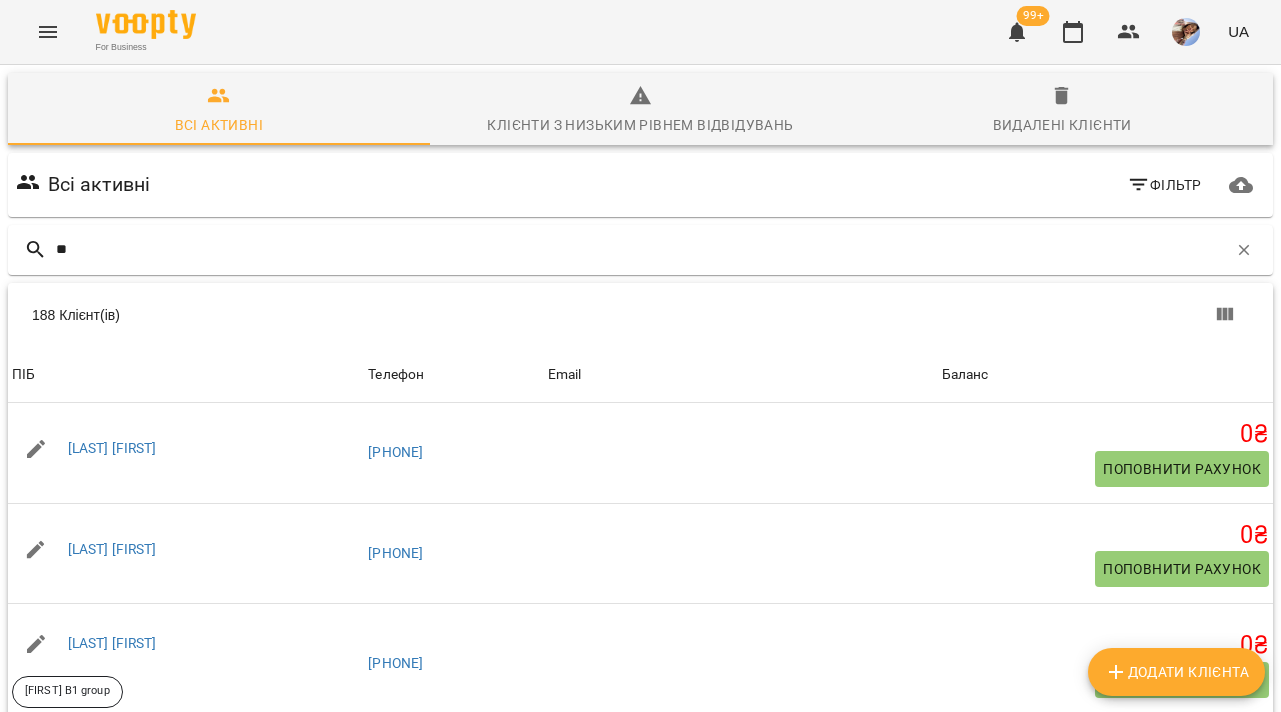 type on "***" 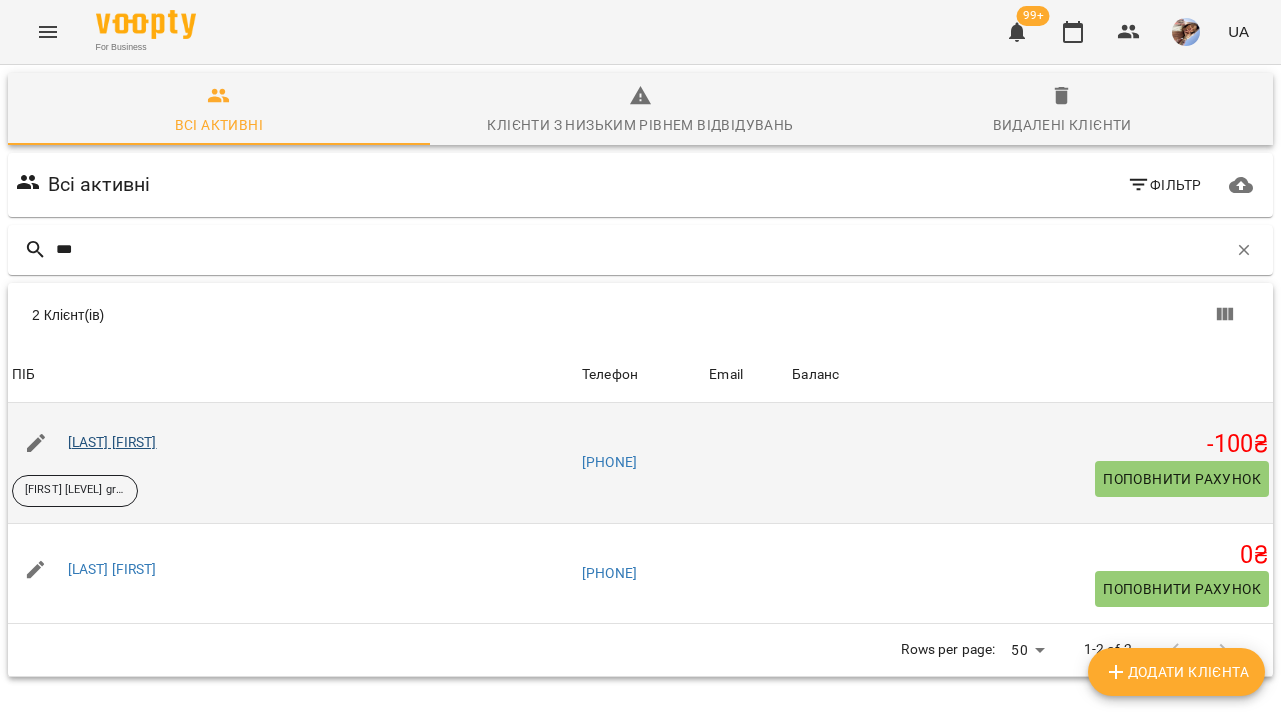click on "[LAST] [FIRST]" at bounding box center (112, 442) 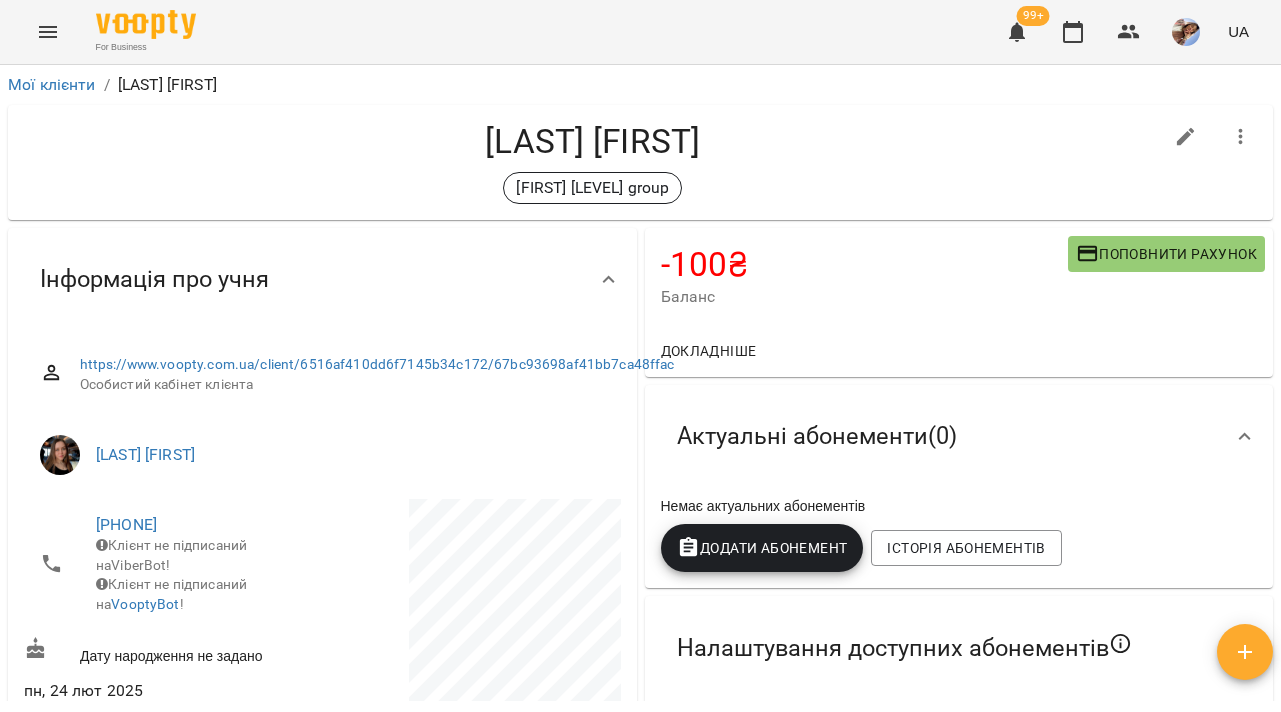 click on "Додати Абонемент" at bounding box center [762, 548] 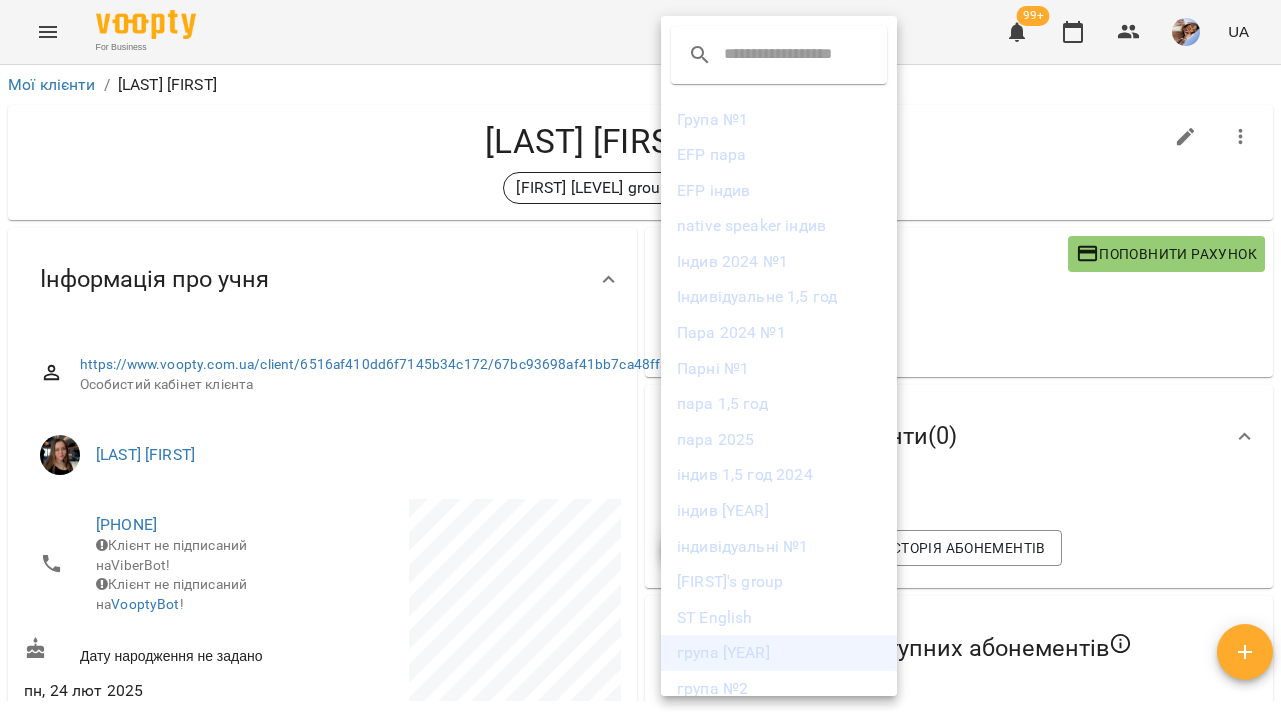 click on "група [YEAR]" at bounding box center (779, 653) 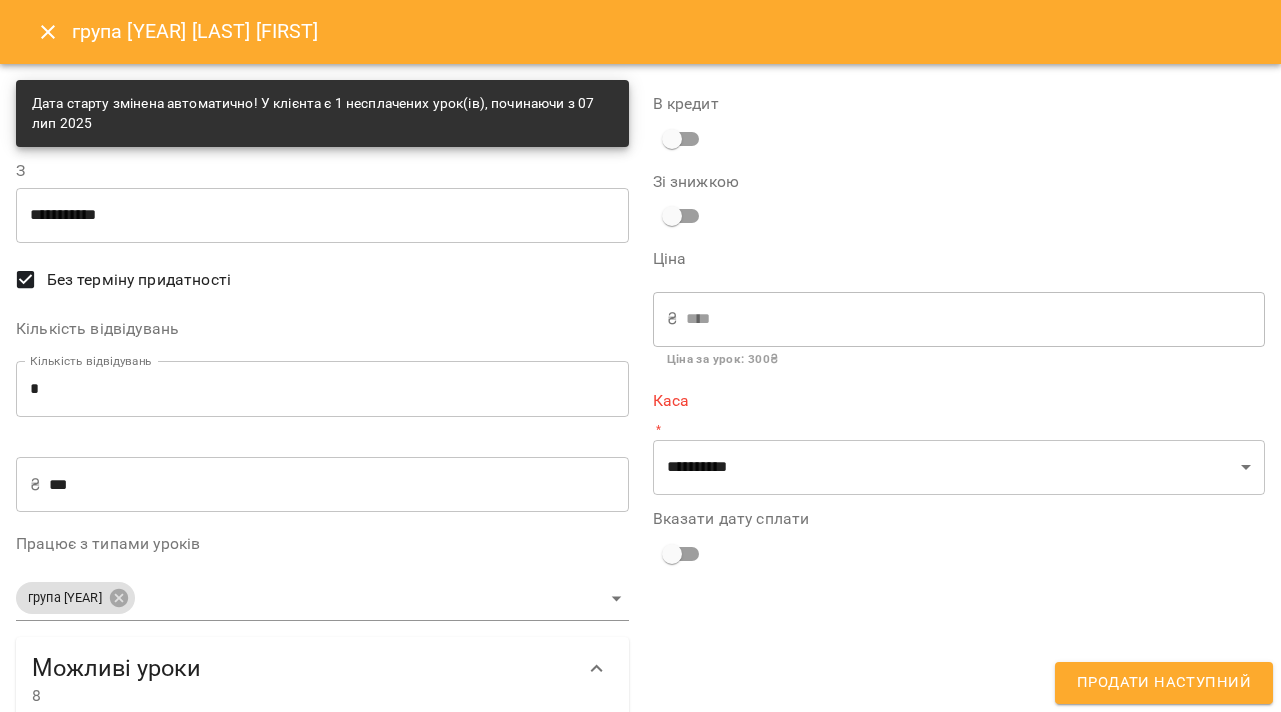 click on "*" at bounding box center (322, 389) 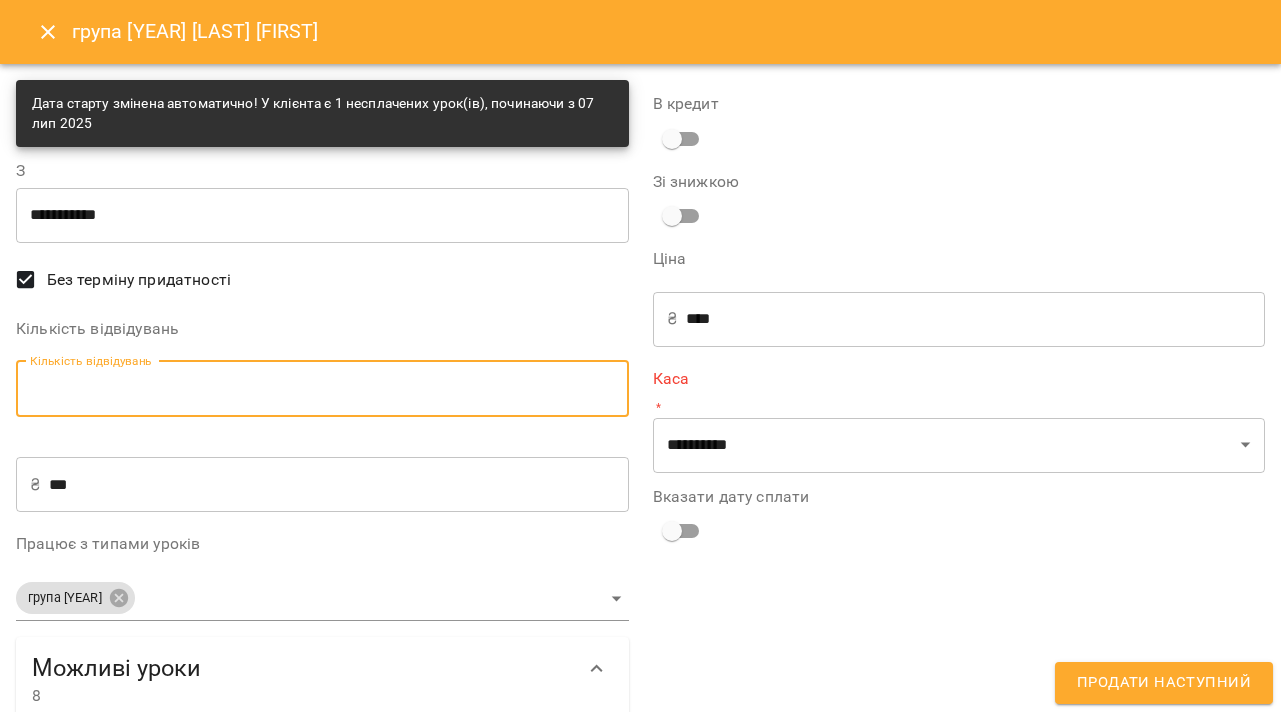 type on "*" 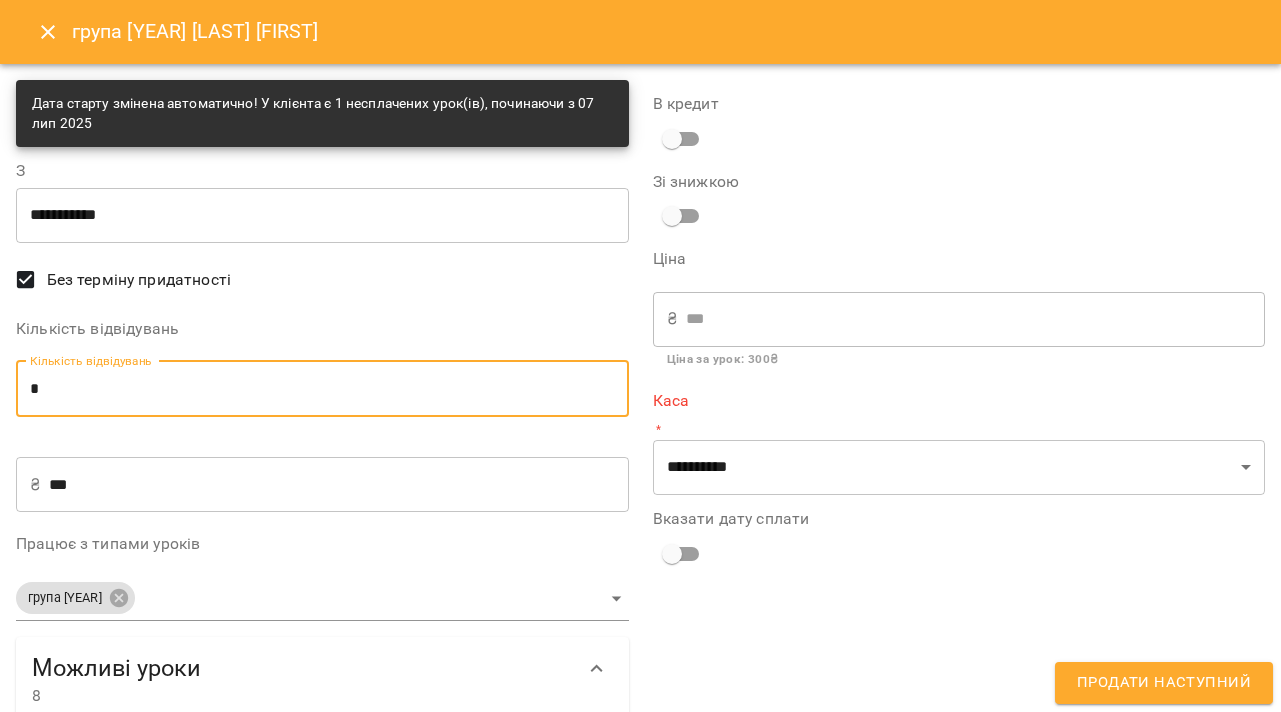 type on "*" 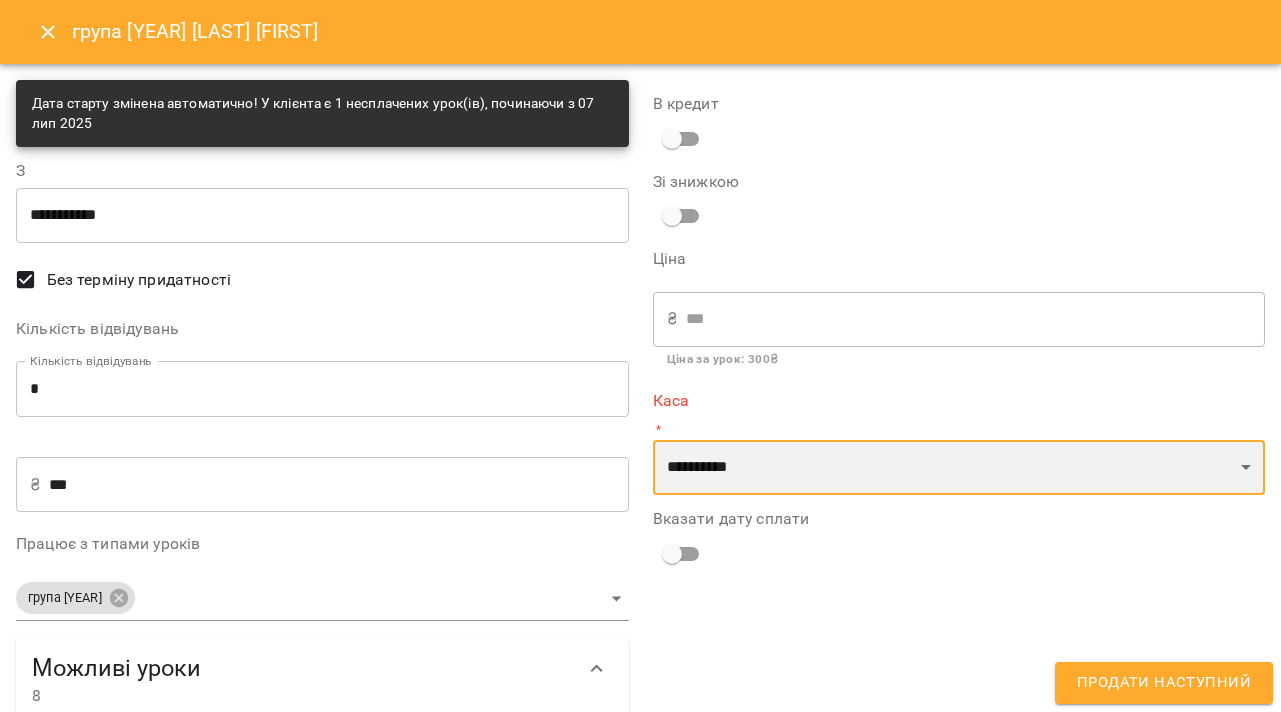 select on "****" 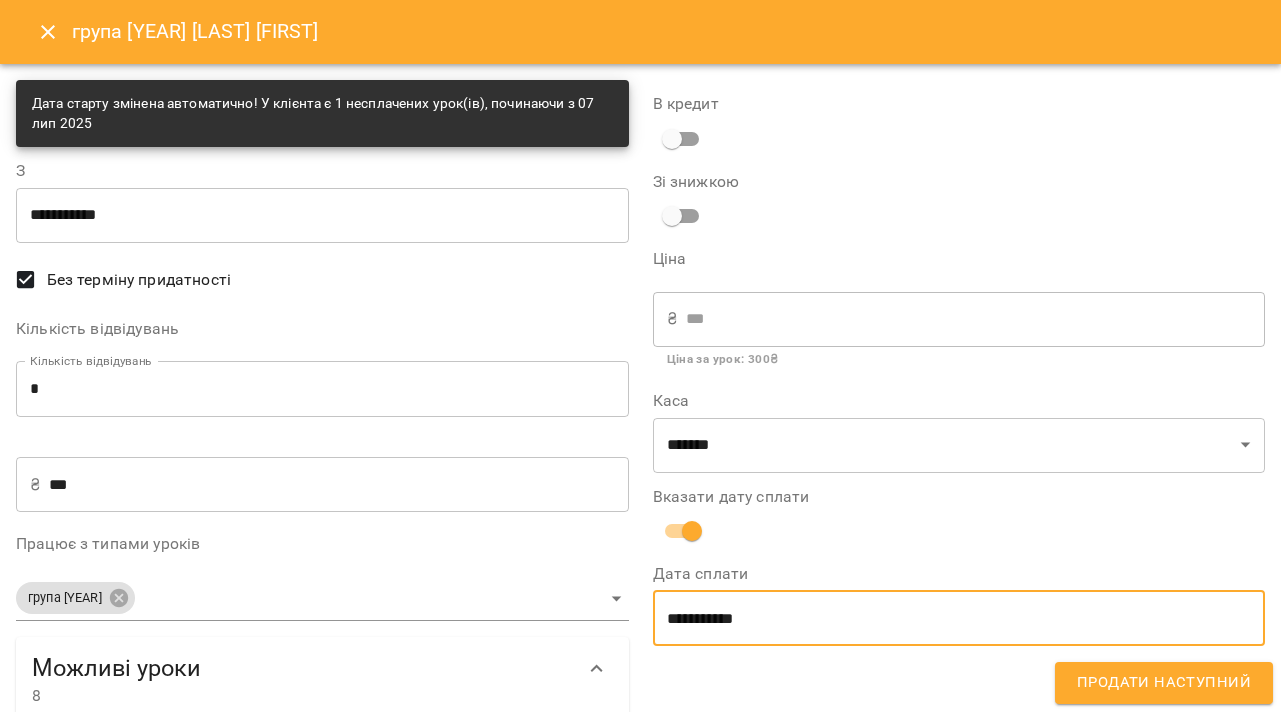 click on "**********" at bounding box center [959, 618] 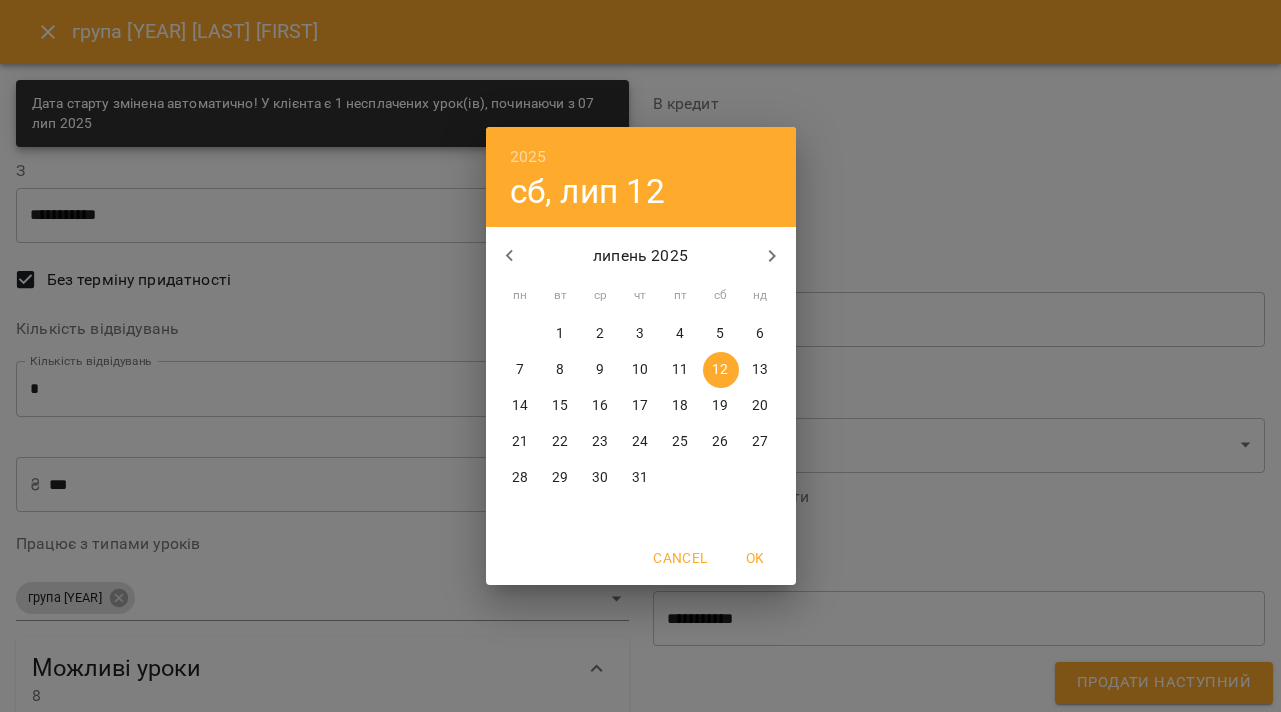 click on "11" at bounding box center (681, 370) 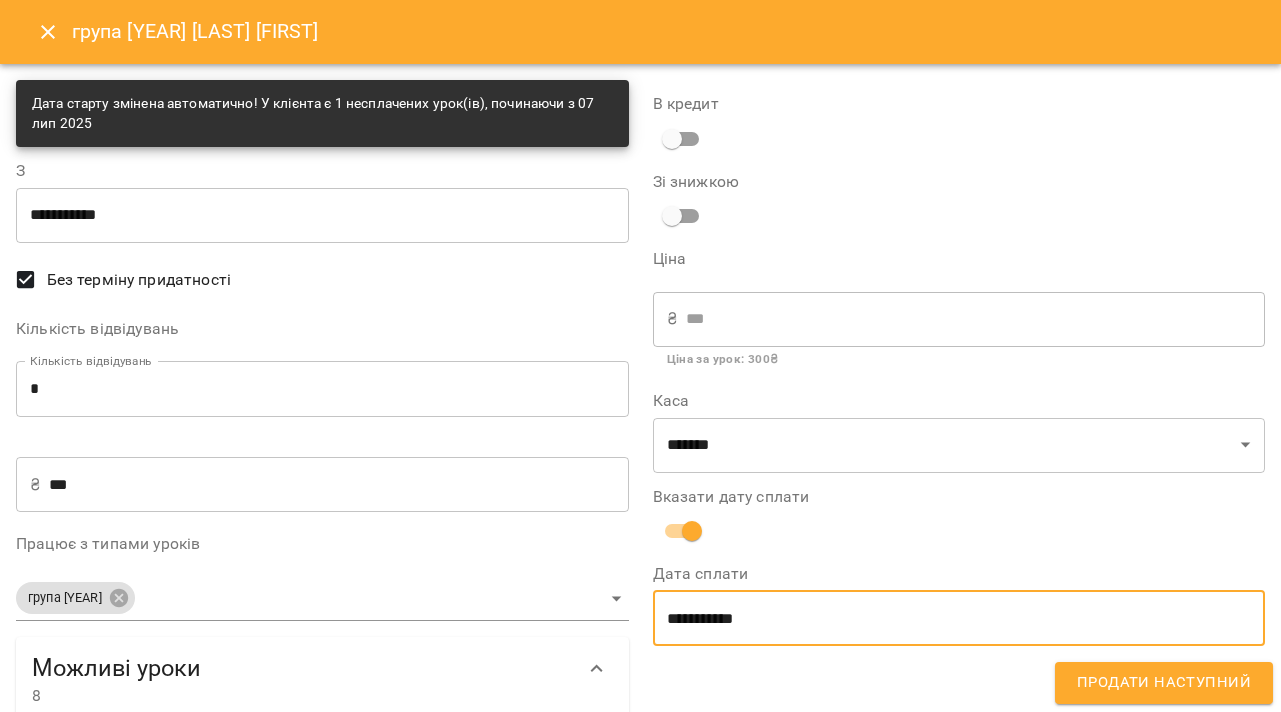 click on "Продати наступний" at bounding box center [1164, 683] 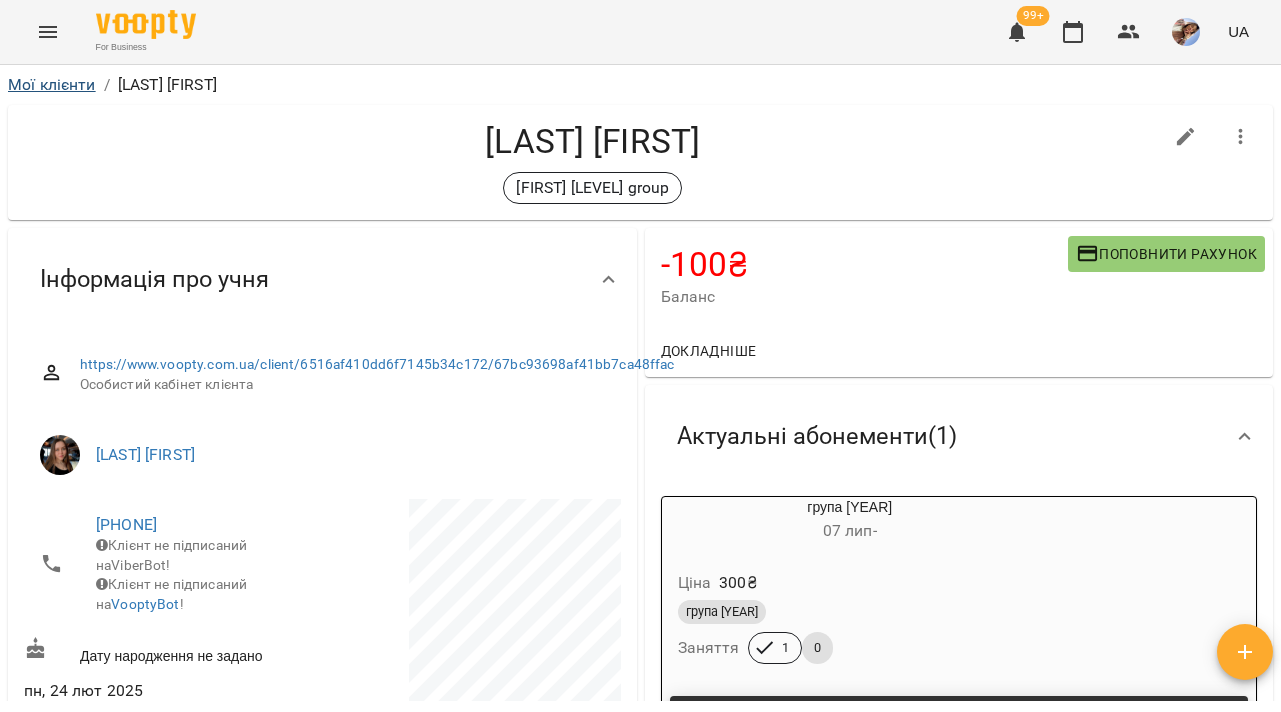 click on "Мої клієнти" at bounding box center (52, 84) 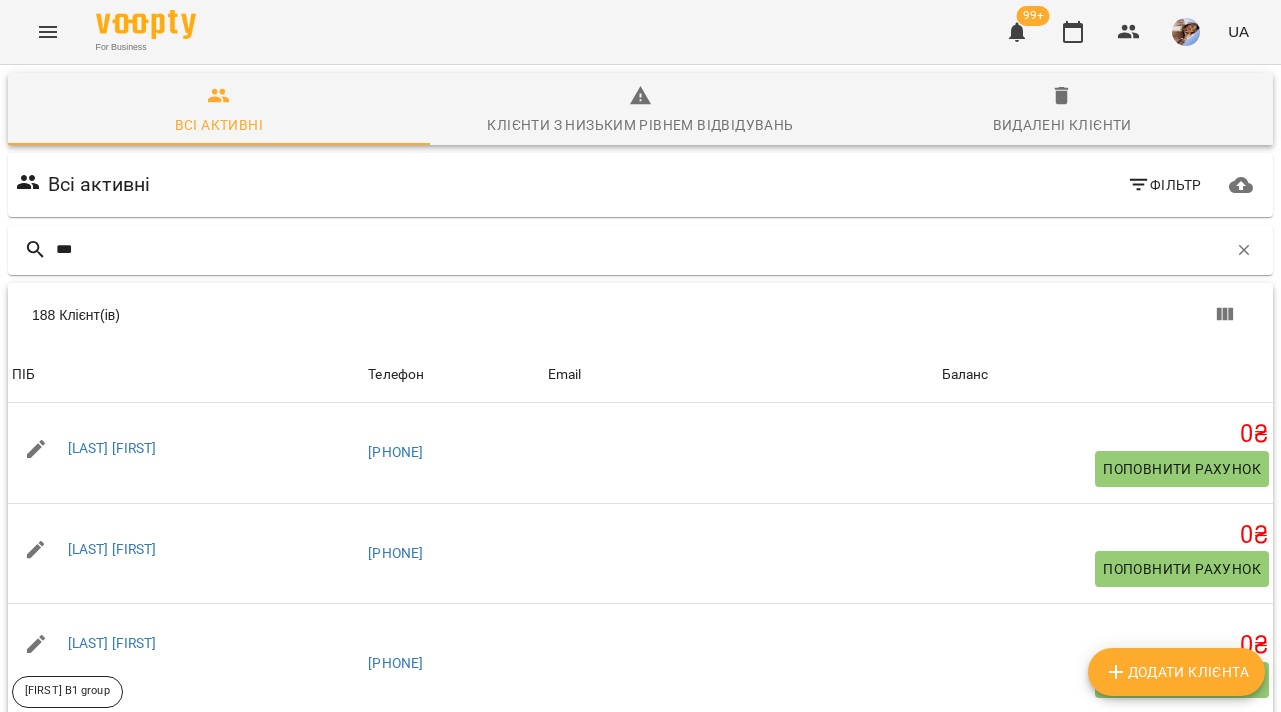 type on "****" 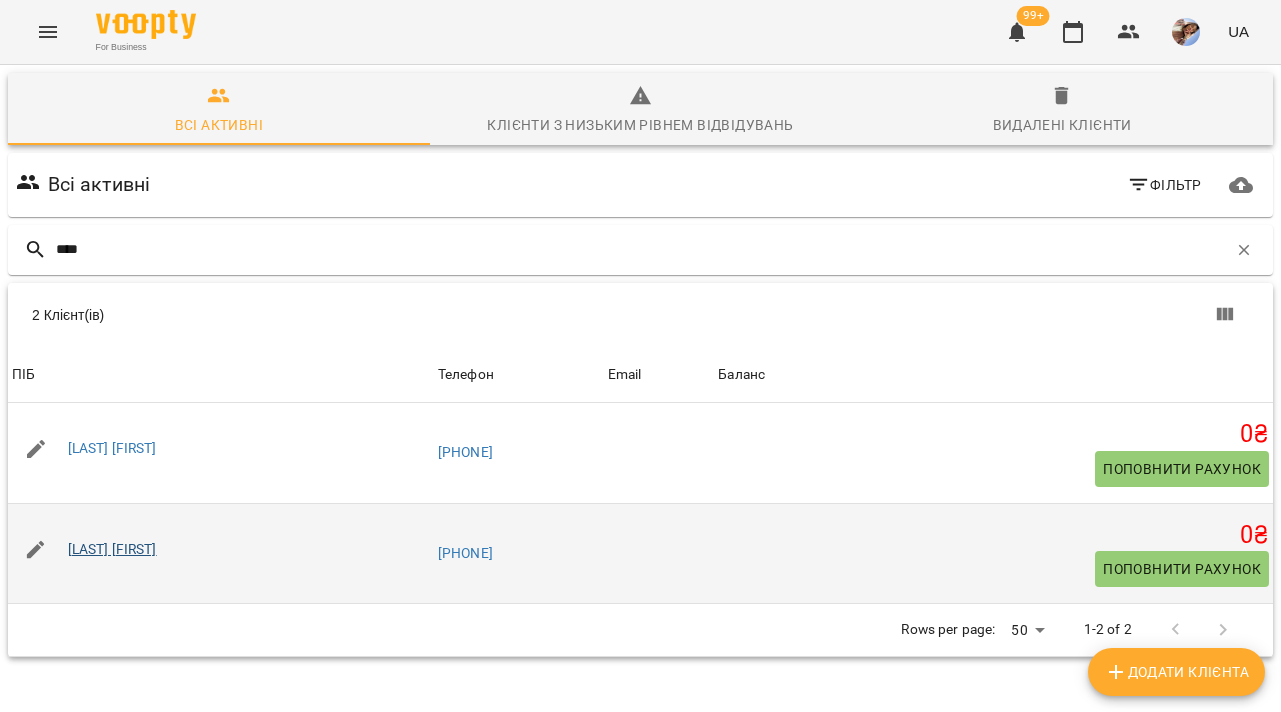 drag, startPoint x: 0, startPoint y: 343, endPoint x: 90, endPoint y: 550, distance: 225.71886 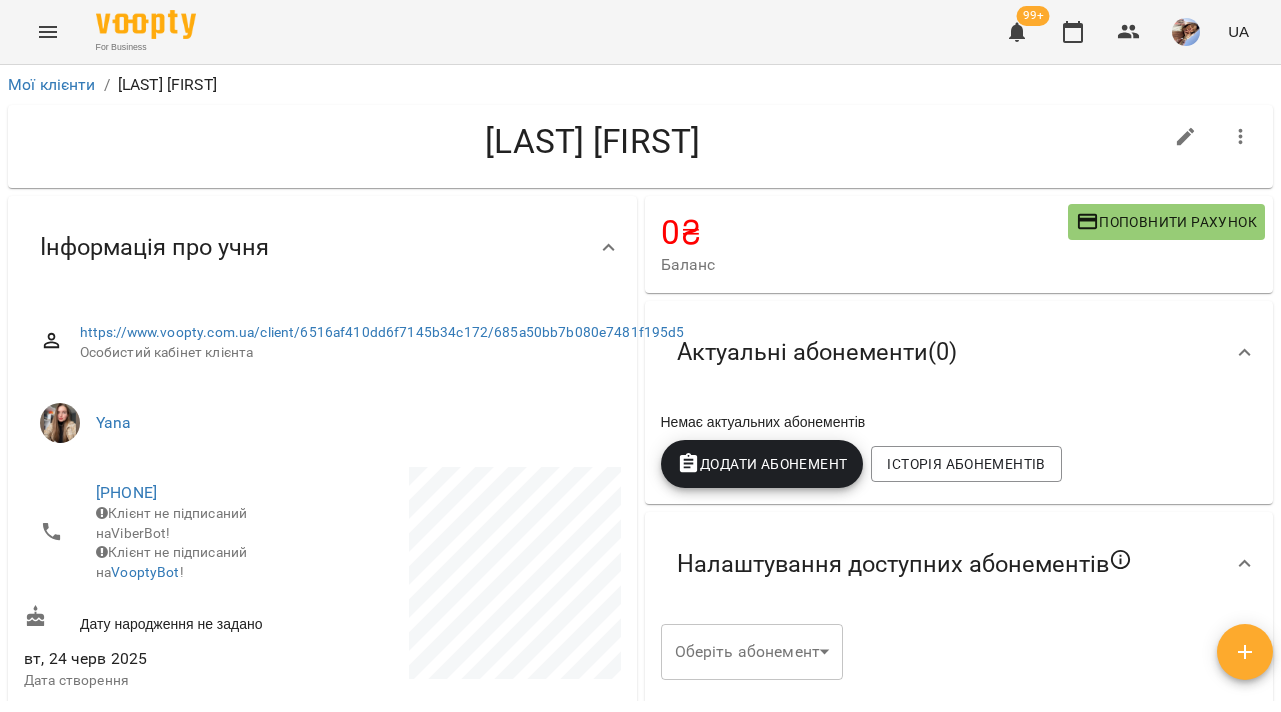 click on "Додати Абонемент" at bounding box center (762, 464) 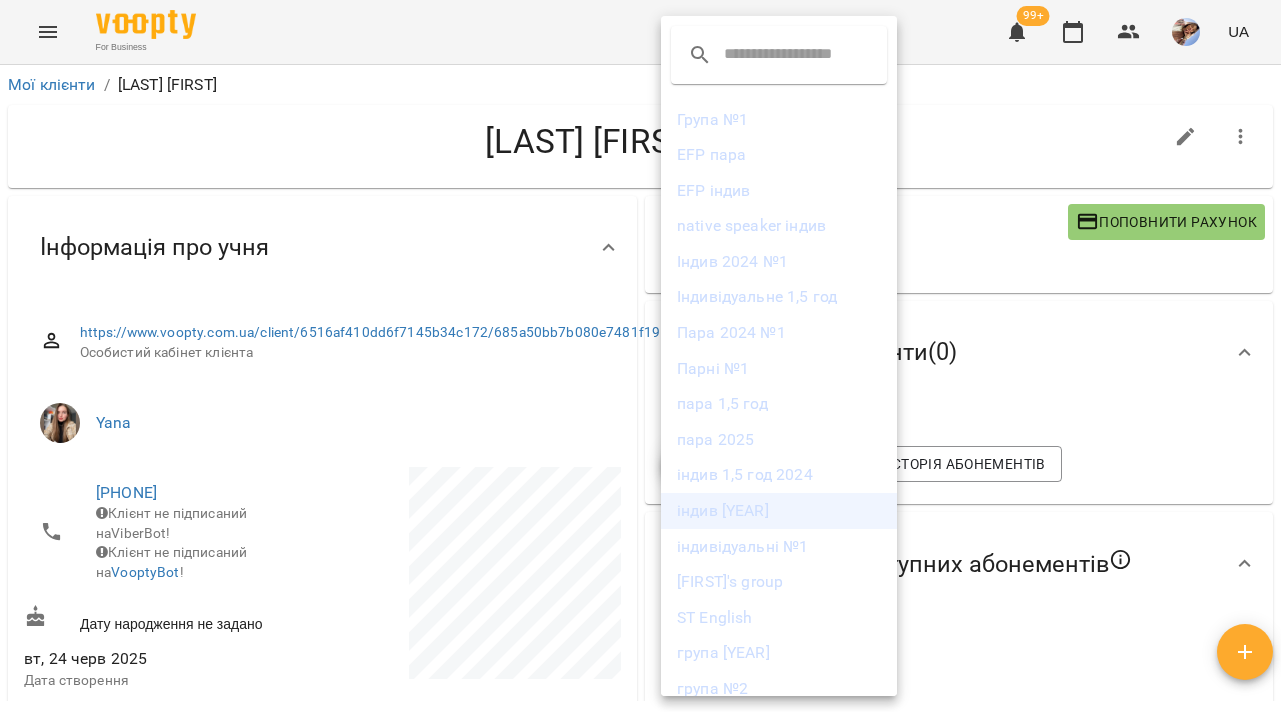 click on "індив [YEAR]" at bounding box center [779, 511] 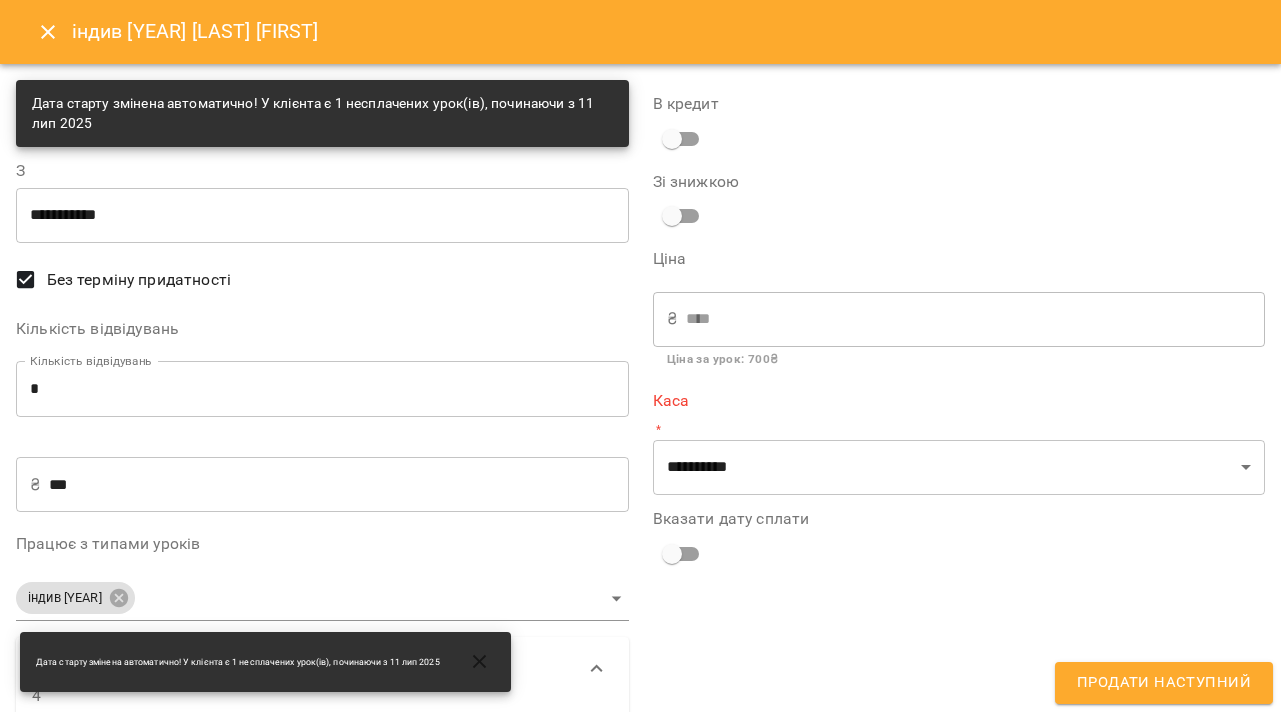 click on "*" at bounding box center [322, 389] 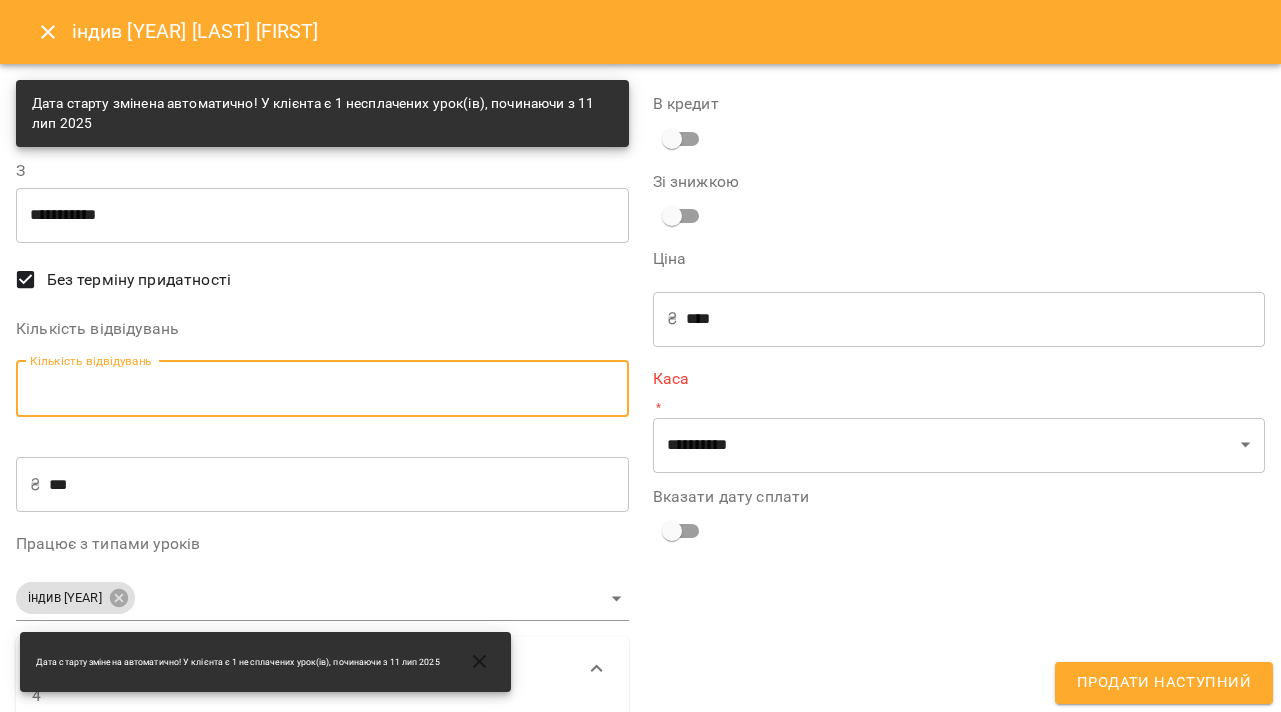 type on "*" 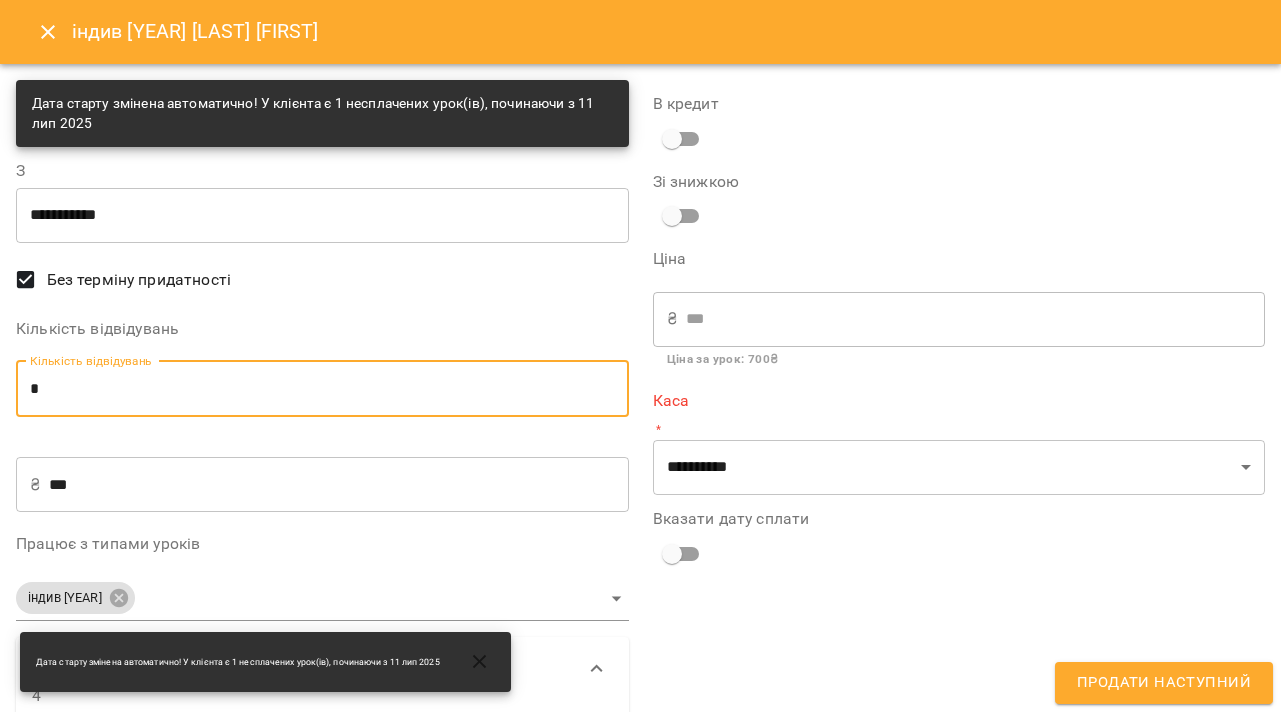 type on "*" 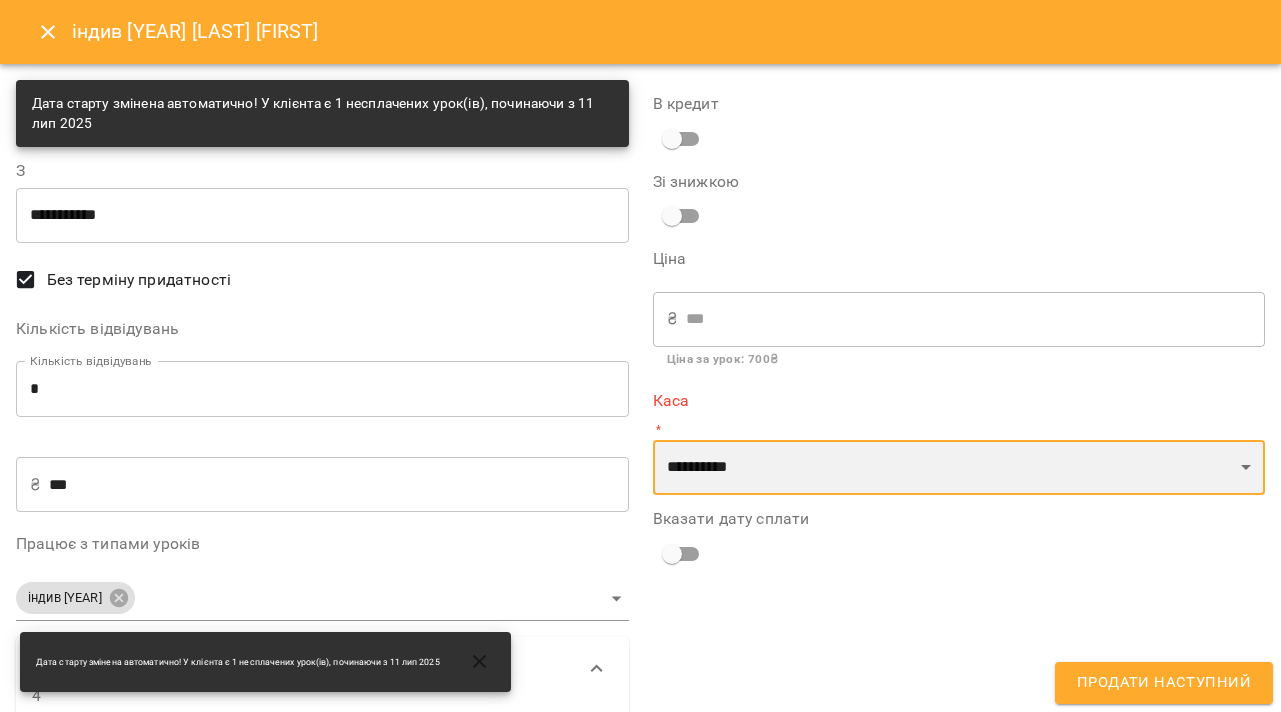 select on "****" 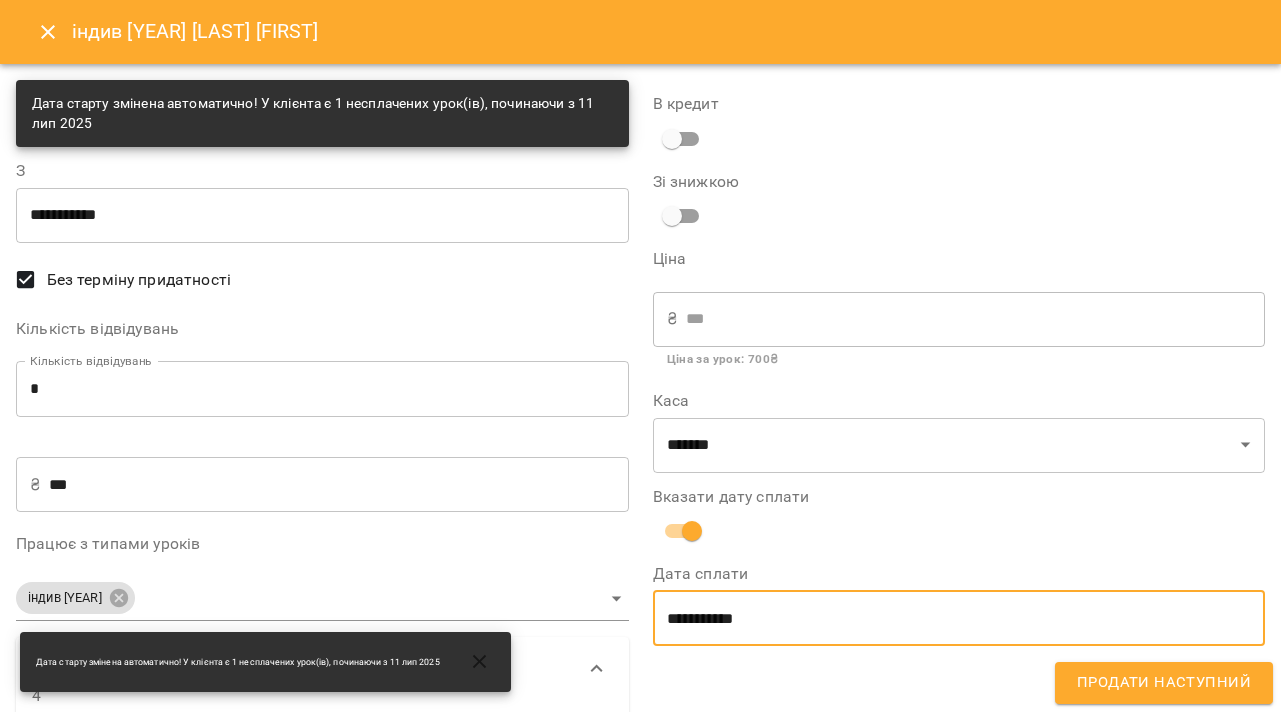 click on "**********" at bounding box center [959, 618] 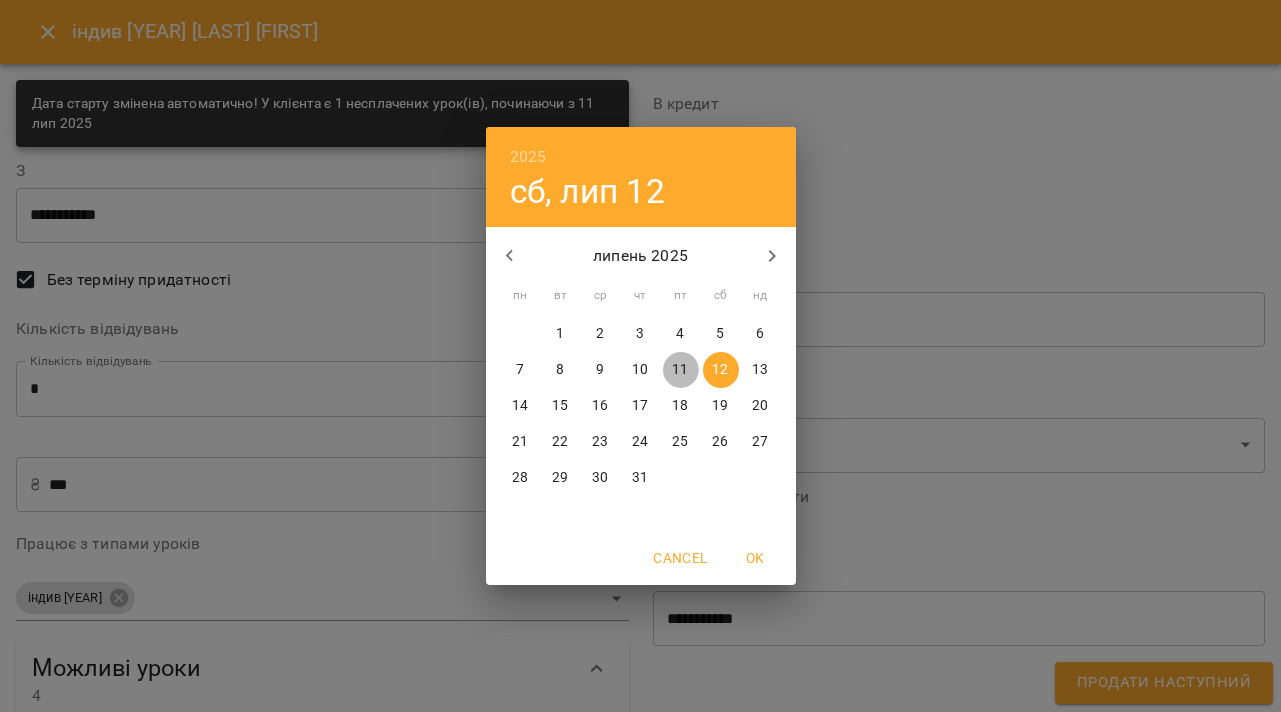 click on "11" at bounding box center (681, 370) 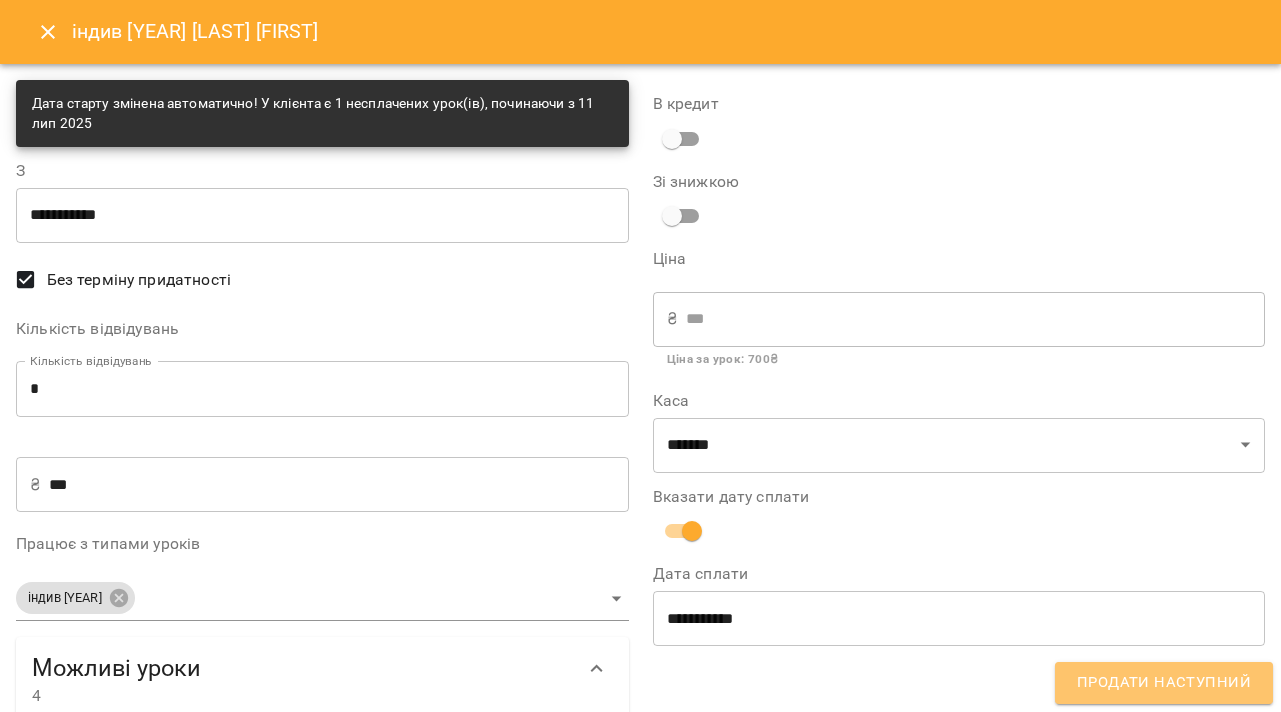 click on "Продати наступний" at bounding box center (1164, 683) 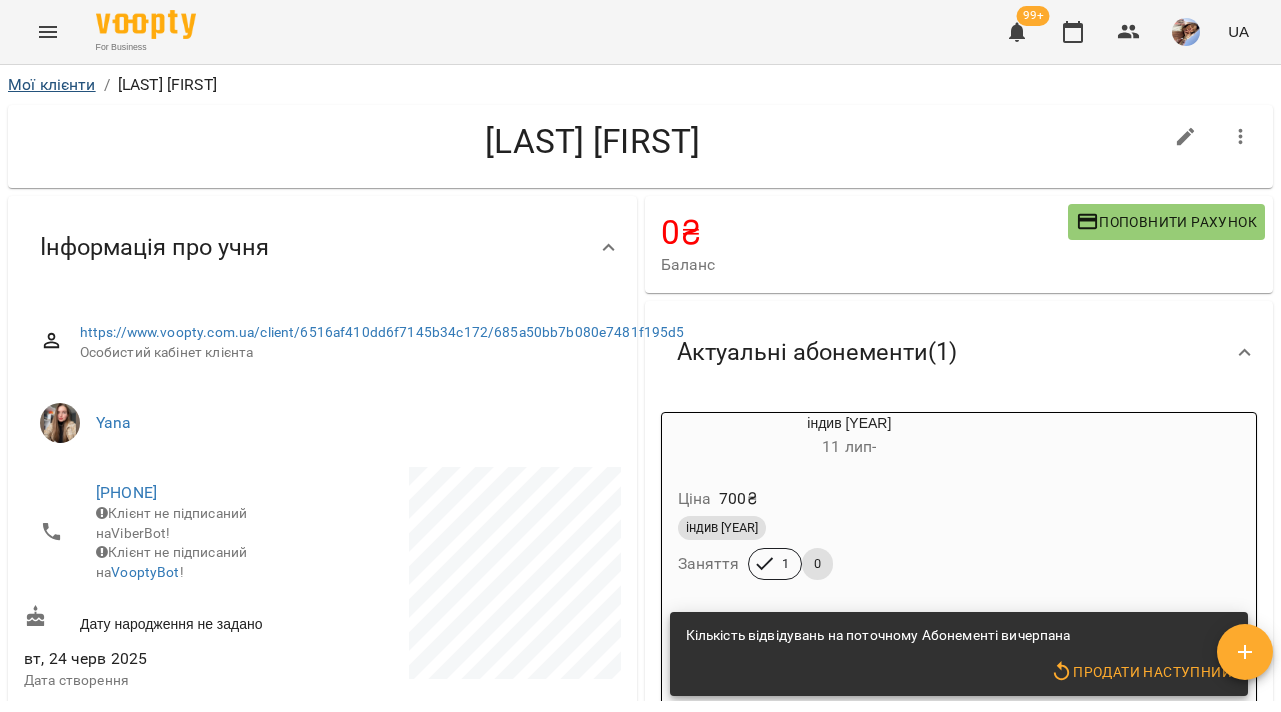 click on "Мої клієнти" at bounding box center (52, 84) 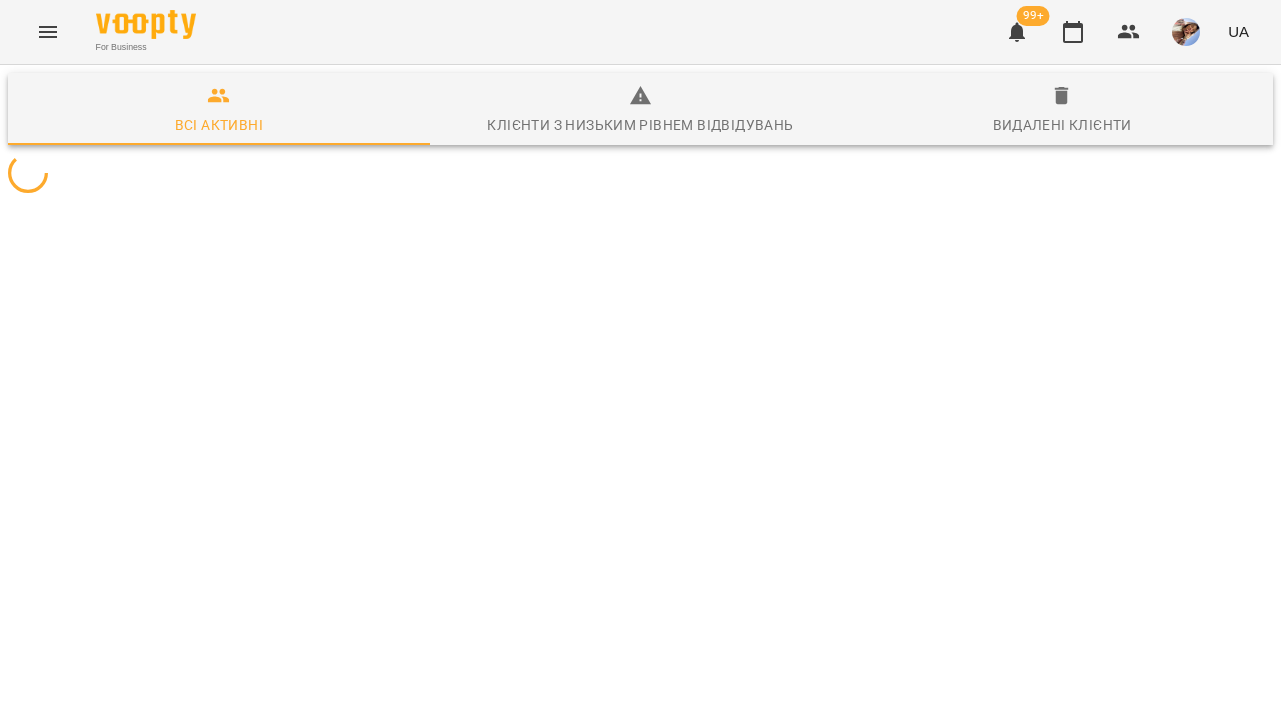 click on "Всі активні" at bounding box center [219, 111] 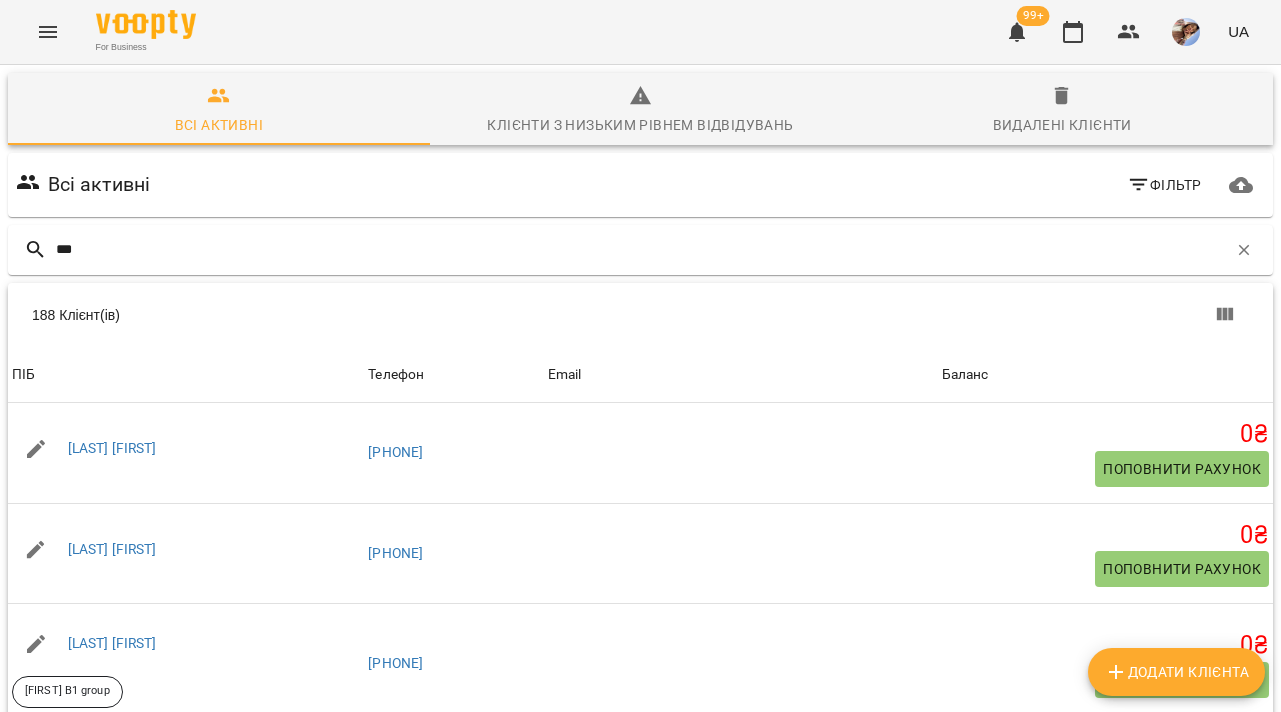 type on "****" 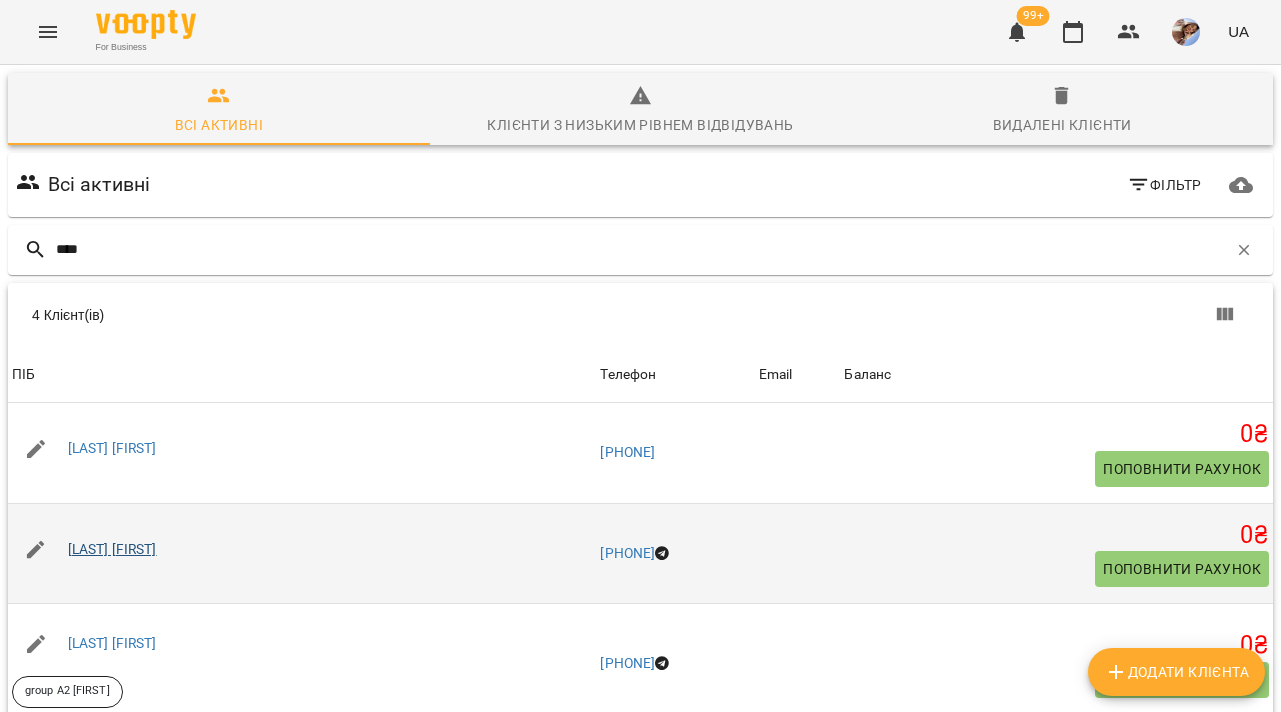 click on "[LAST] [FIRST]" at bounding box center [112, 549] 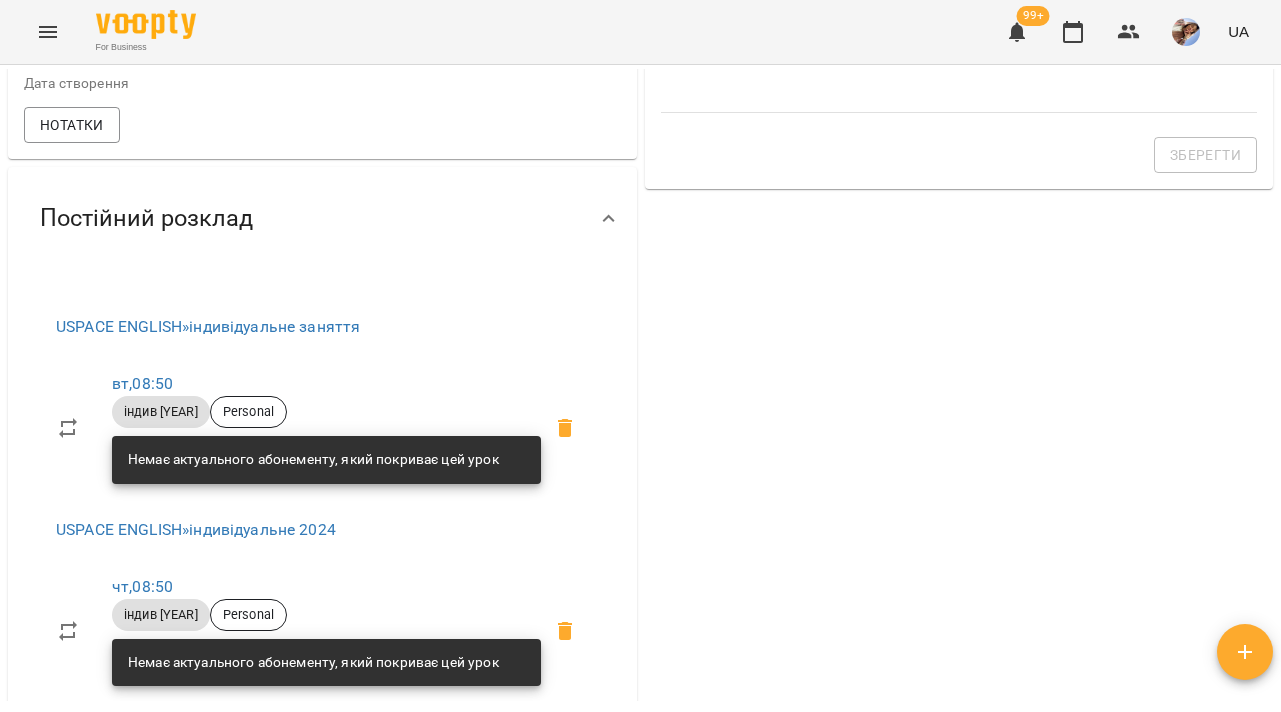 scroll, scrollTop: 1235, scrollLeft: 0, axis: vertical 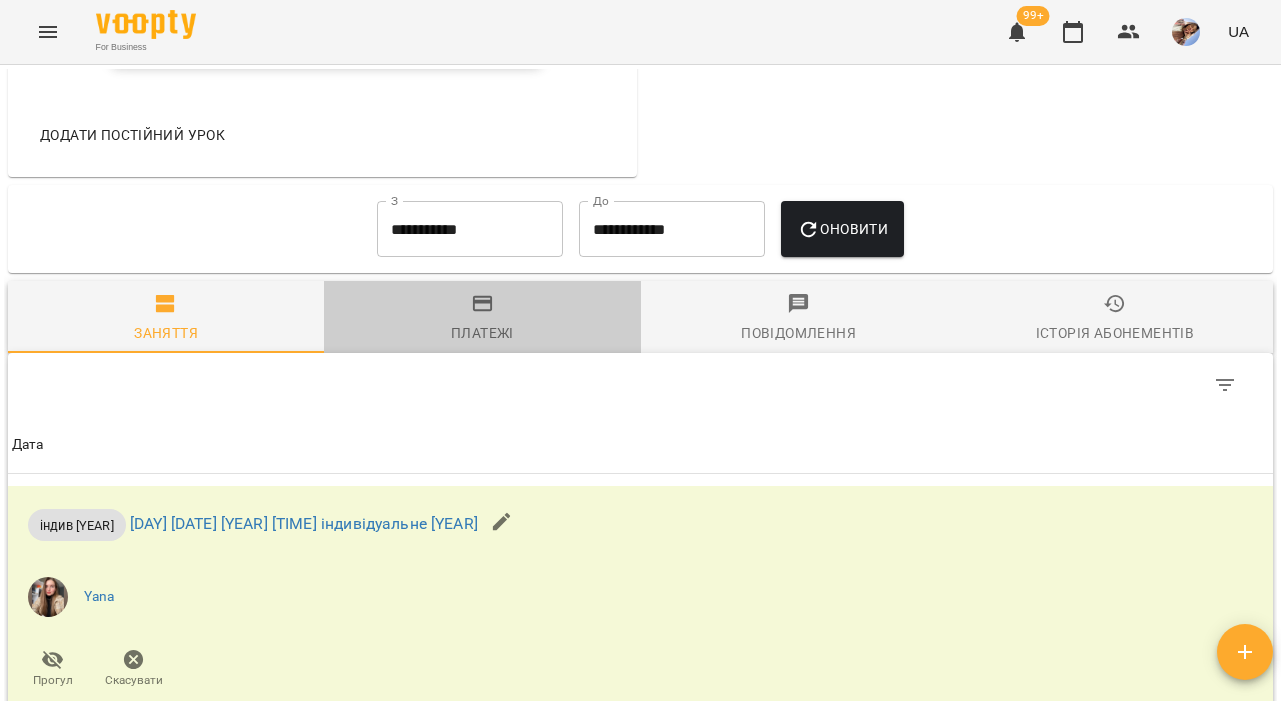 click on "Платежі" at bounding box center (482, 333) 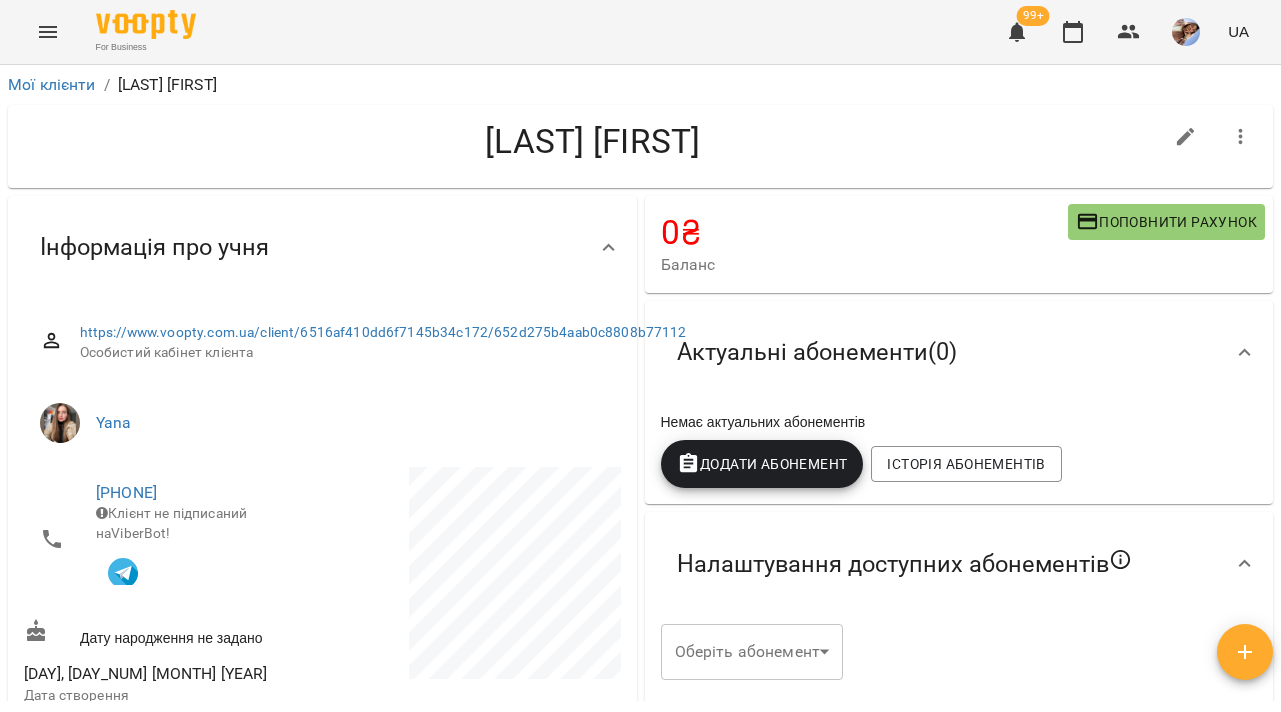 scroll, scrollTop: 0, scrollLeft: 0, axis: both 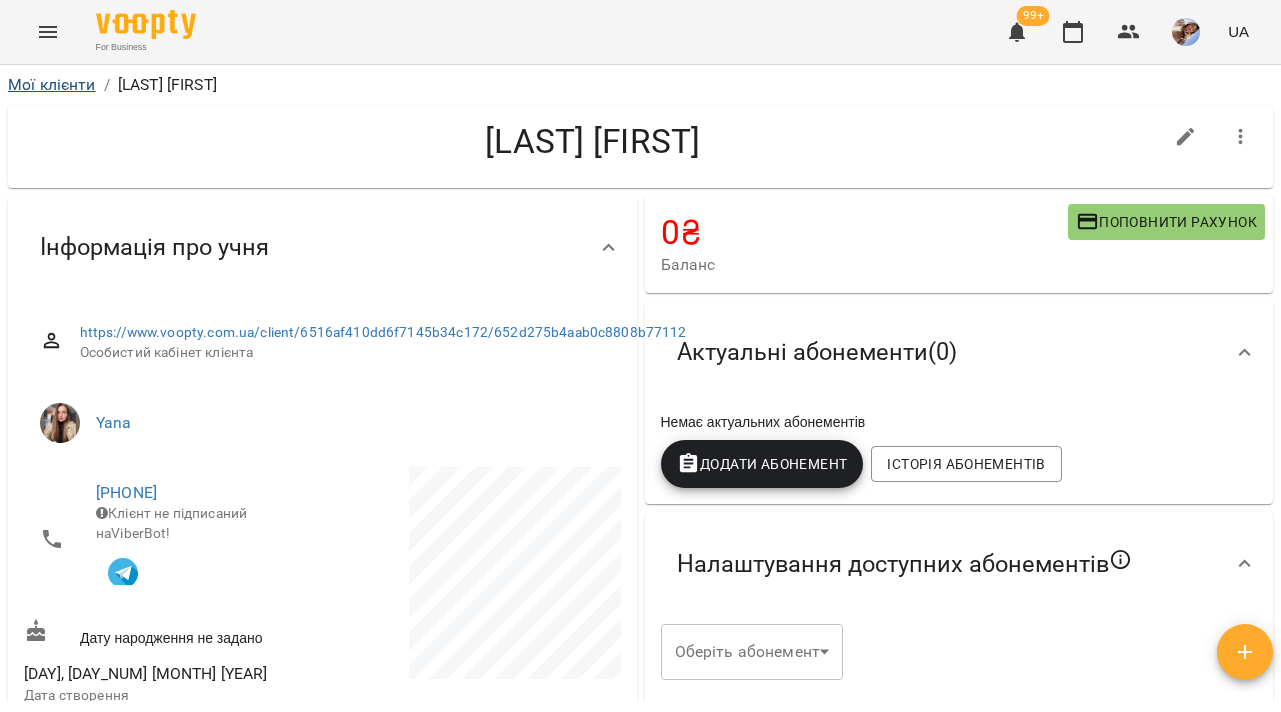 click on "Мої клієнти" at bounding box center (52, 84) 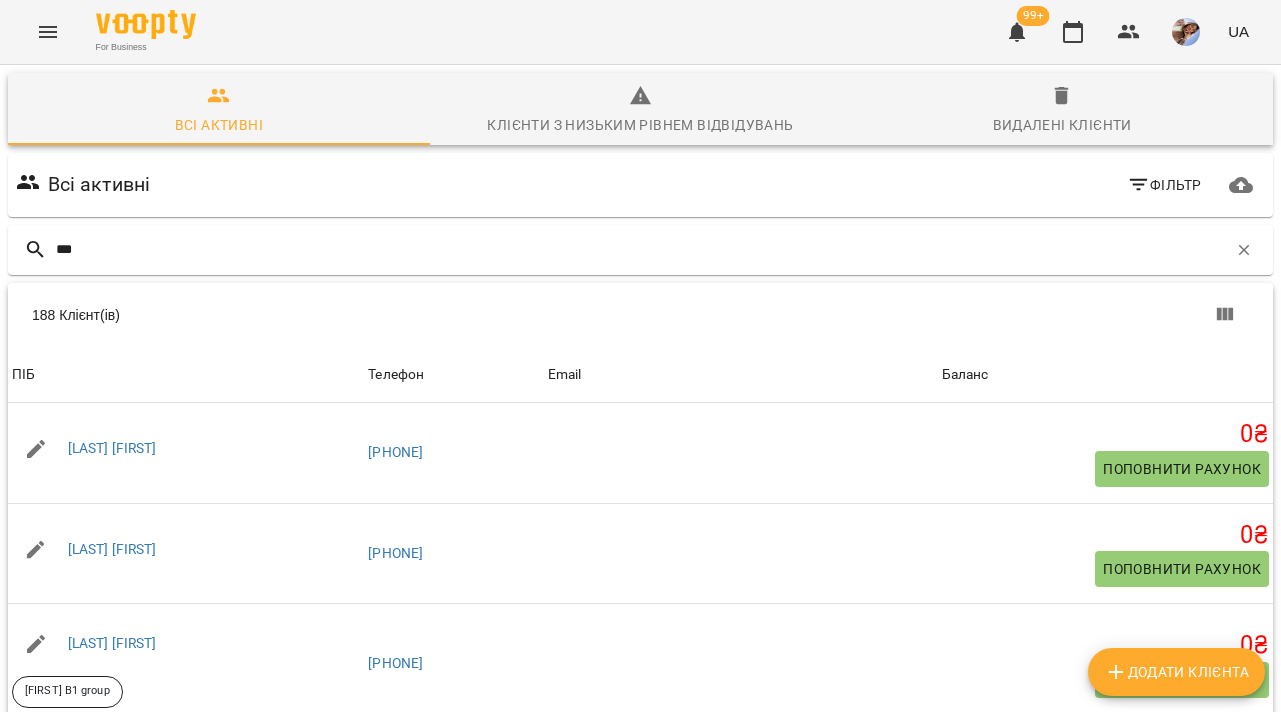 type on "****" 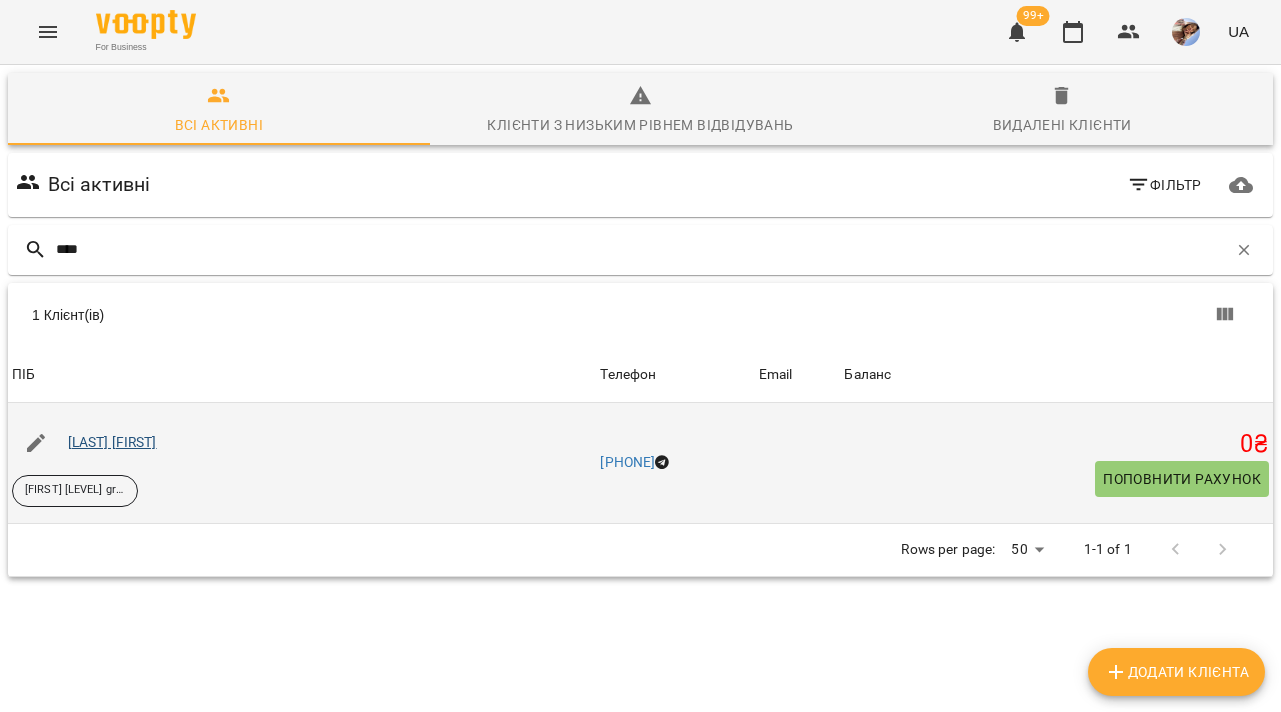 click on "[LAST] [FIRST]" at bounding box center (112, 442) 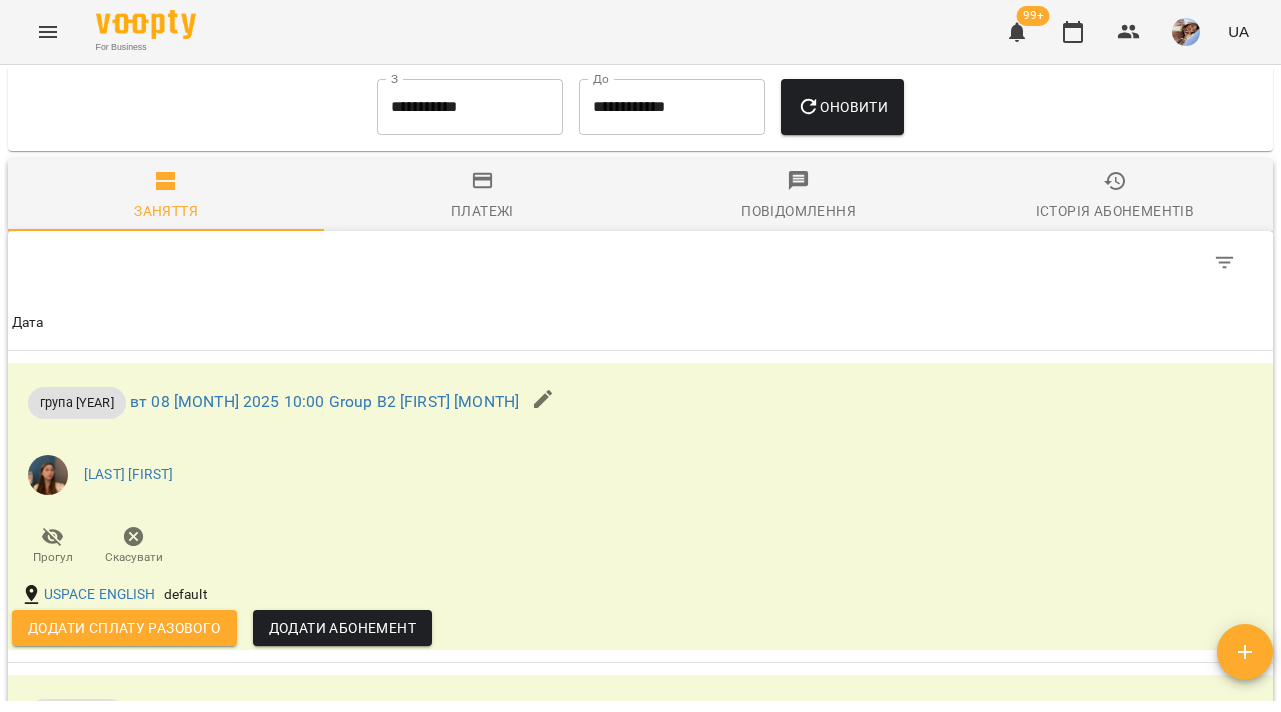 click on "Платежі" at bounding box center [482, 196] 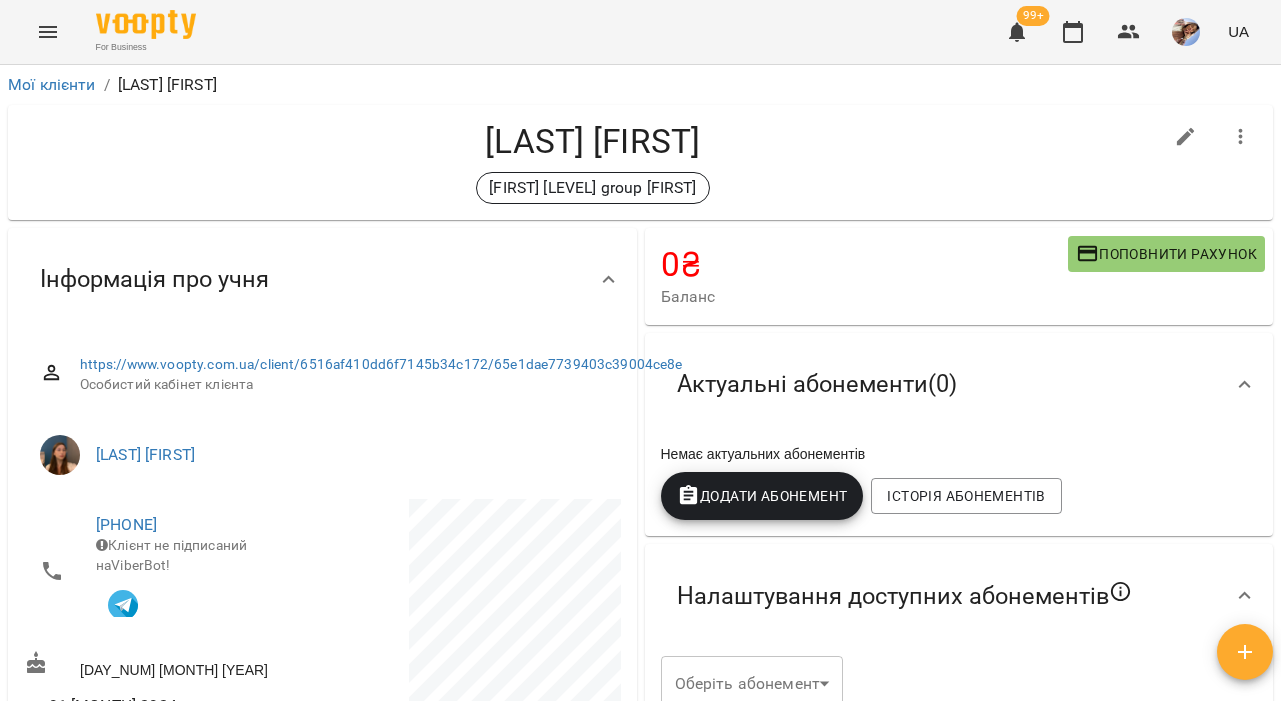 scroll, scrollTop: -1, scrollLeft: 0, axis: vertical 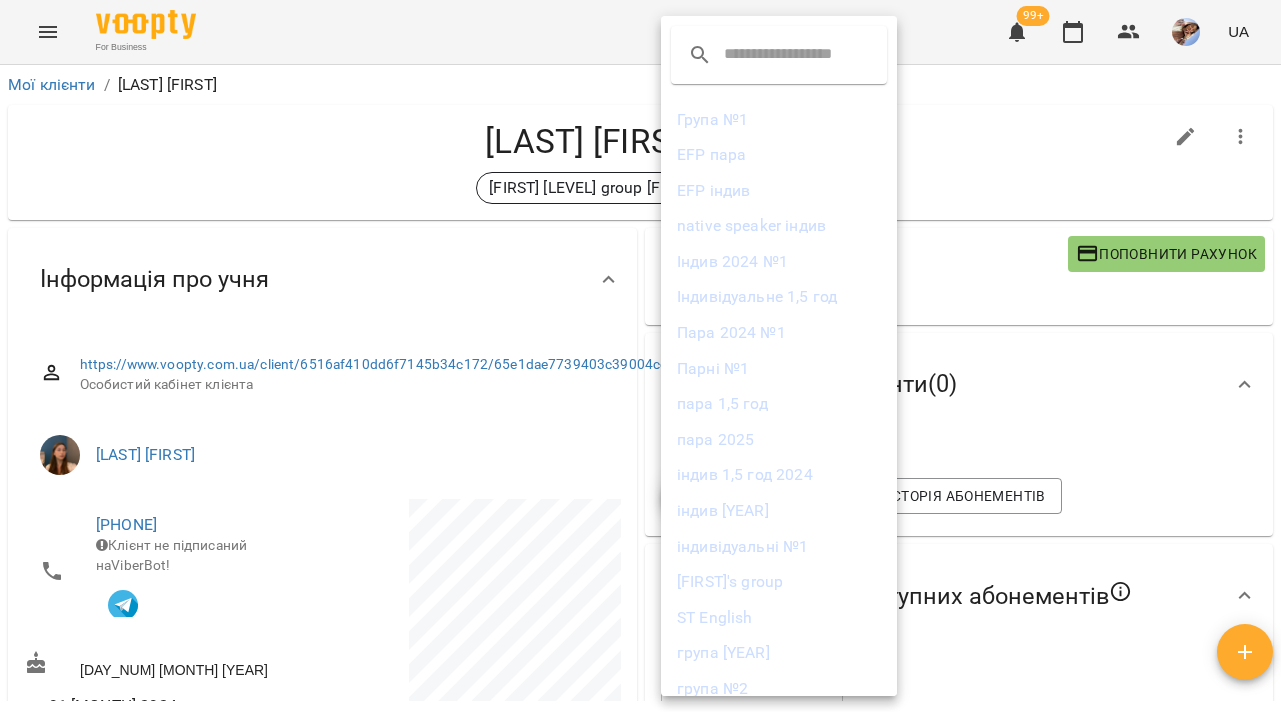click on "група [YEAR]" at bounding box center [779, 653] 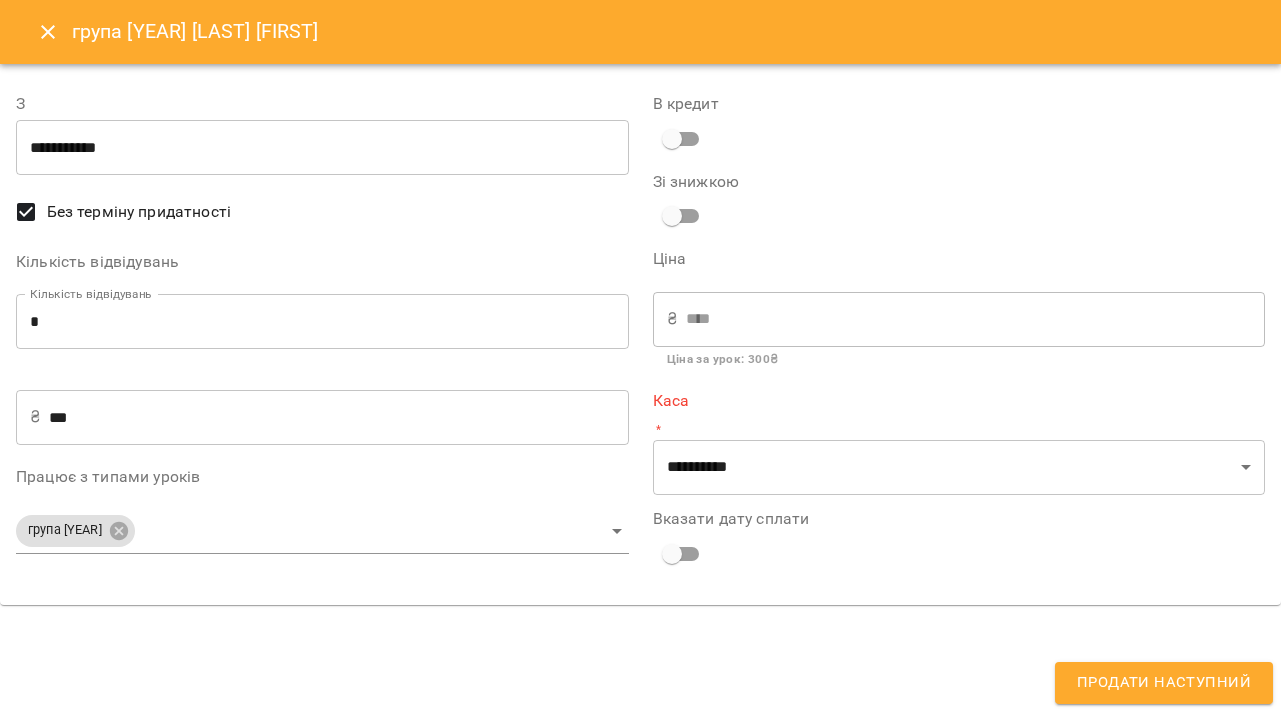 type on "**********" 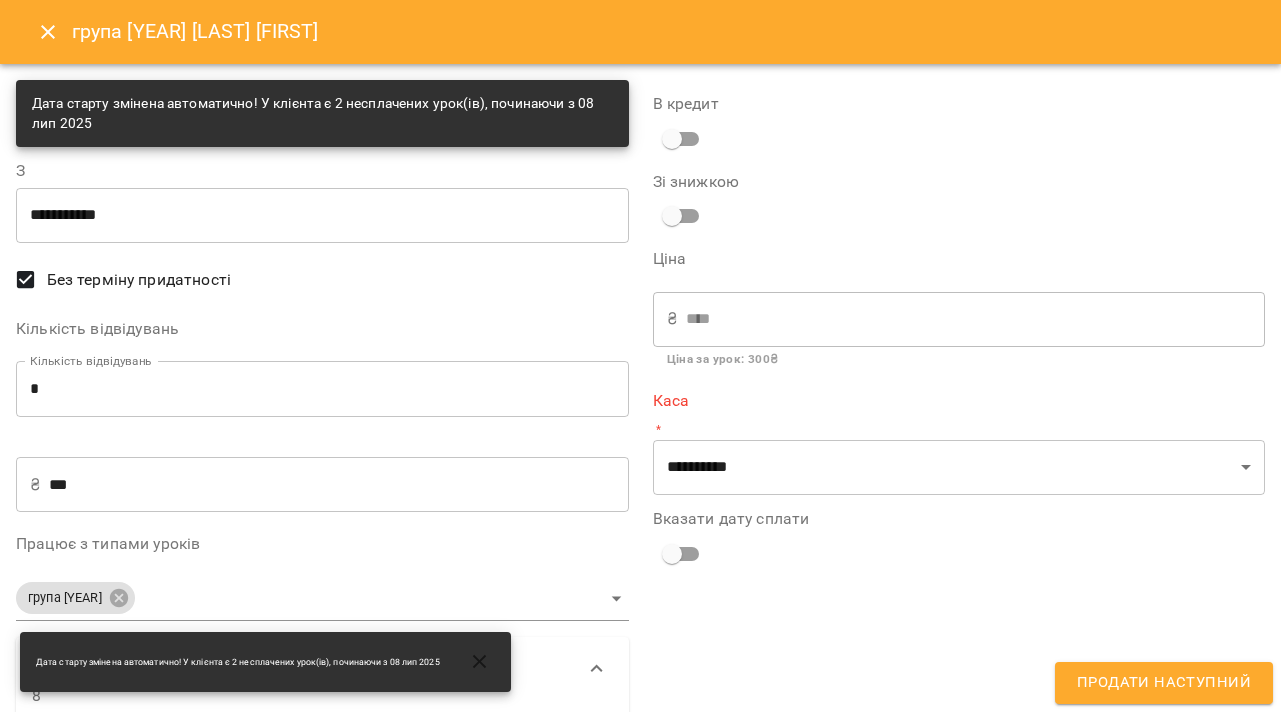 click on "Кількість відвідувань Кількість відвідувань * Кількість відвідувань" at bounding box center (322, 372) 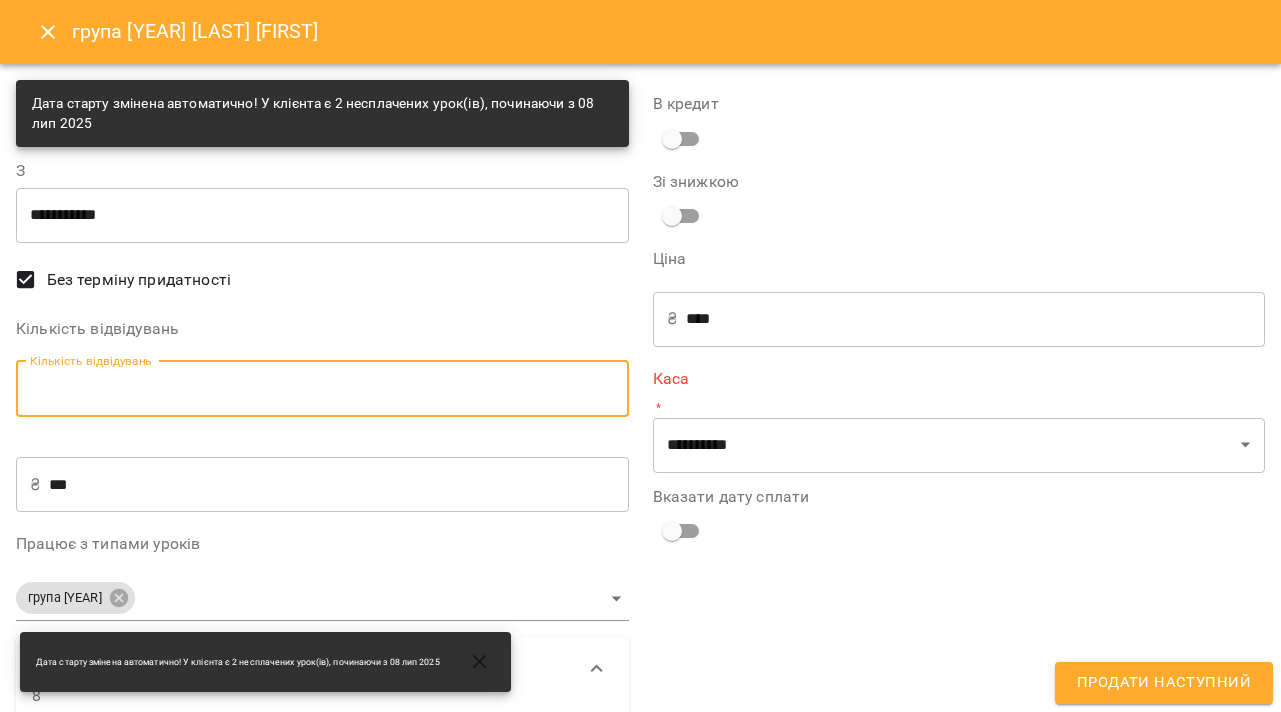 type on "*" 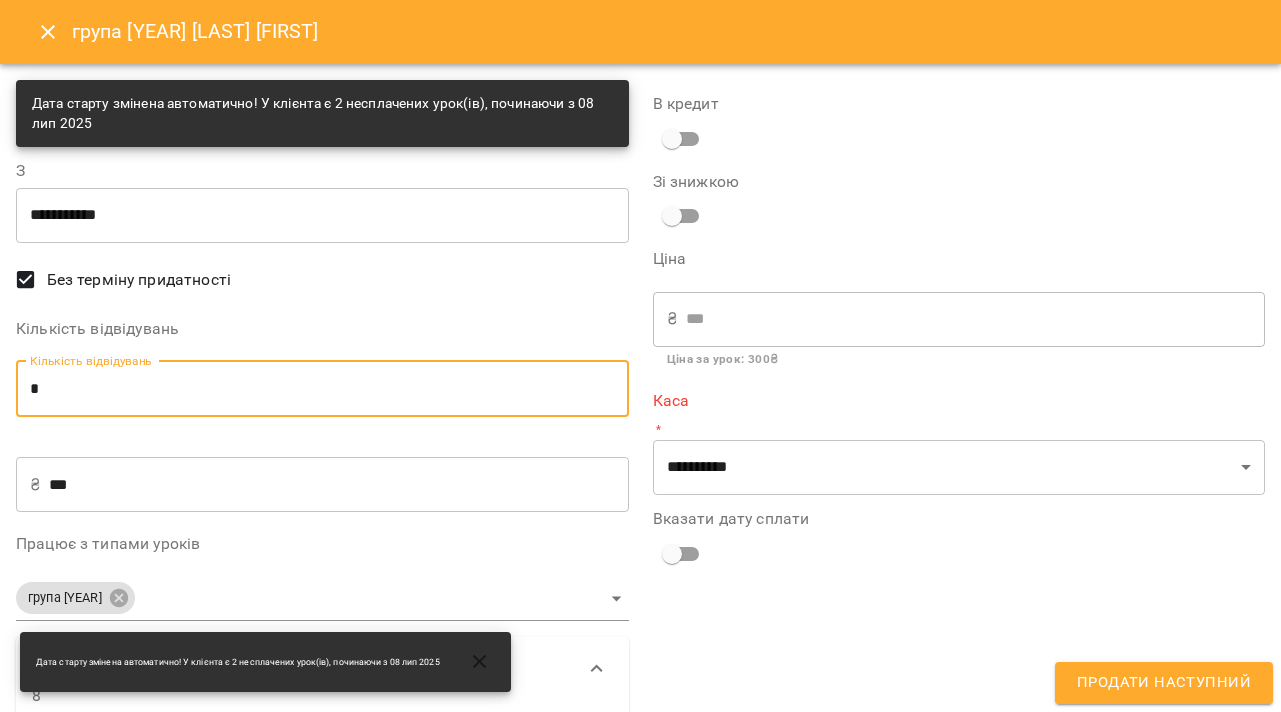 type on "*" 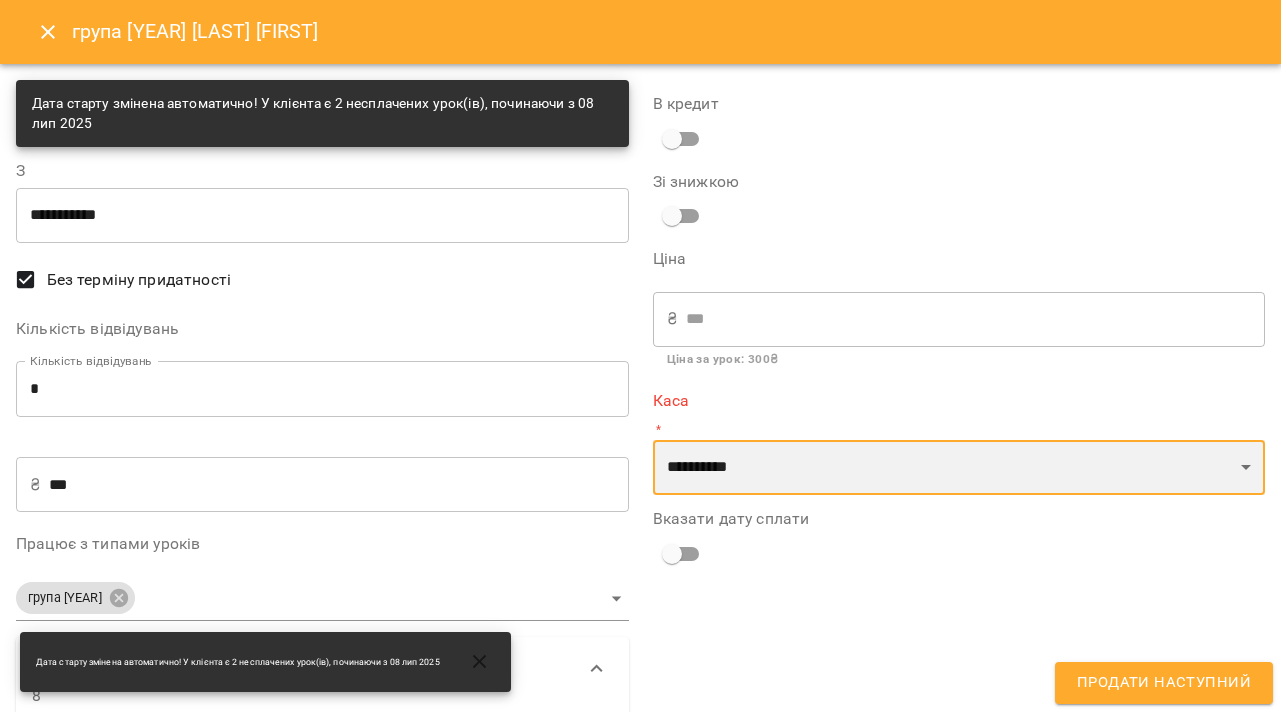 select on "****" 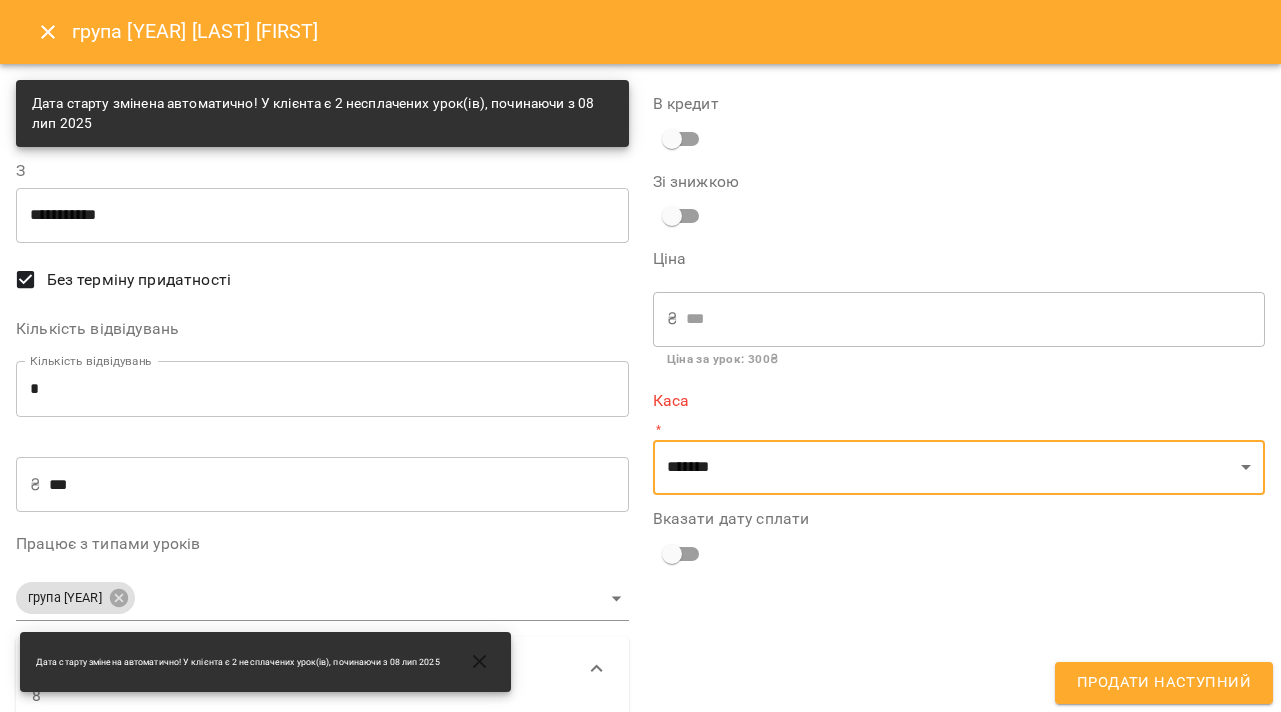 click on "**********" at bounding box center [959, 715] 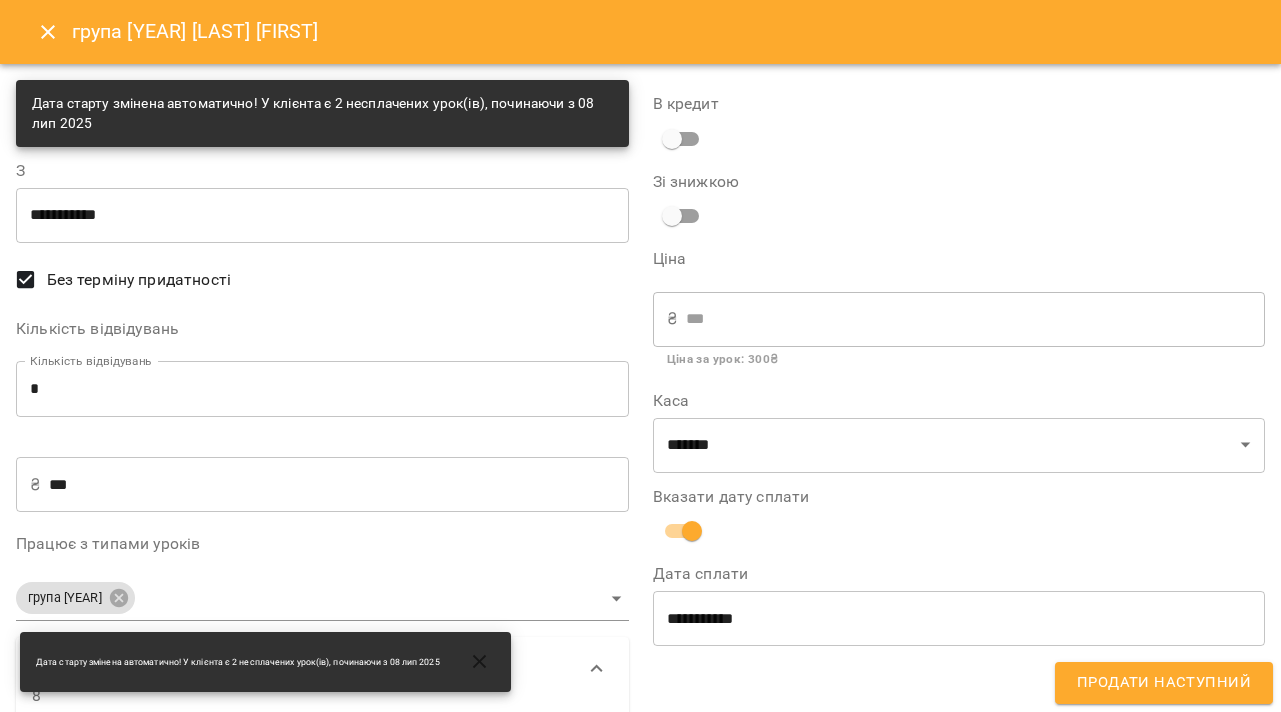 click on "**********" at bounding box center [959, 618] 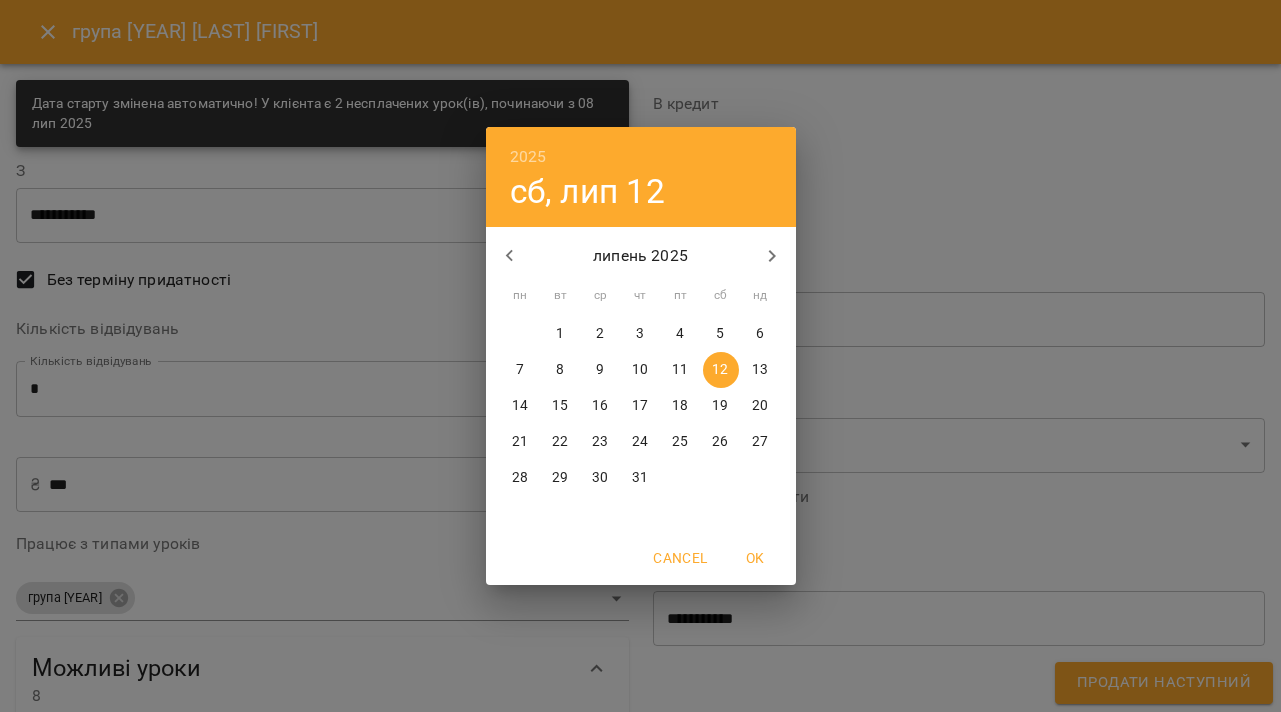 click on "7" at bounding box center (521, 370) 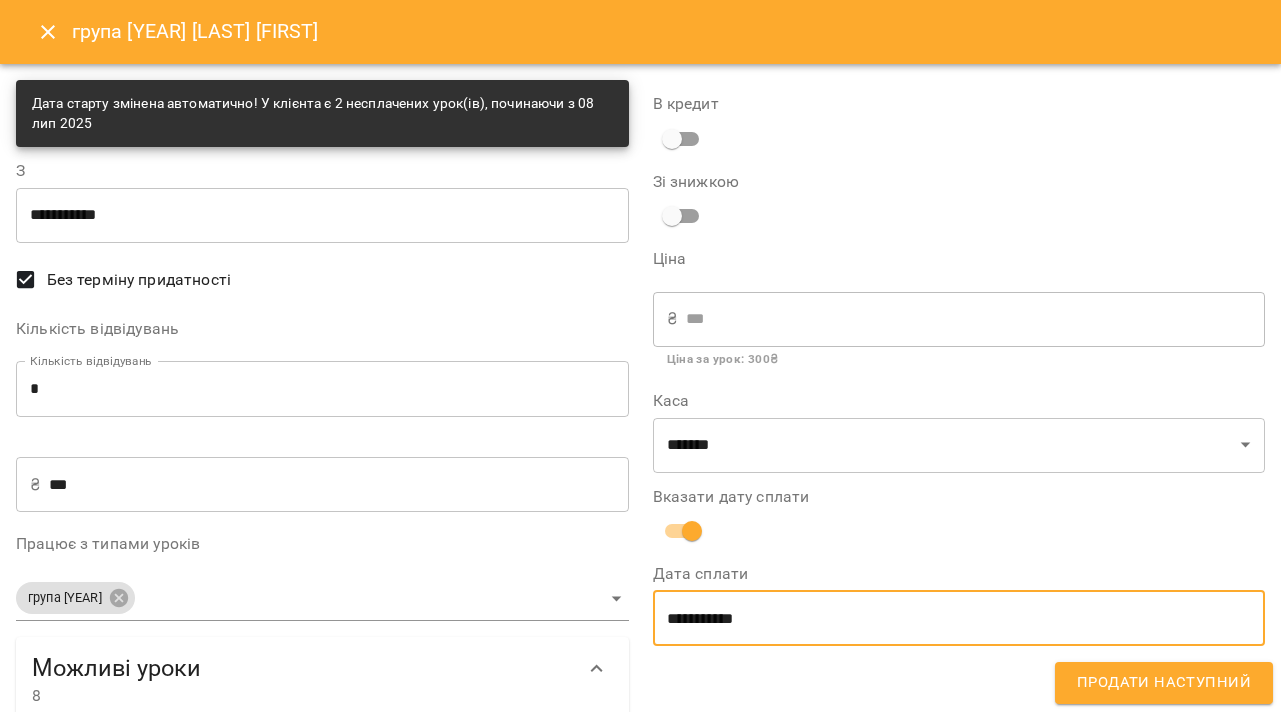click on "Продати наступний" at bounding box center (1164, 683) 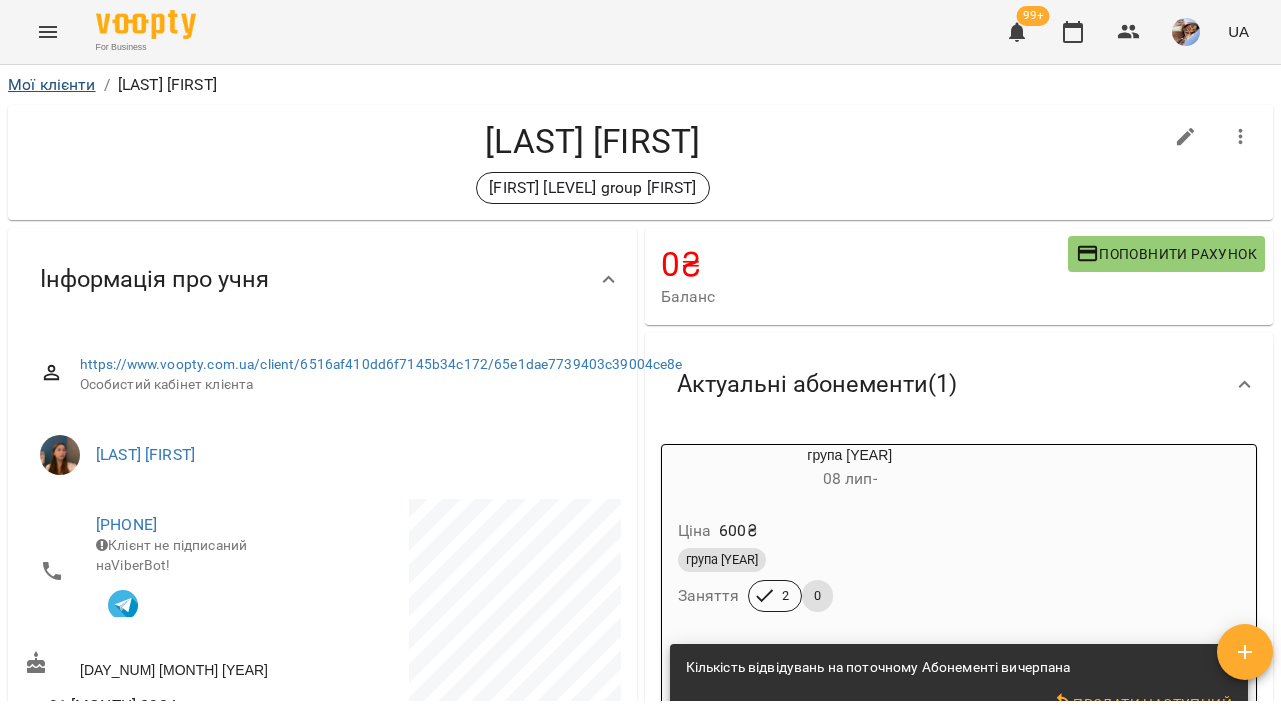 click on "Мої клієнти" at bounding box center [52, 84] 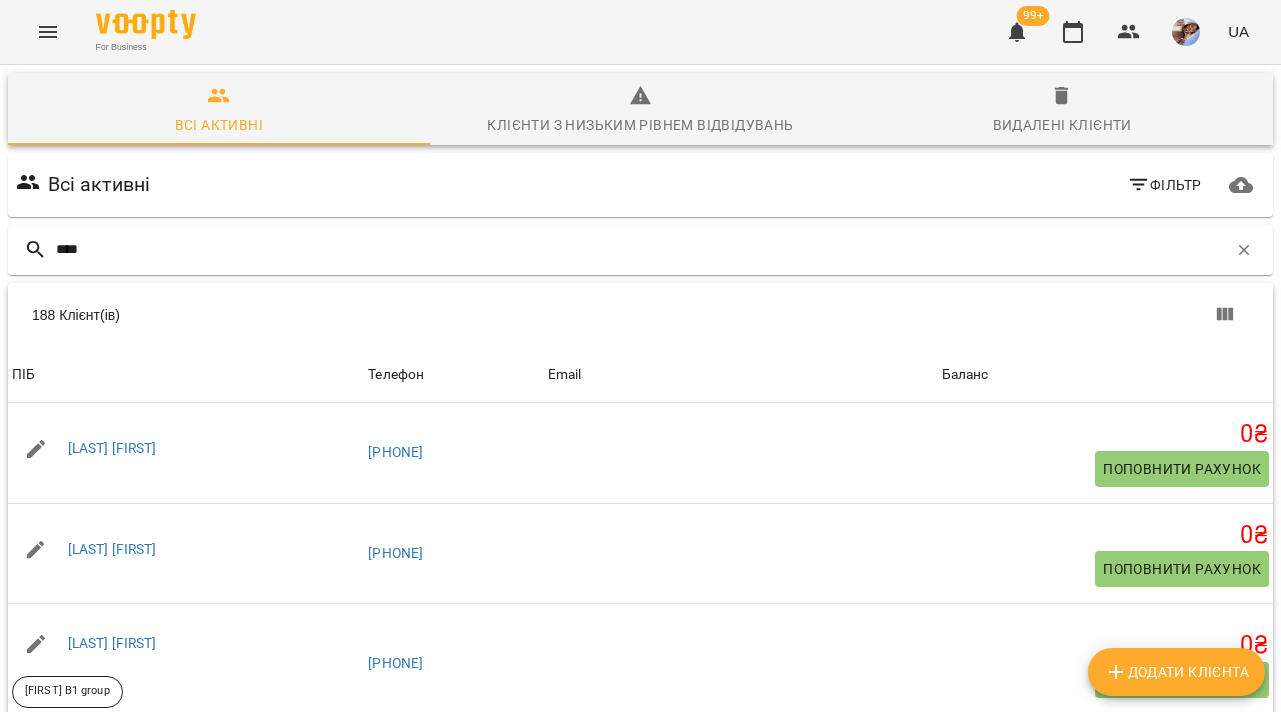 type on "*****" 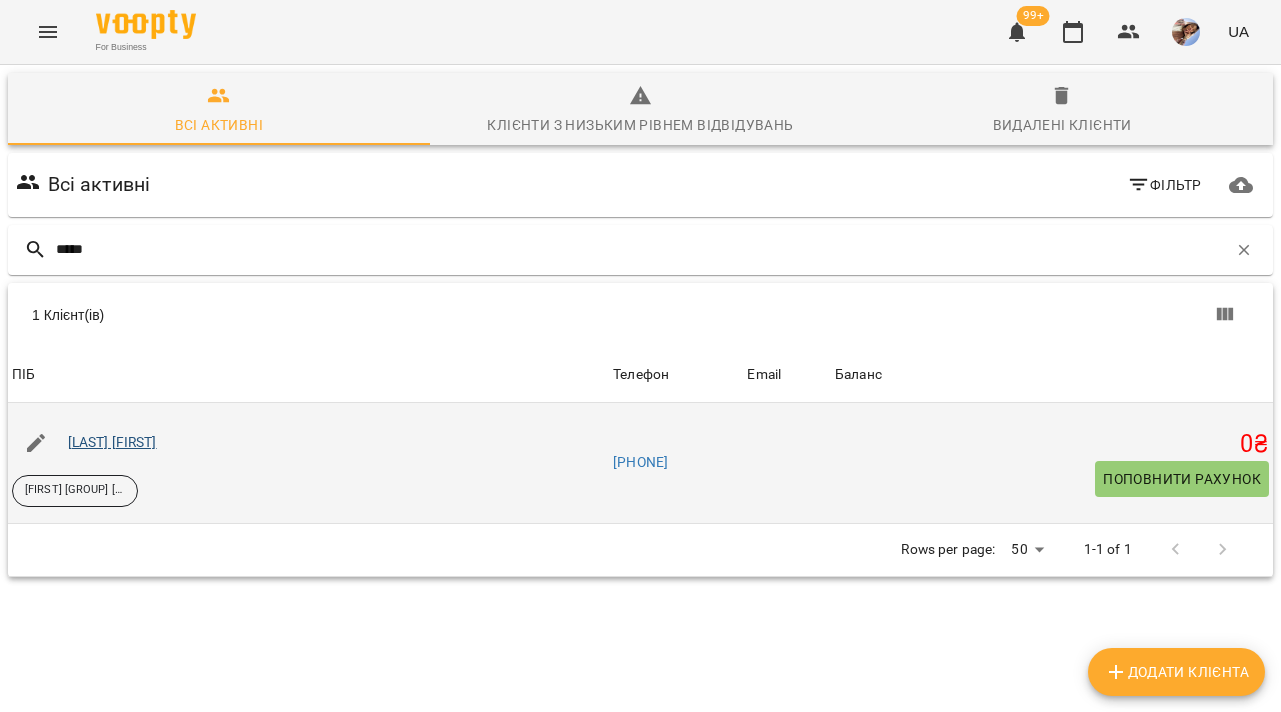 click on "[LAST] [FIRST]" at bounding box center (112, 442) 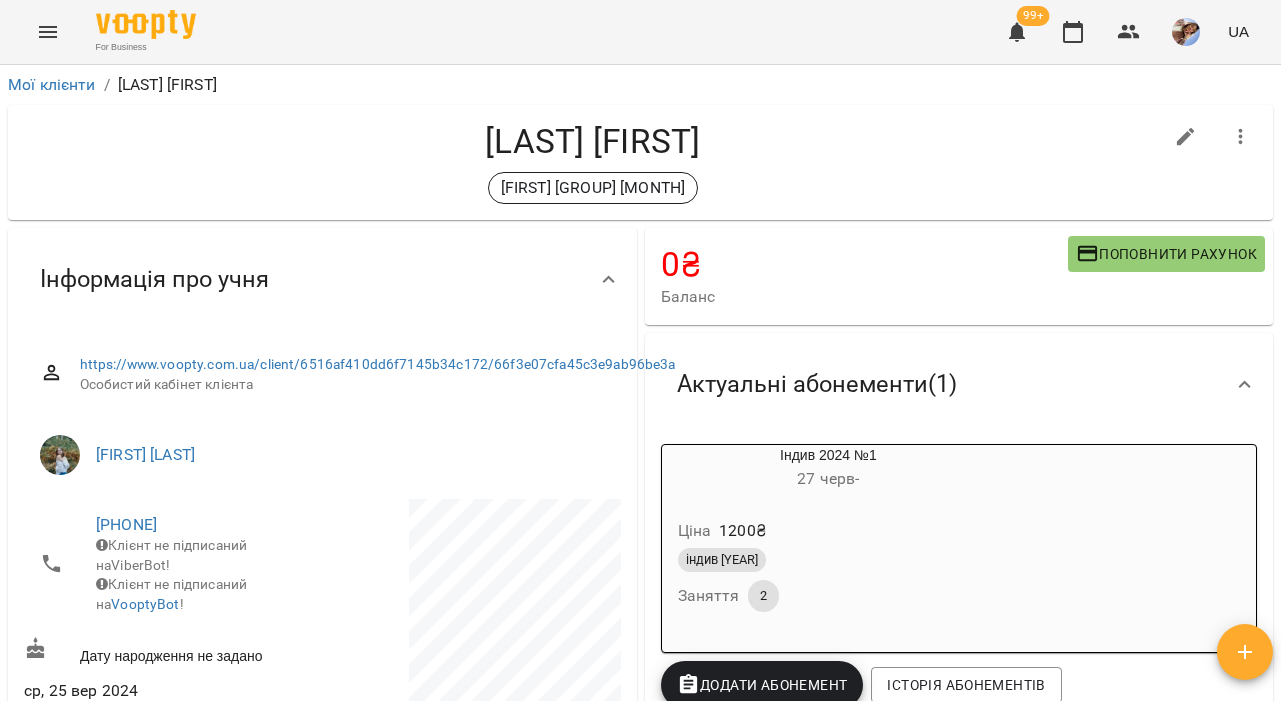 scroll, scrollTop: 0, scrollLeft: 0, axis: both 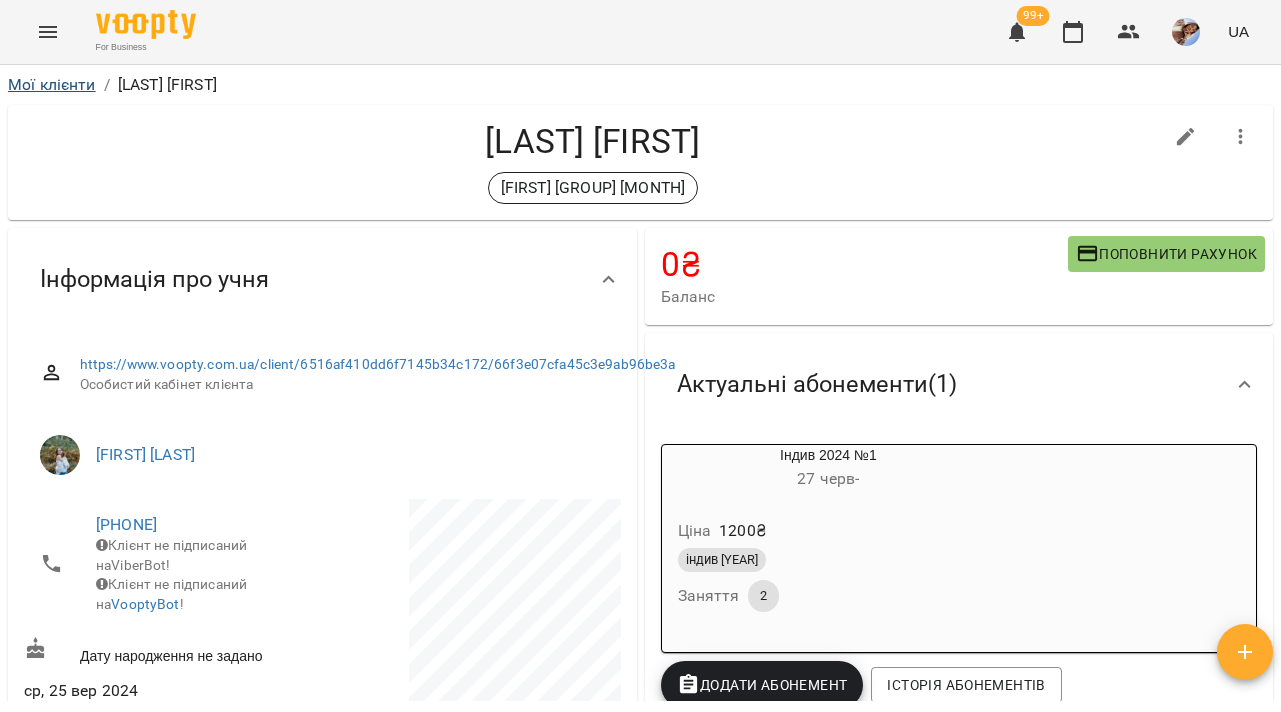 click on "Мої клієнти" at bounding box center (52, 84) 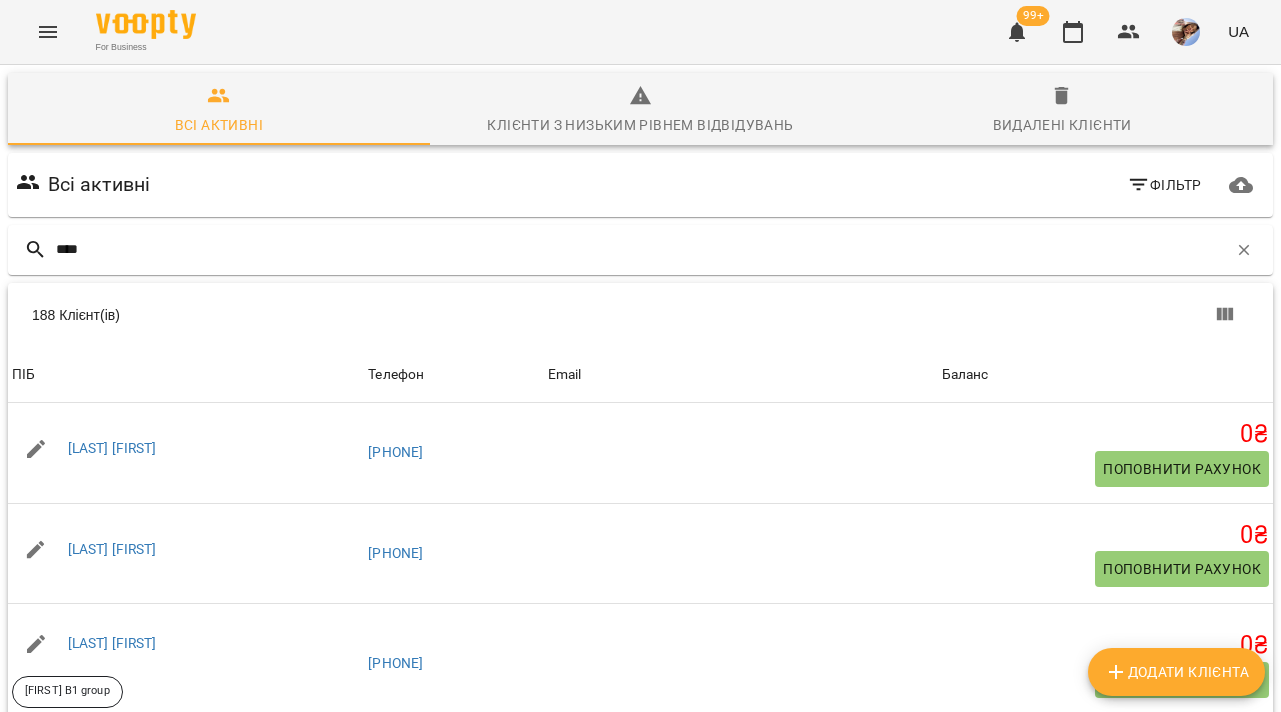 type on "*****" 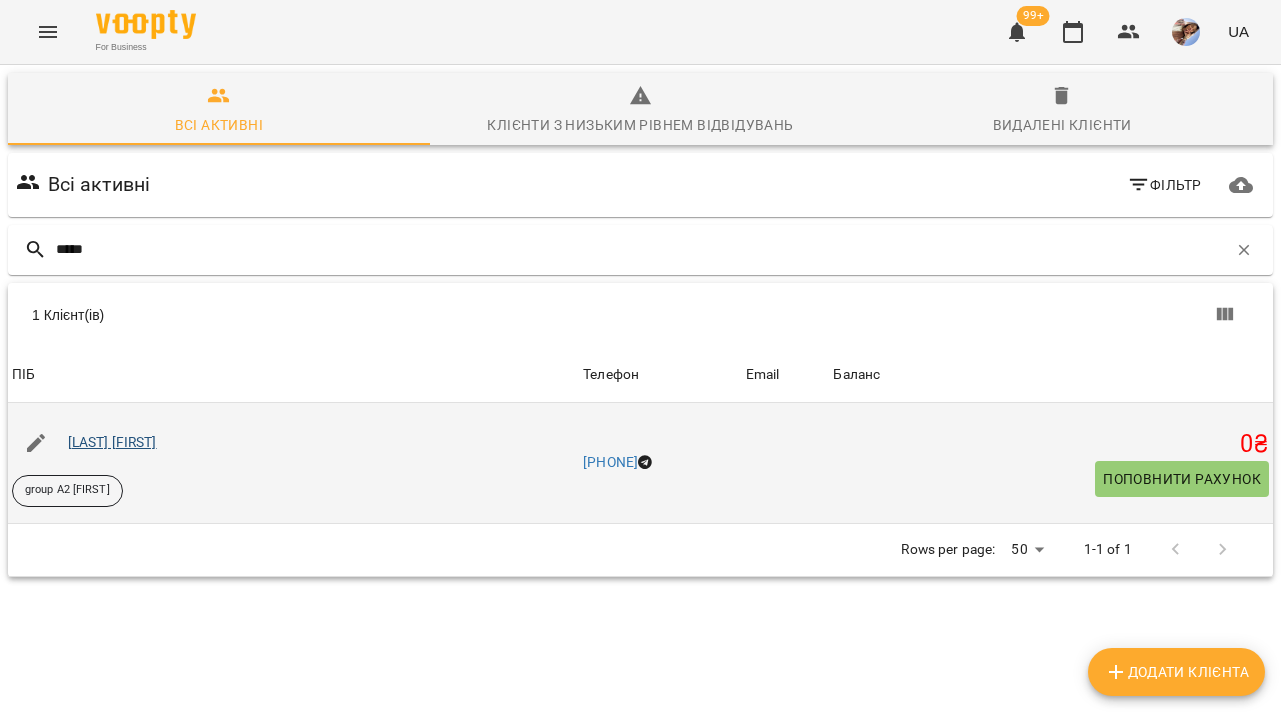 click on "[LAST] [FIRST]" at bounding box center (112, 442) 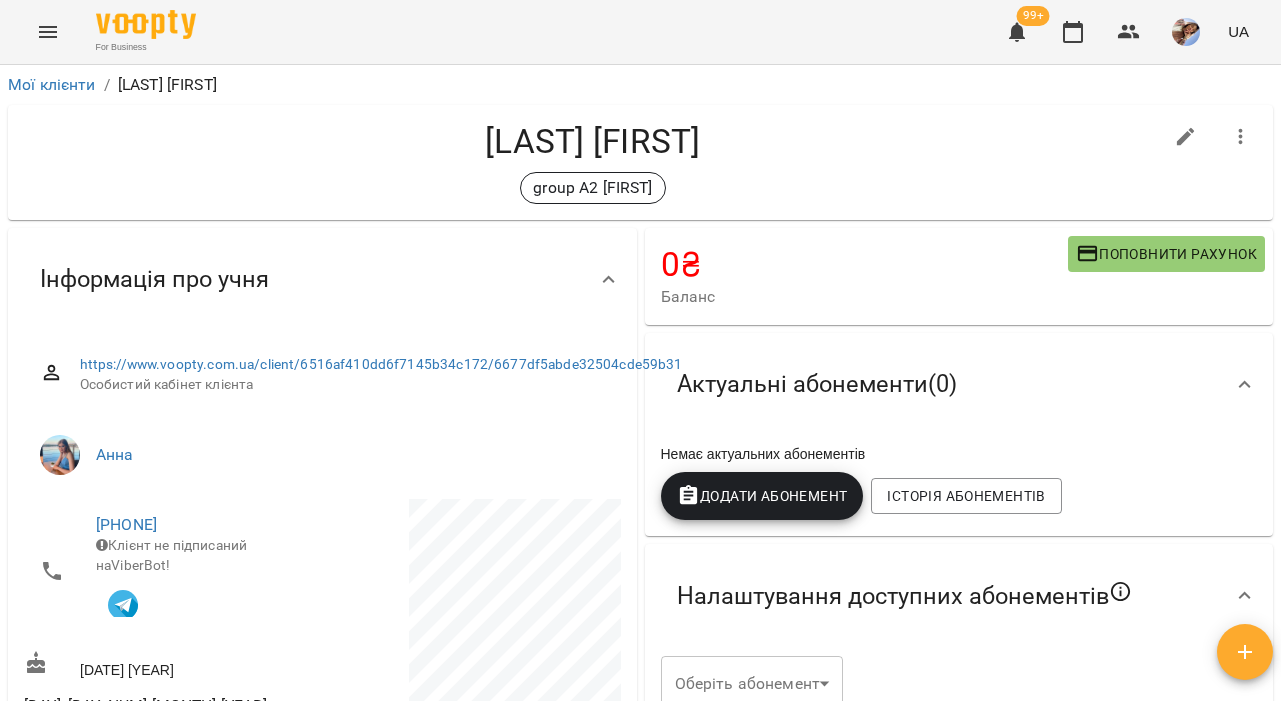 scroll, scrollTop: -1, scrollLeft: 0, axis: vertical 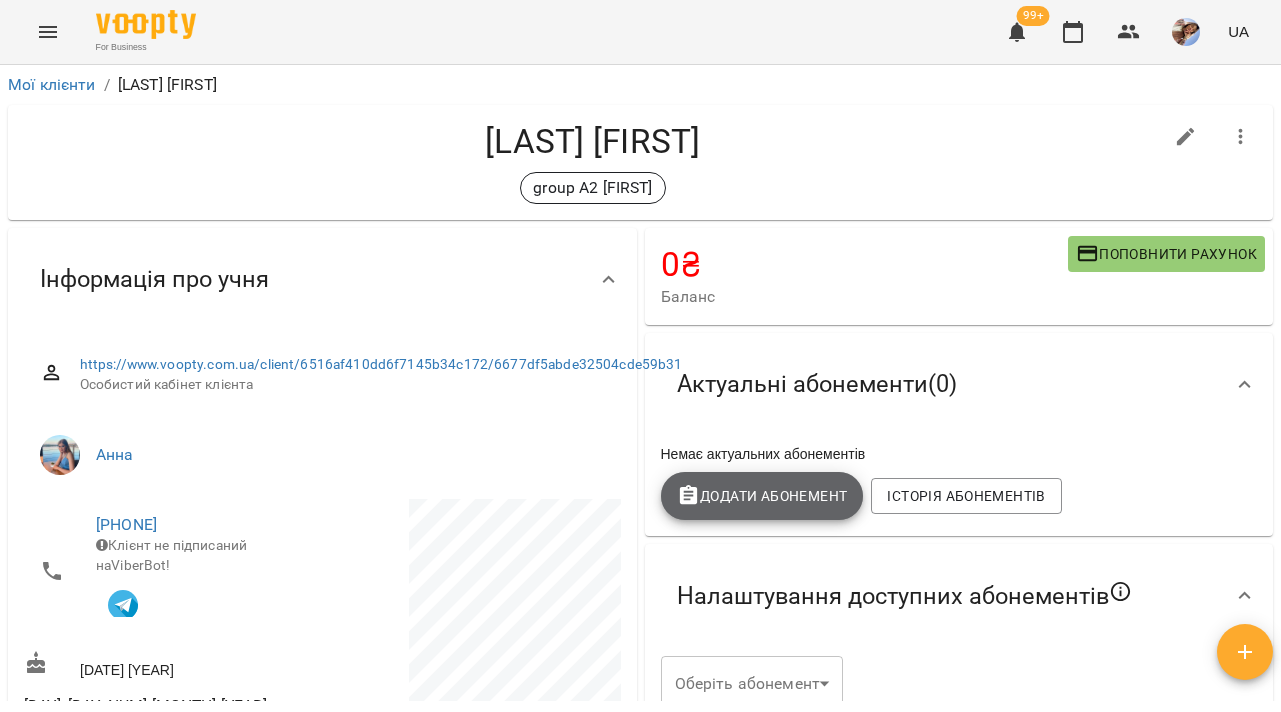 click on "Додати Абонемент" at bounding box center [762, 496] 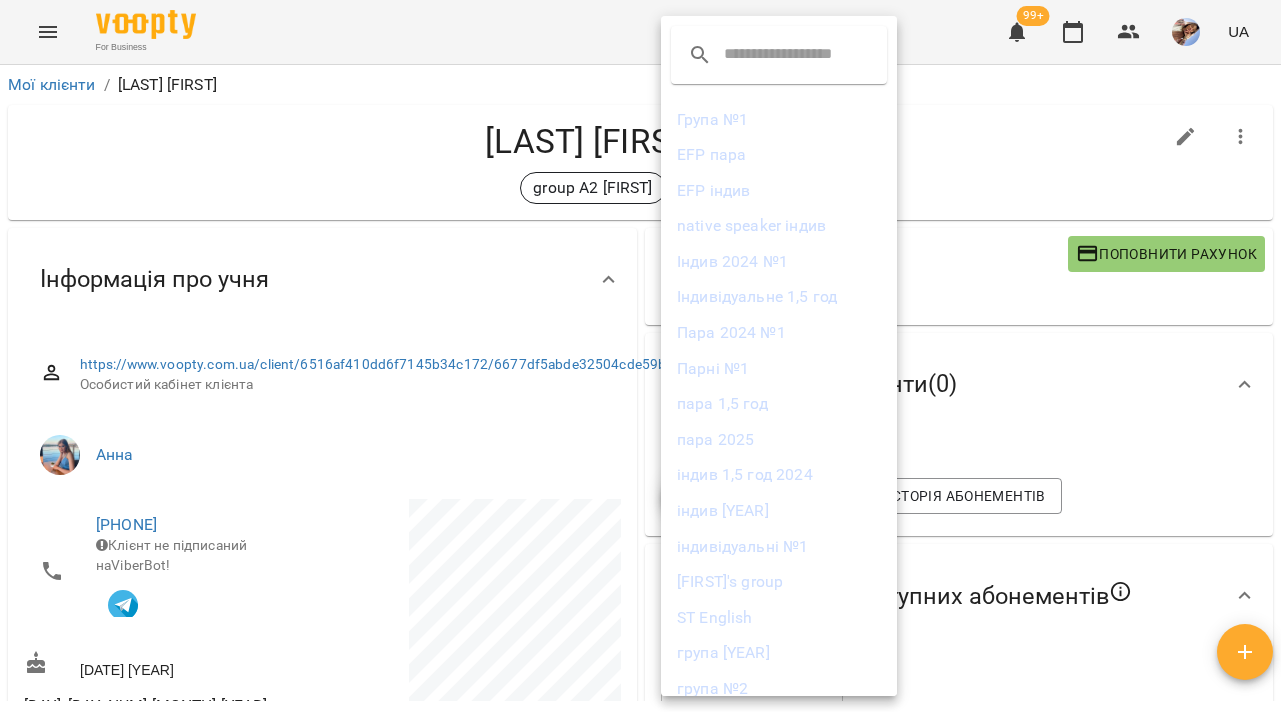 click on "група [YEAR]" at bounding box center (779, 653) 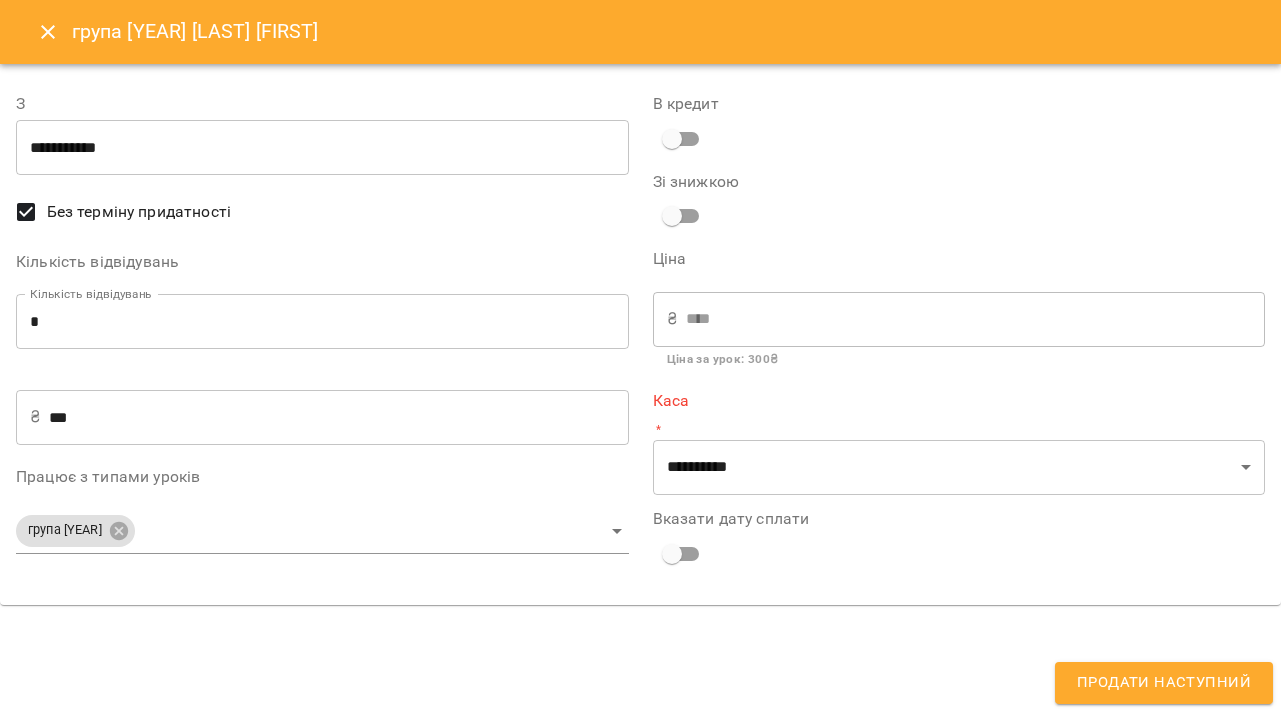 type on "**********" 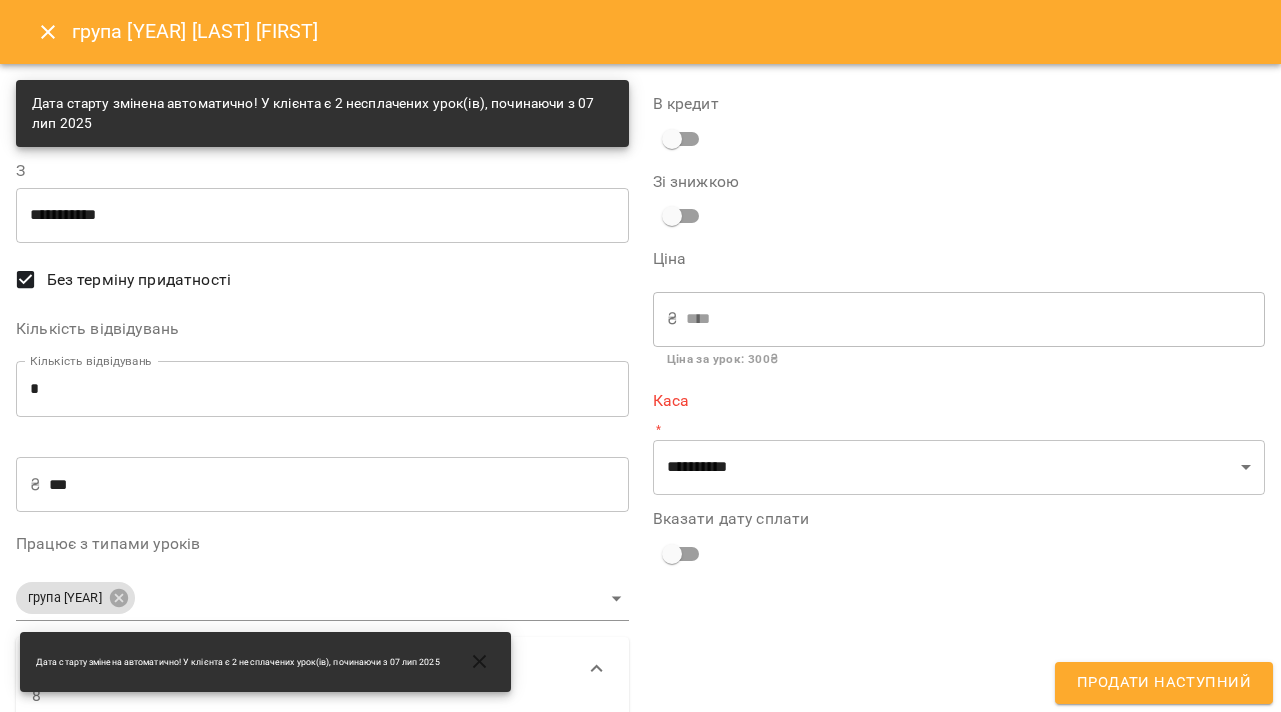 click on "*" at bounding box center [322, 389] 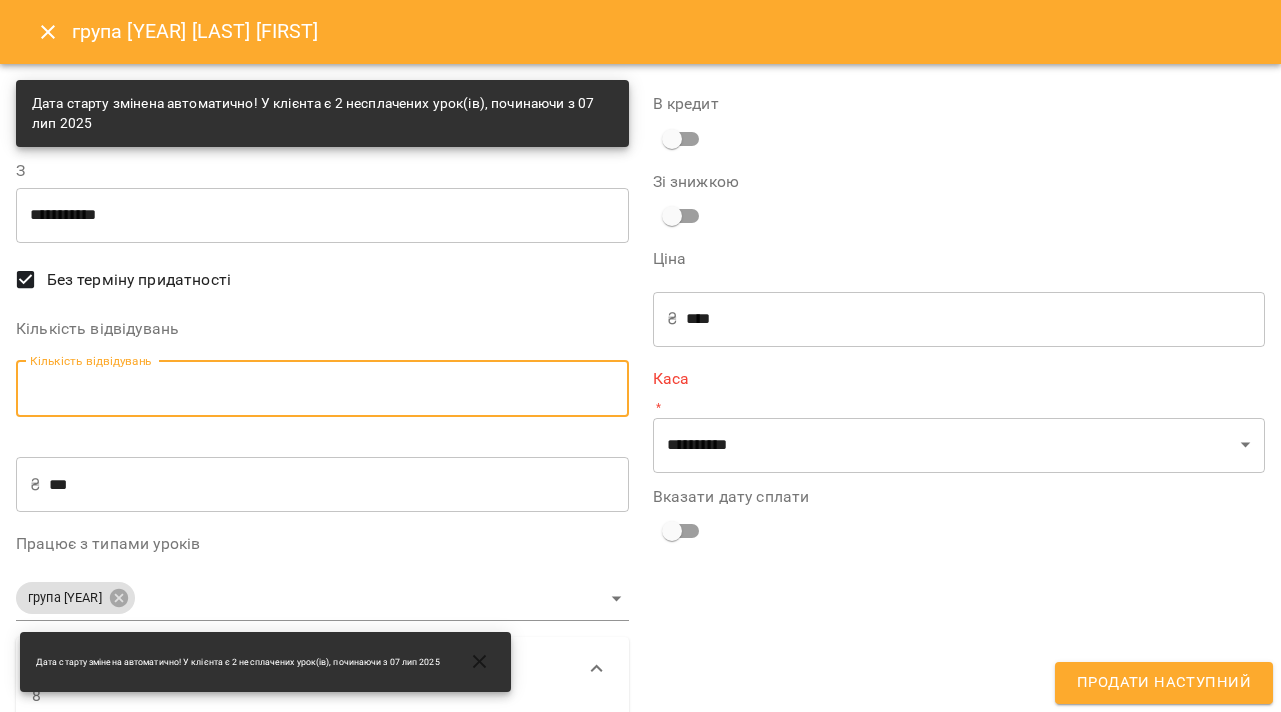 type on "*" 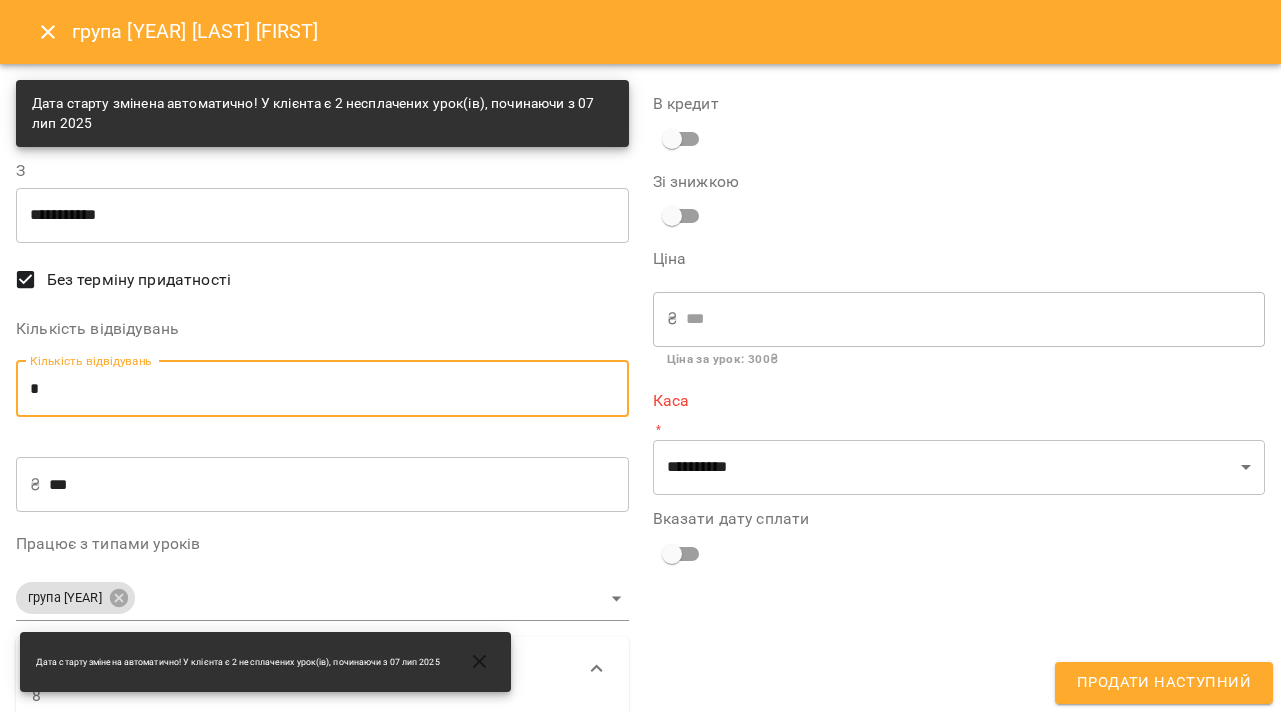type on "*" 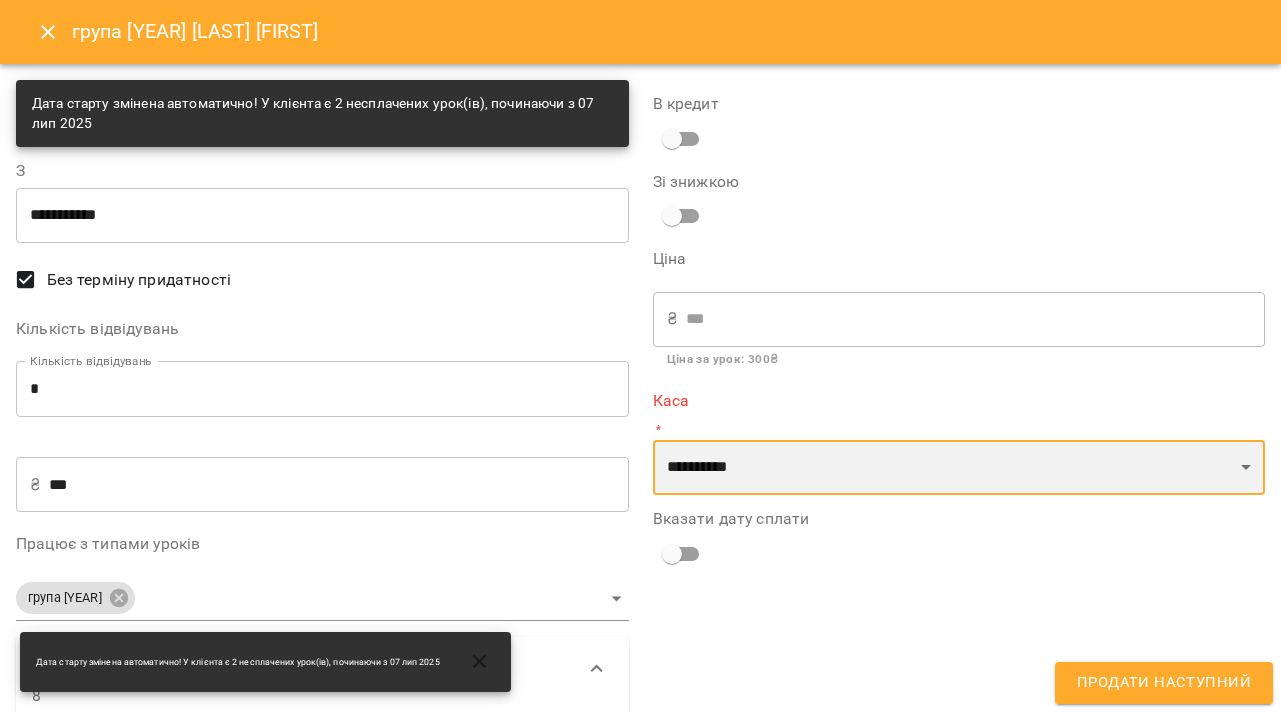 select on "****" 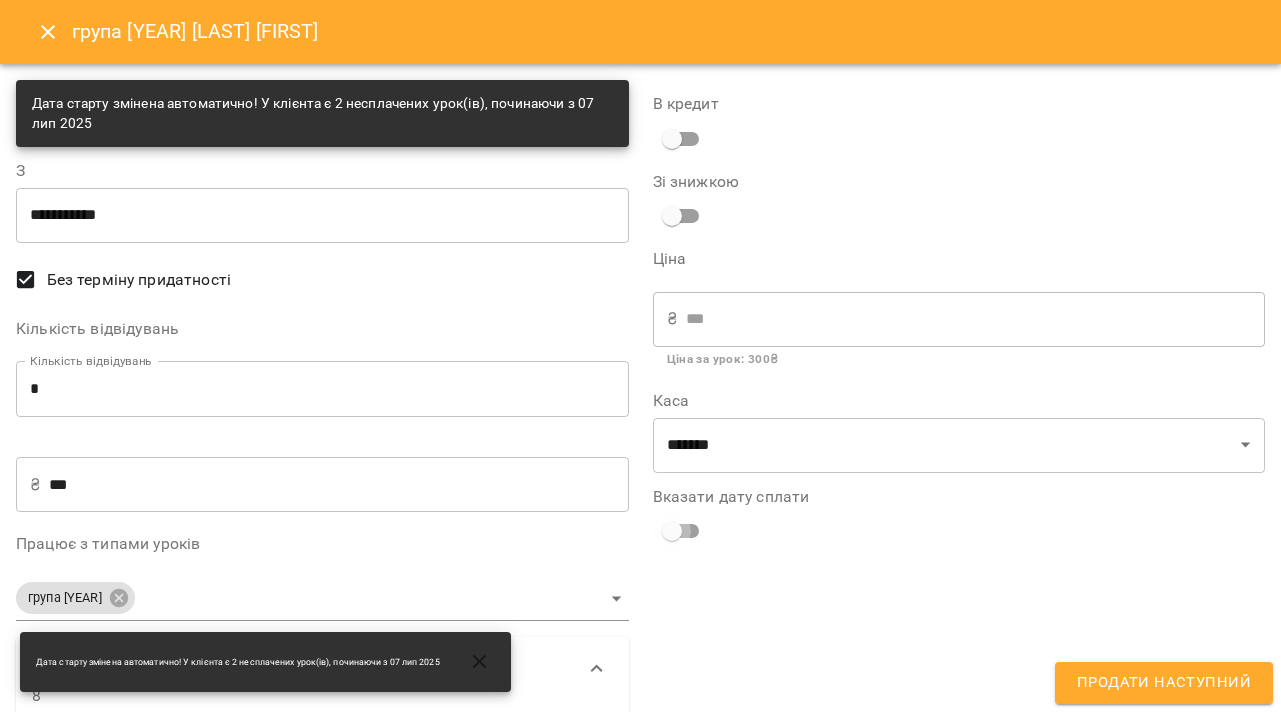 click at bounding box center (672, 531) 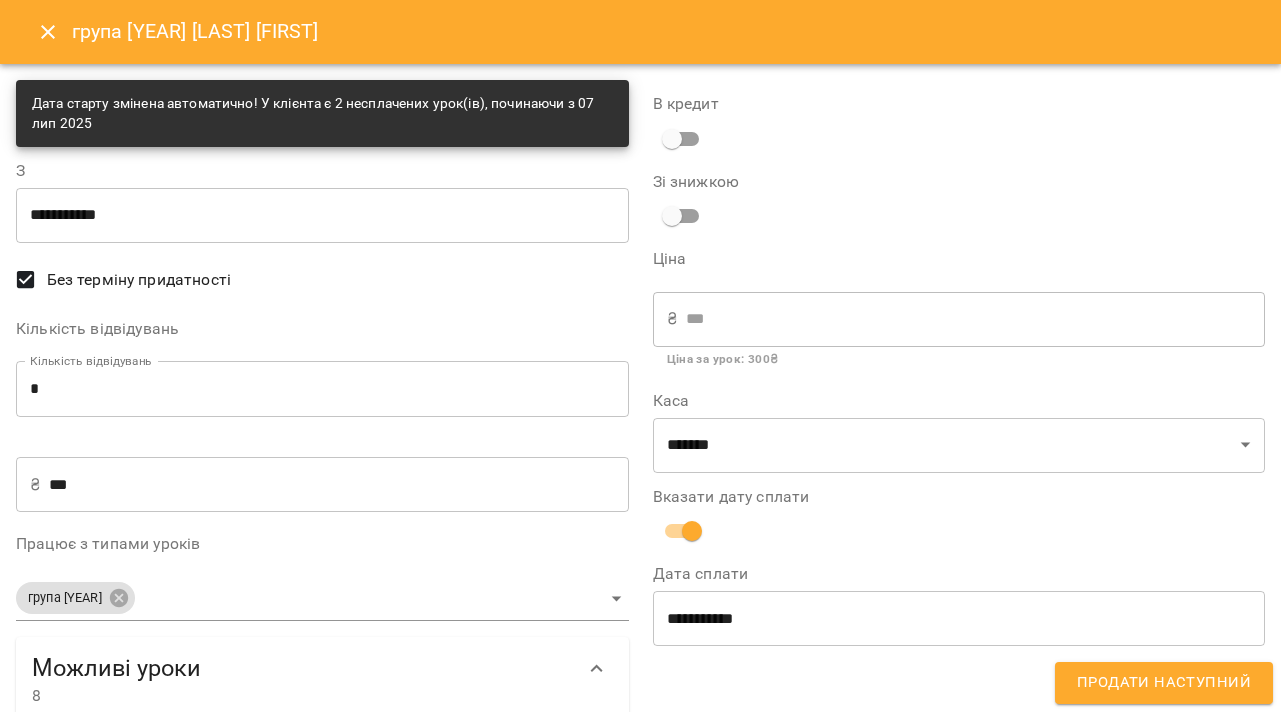 click on "**********" at bounding box center [959, 618] 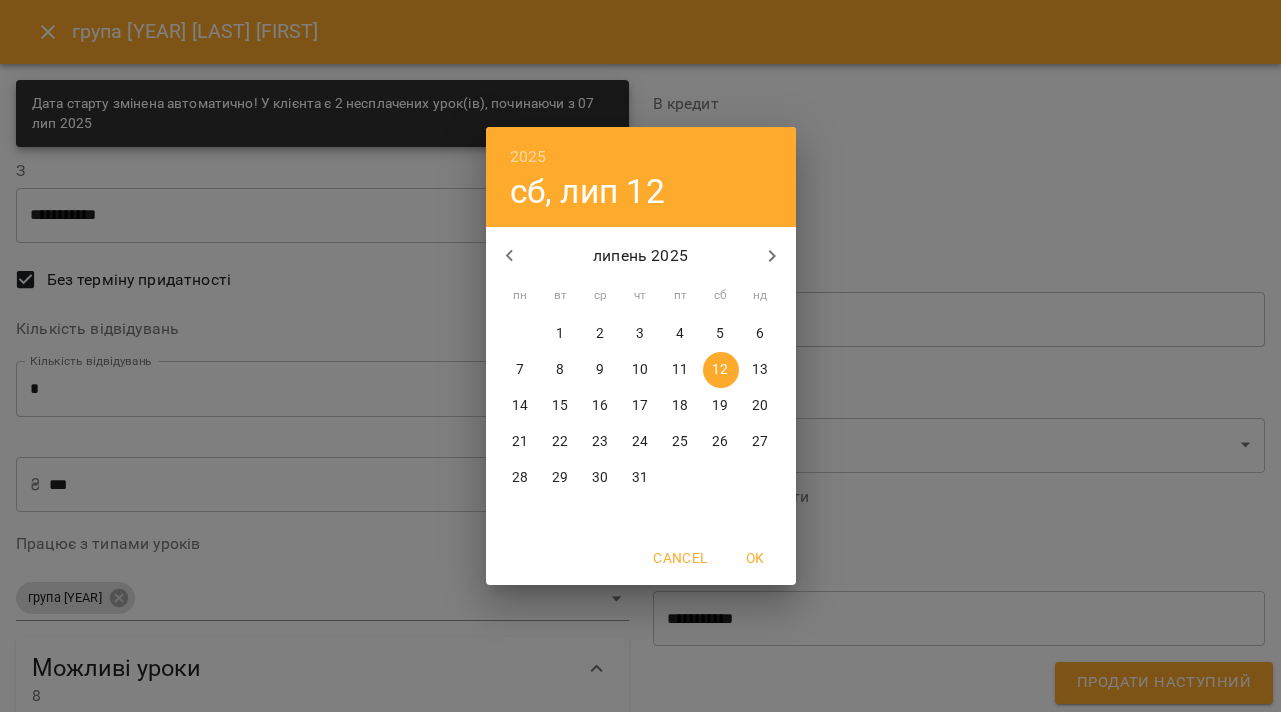 click on "8" at bounding box center (561, 370) 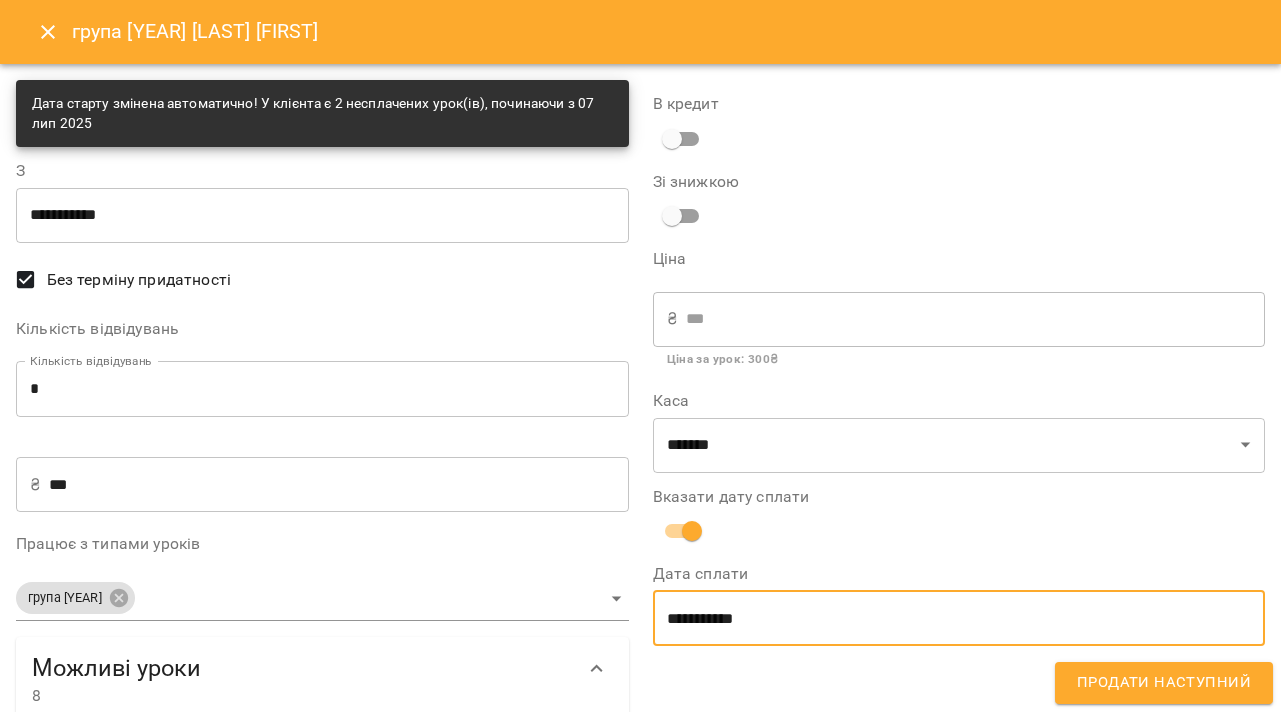 click on "Продати наступний" at bounding box center (1164, 683) 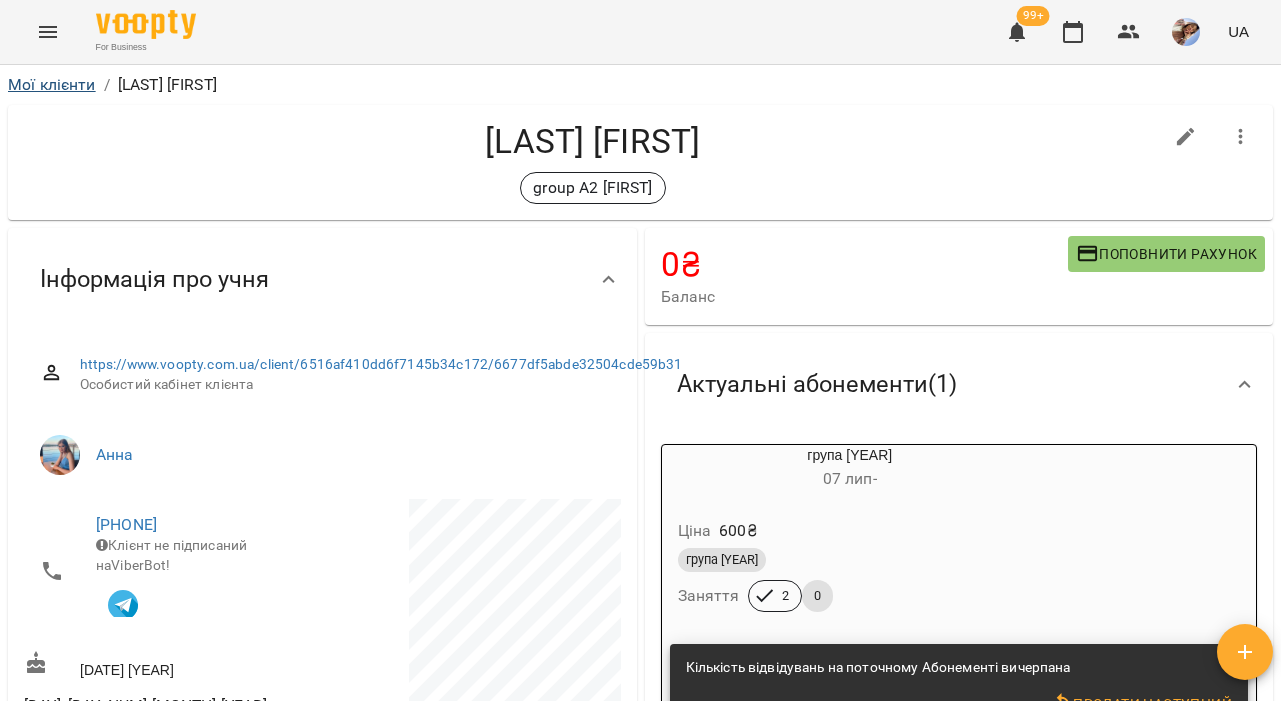 click on "Мої клієнти" at bounding box center (52, 84) 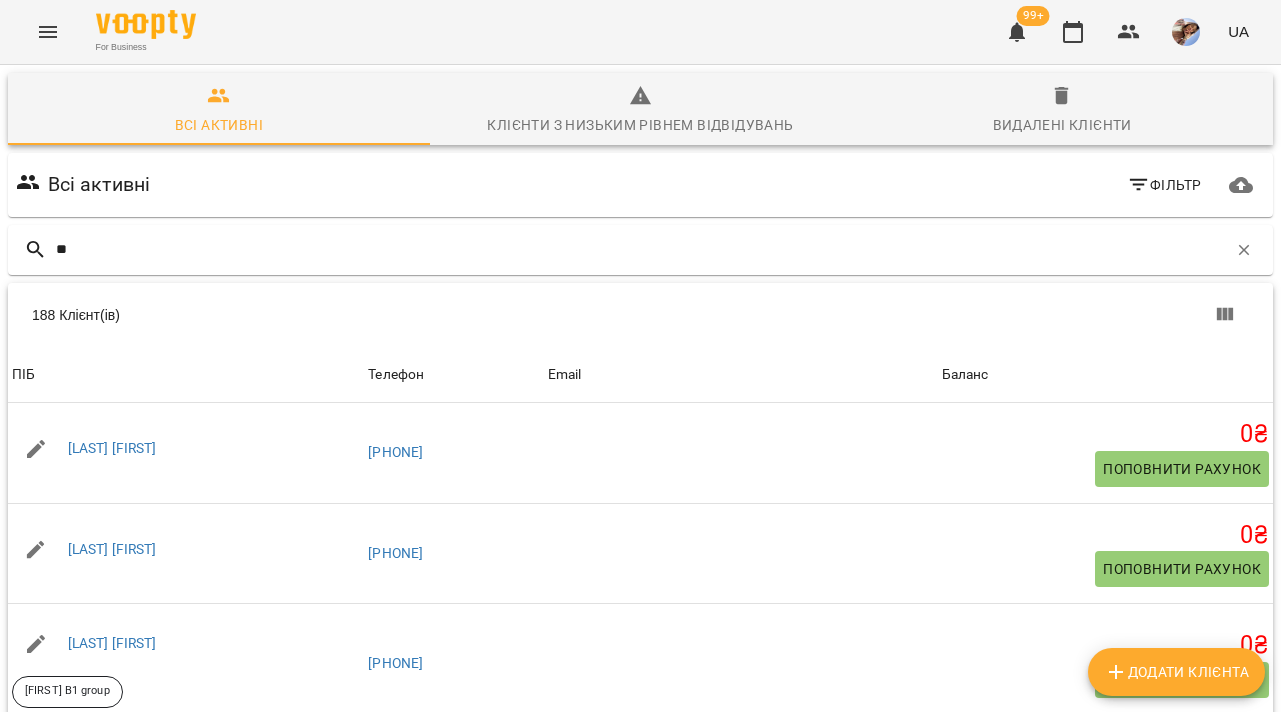 type on "***" 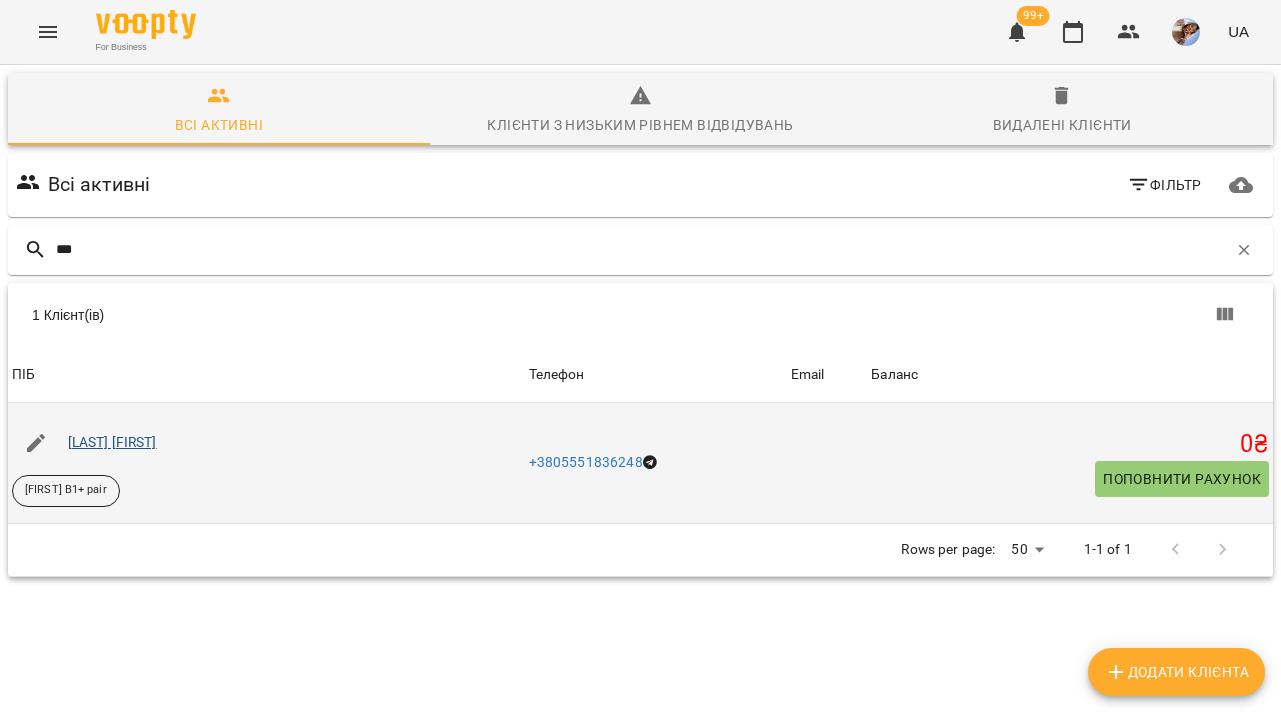 click on "[LAST] [FIRST]" at bounding box center [112, 442] 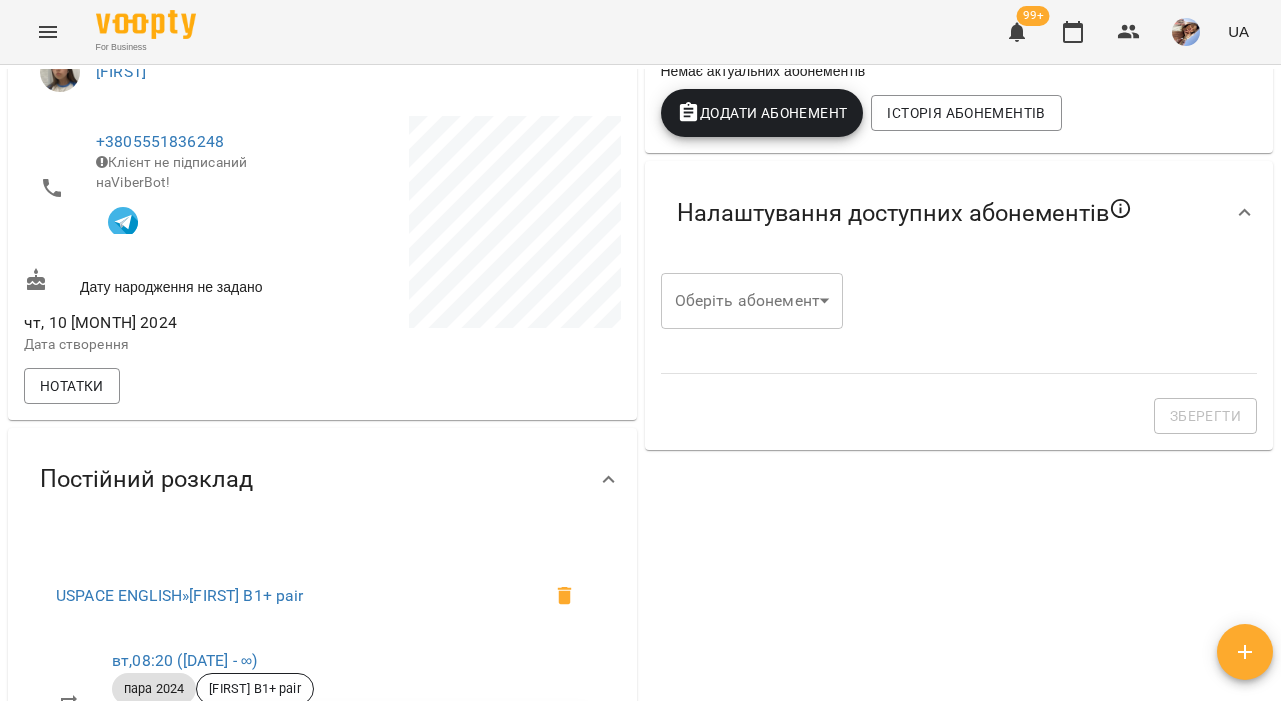 scroll, scrollTop: 368, scrollLeft: 0, axis: vertical 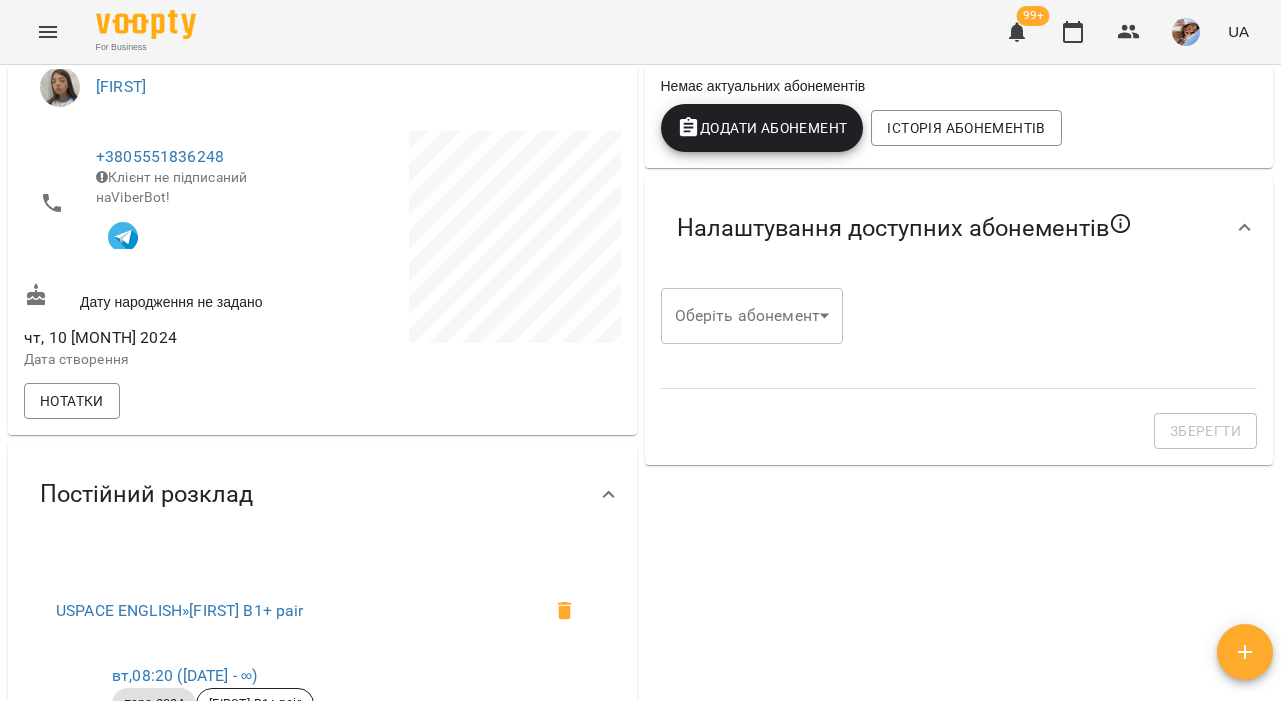 click on "Додати Абонемент" at bounding box center [762, 128] 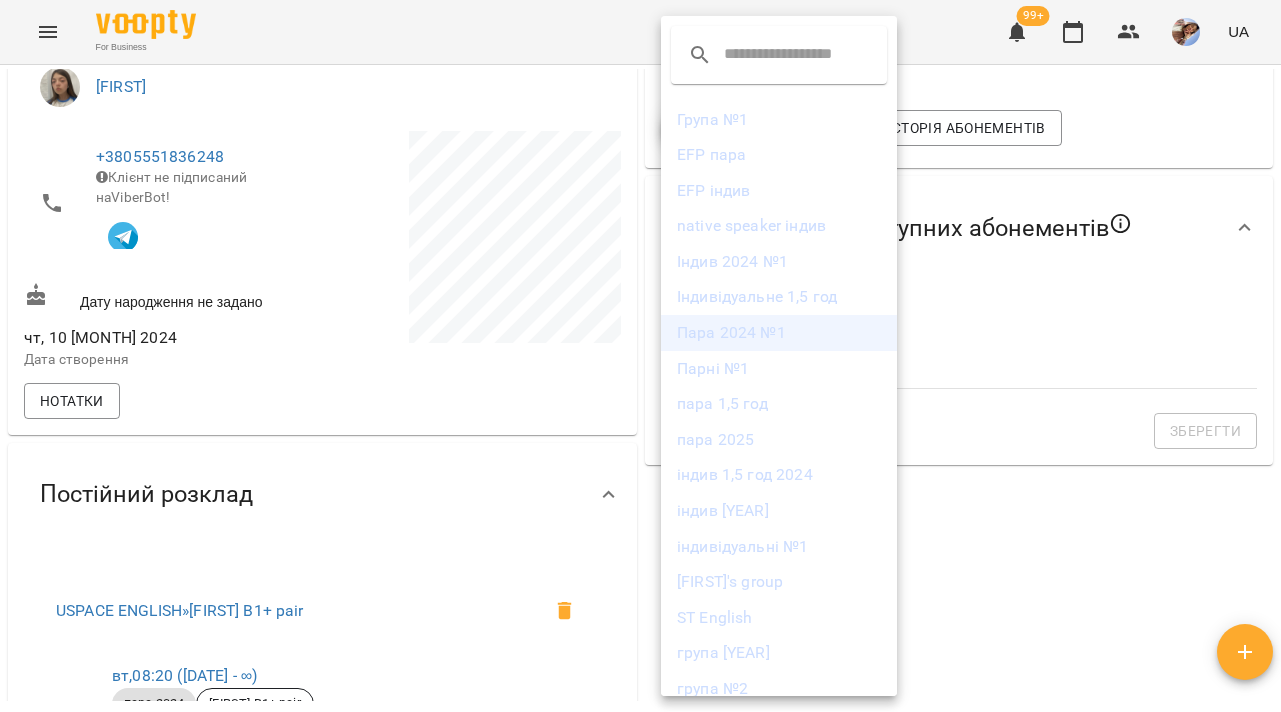click on "Пара 2024 №1" at bounding box center [779, 333] 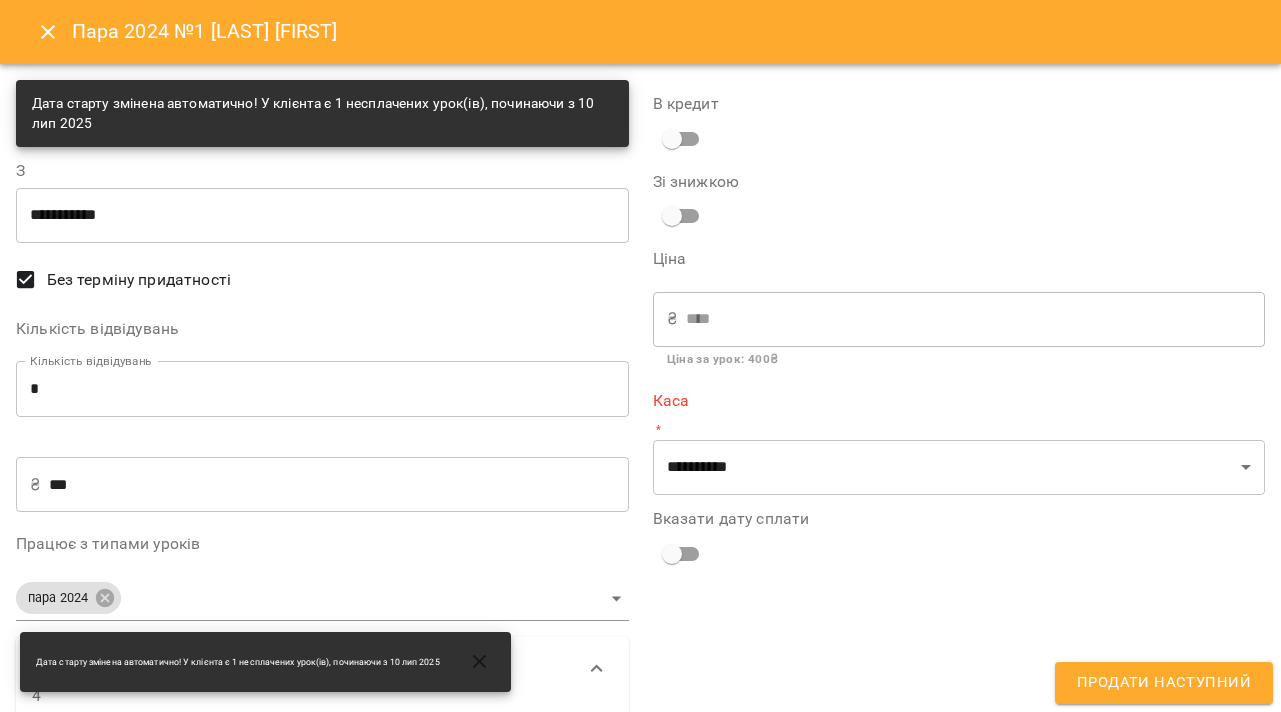 click on "*" at bounding box center (322, 389) 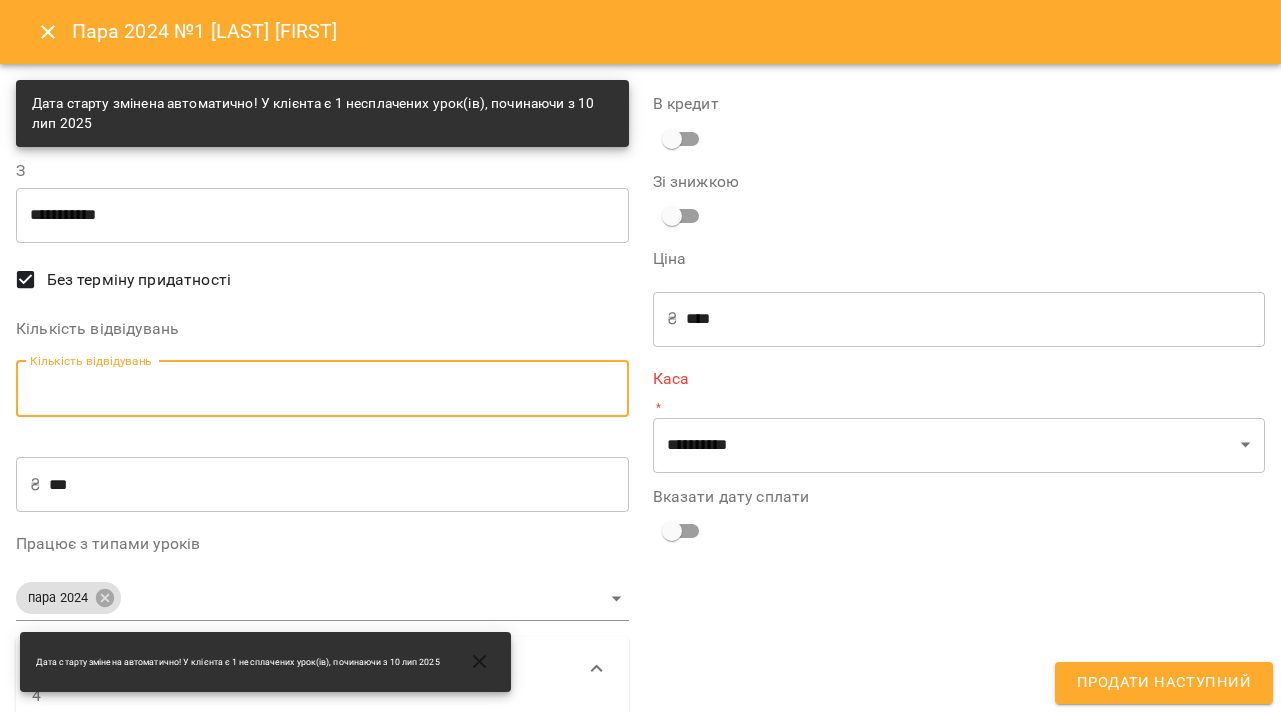 type on "*" 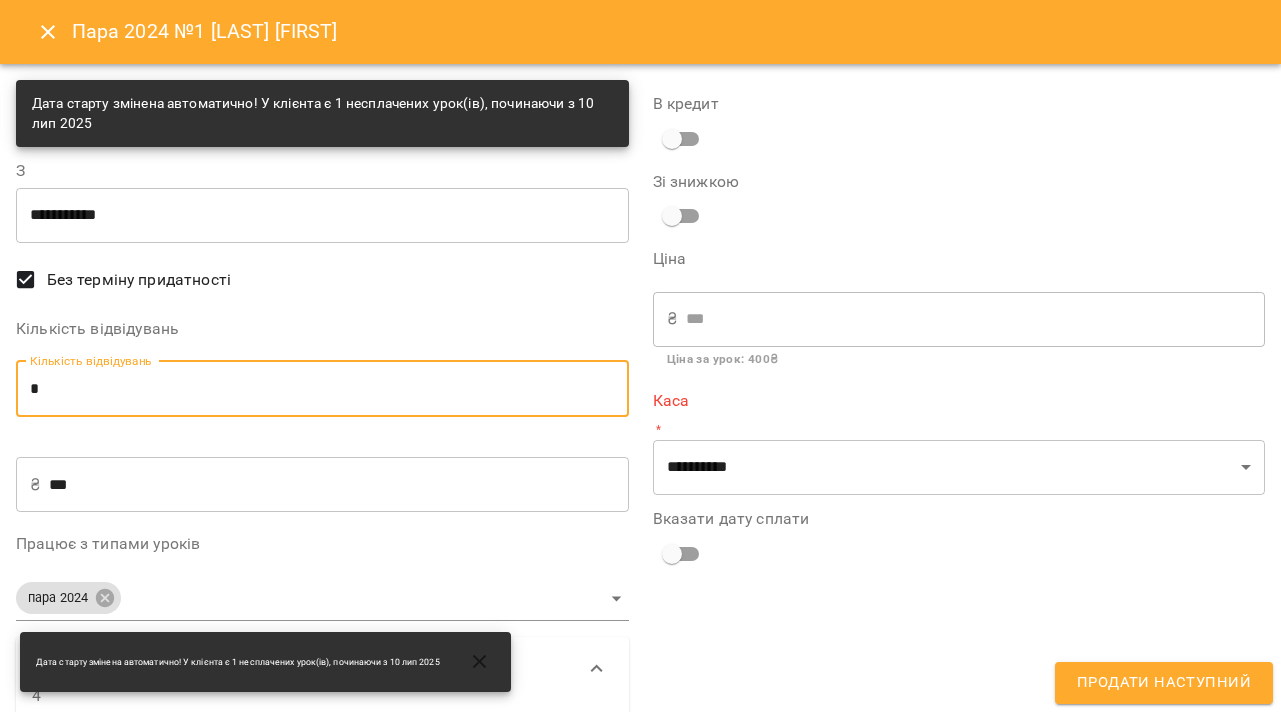type on "**" 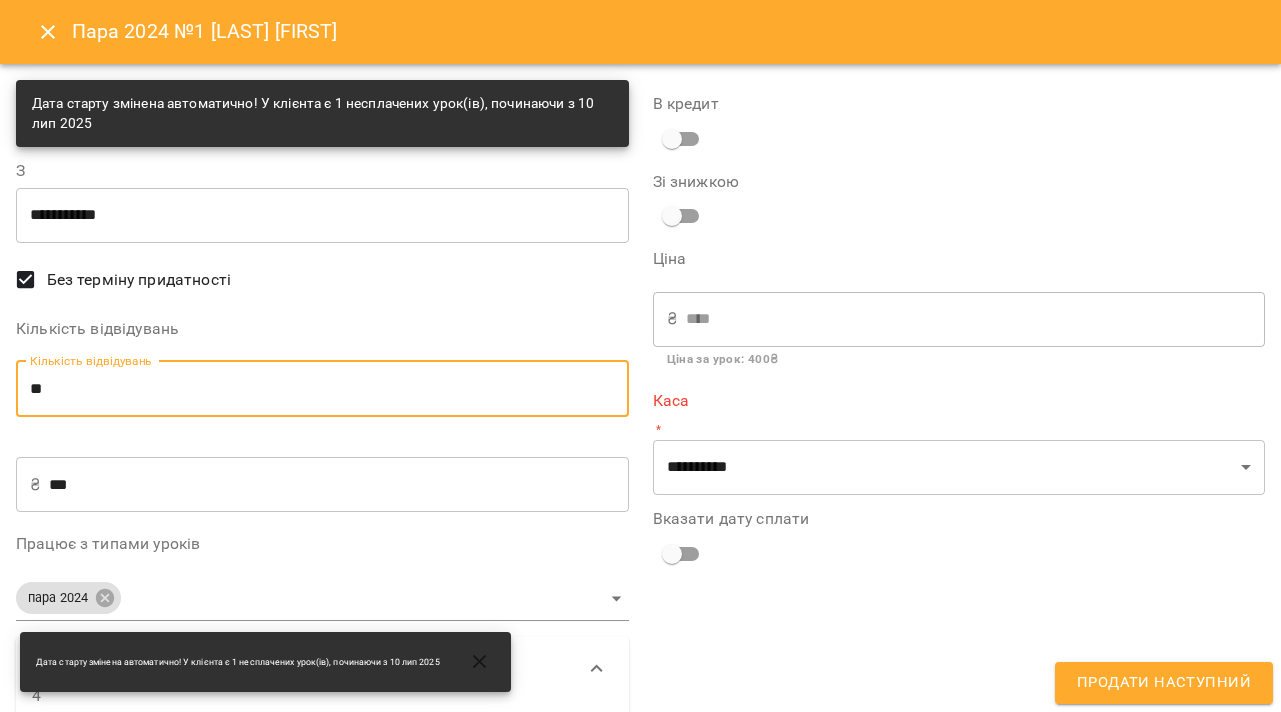 type on "**" 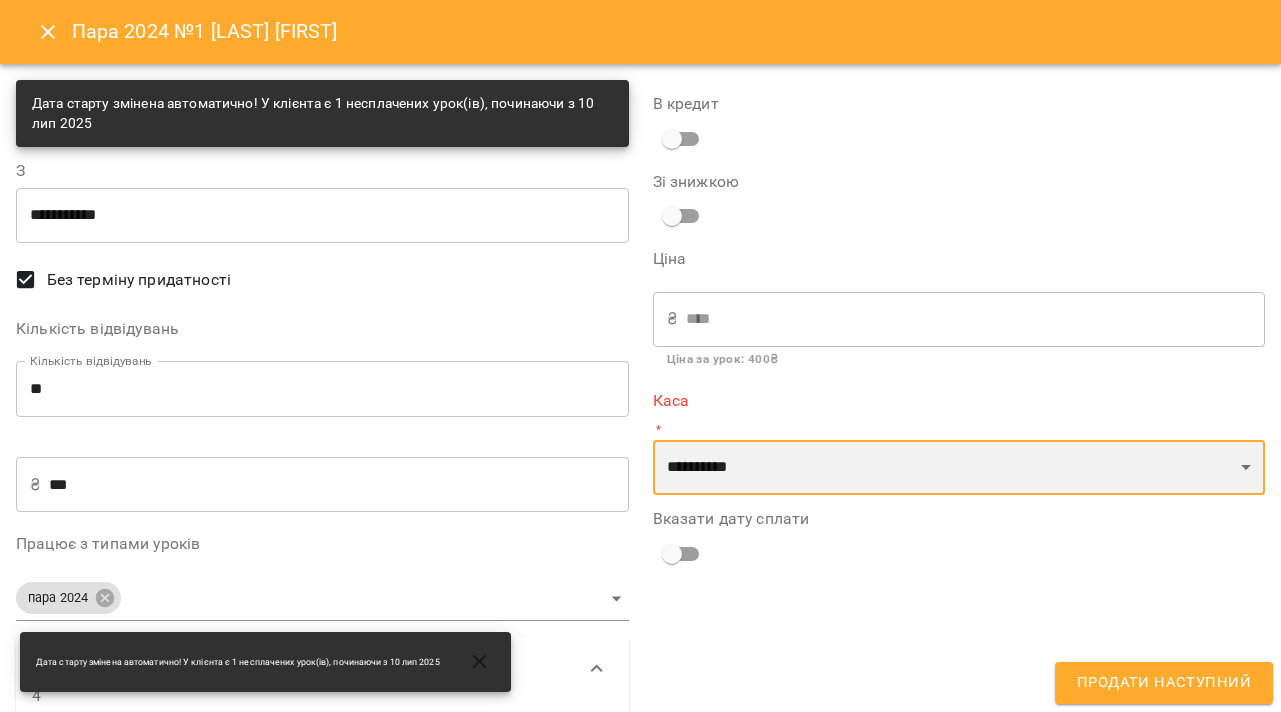 select on "****" 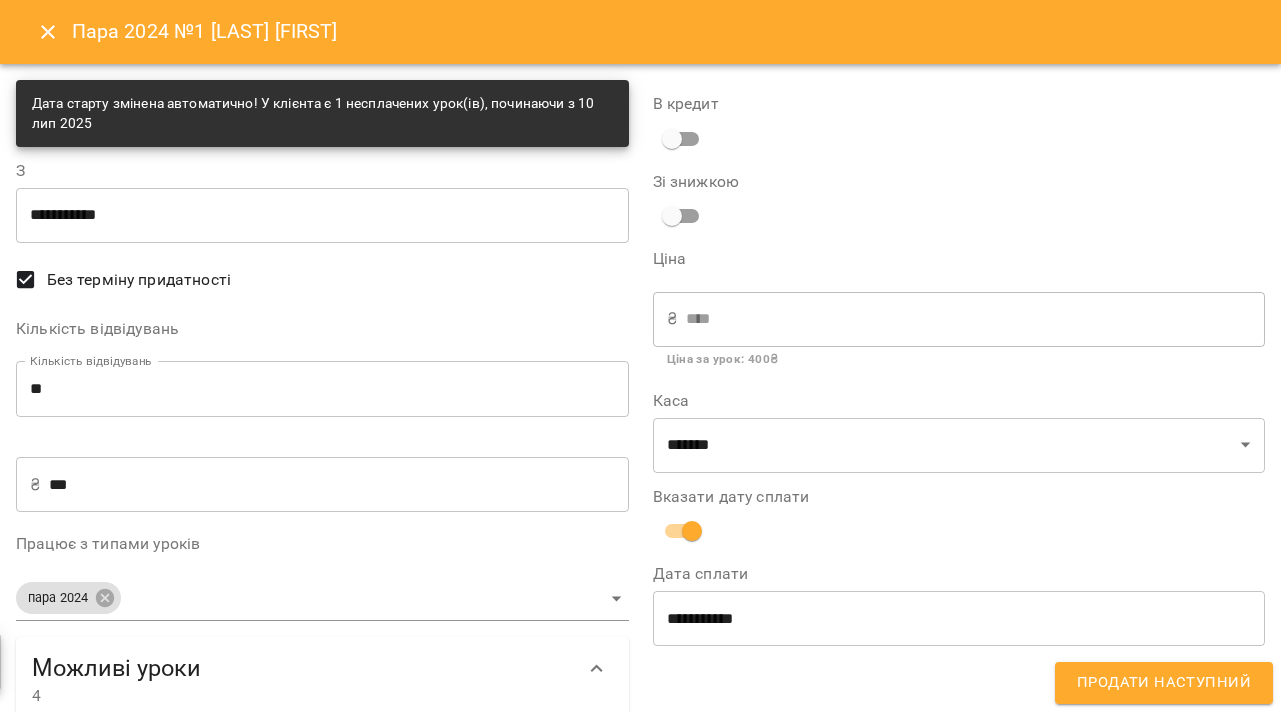 click on "**********" at bounding box center (959, 618) 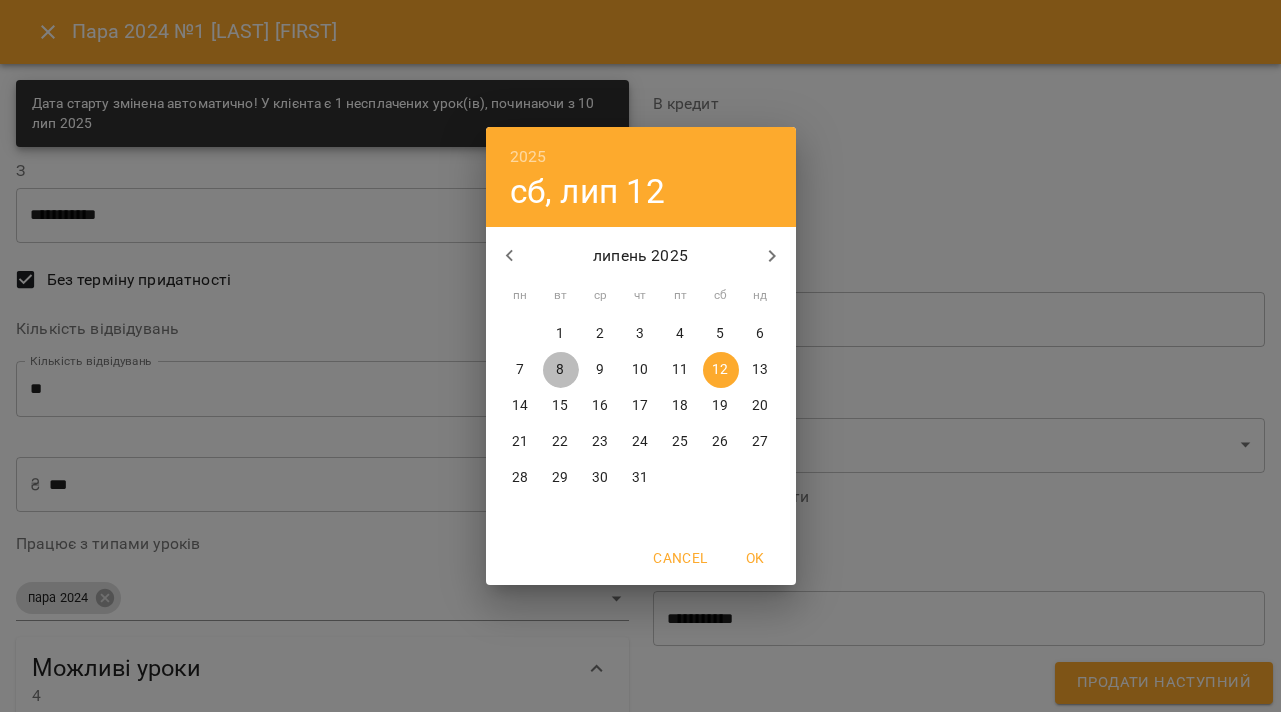 click on "8" at bounding box center [561, 370] 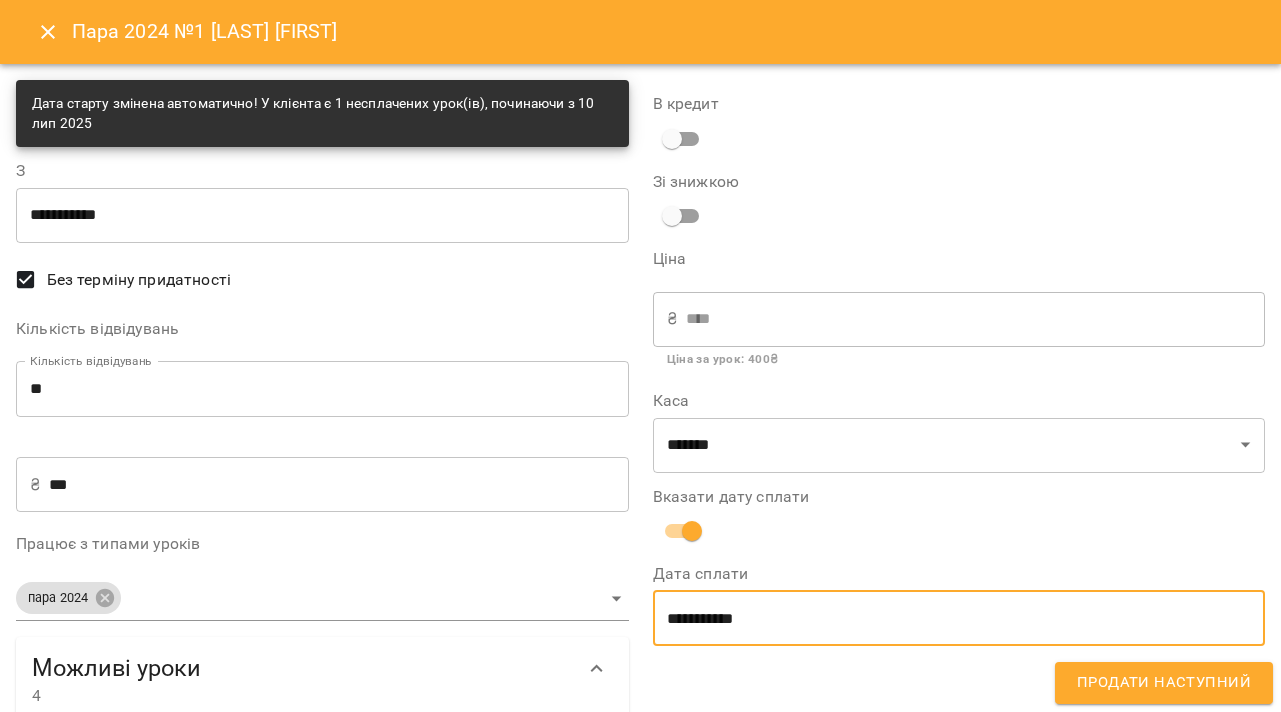 click on "Продати наступний" at bounding box center [1164, 683] 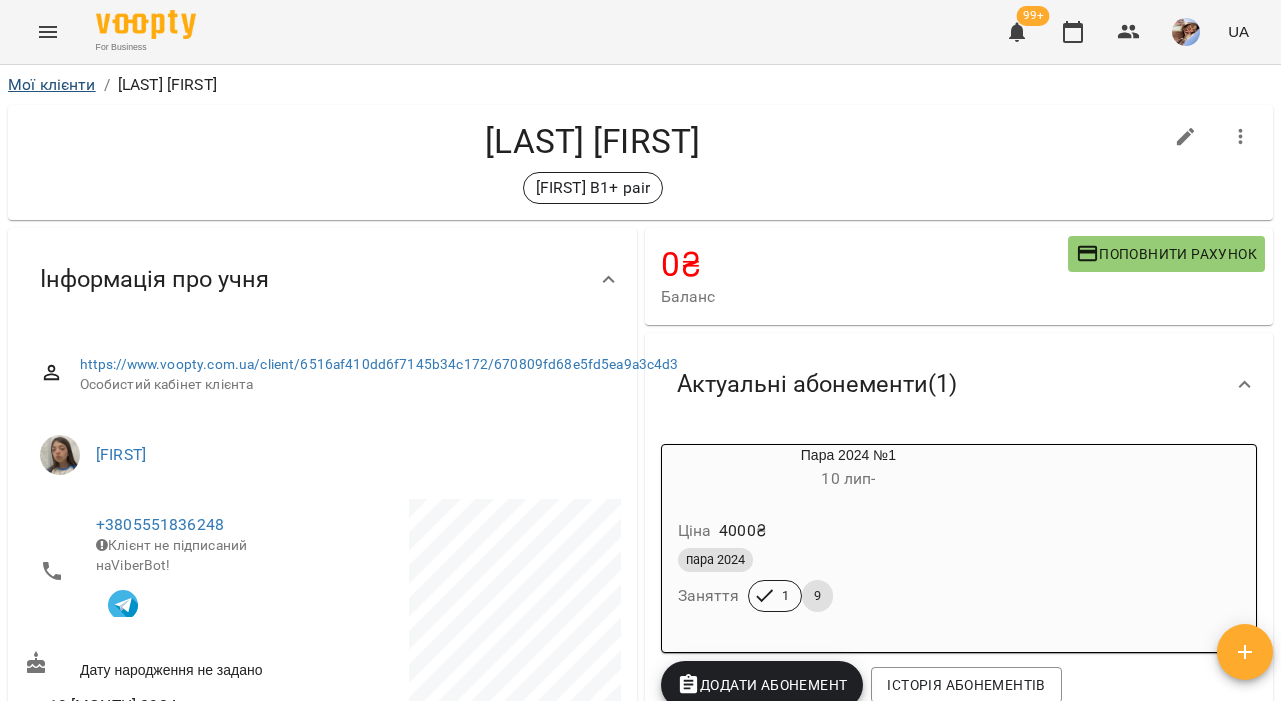 scroll, scrollTop: 0, scrollLeft: 0, axis: both 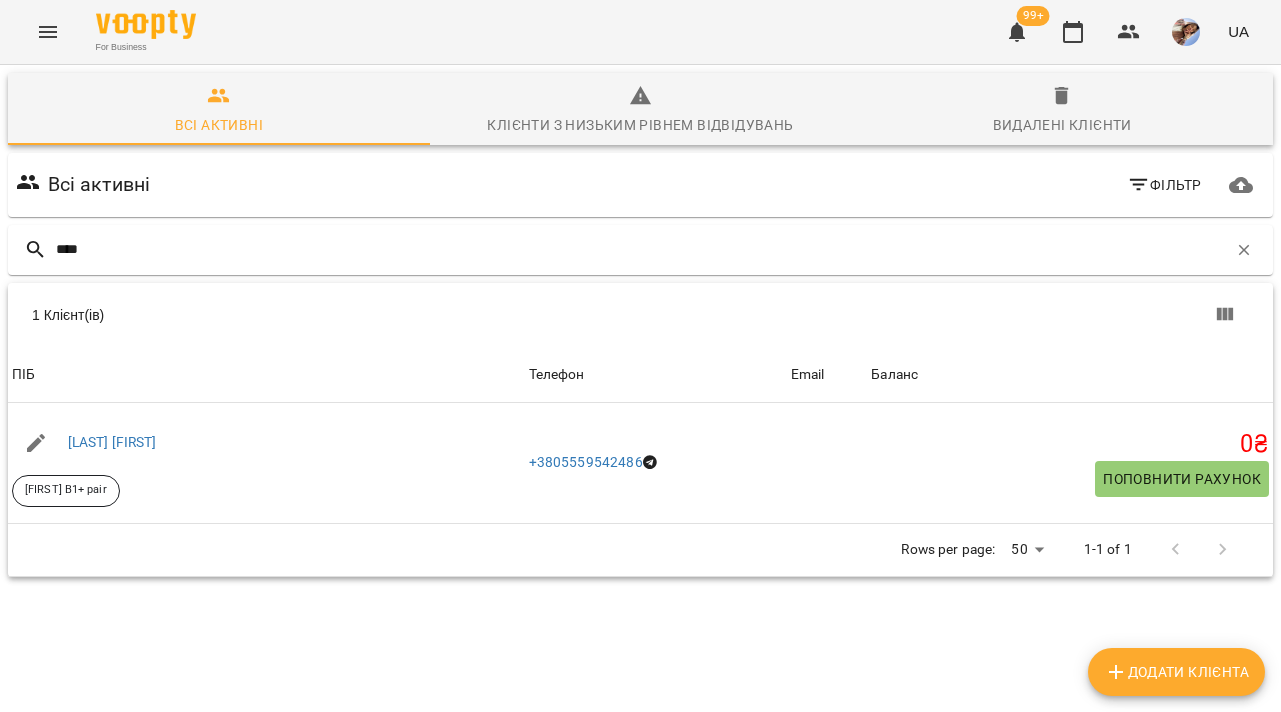 type on "****" 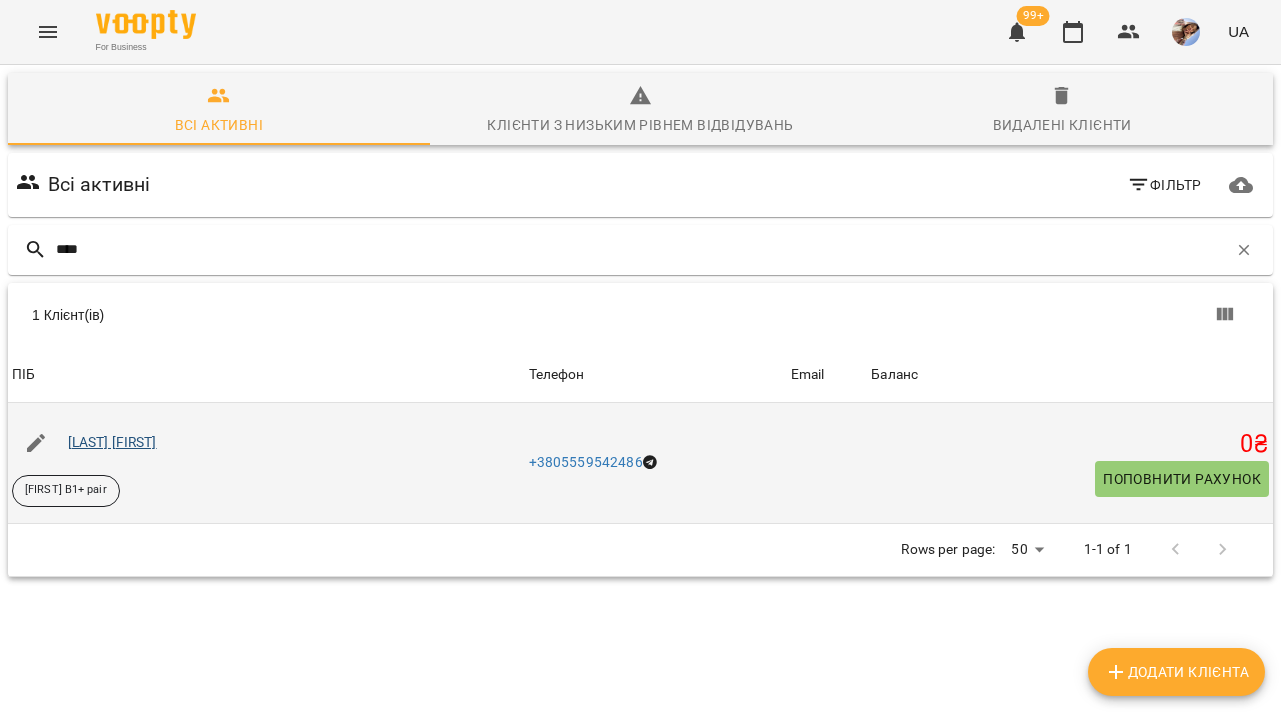 drag, startPoint x: 43, startPoint y: 90, endPoint x: 106, endPoint y: 444, distance: 359.56223 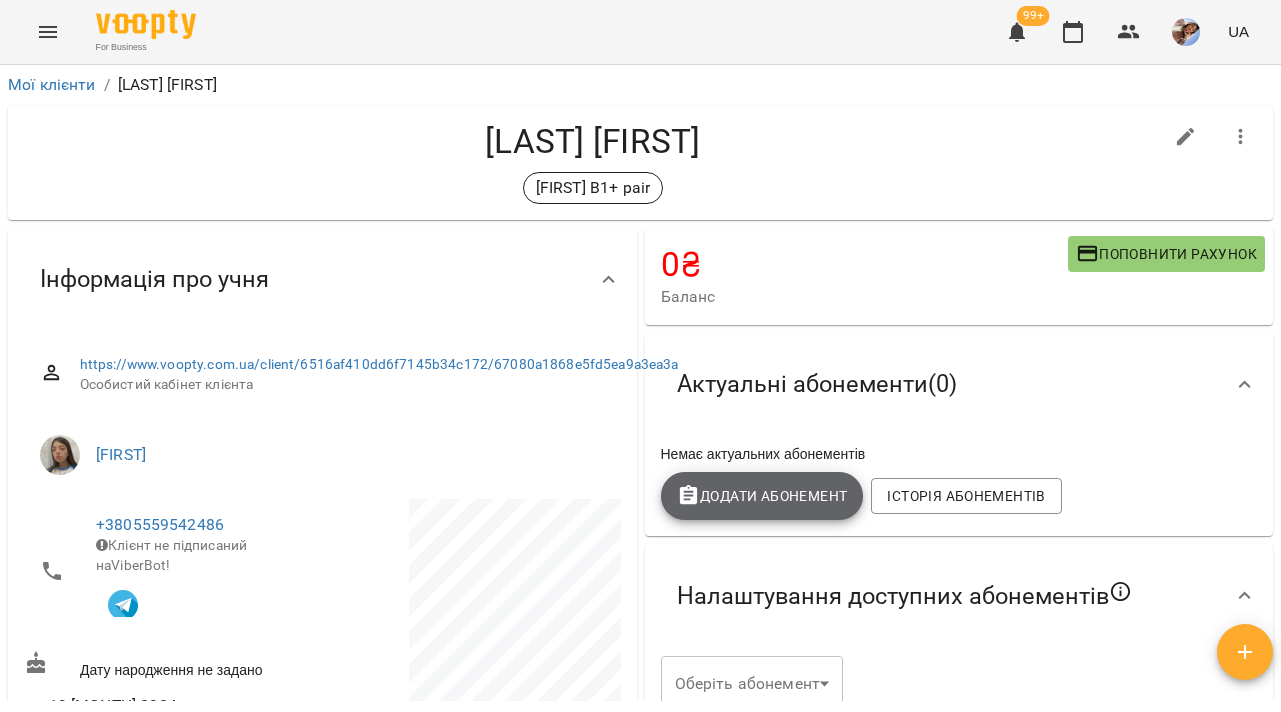 click on "Додати Абонемент" at bounding box center (762, 496) 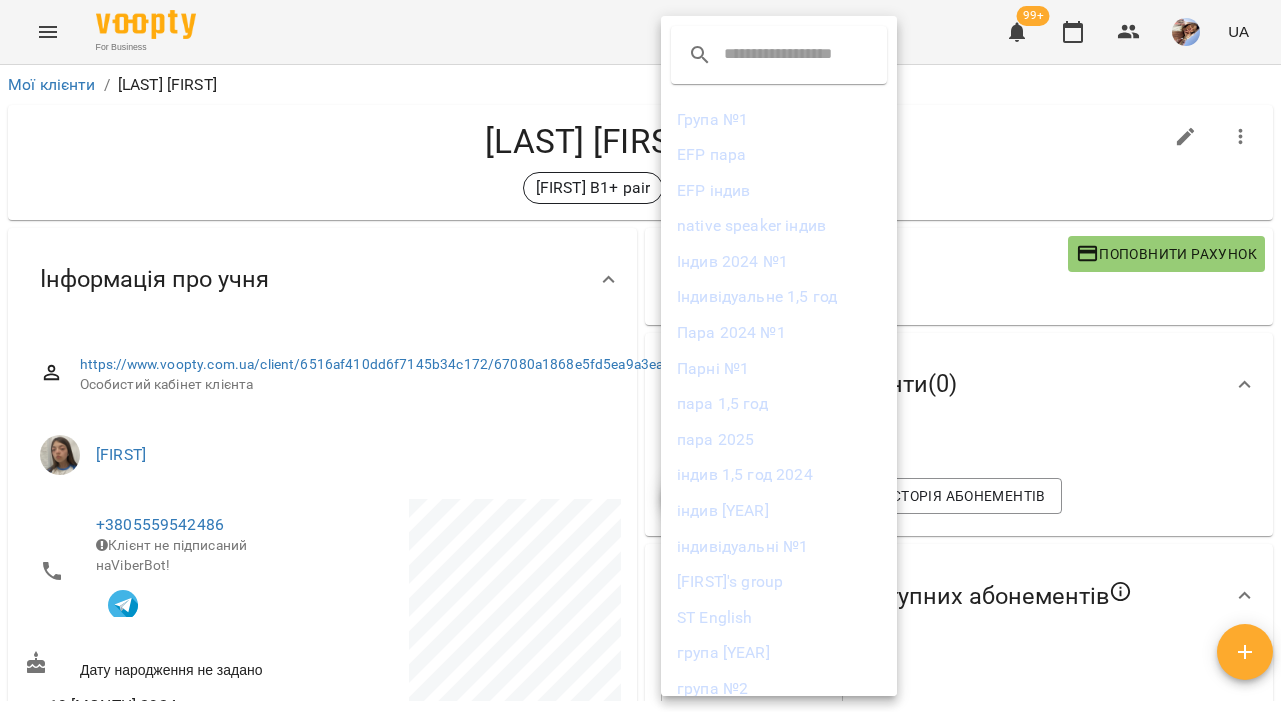 click on "Пара 2024 №1" at bounding box center [779, 333] 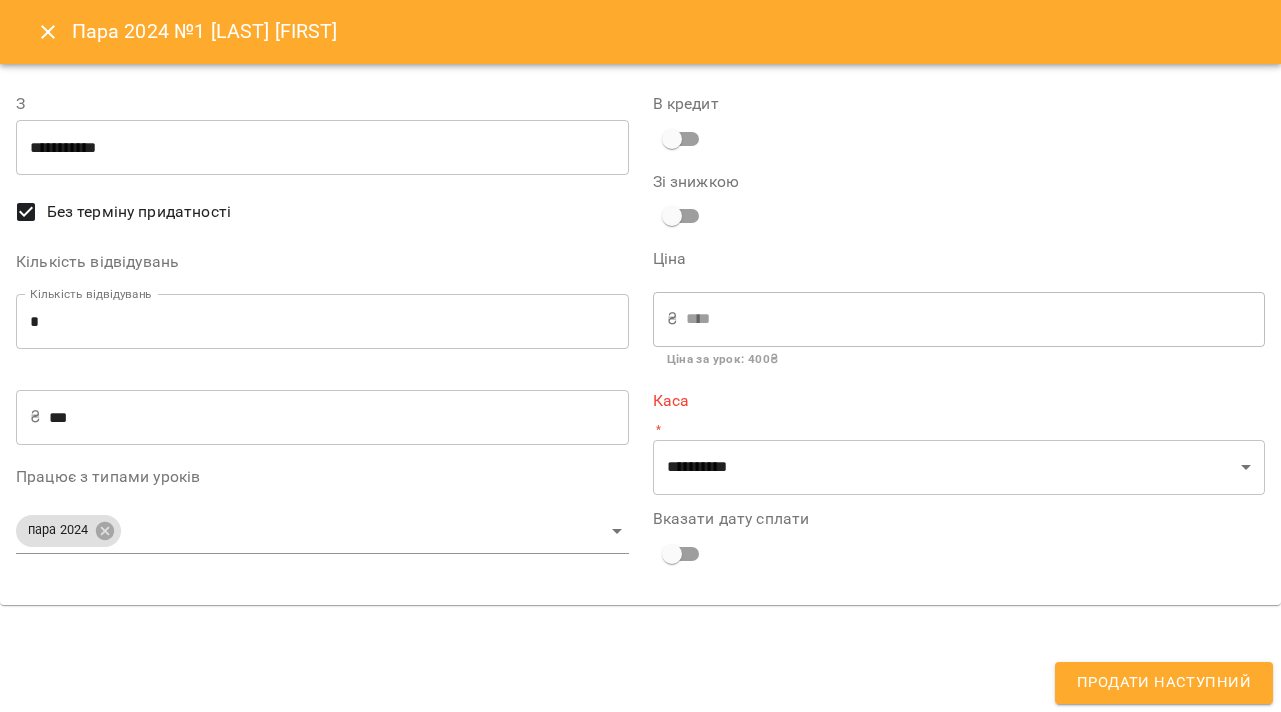 type on "**********" 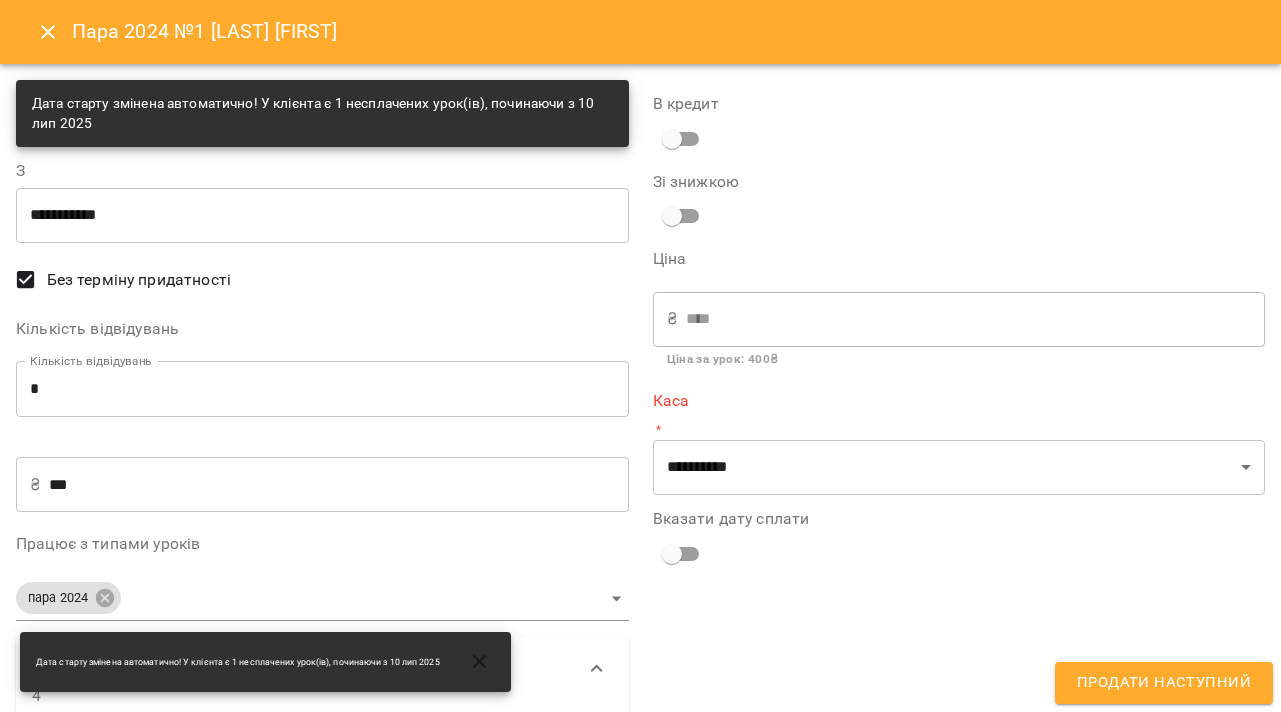 click on "*" at bounding box center (322, 389) 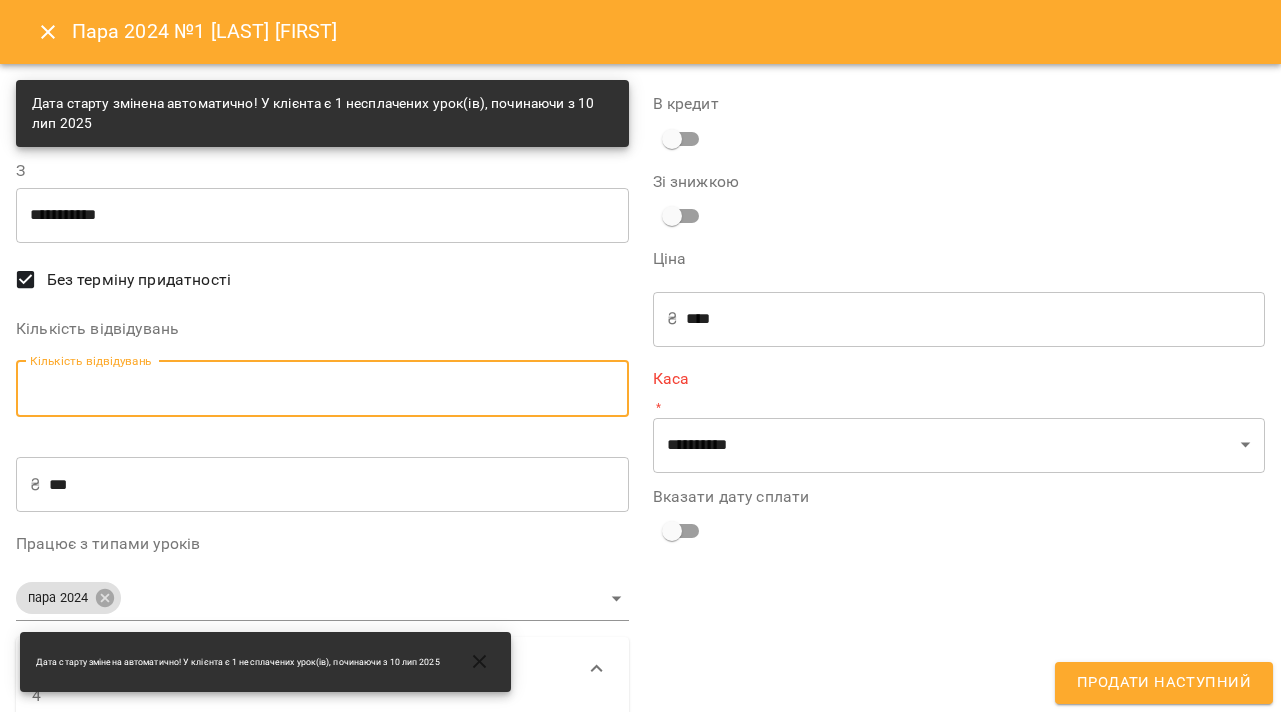 type on "*" 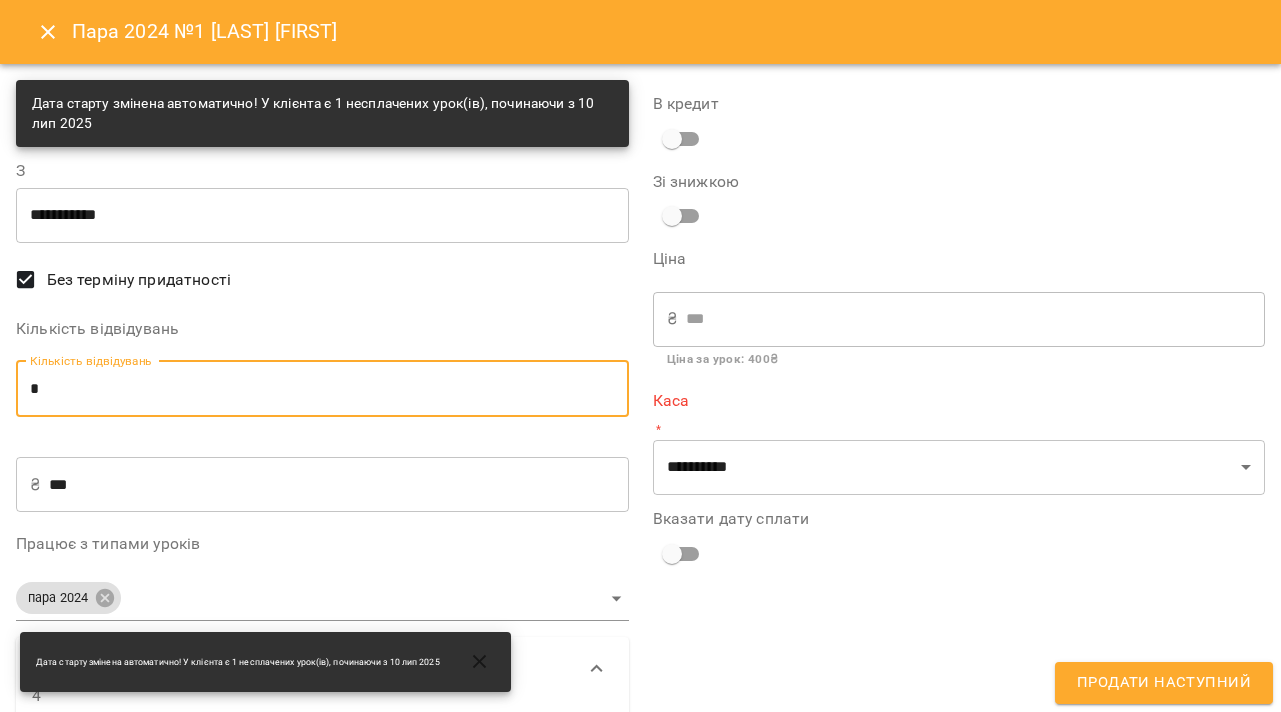 type on "**" 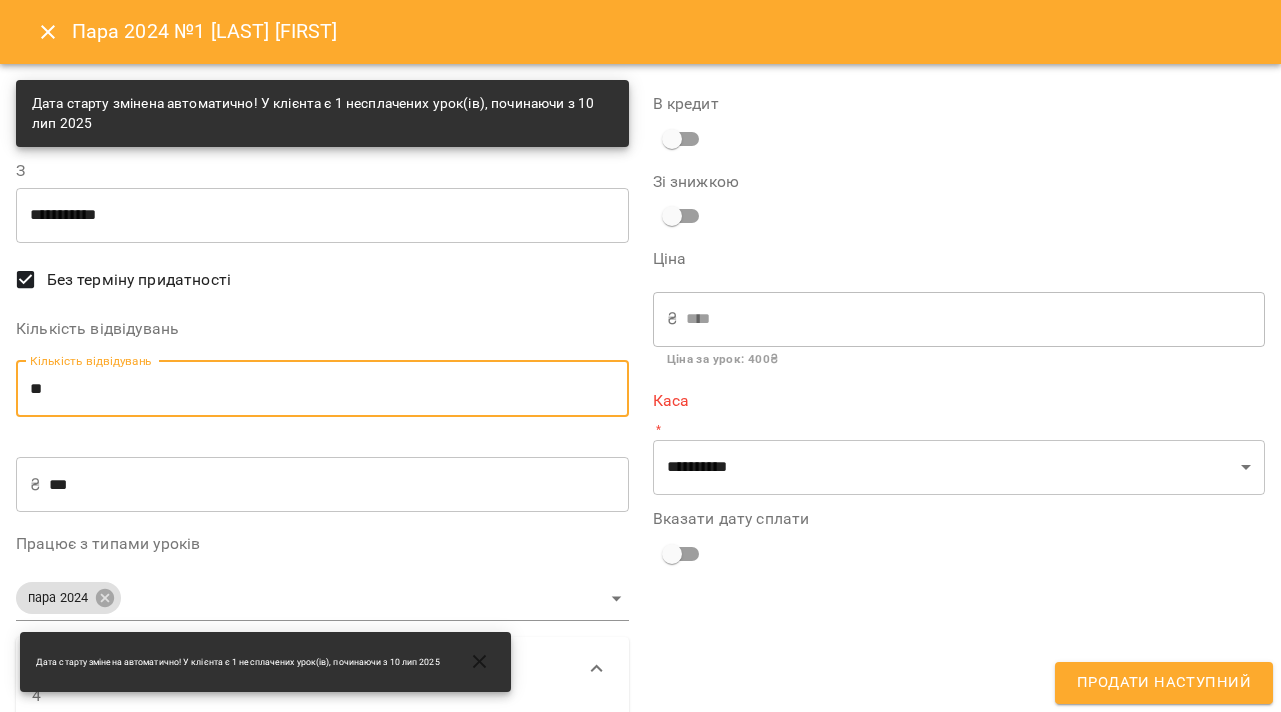 type on "**" 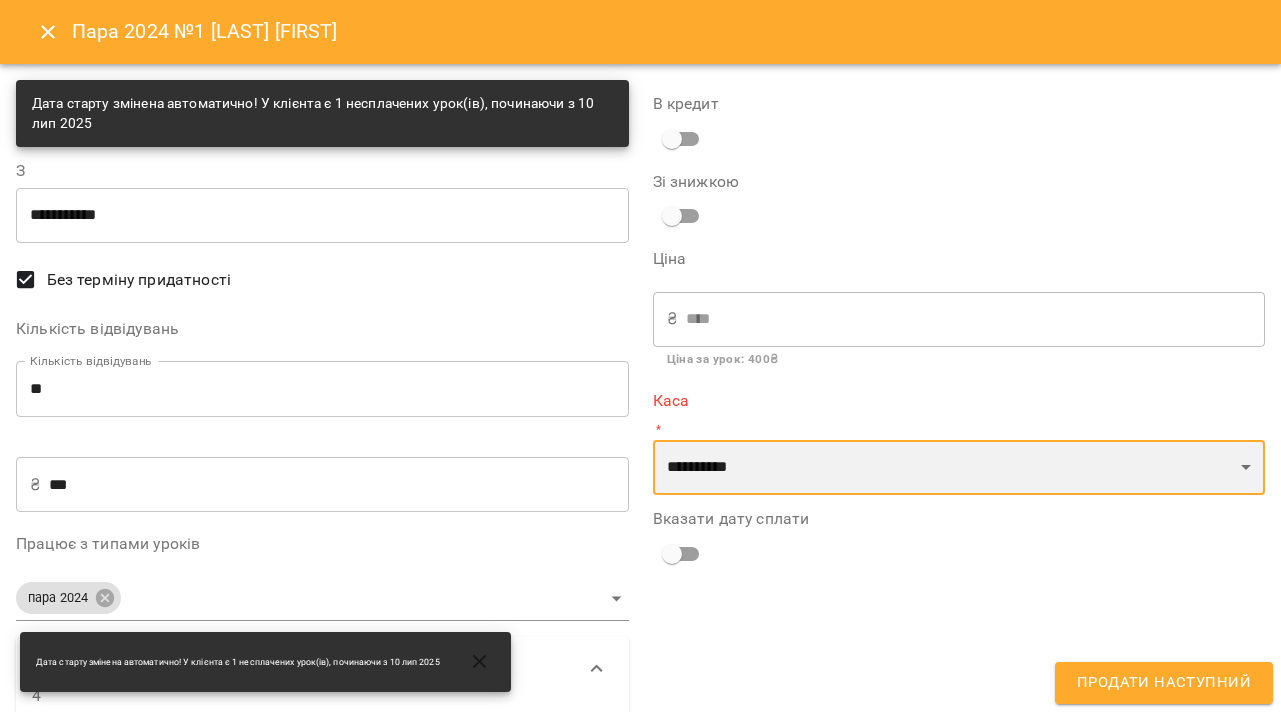 select on "****" 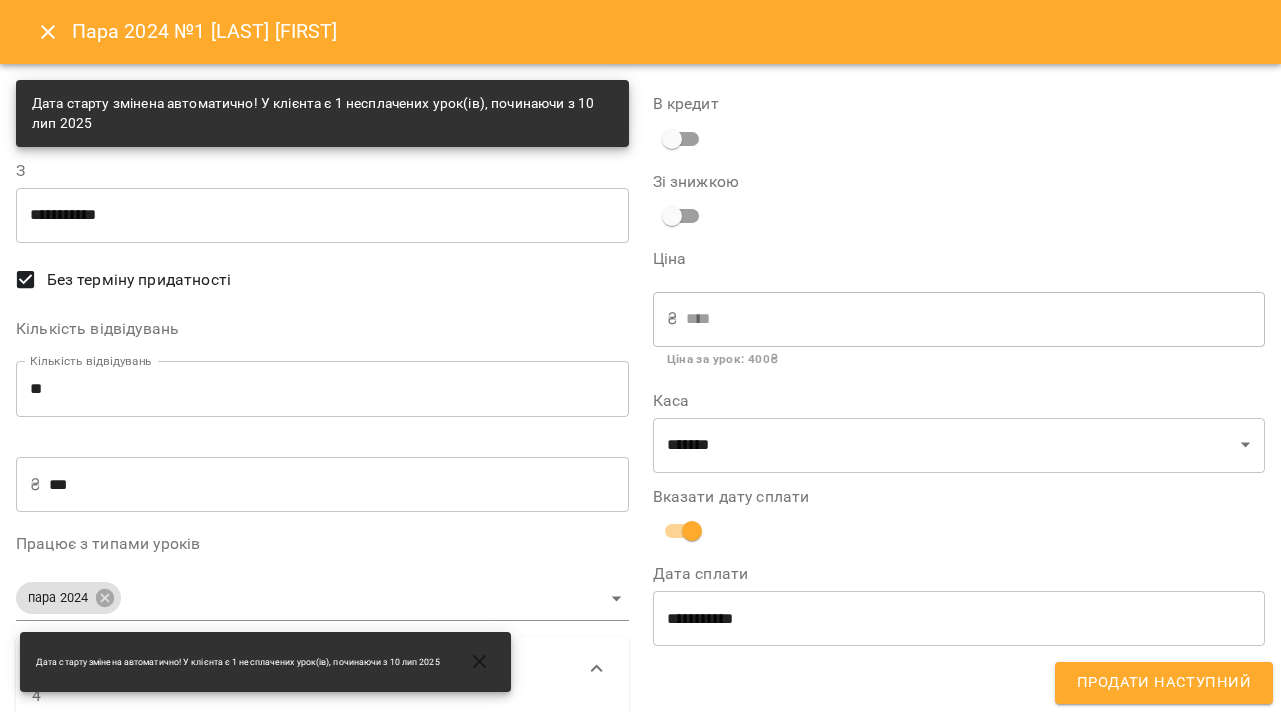 click on "**********" at bounding box center [959, 618] 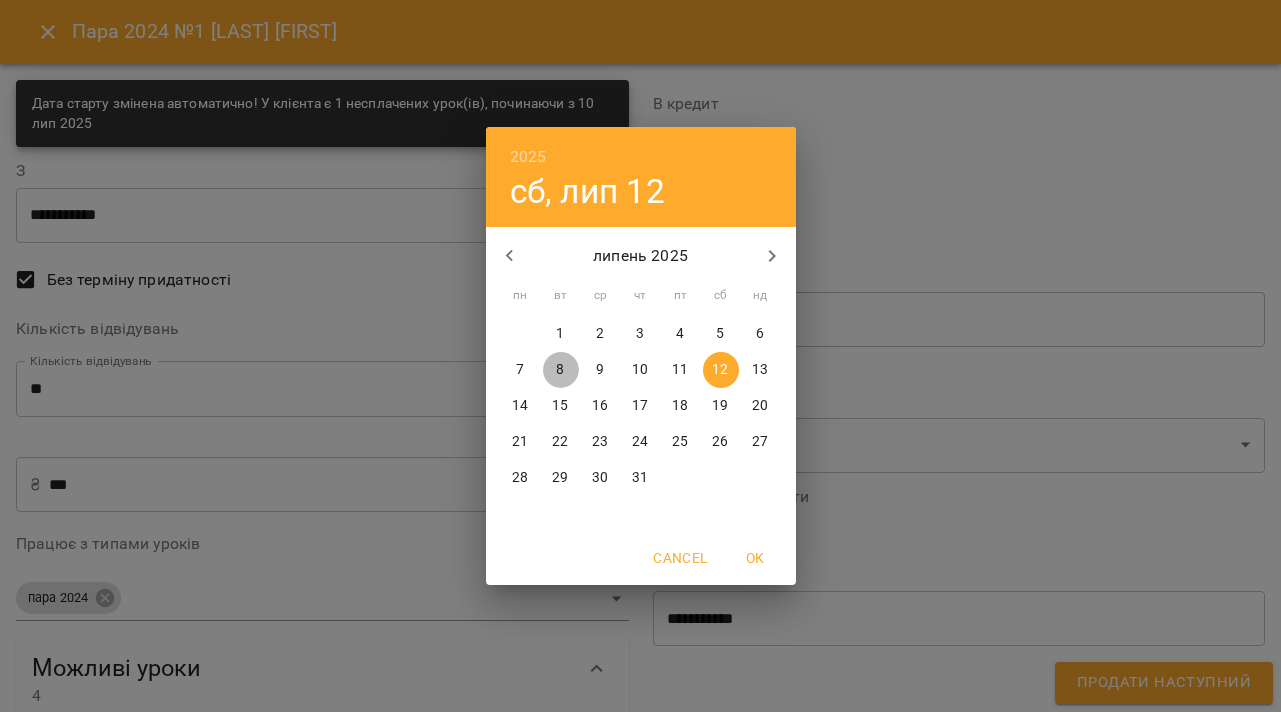 click on "8" at bounding box center (561, 370) 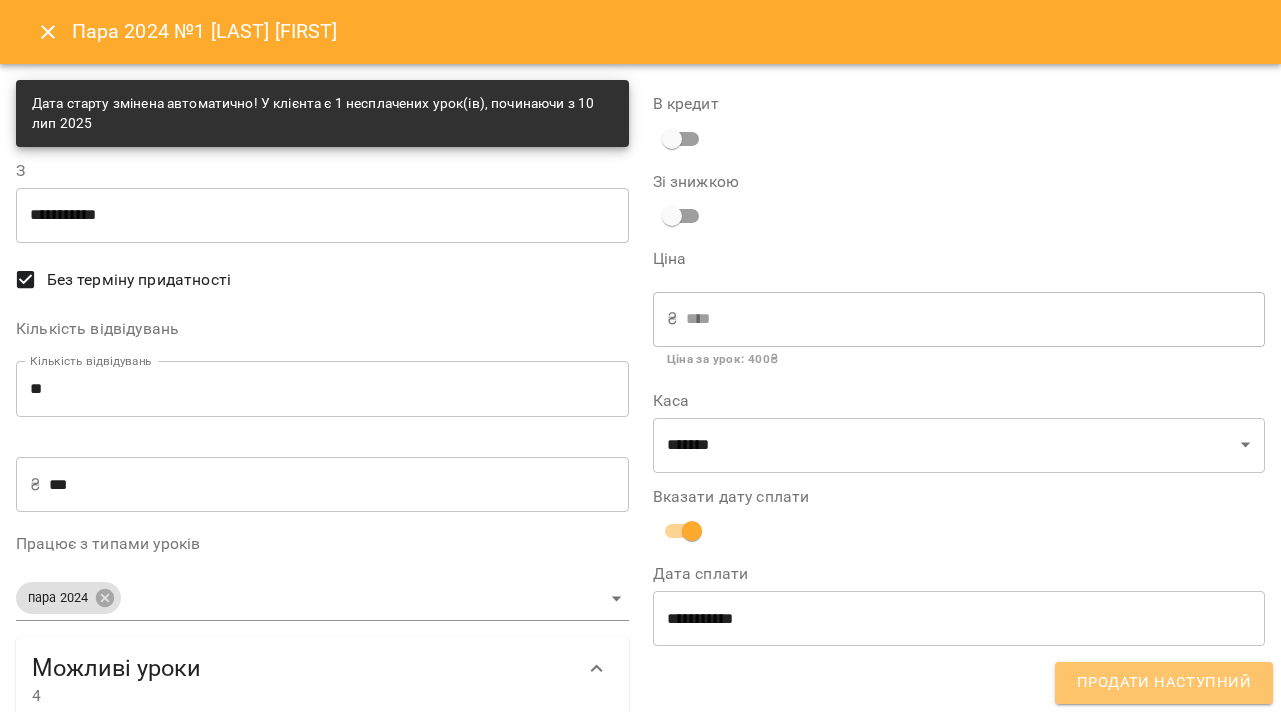 click on "Продати наступний" at bounding box center (1164, 683) 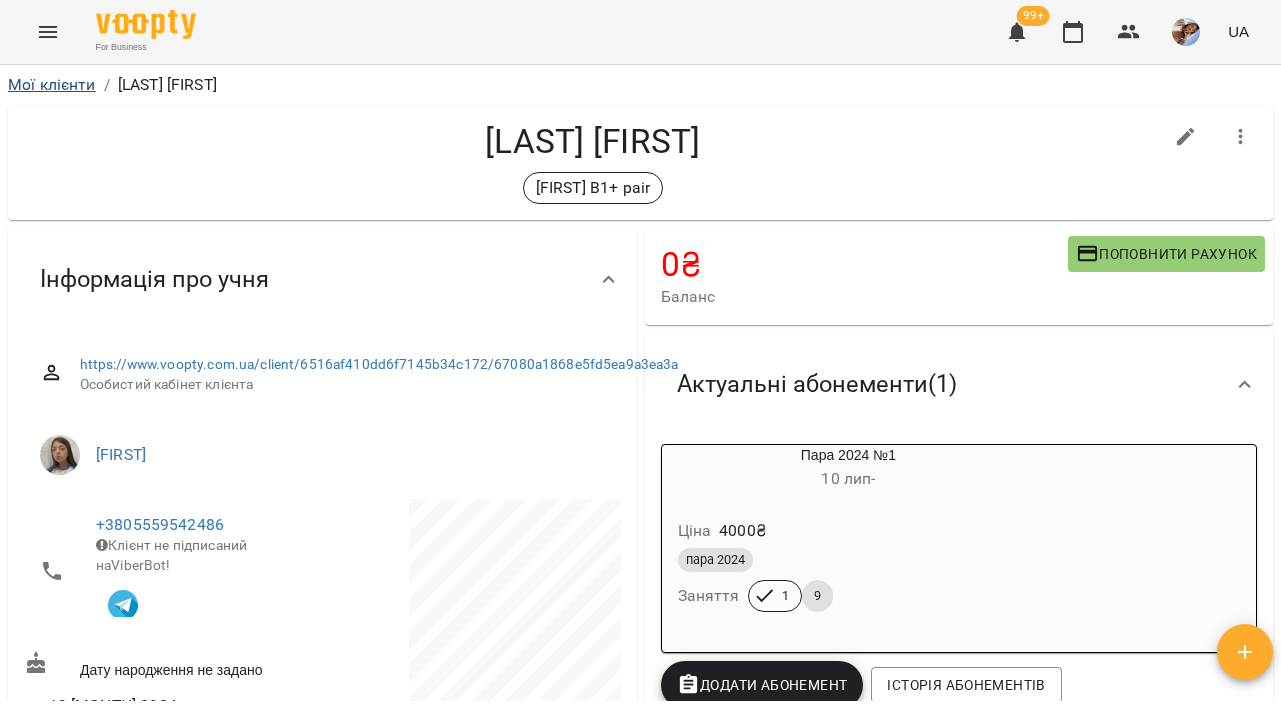 click on "Мої клієнти" at bounding box center [52, 84] 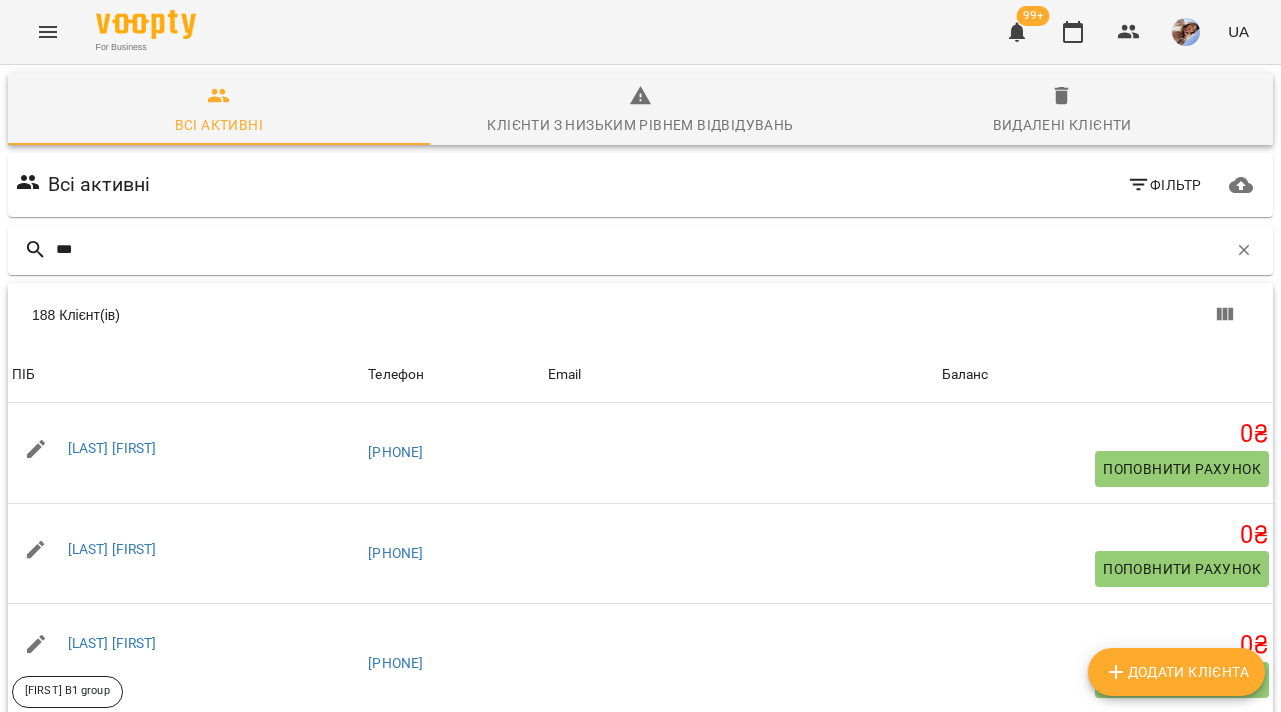 type on "****" 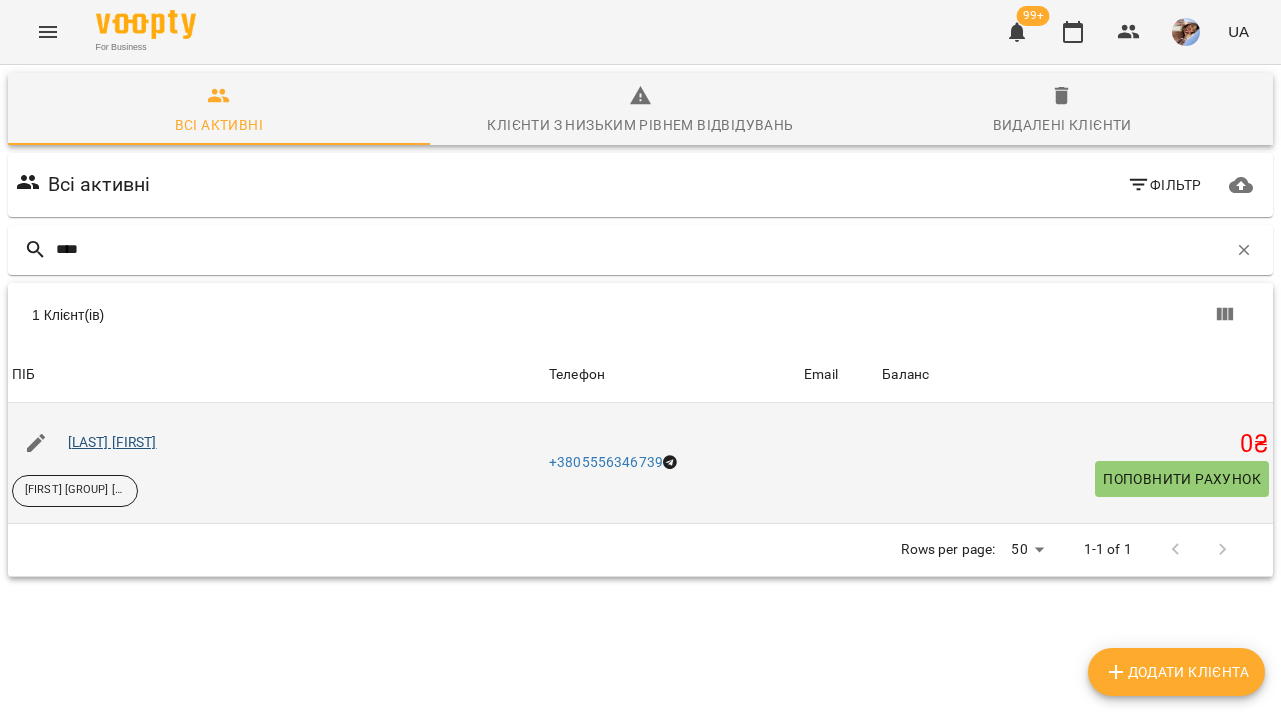 click on "[LAST] [FIRST]" at bounding box center [112, 442] 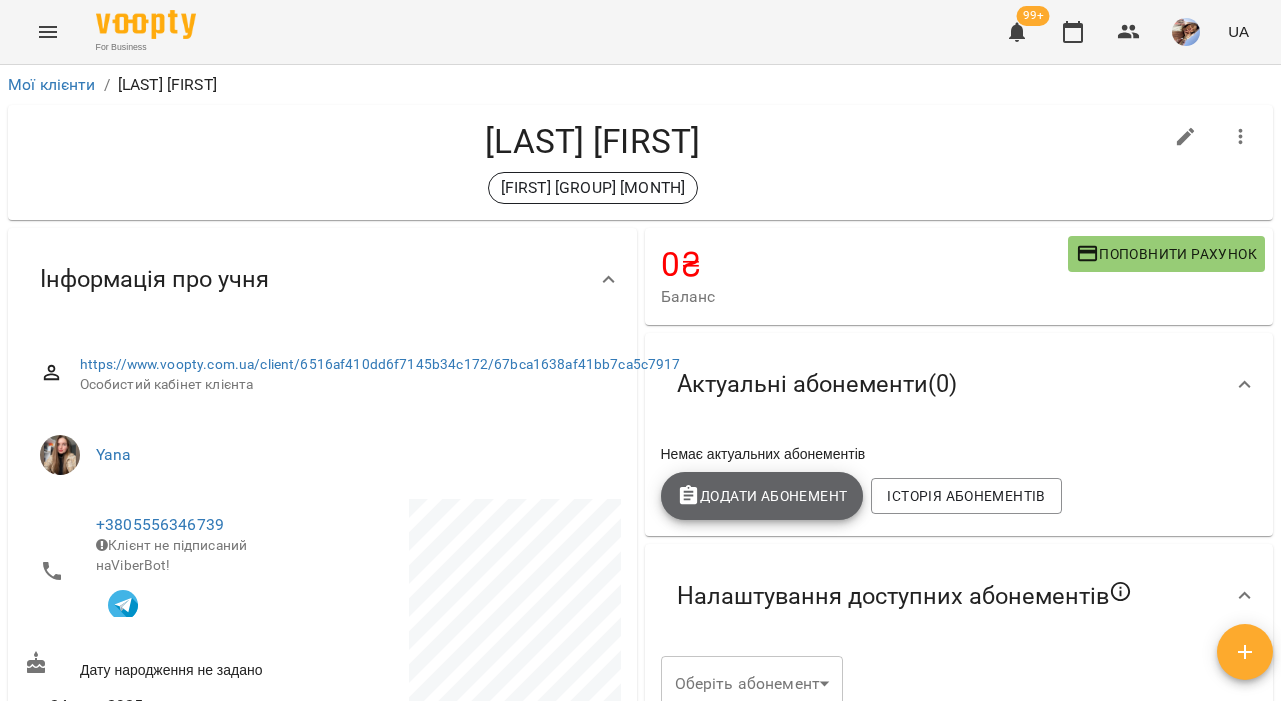 click on "Додати Абонемент" at bounding box center [762, 496] 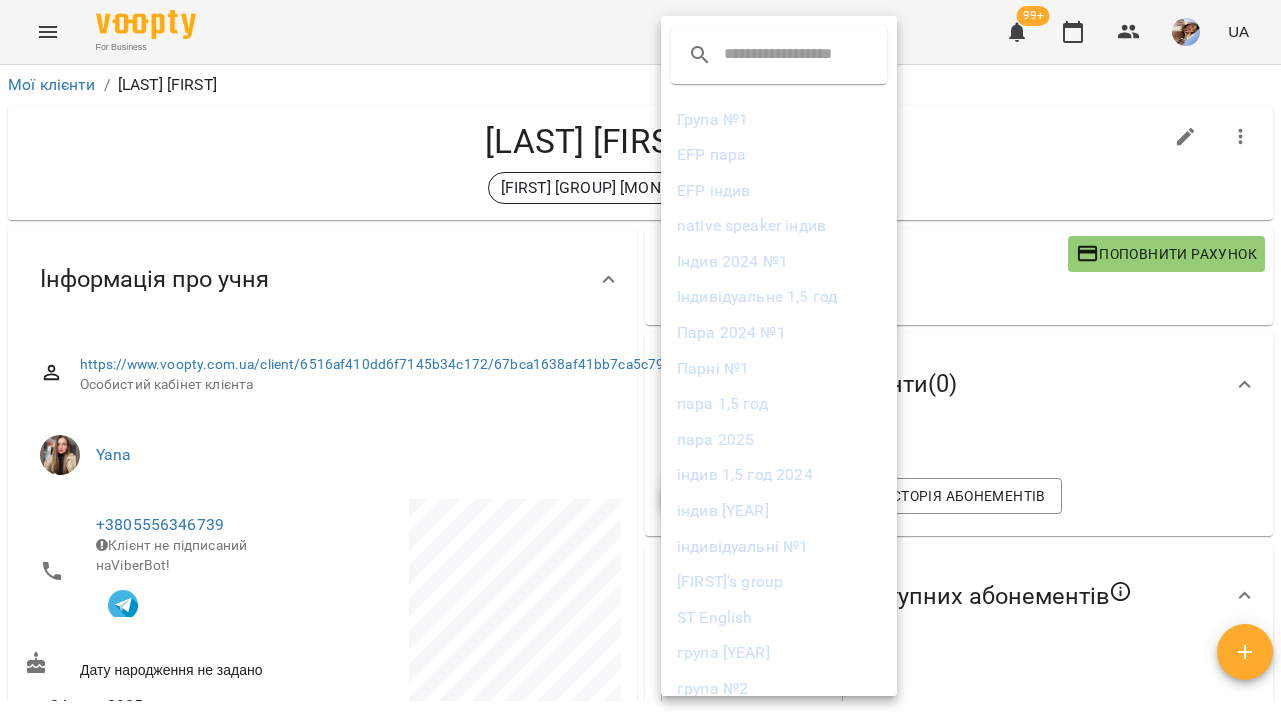 click on "група [YEAR]" at bounding box center [779, 653] 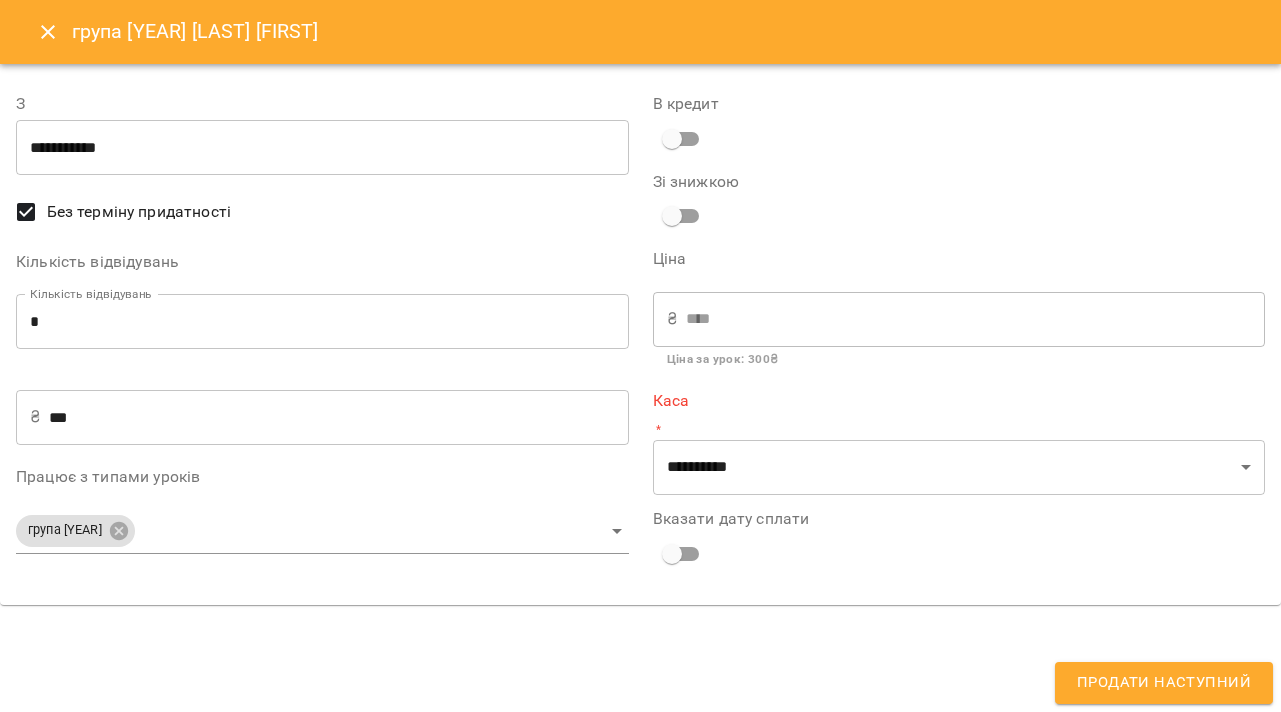 type on "**********" 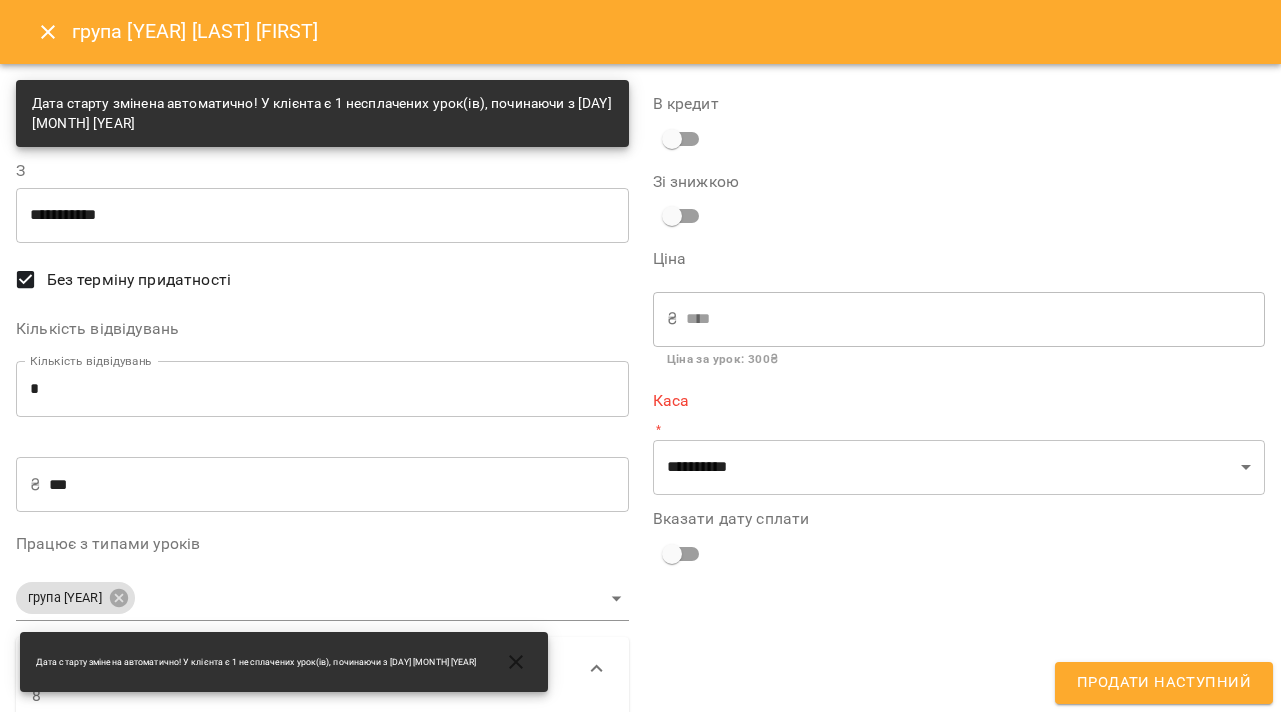 click on "*" at bounding box center (322, 389) 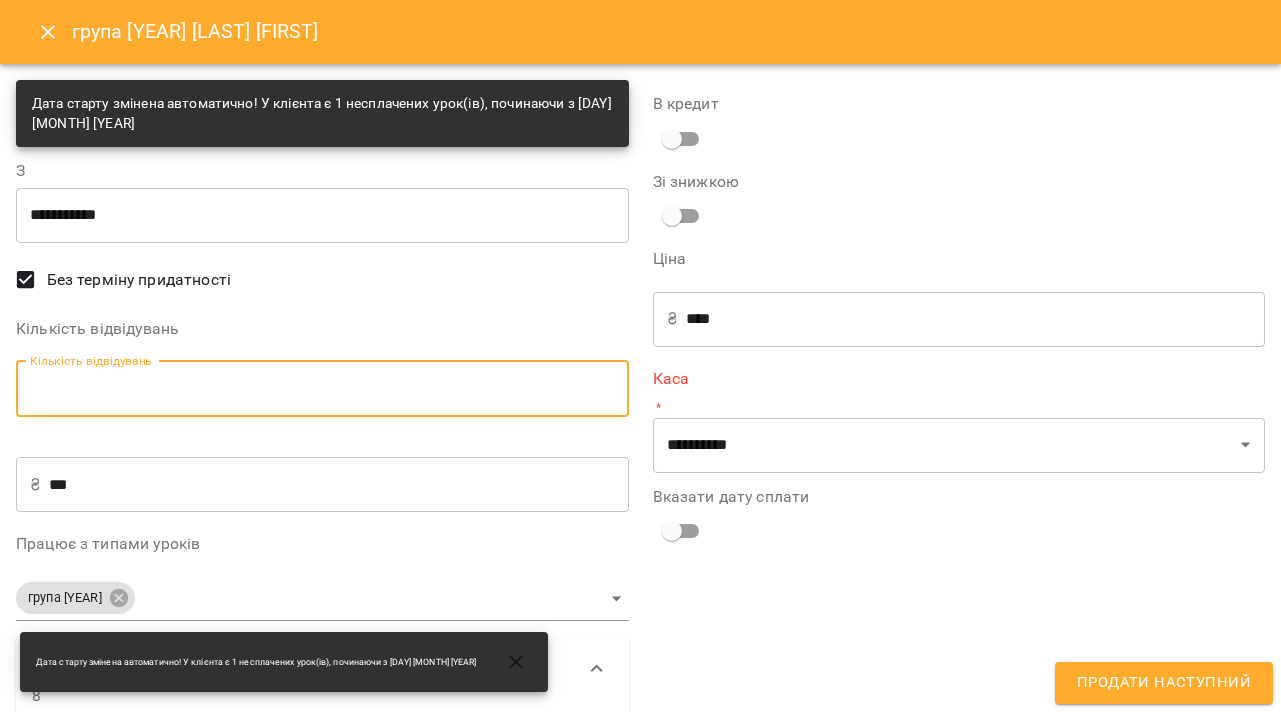 type on "*" 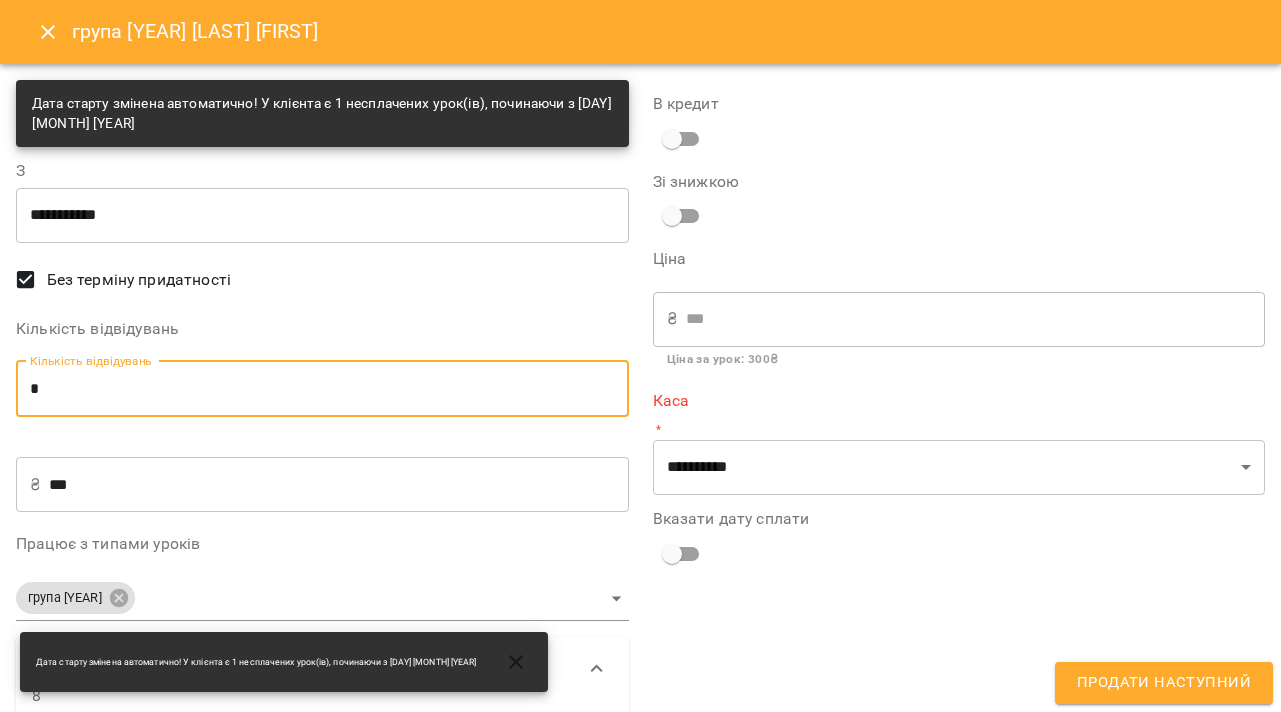 type on "*" 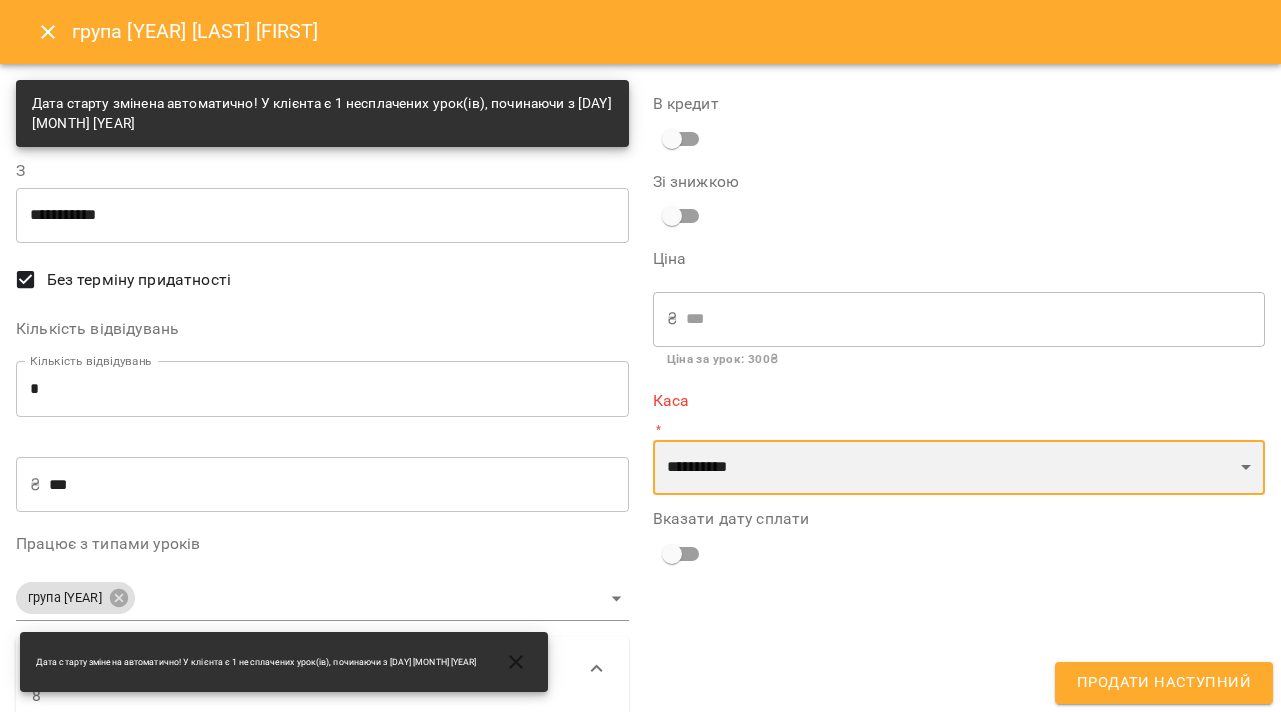 select on "****" 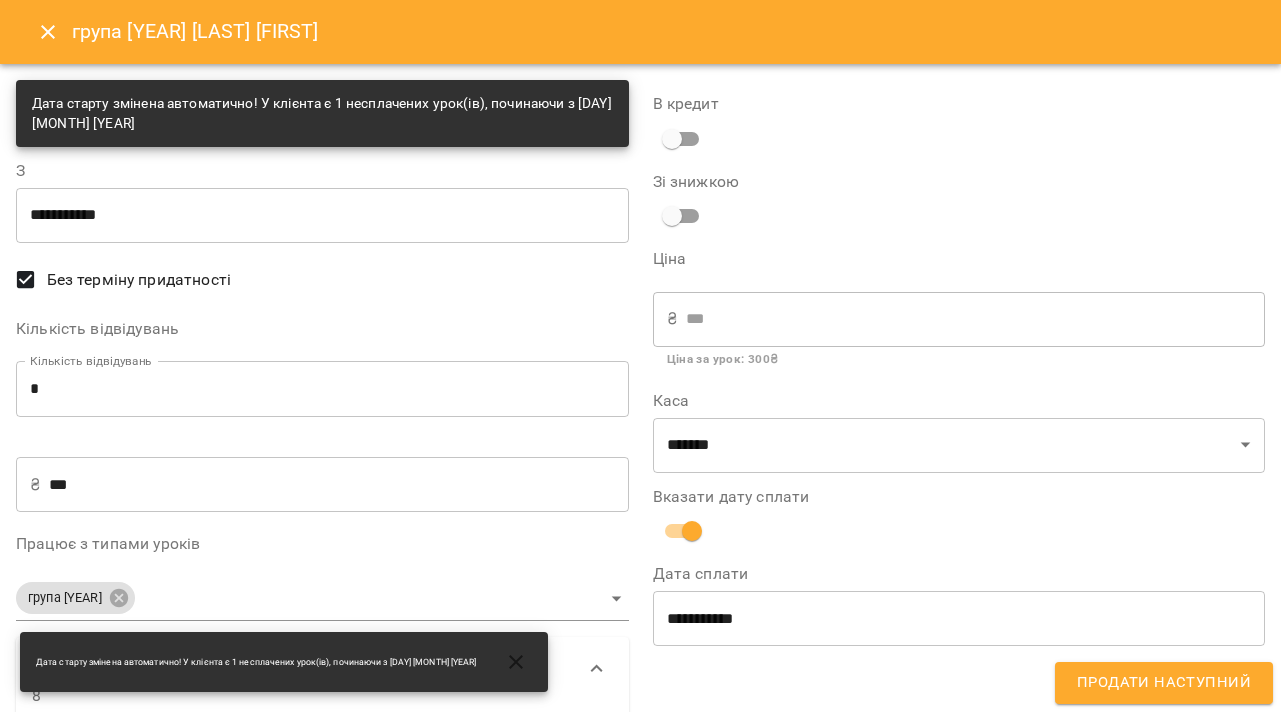 click on "**********" at bounding box center [959, 618] 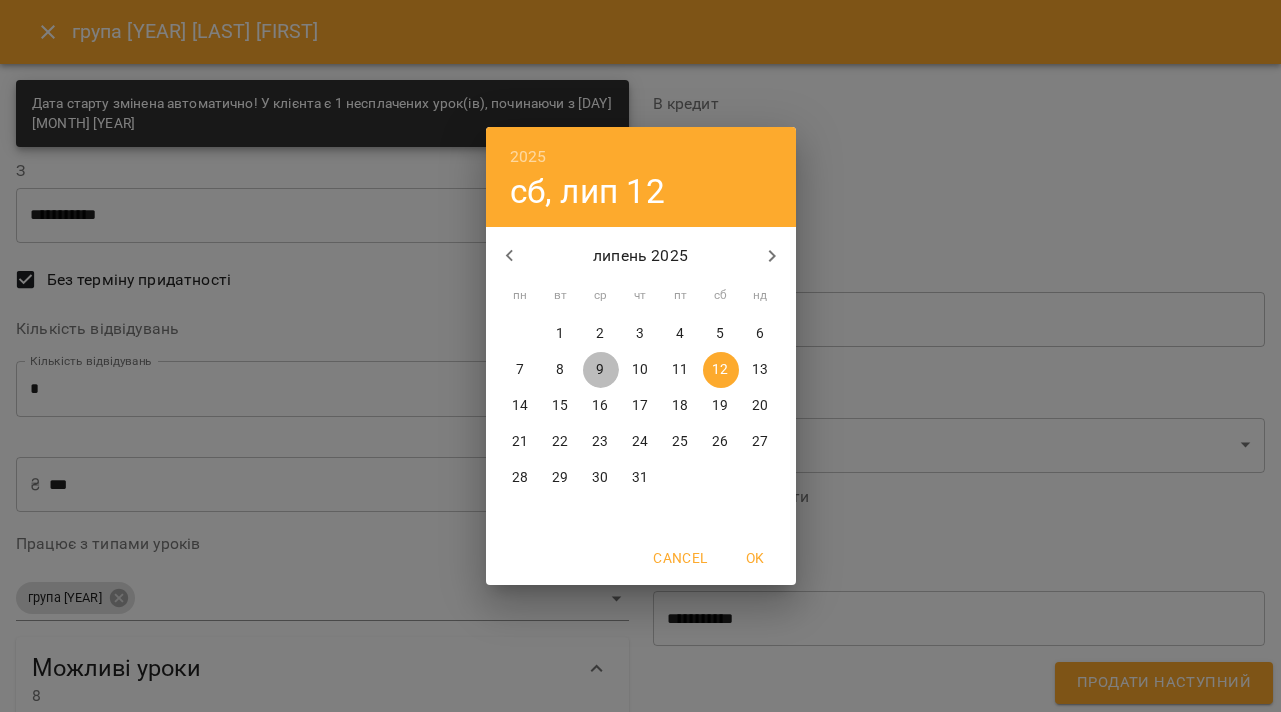 click on "9" at bounding box center (601, 370) 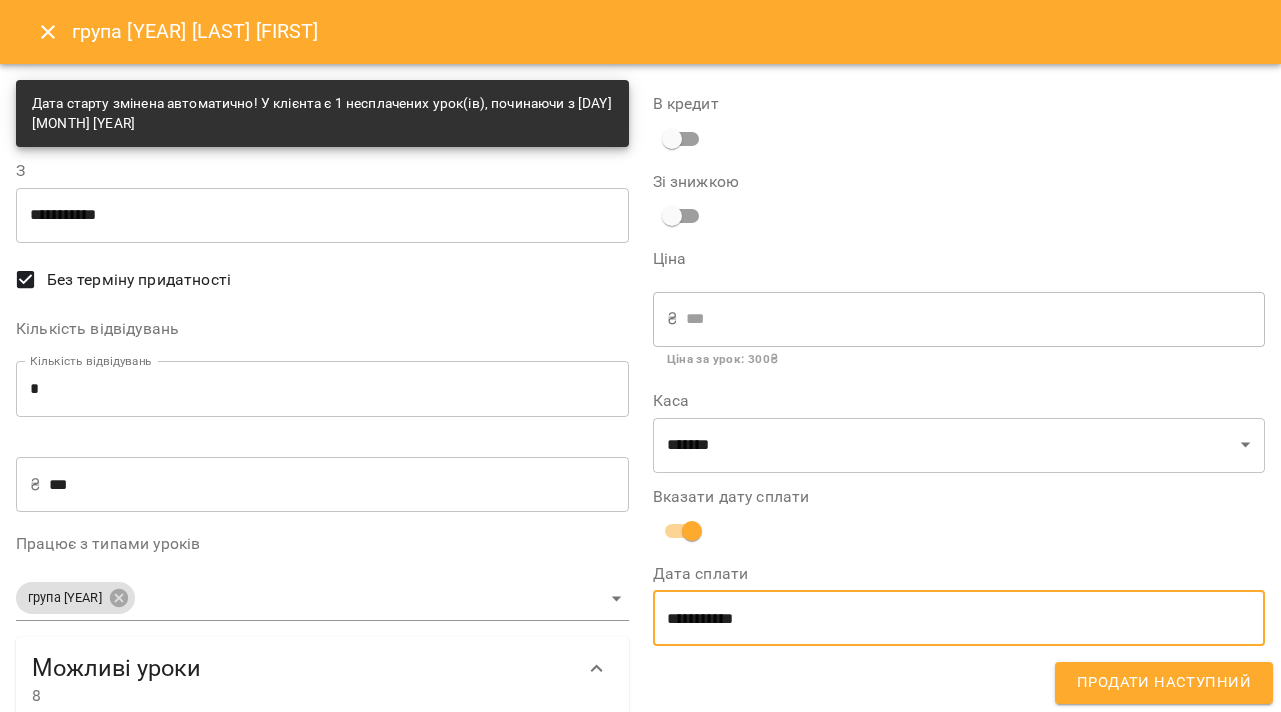 click on "Продати наступний" at bounding box center (1164, 683) 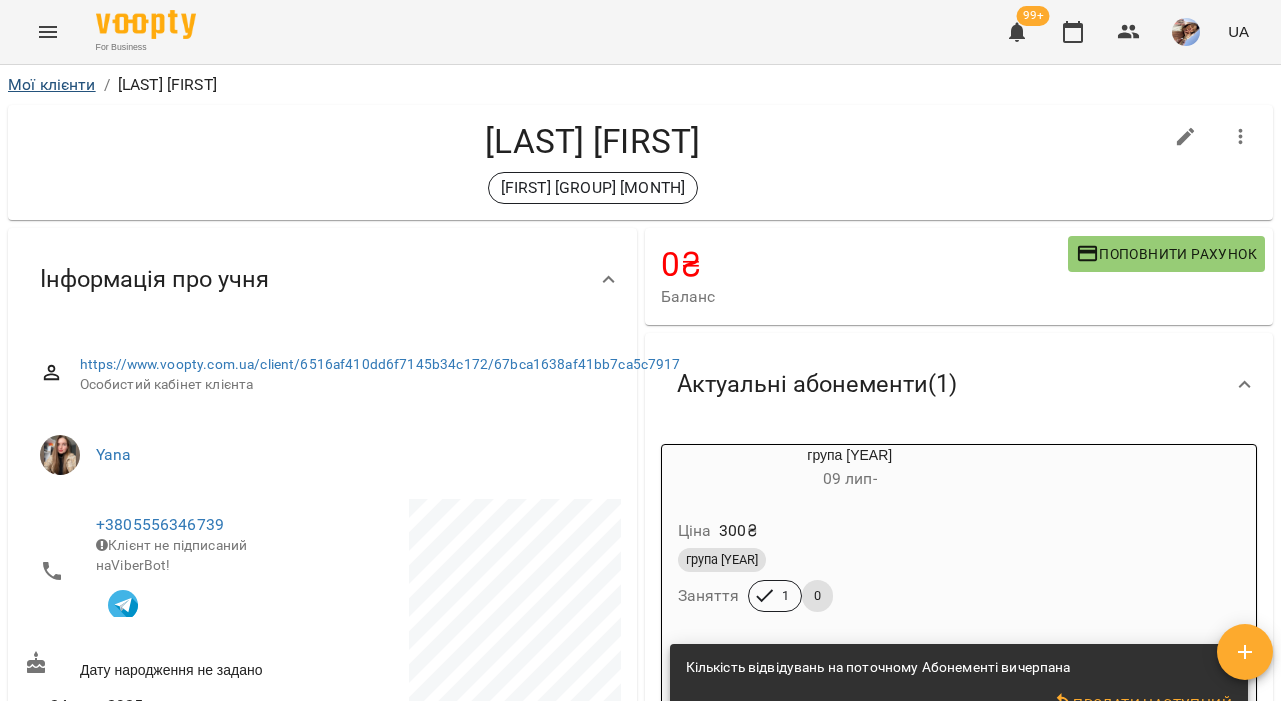 click on "Мої клієнти" at bounding box center [52, 84] 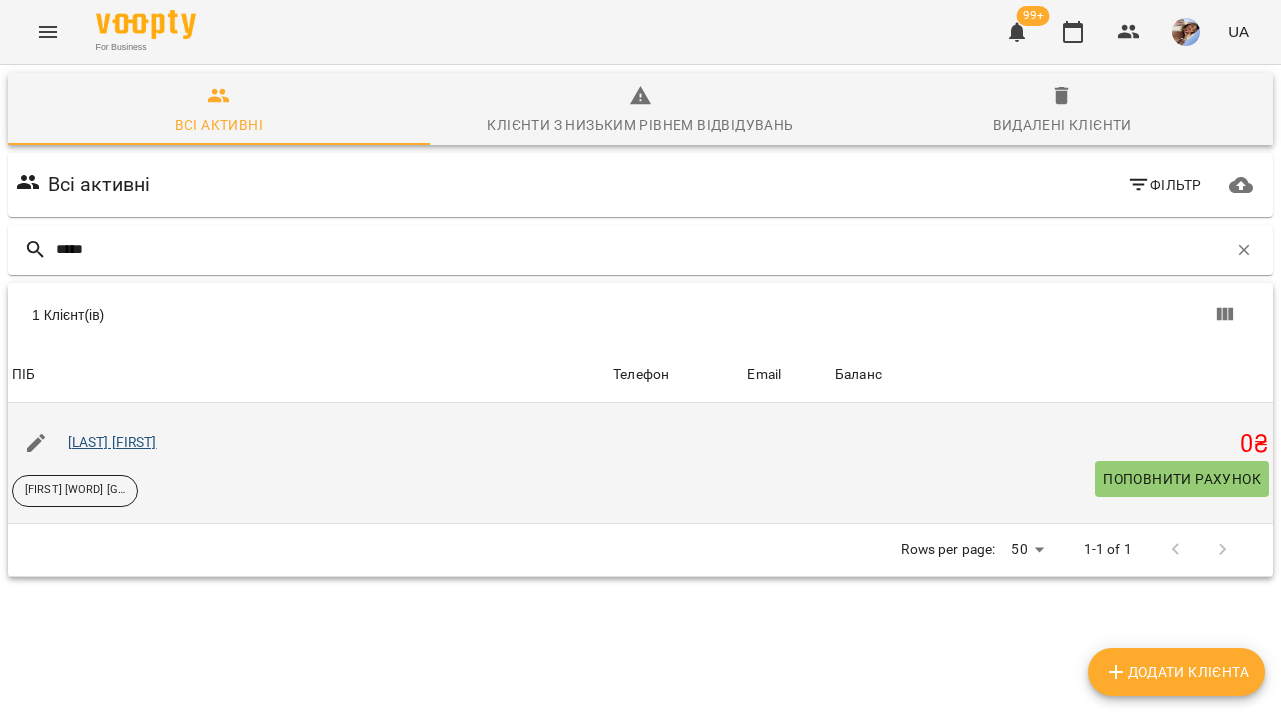 type on "*****" 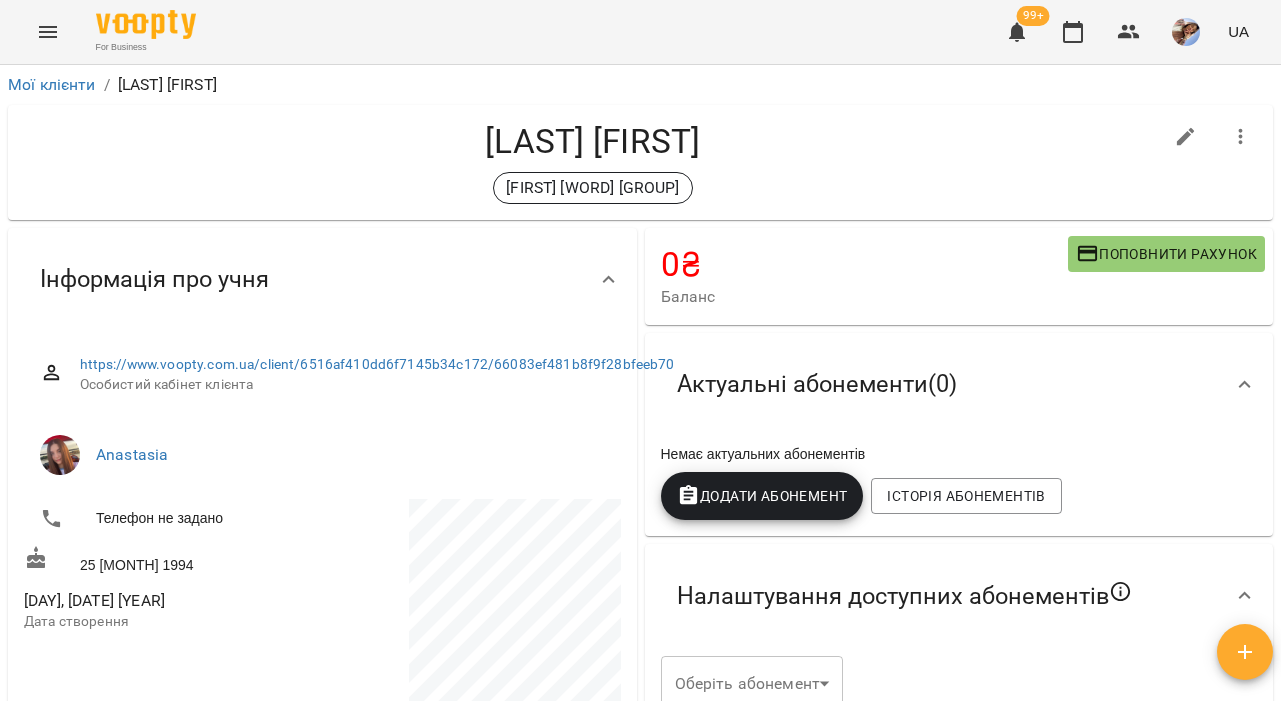 click on "Додати Абонемент" at bounding box center [762, 496] 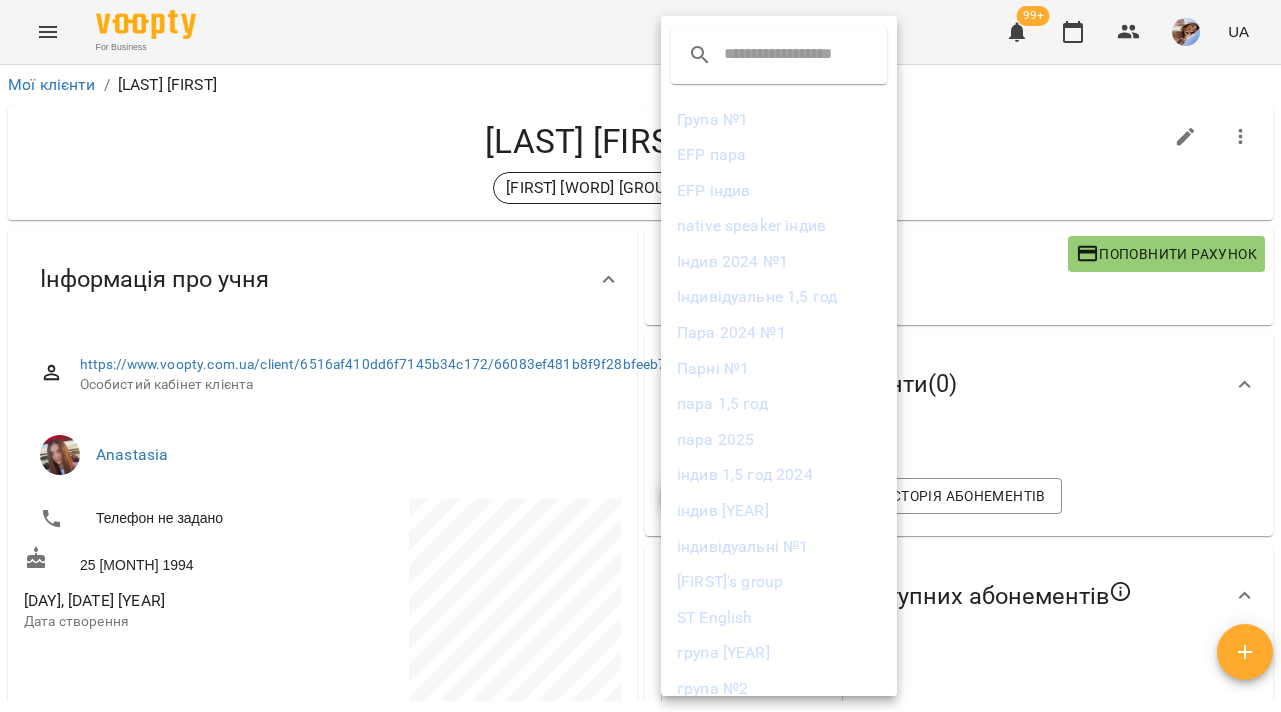 click on "Парні №1" at bounding box center [779, 369] 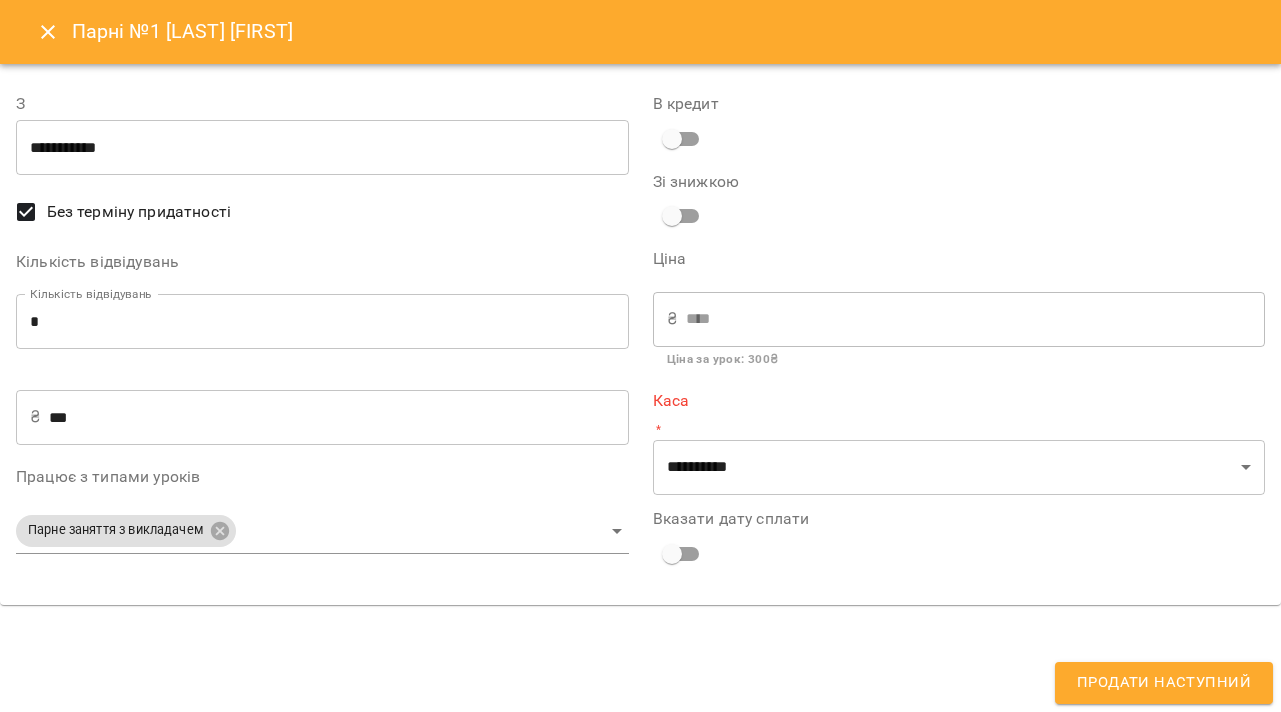click 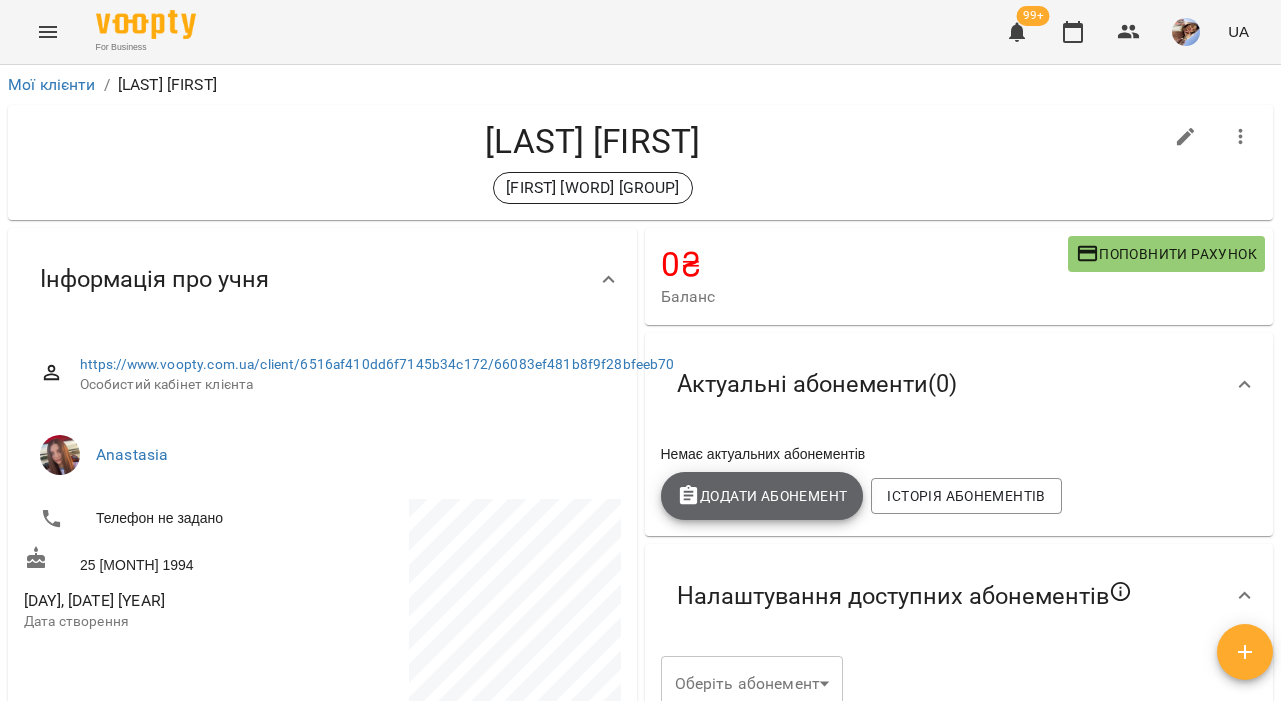 click on "Додати Абонемент" at bounding box center (762, 496) 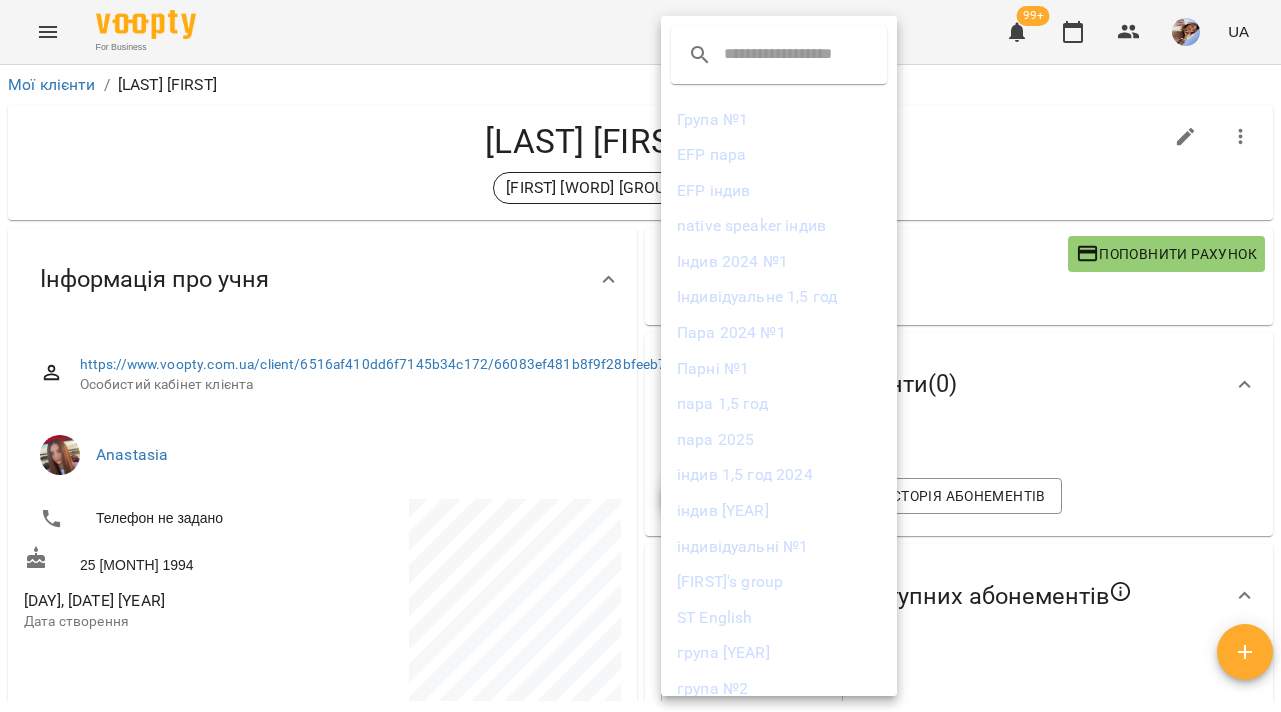 click on "Пара 2024 №1" at bounding box center (779, 333) 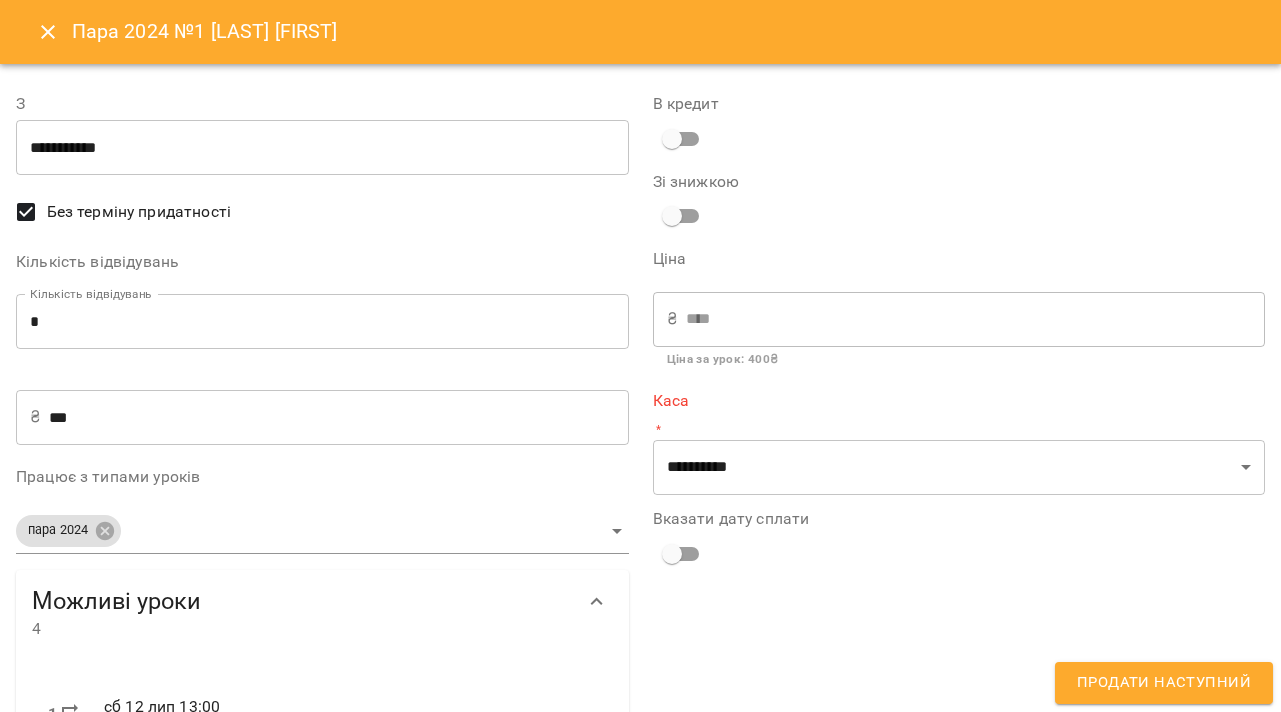 click on "*" at bounding box center [322, 322] 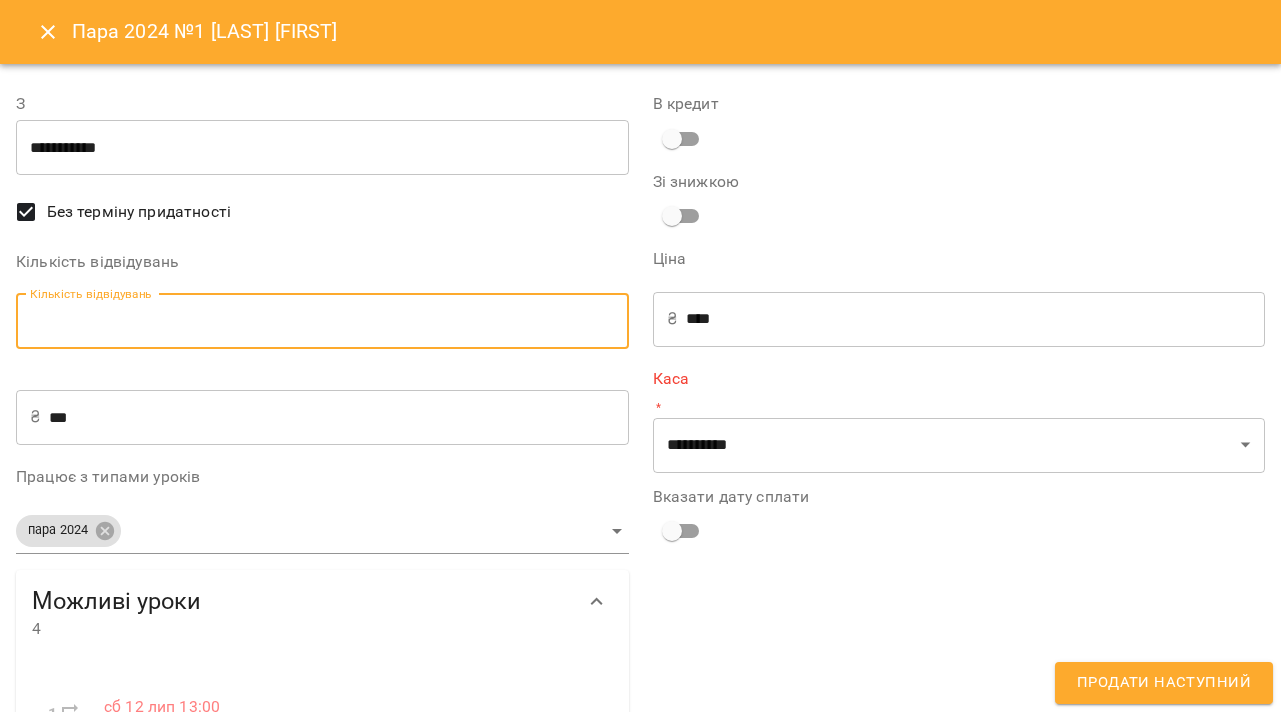 type on "*" 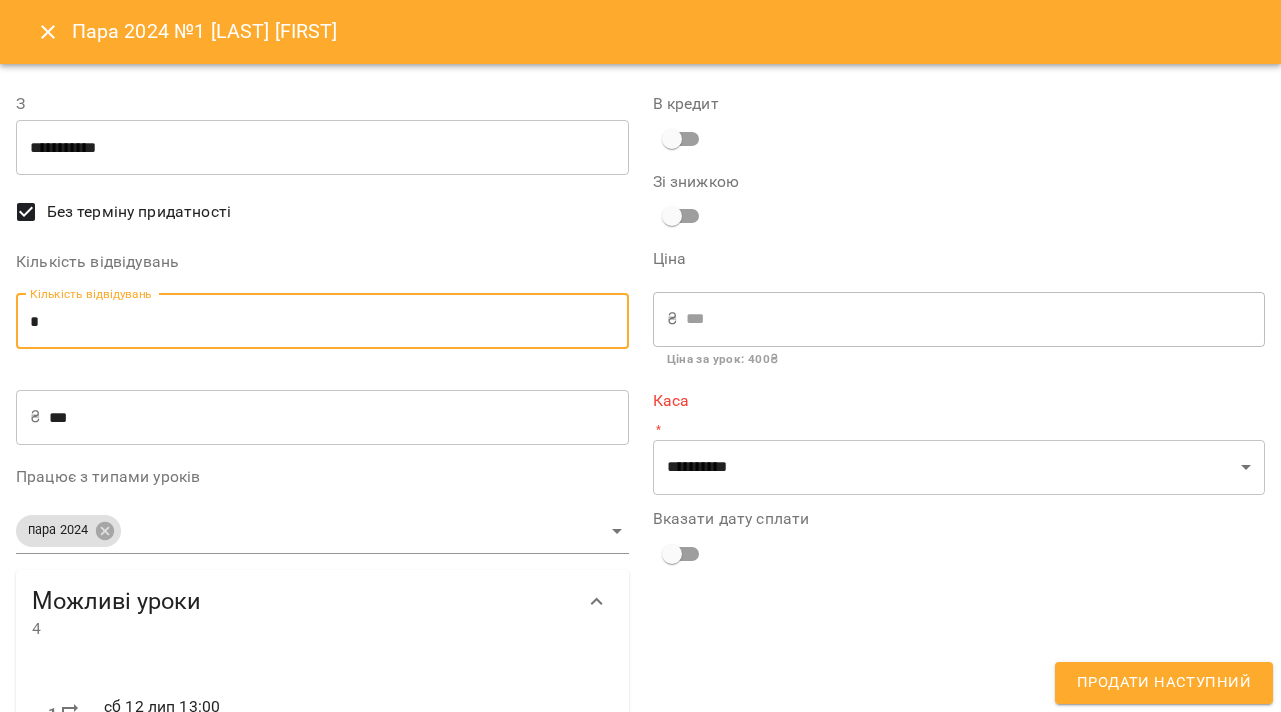 type on "*" 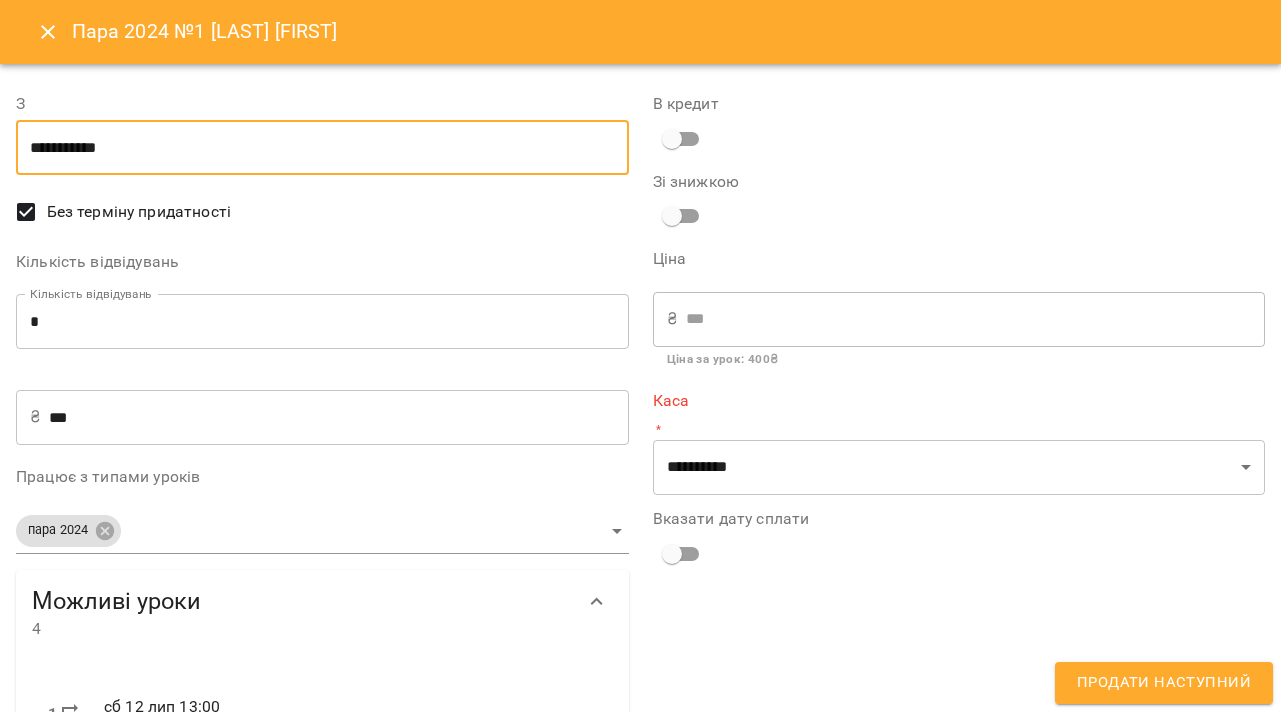 click on "**********" at bounding box center (322, 148) 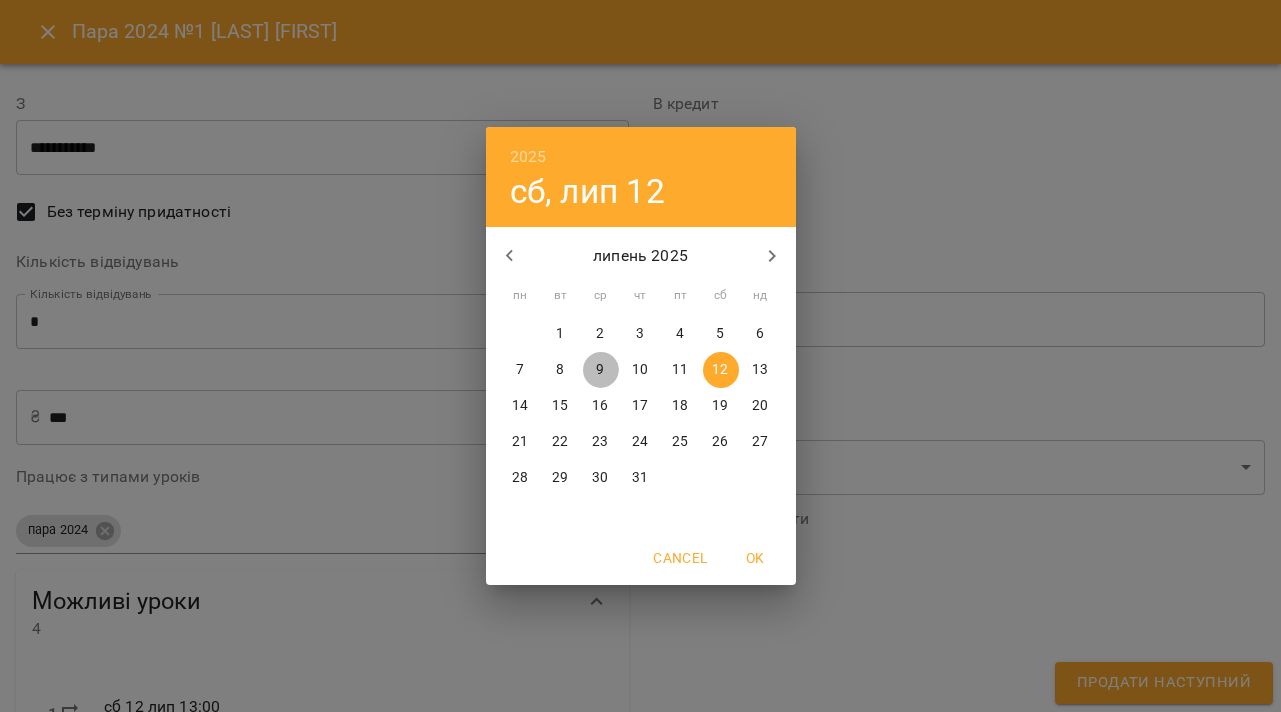 click on "9" at bounding box center (600, 370) 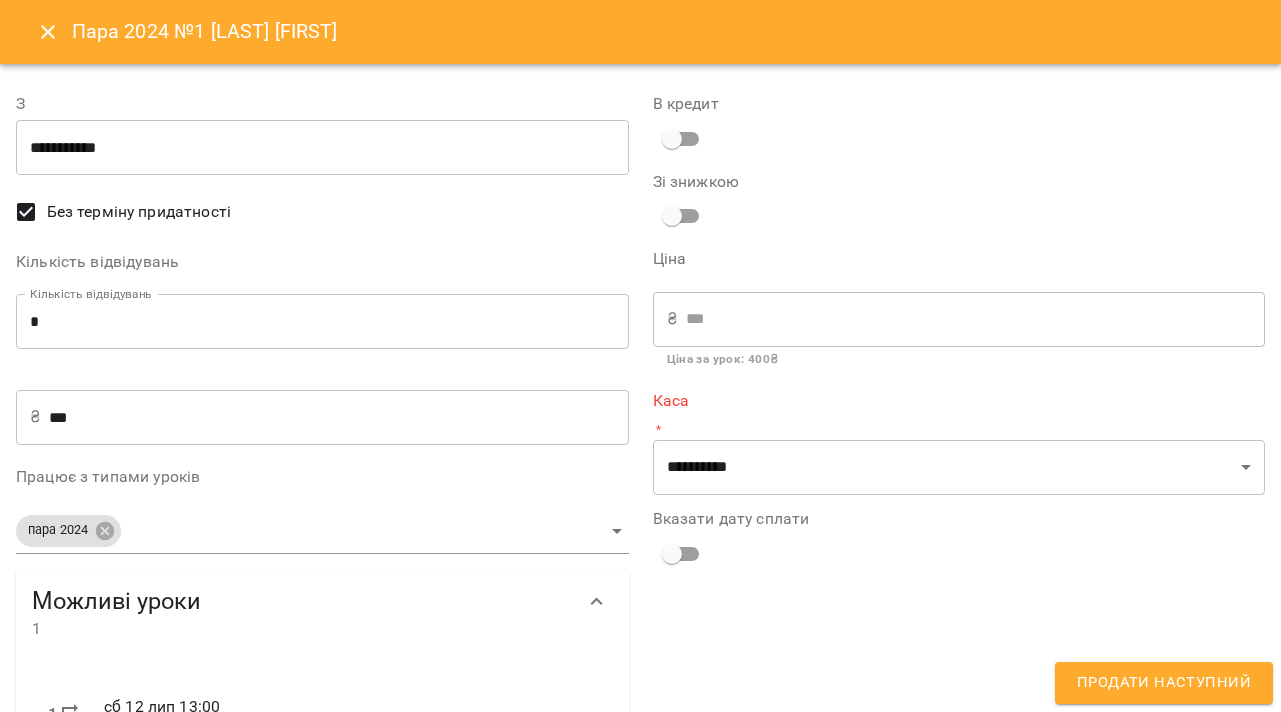 click on "*" at bounding box center (959, 430) 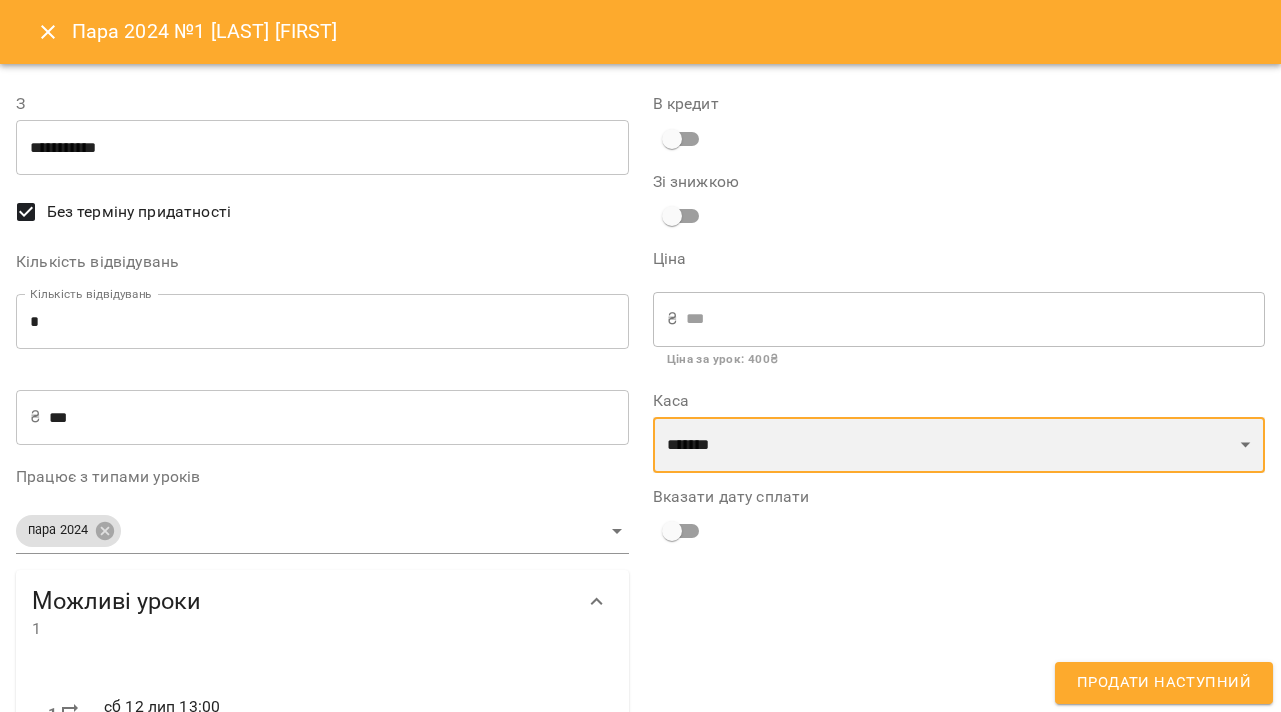 select on "****" 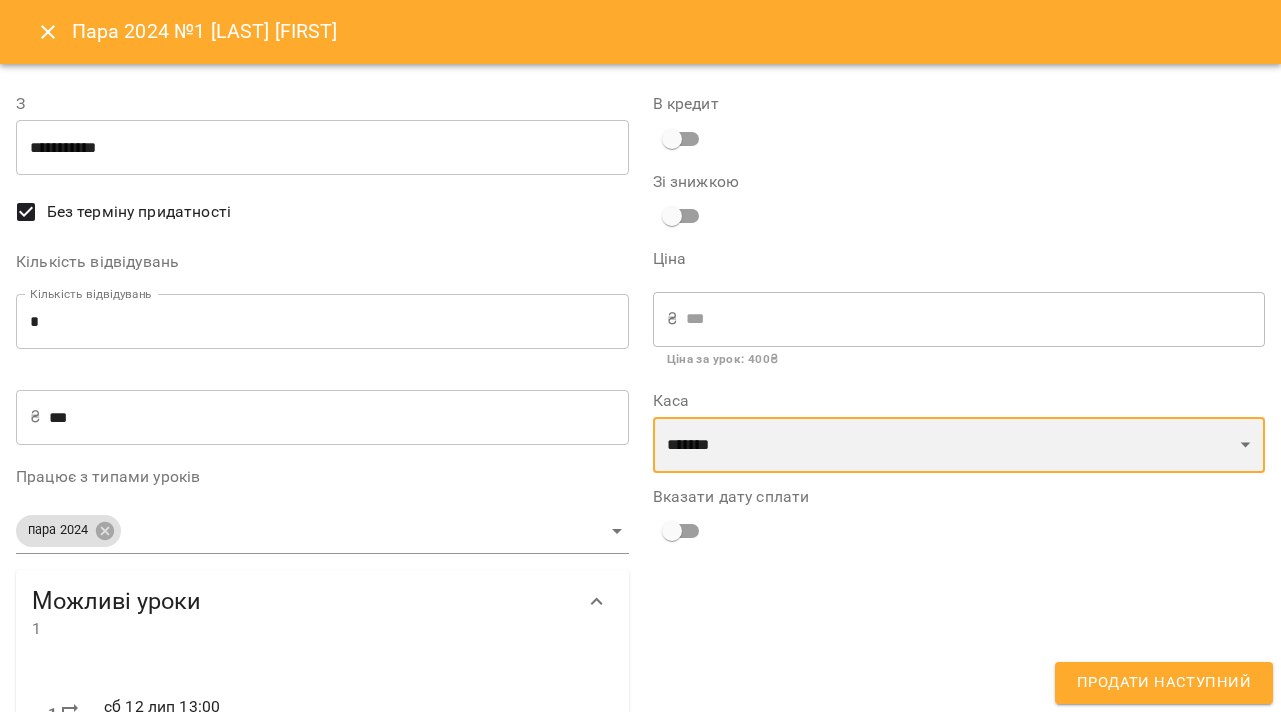 click on "**********" at bounding box center (959, 432) 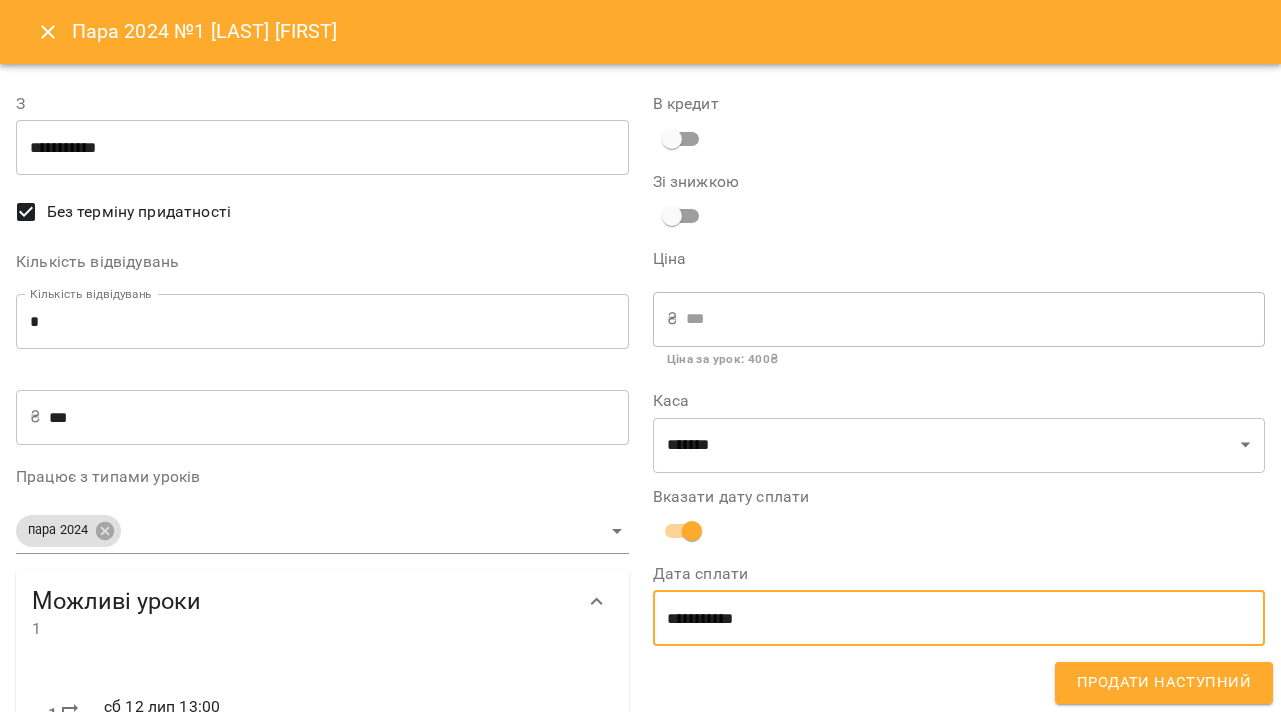 click on "**********" at bounding box center (959, 618) 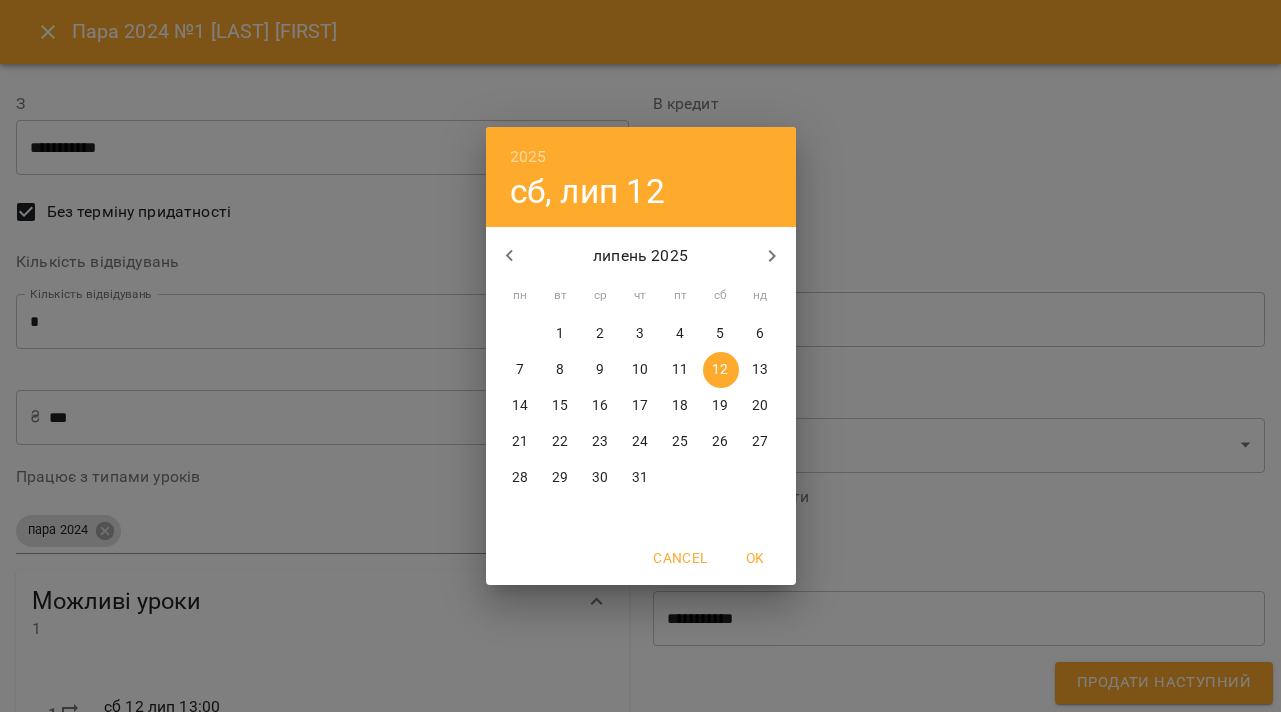 click on "2025 сб, лип 12 липень 2025 пн вт ср чт пт сб нд 30 1 2 3 4 5 6 7 8 9 10 11 12 13 14 15 16 17 18 19 20 21 22 23 24 25 26 27 28 29 30 31 1 2 3 Cancel OK" at bounding box center (640, 356) 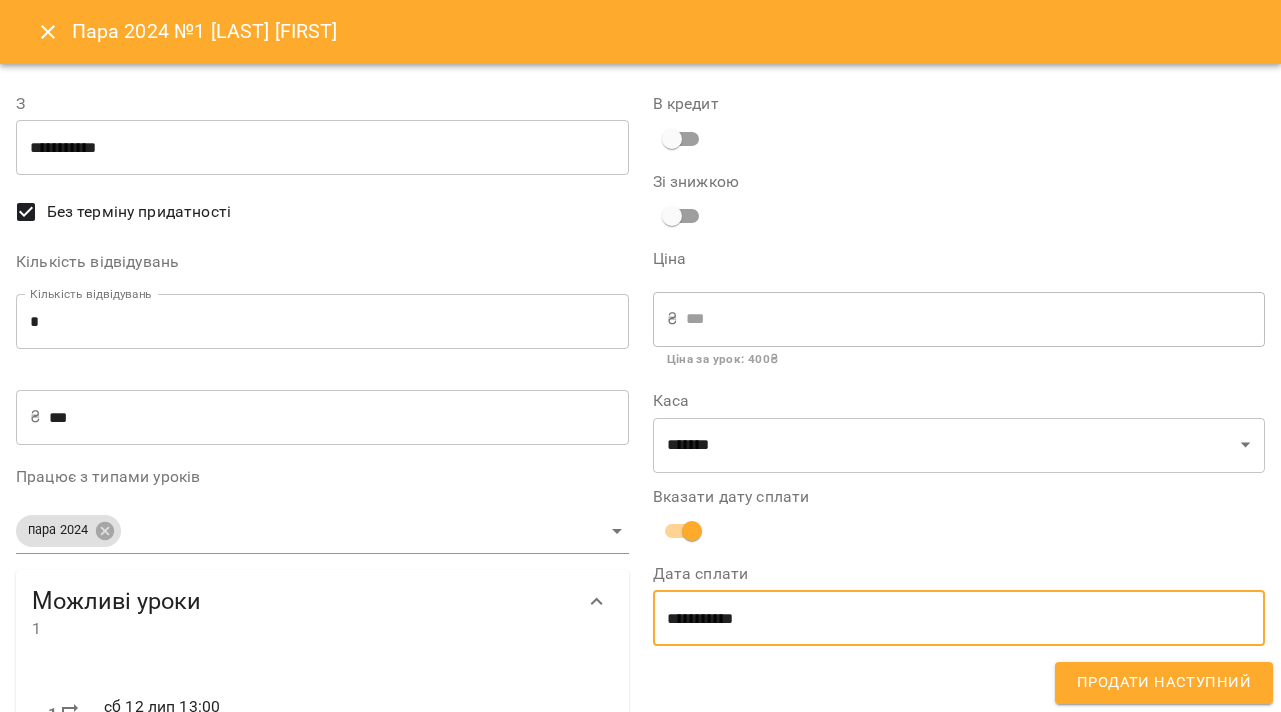 click on "Продати наступний" at bounding box center (1164, 683) 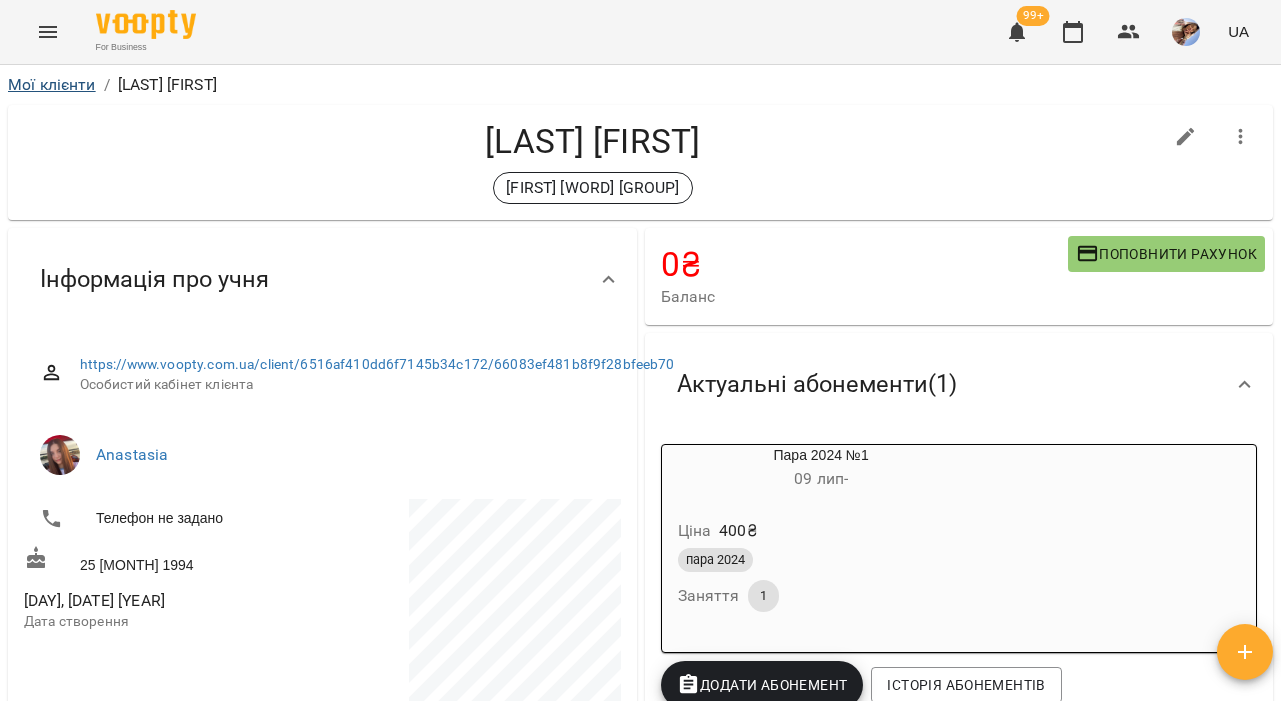 scroll, scrollTop: 0, scrollLeft: 0, axis: both 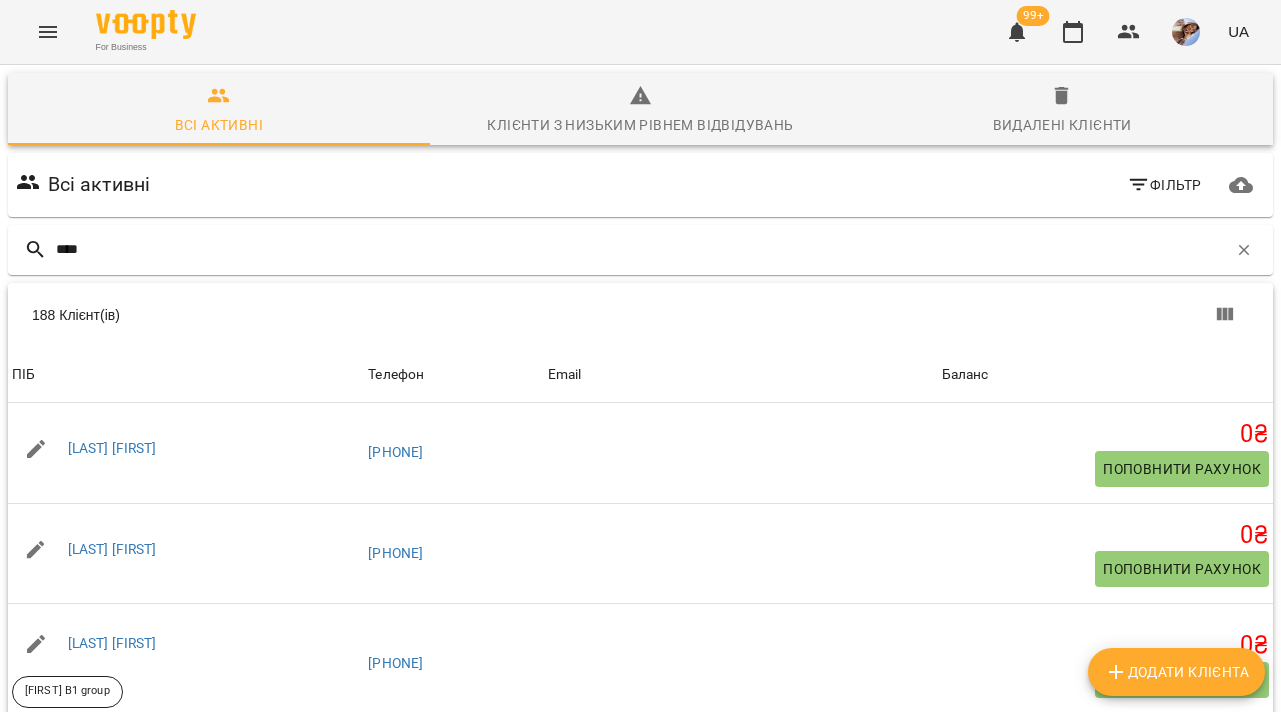 type on "*****" 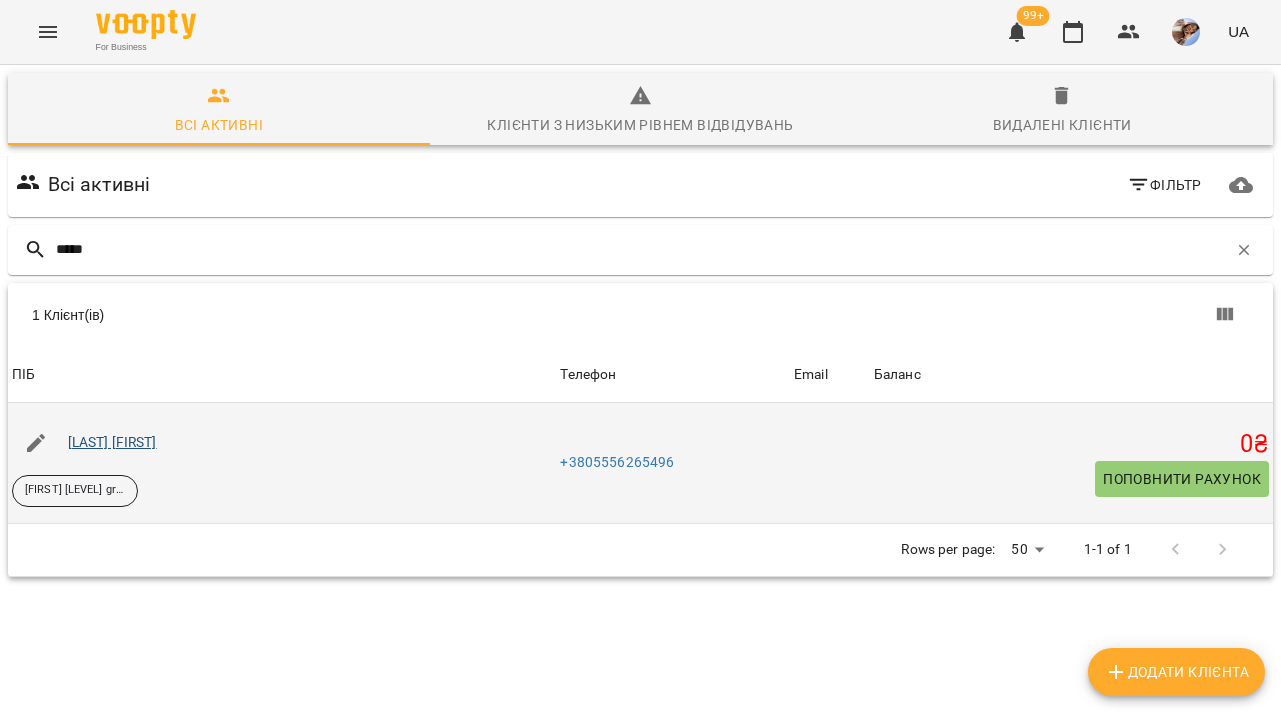 click on "[LAST] [FIRST]" at bounding box center [112, 442] 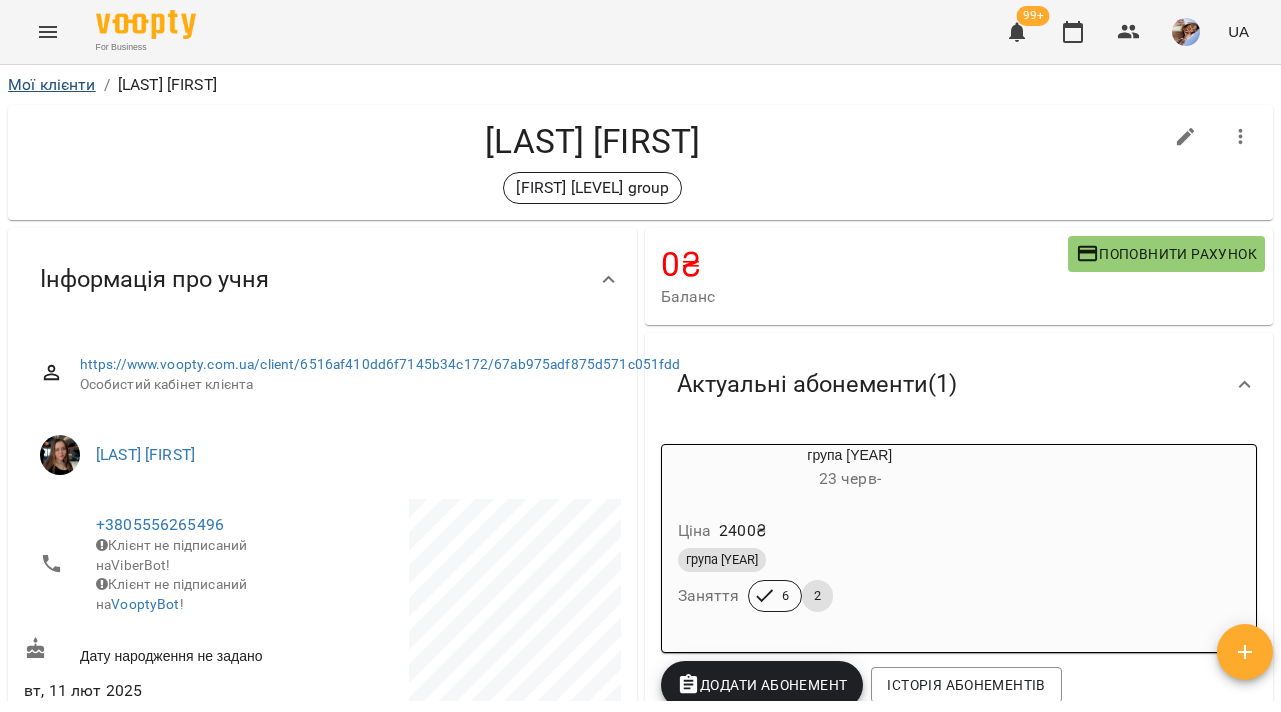 scroll, scrollTop: 0, scrollLeft: 0, axis: both 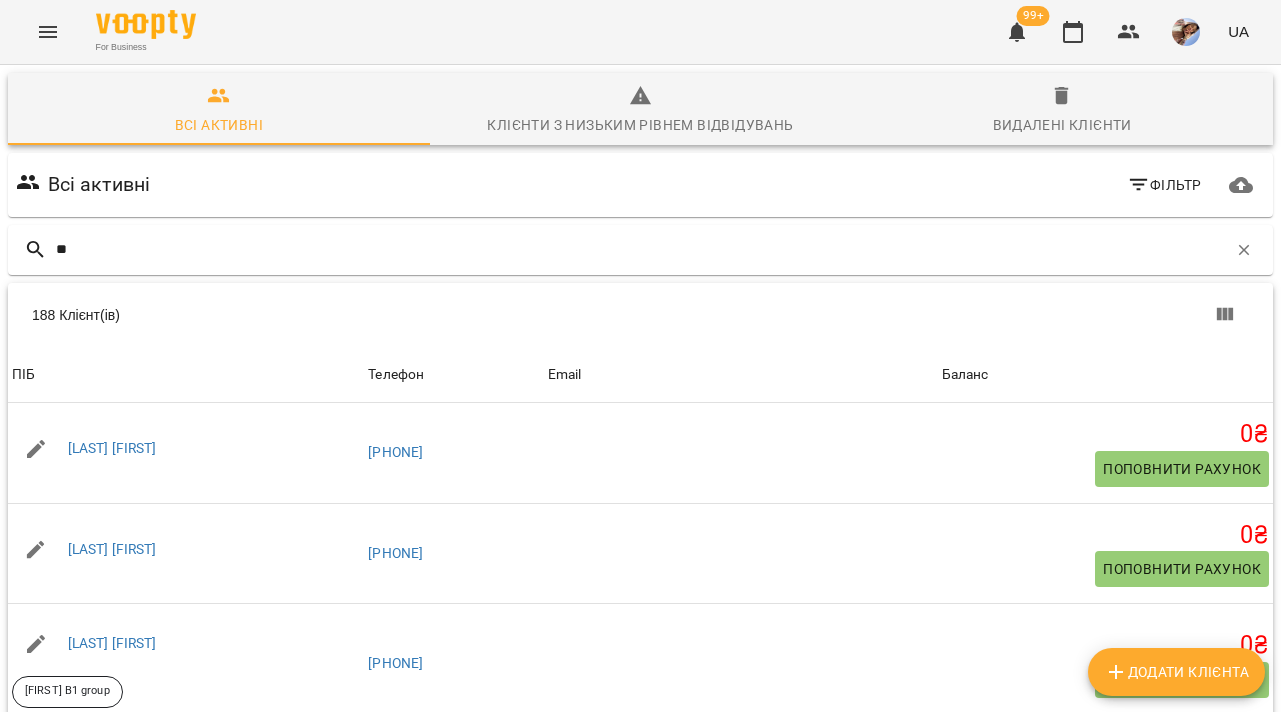 type on "***" 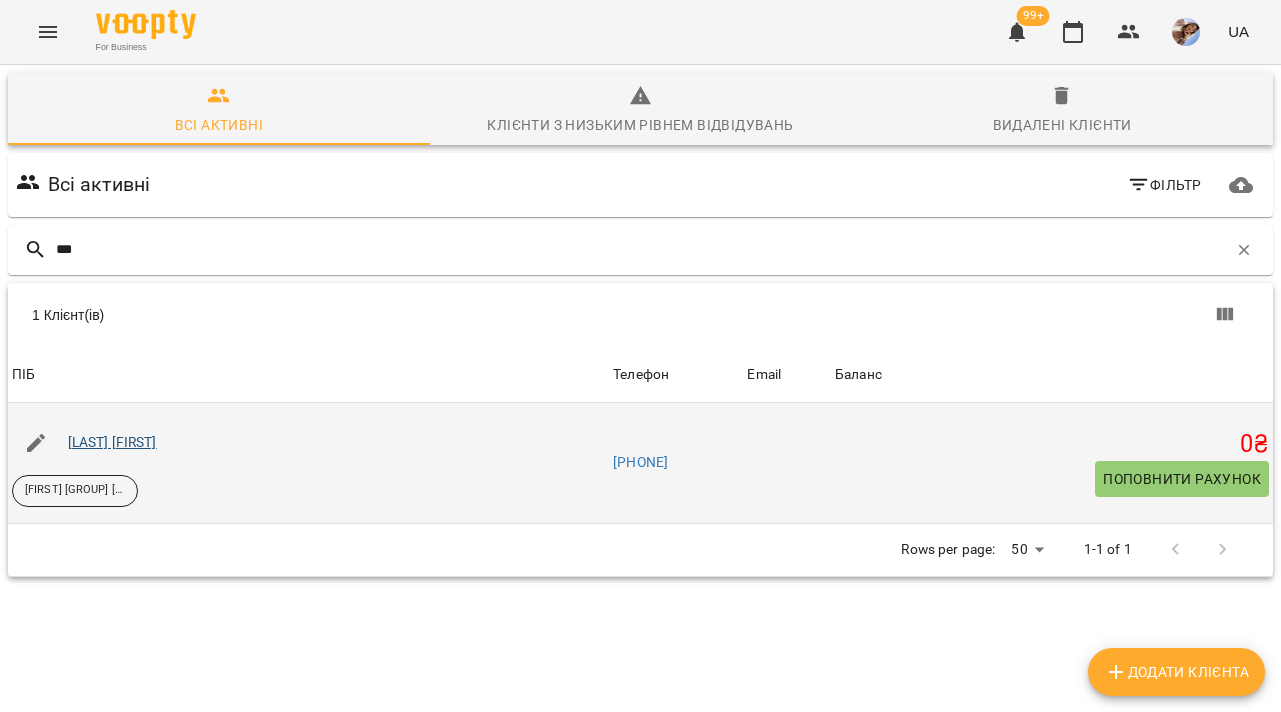 click on "[LAST] [FIRST]" at bounding box center [112, 442] 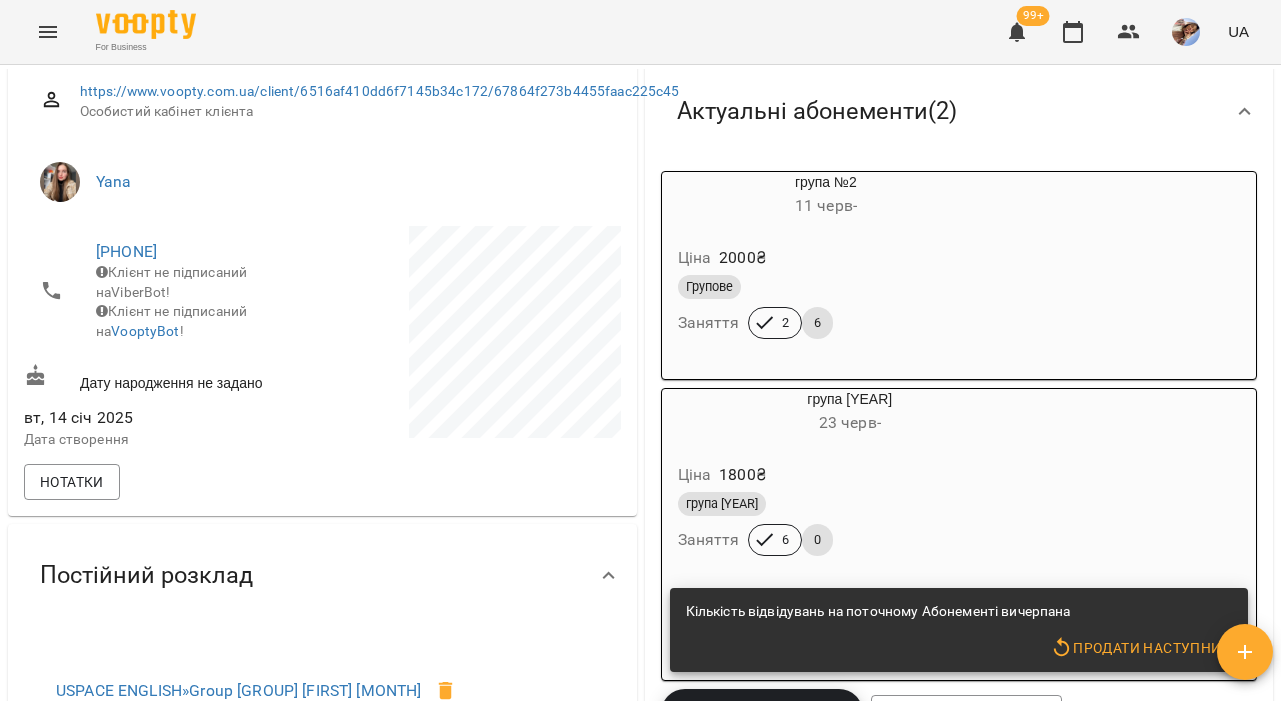 scroll, scrollTop: 436, scrollLeft: 0, axis: vertical 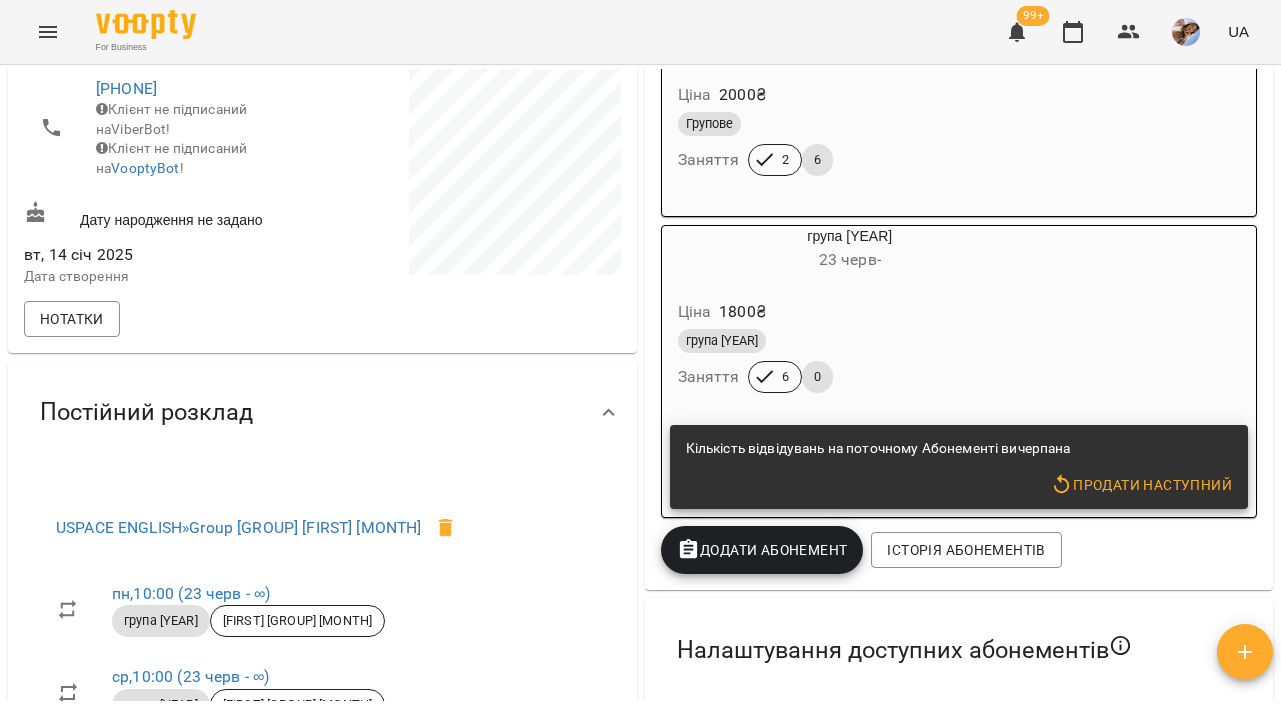 click on "Додати Абонемент" at bounding box center [762, 550] 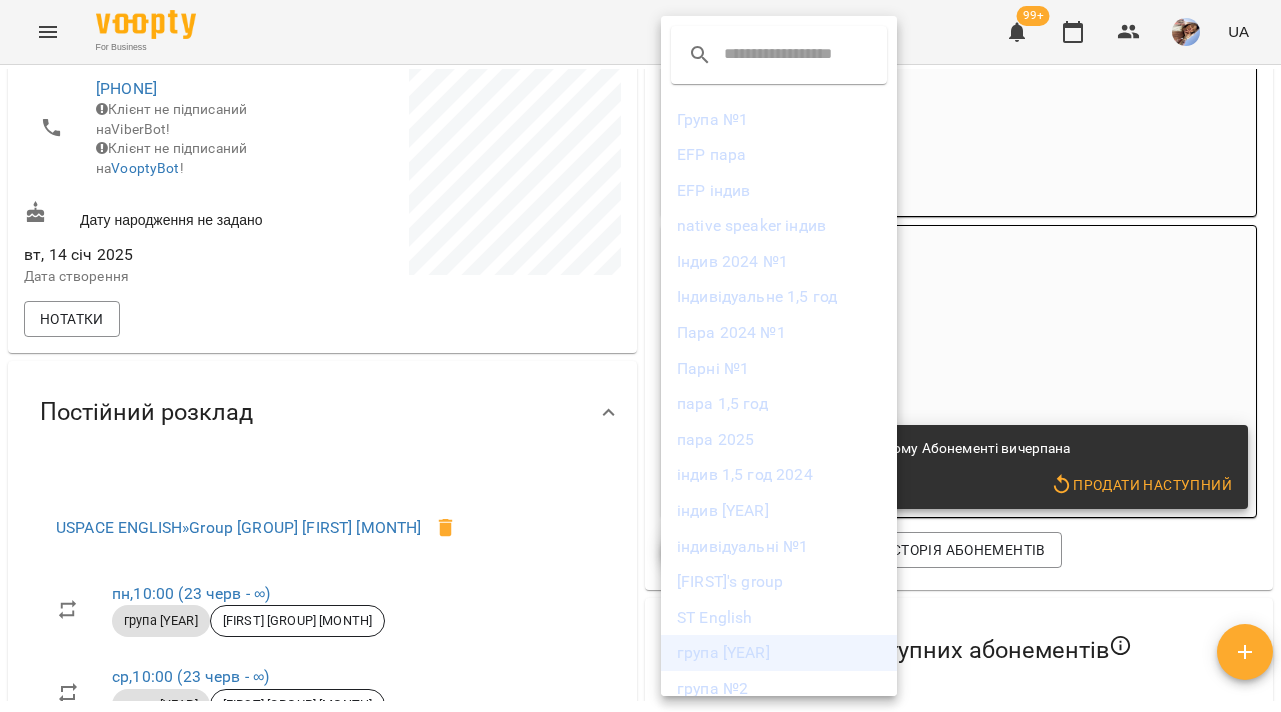 click on "група [YEAR]" at bounding box center [779, 653] 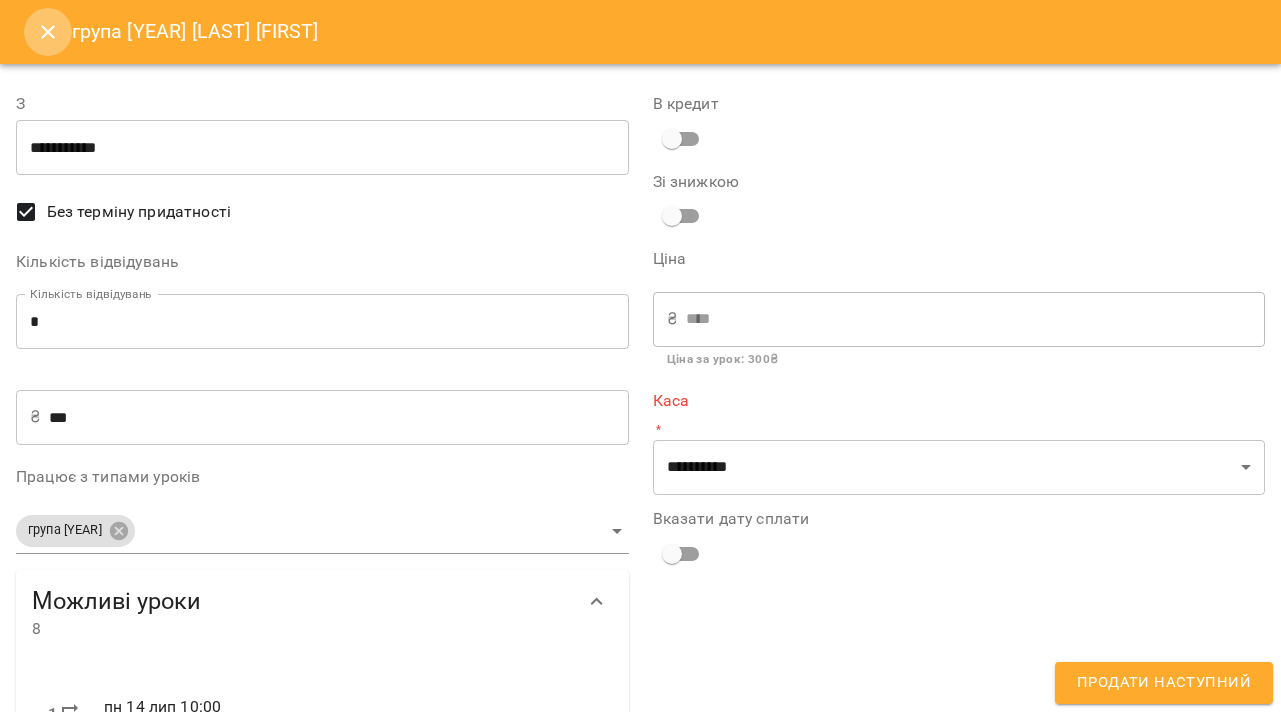 click 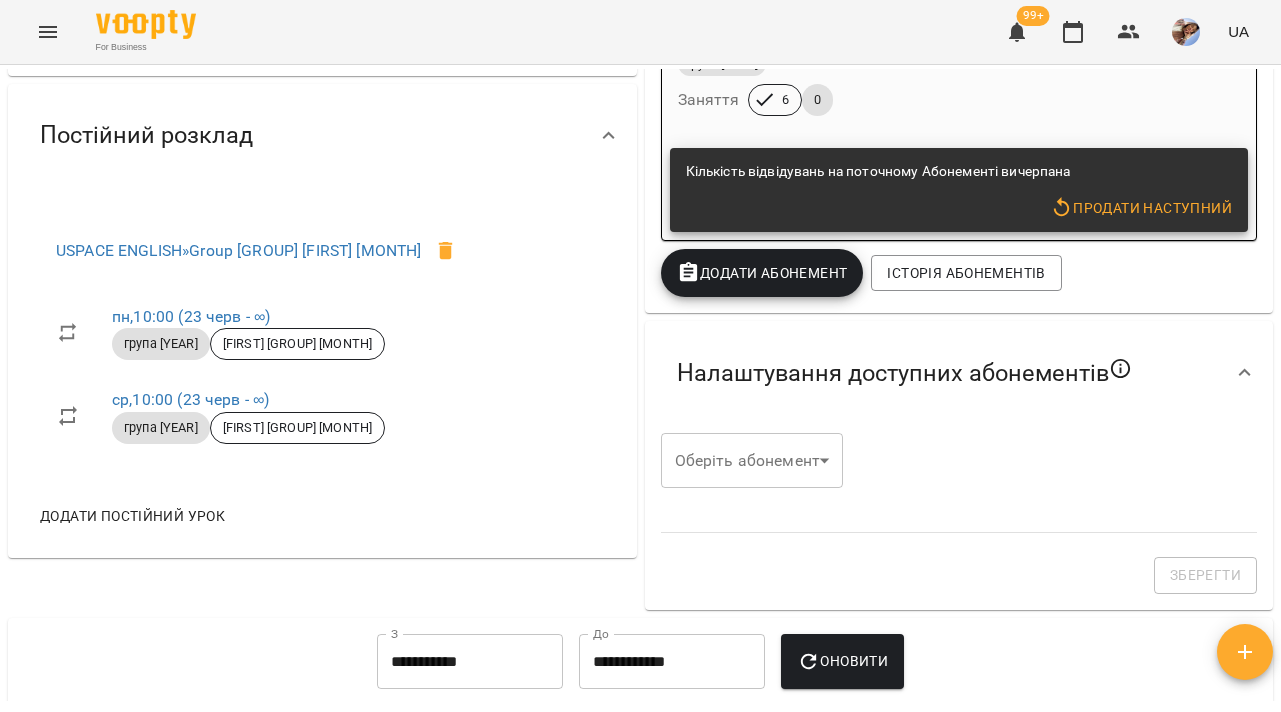 scroll, scrollTop: 685, scrollLeft: 0, axis: vertical 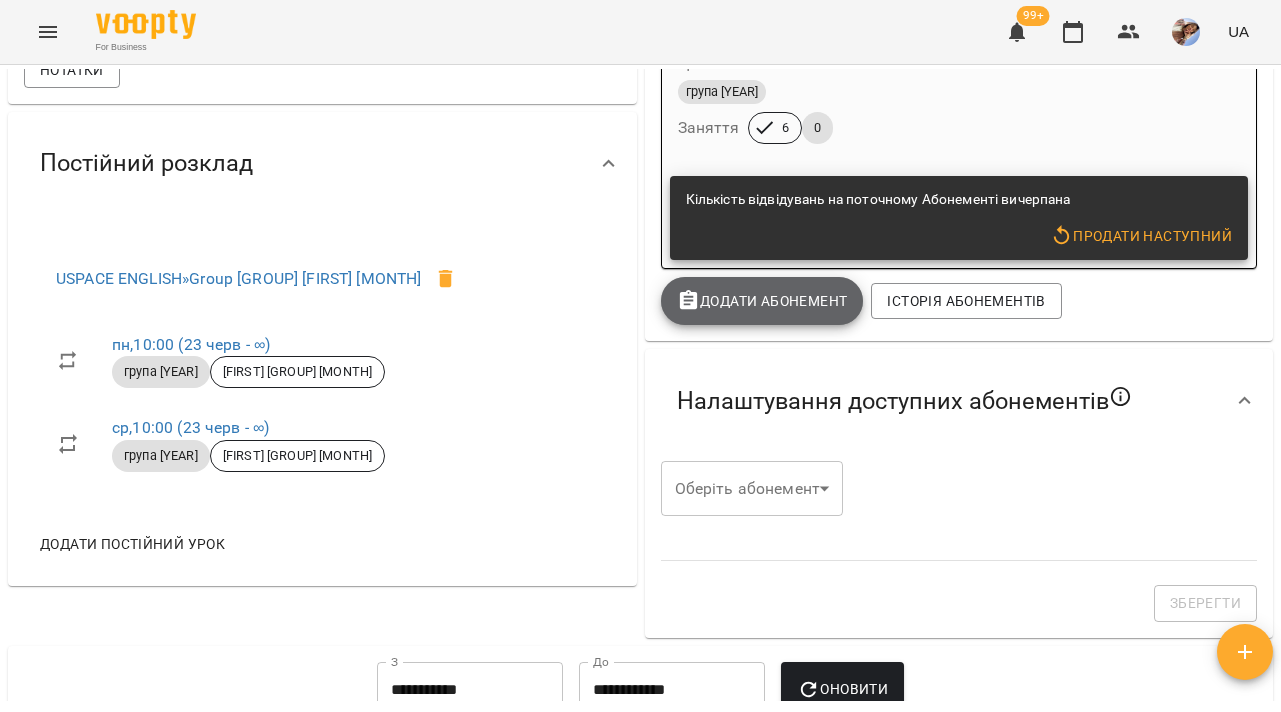 click on "Додати Абонемент" at bounding box center [762, 301] 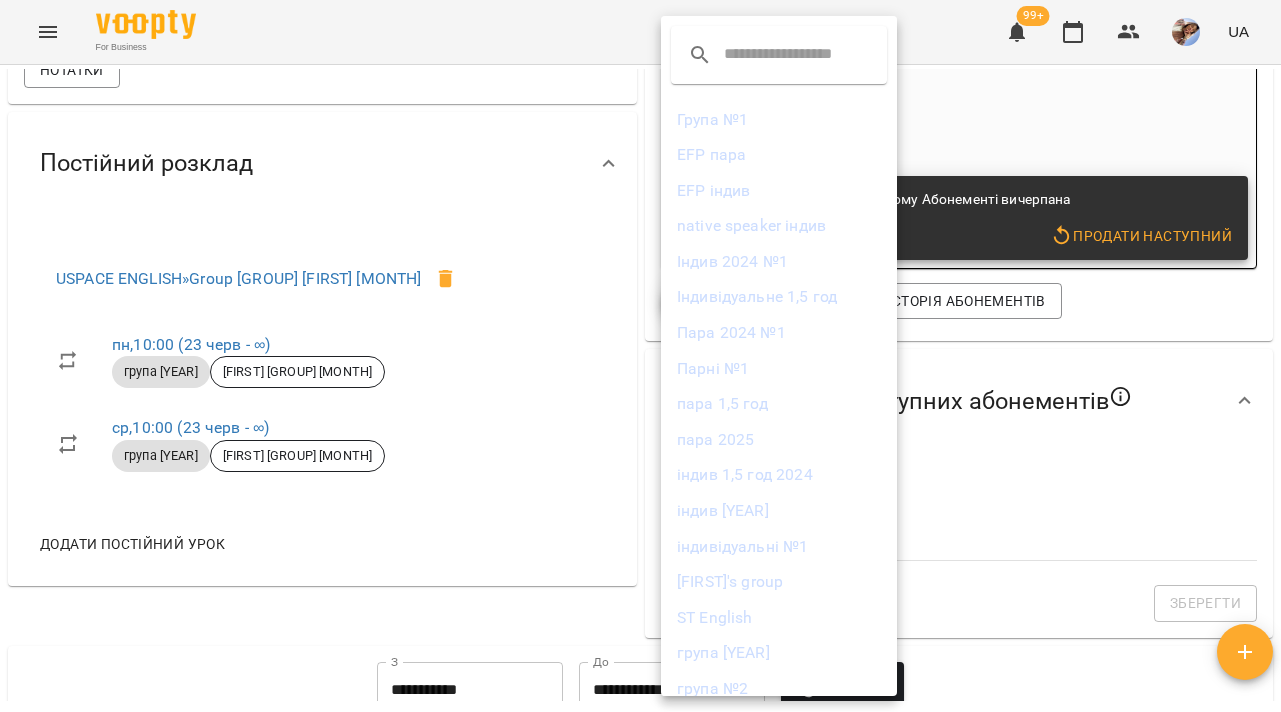 click on "група [YEAR]" at bounding box center (779, 653) 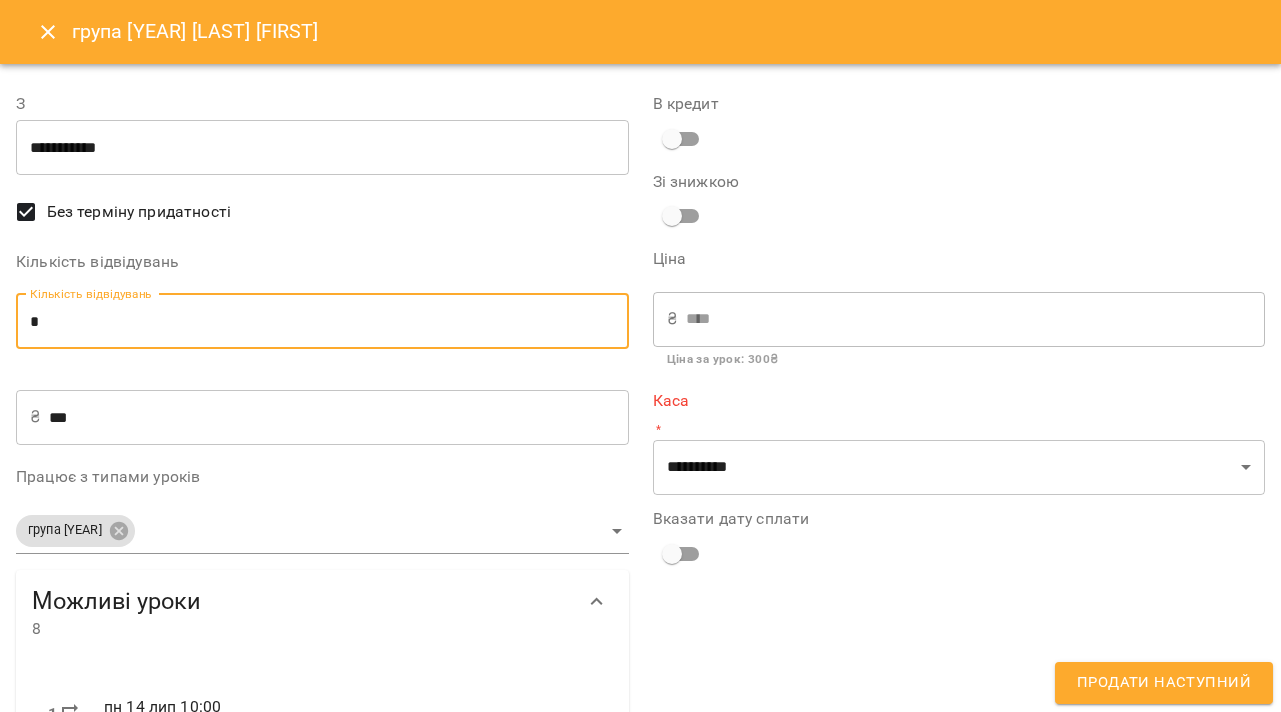 click on "*" at bounding box center (322, 322) 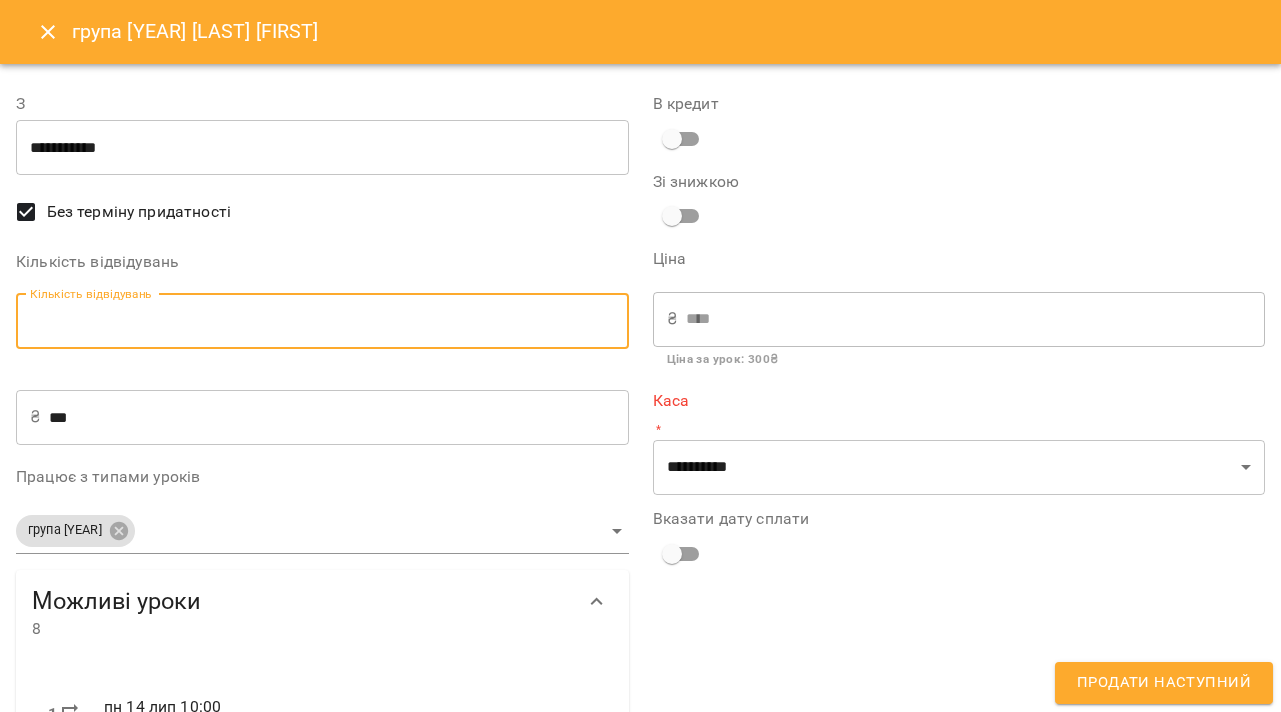 type on "*" 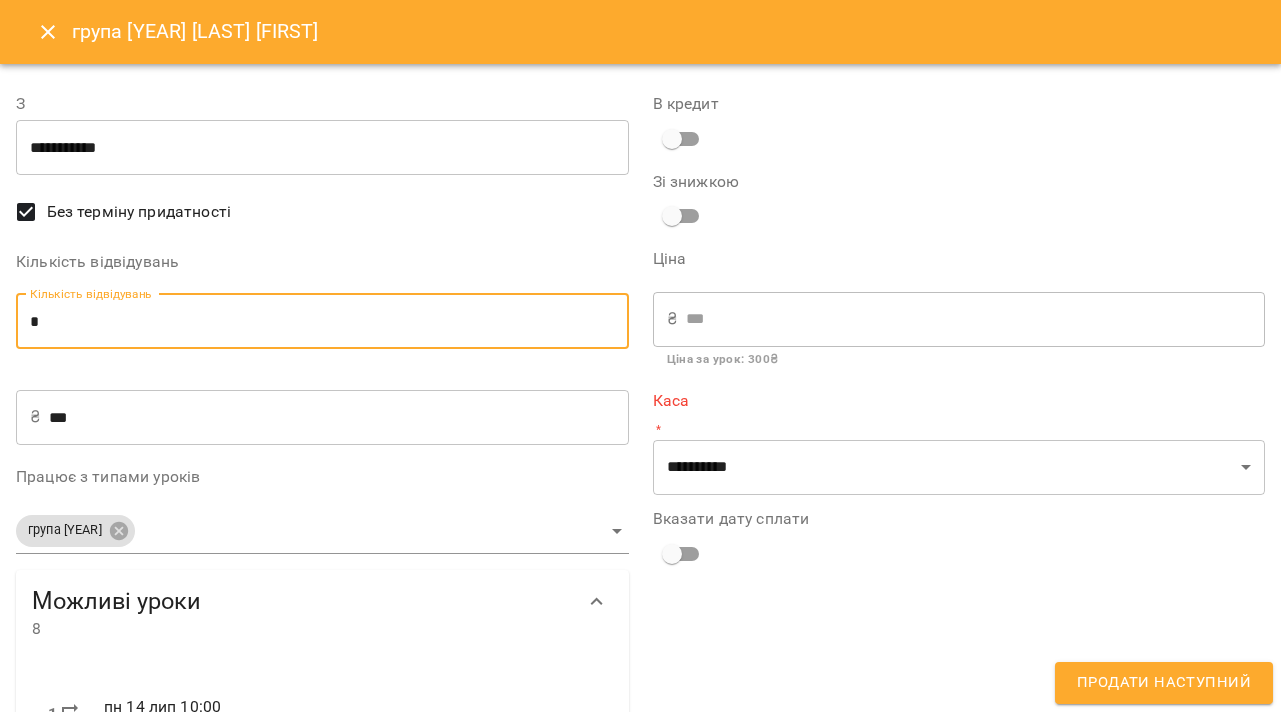 type on "**" 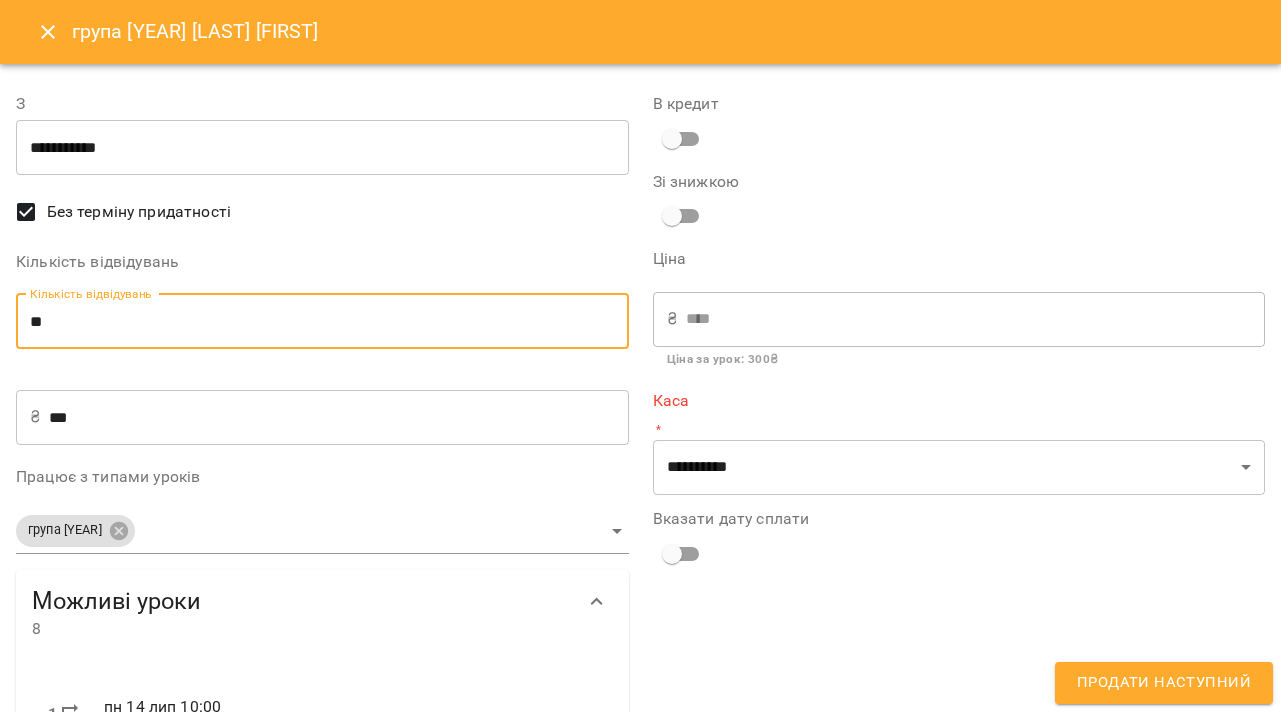 type on "**" 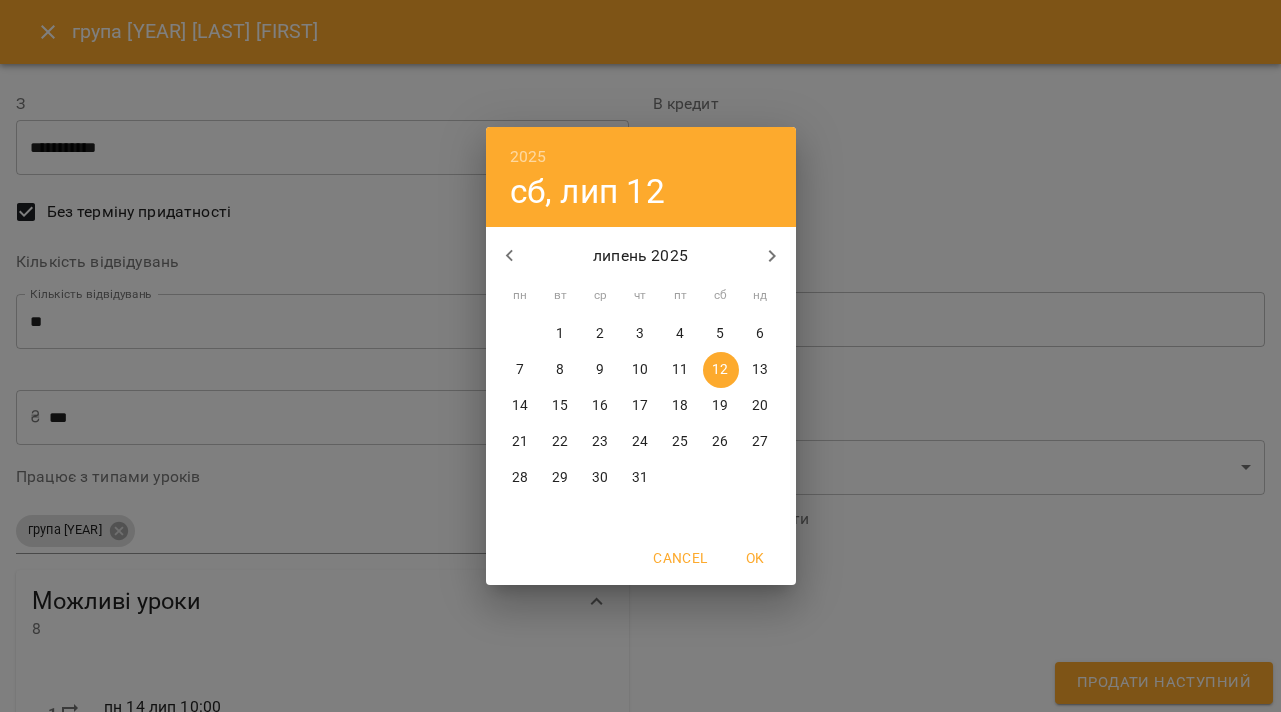 click on "10" at bounding box center (640, 370) 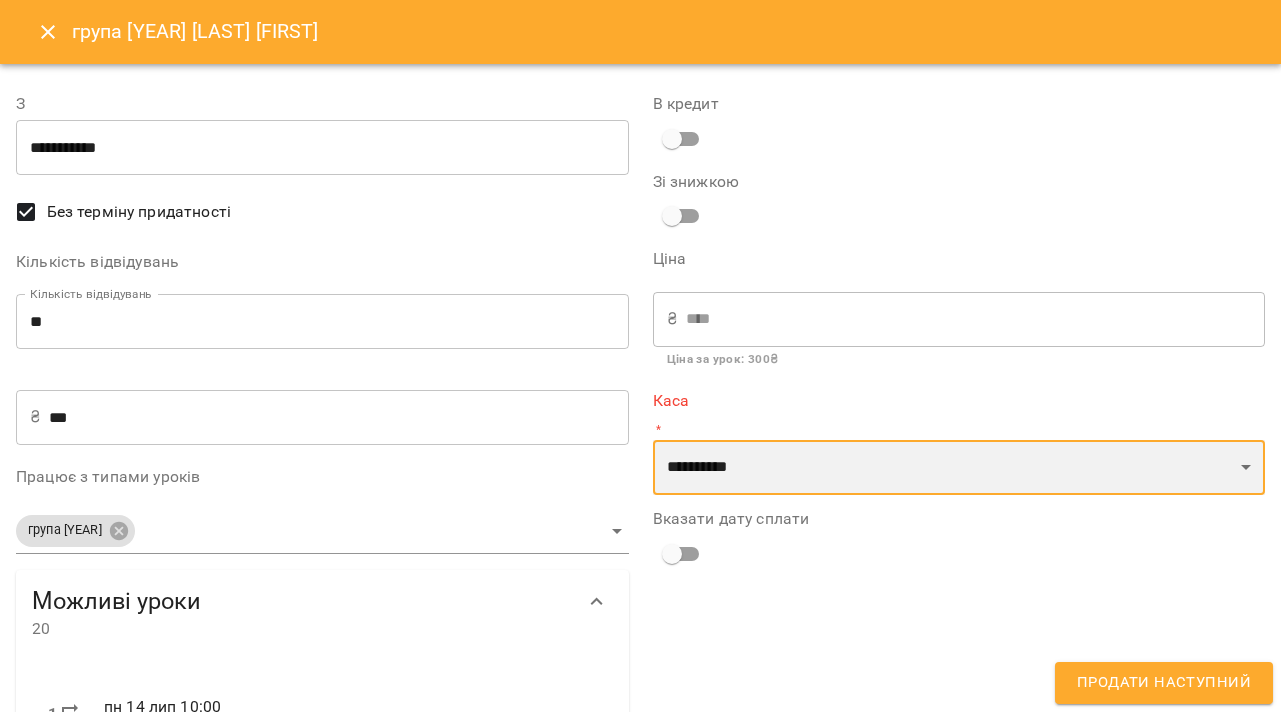 select on "****" 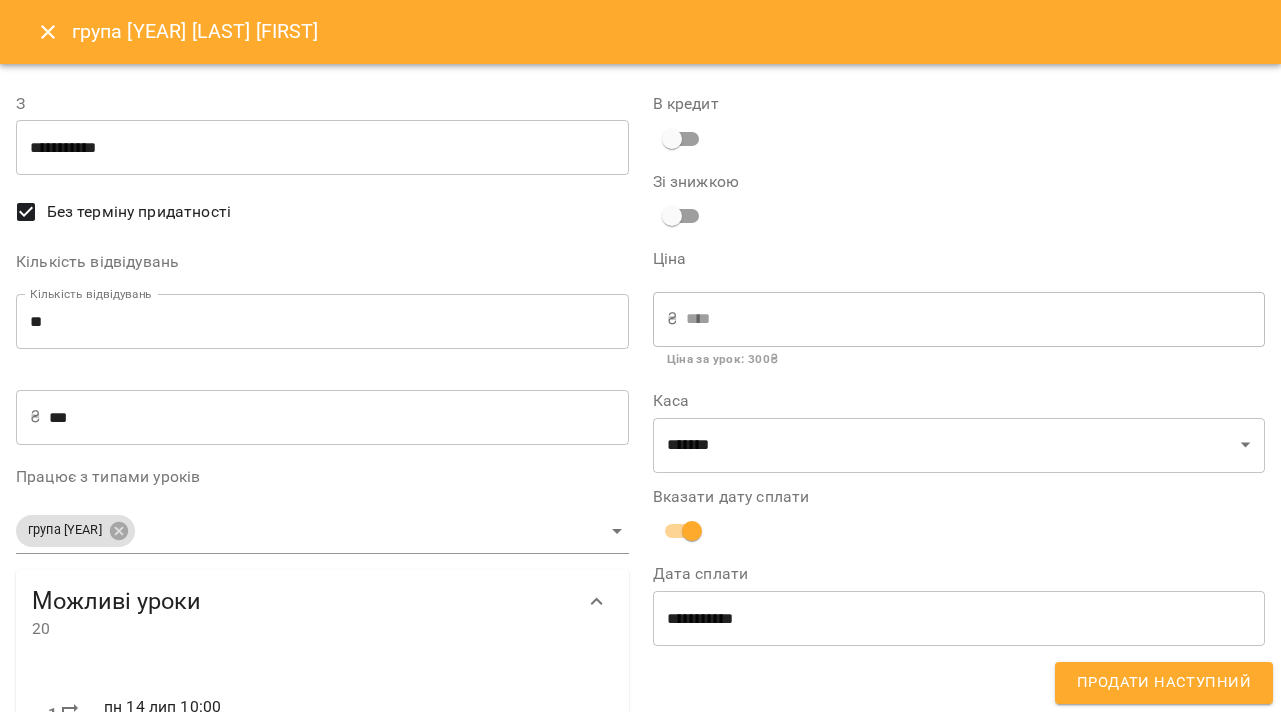 click on "**********" at bounding box center [959, 618] 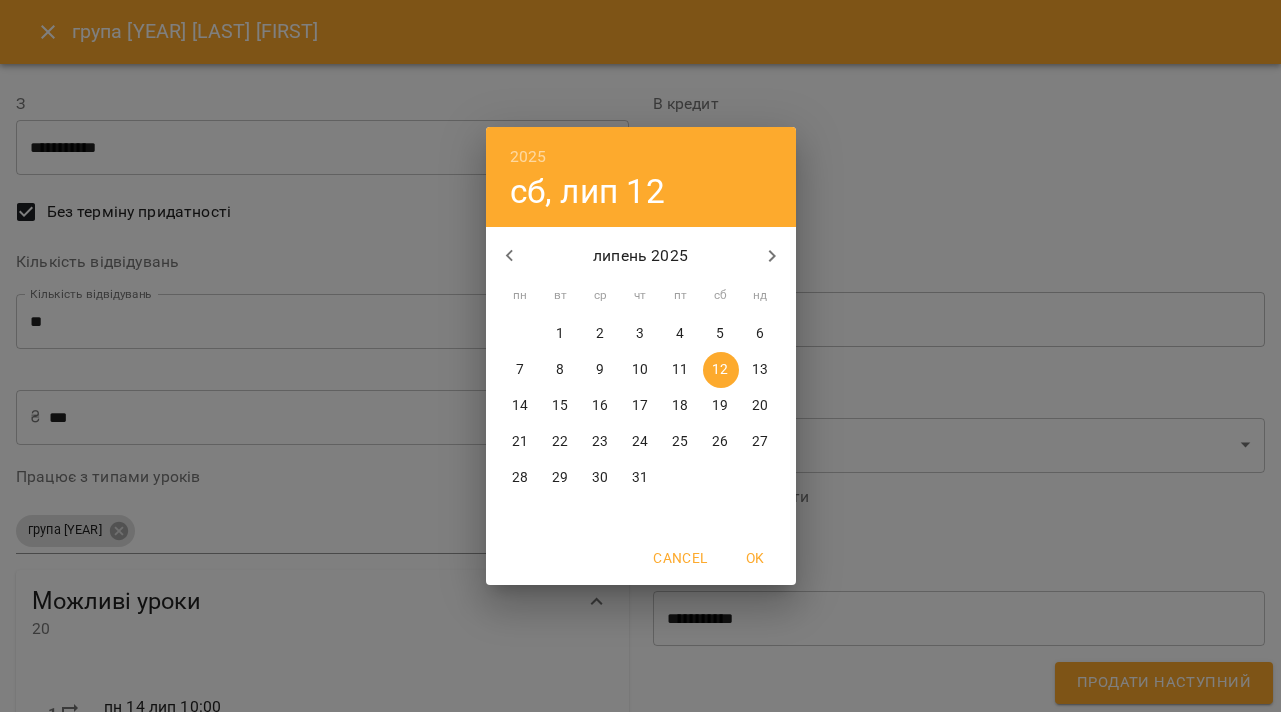 click on "10" at bounding box center [640, 370] 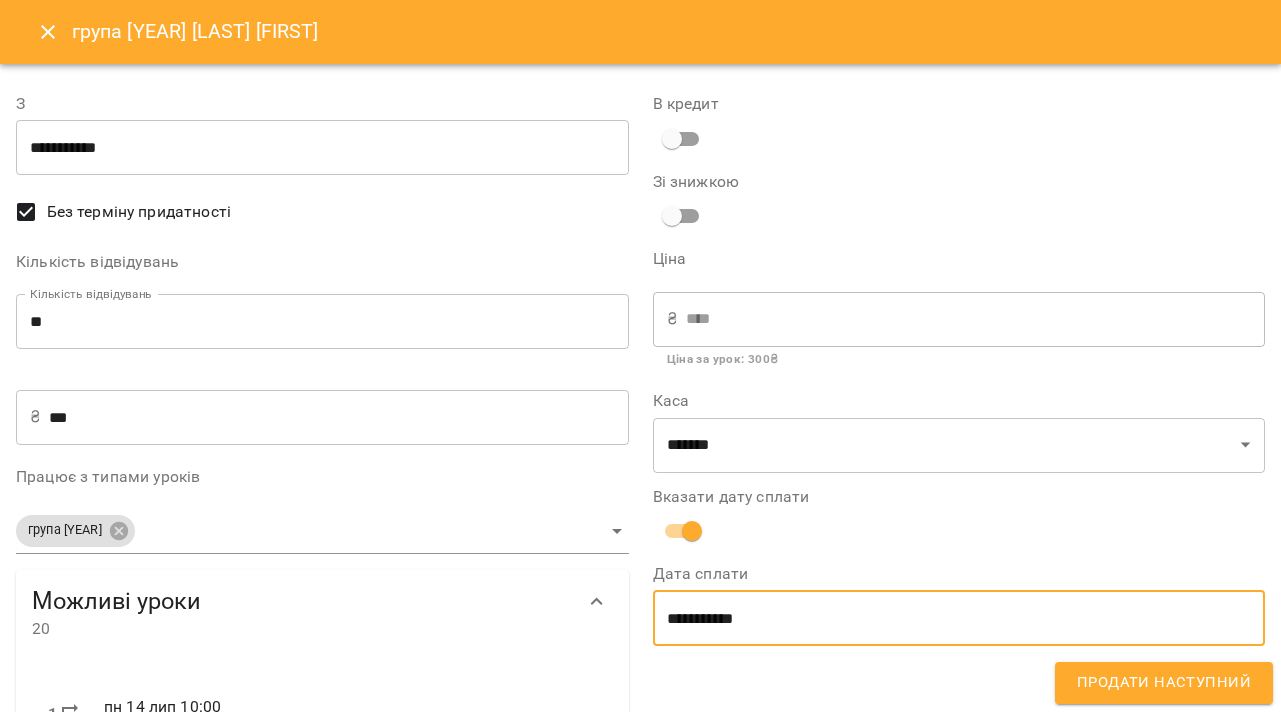 type on "**********" 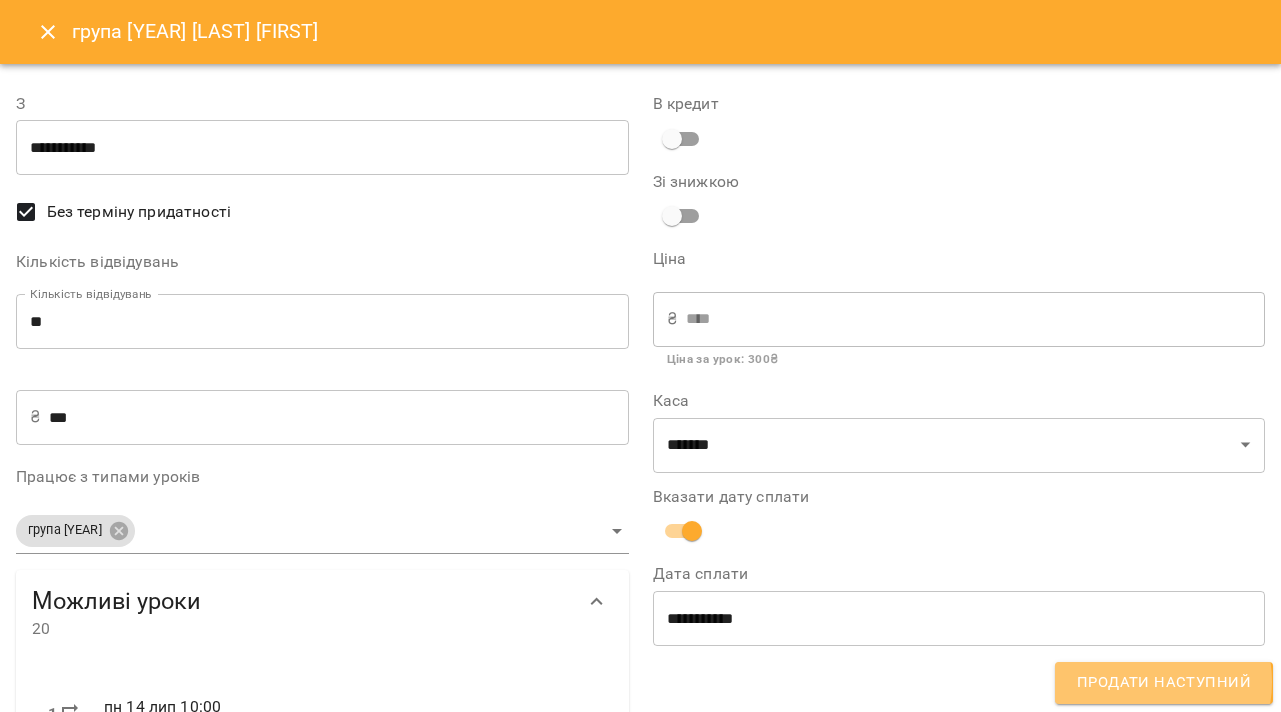 click on "Продати наступний" at bounding box center [1164, 683] 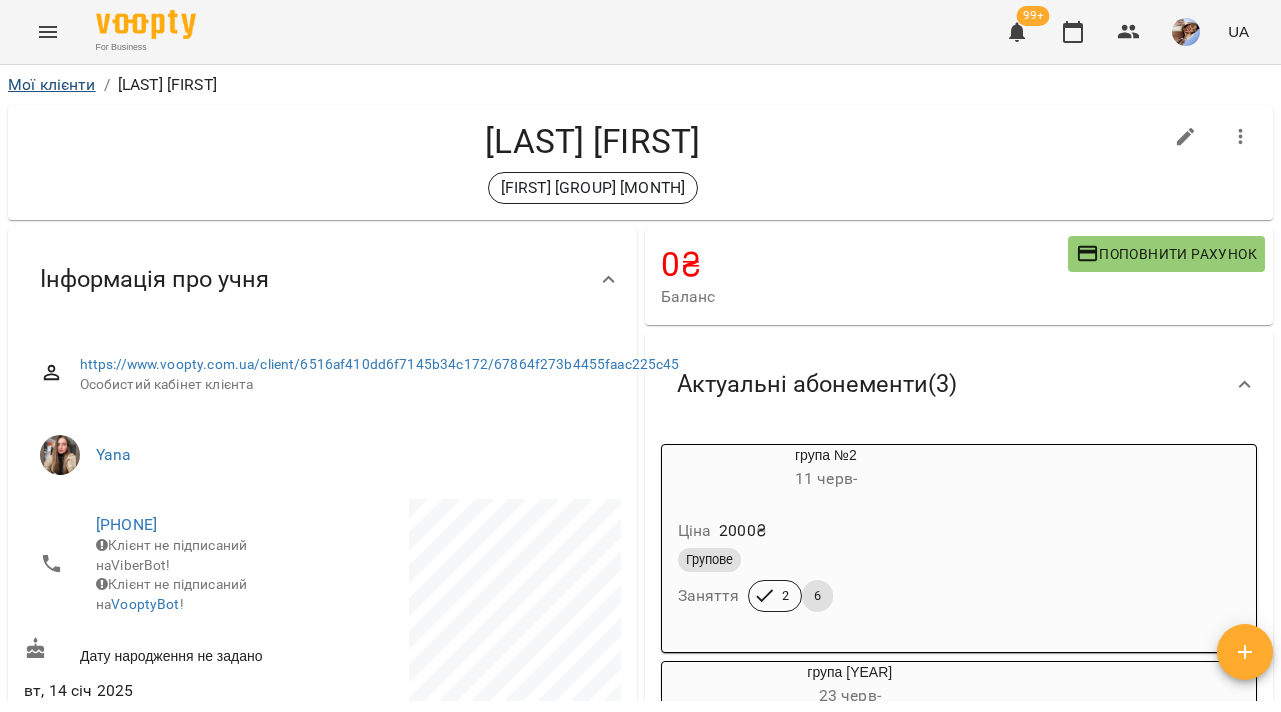 scroll, scrollTop: 0, scrollLeft: 0, axis: both 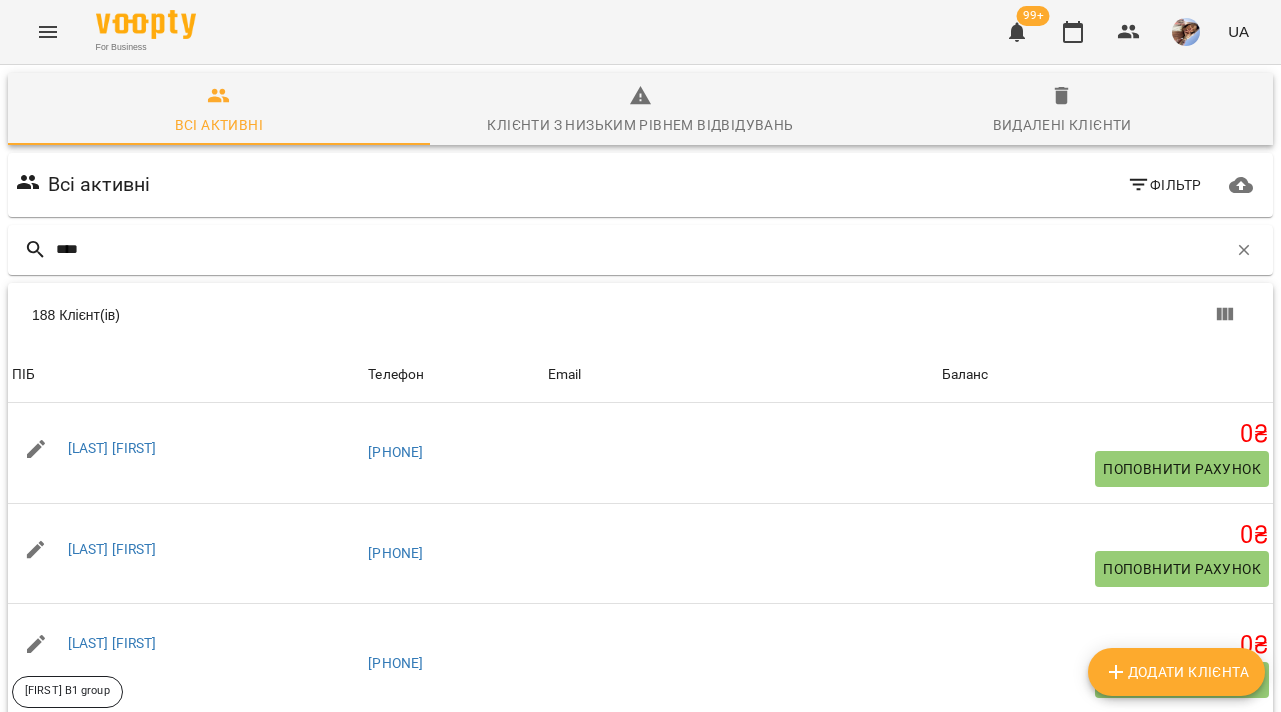 type on "*****" 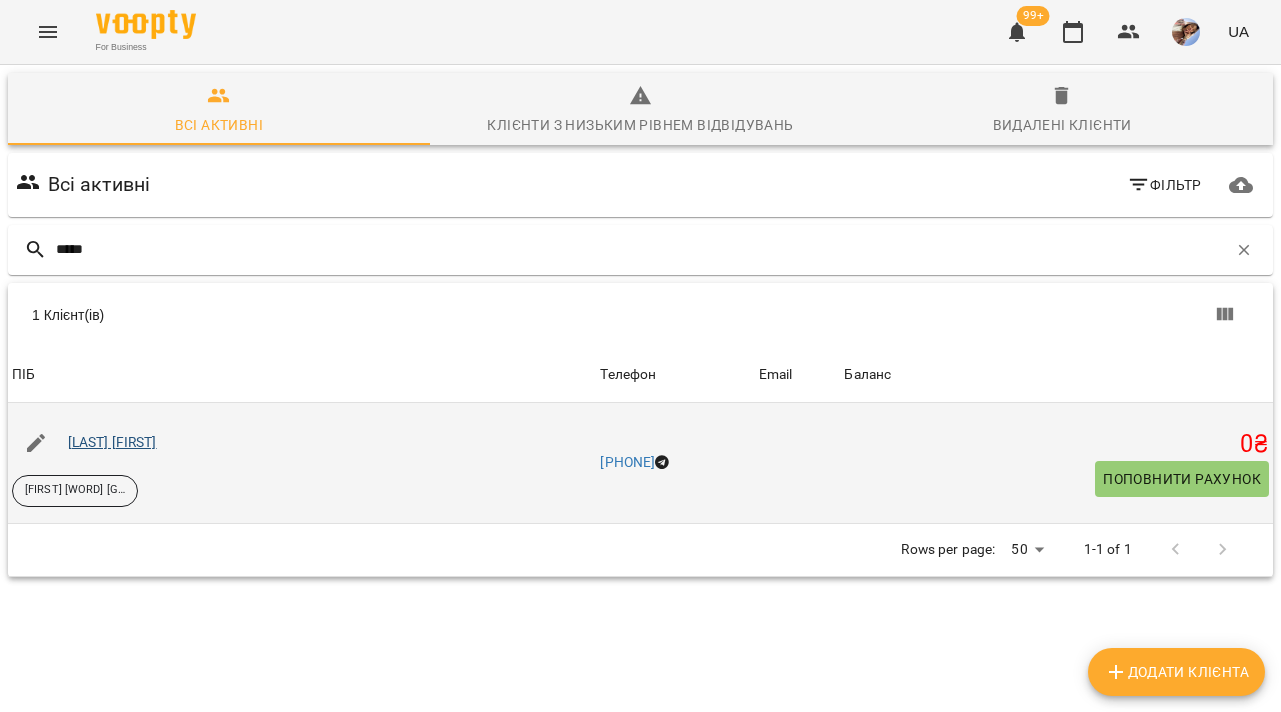 click on "[LAST] [FIRST]" at bounding box center [112, 442] 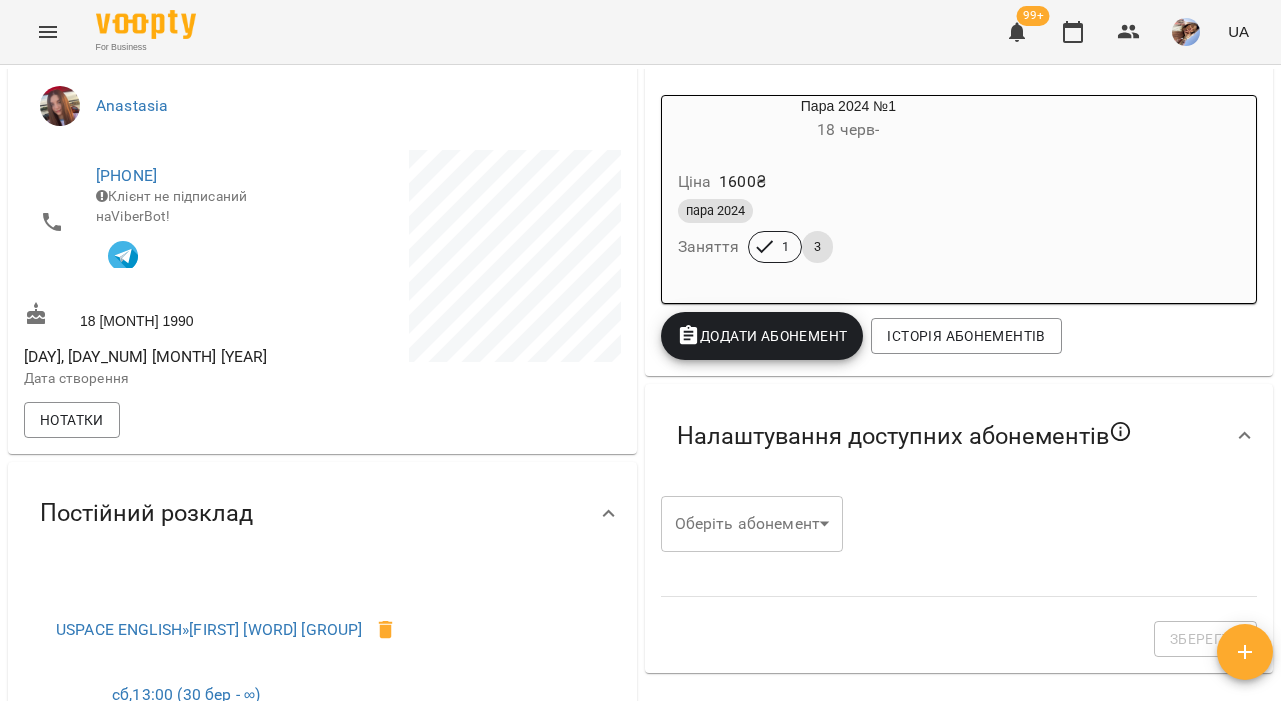 scroll, scrollTop: 344, scrollLeft: 0, axis: vertical 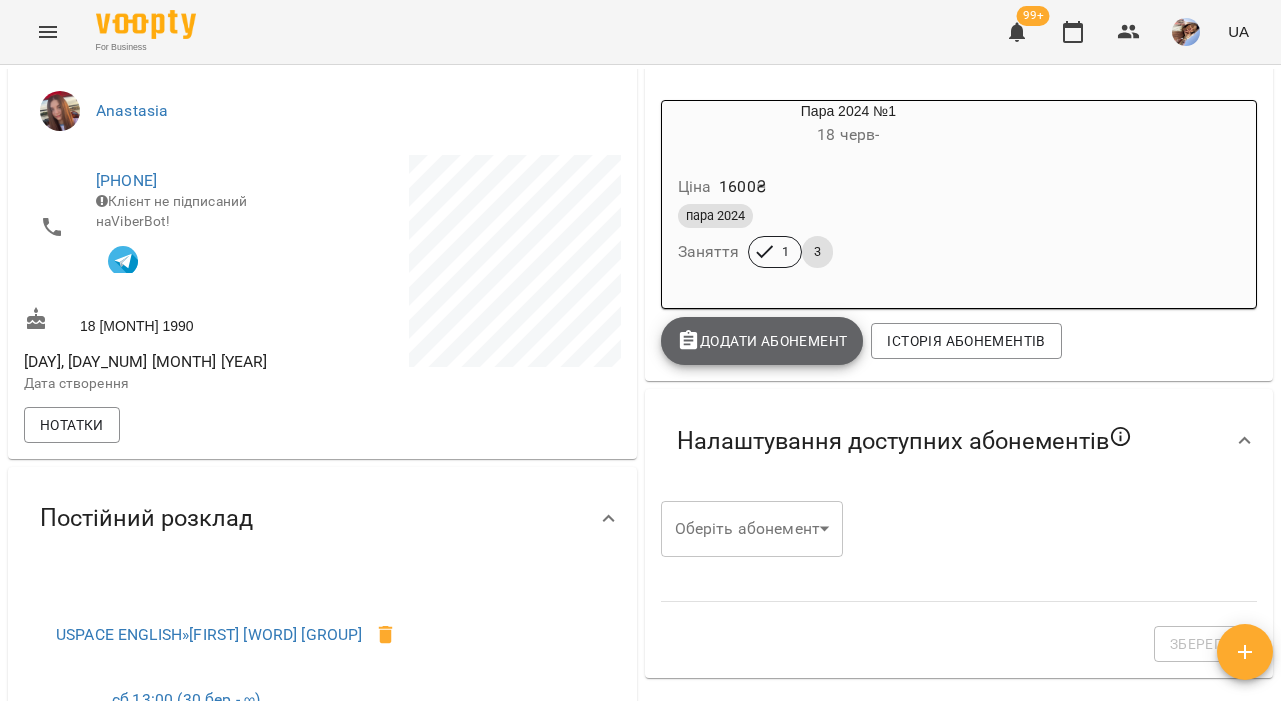 click on "Додати Абонемент" at bounding box center (762, 341) 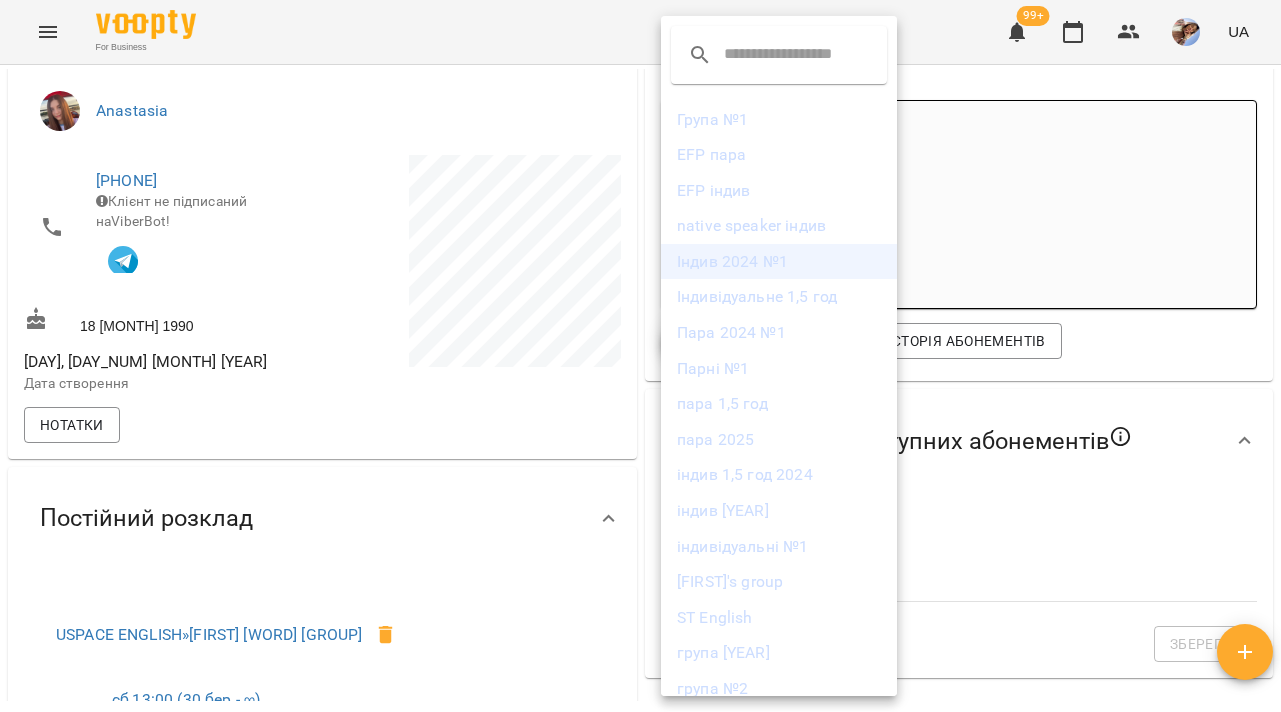 click on "Індив 2024 №1" at bounding box center (779, 262) 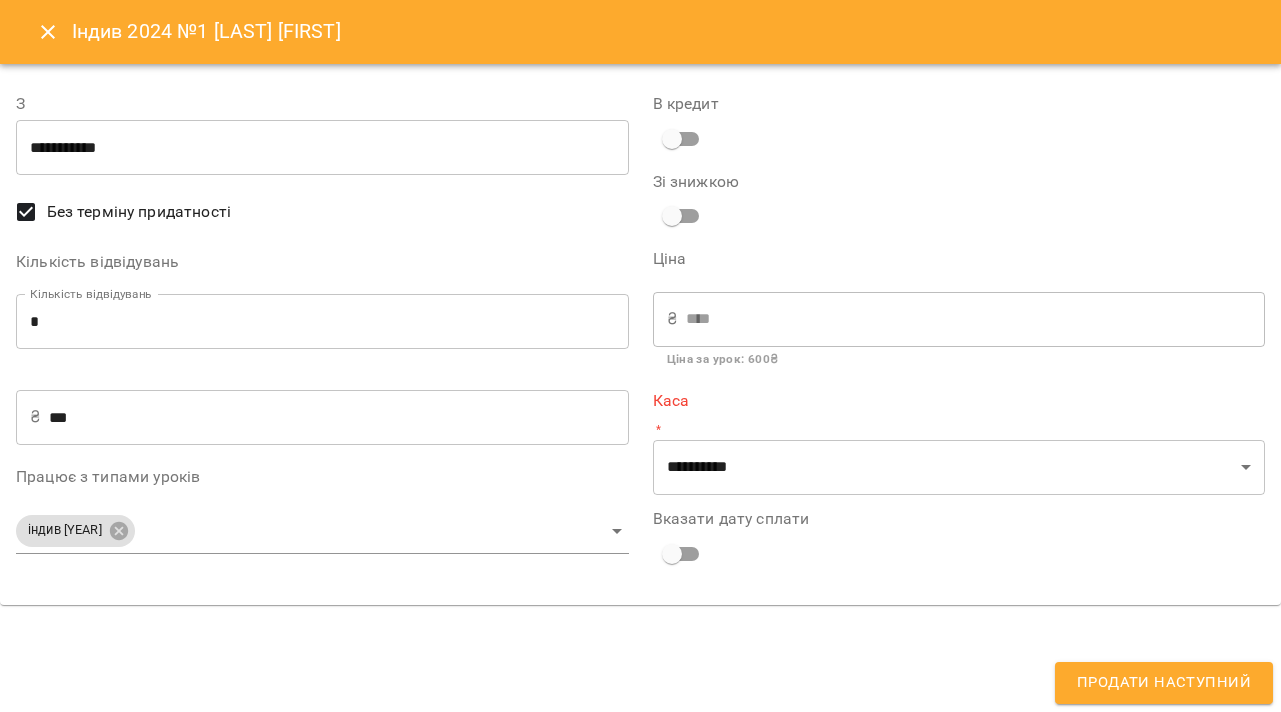 click 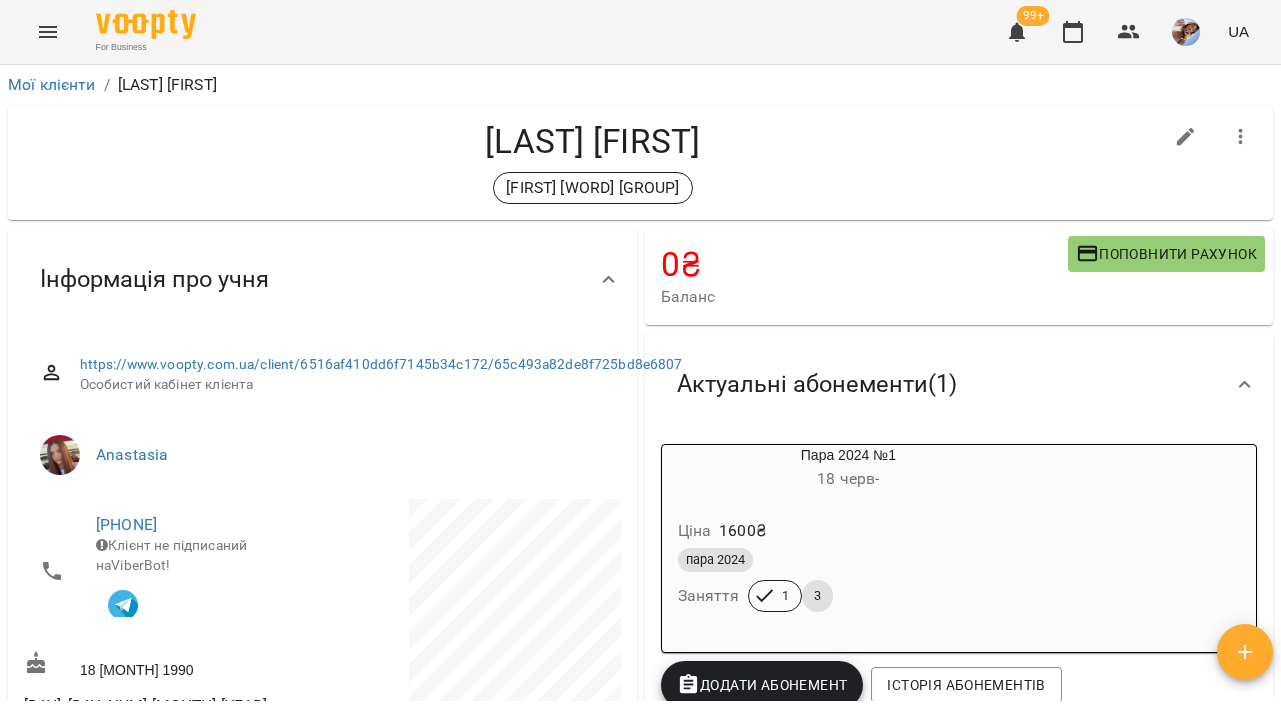 scroll, scrollTop: 0, scrollLeft: 0, axis: both 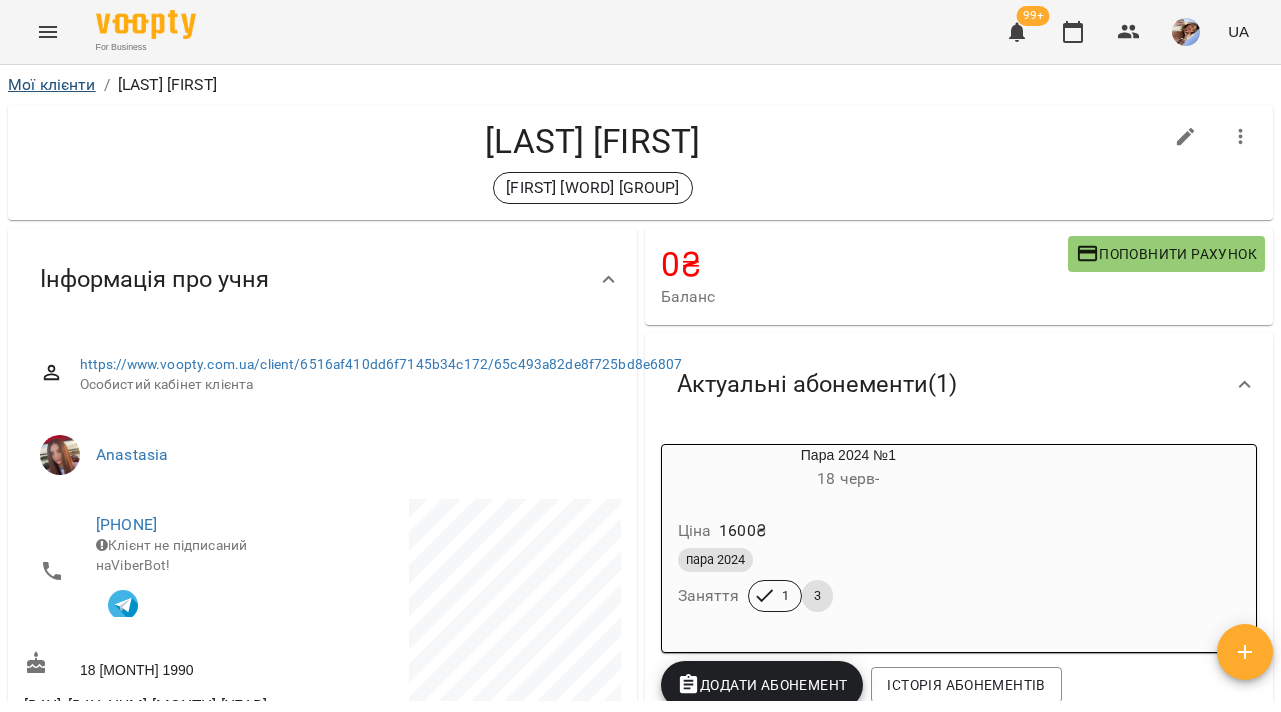 click on "Мої клієнти" at bounding box center [52, 84] 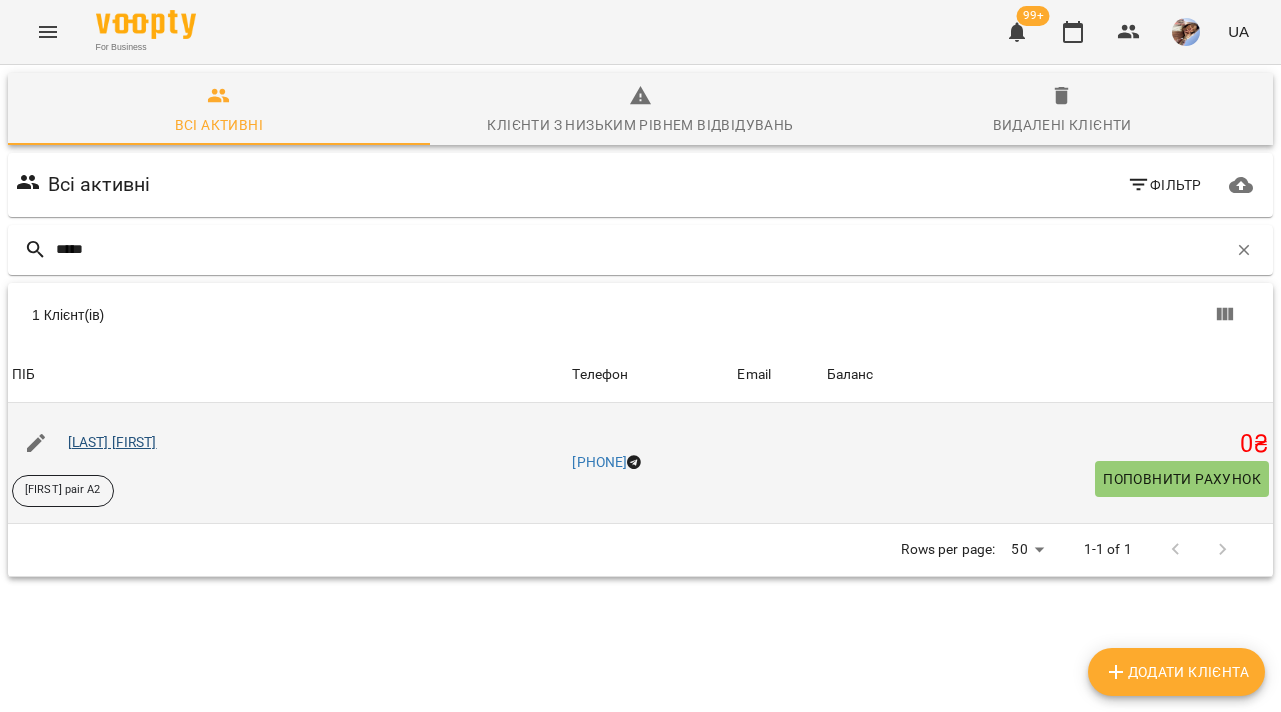 type on "*****" 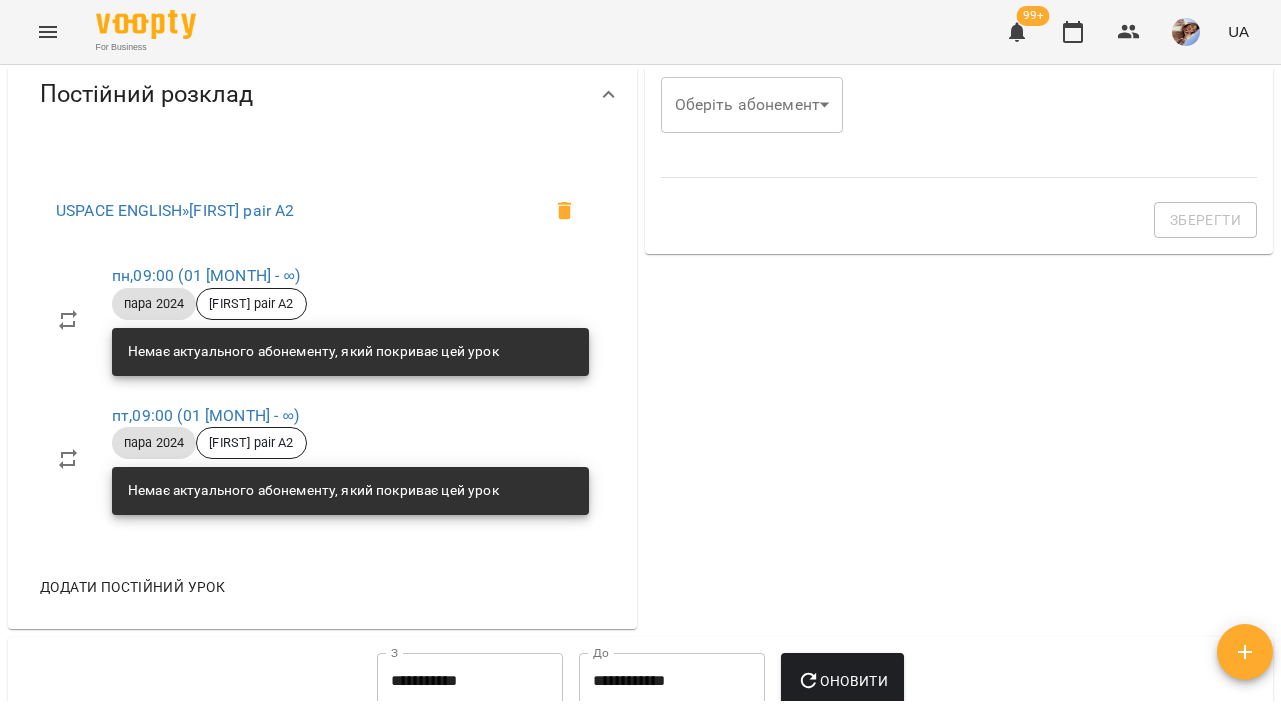 scroll, scrollTop: 316, scrollLeft: 0, axis: vertical 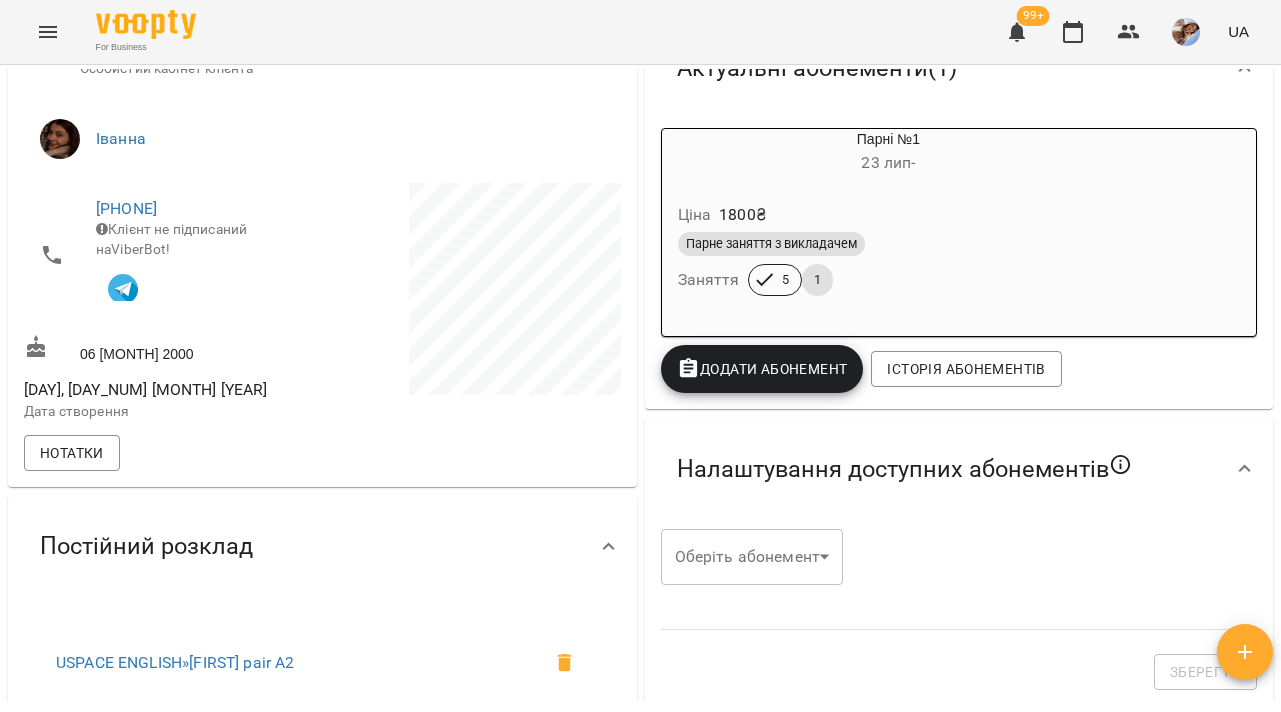 click on "Додати Абонемент" at bounding box center [762, 369] 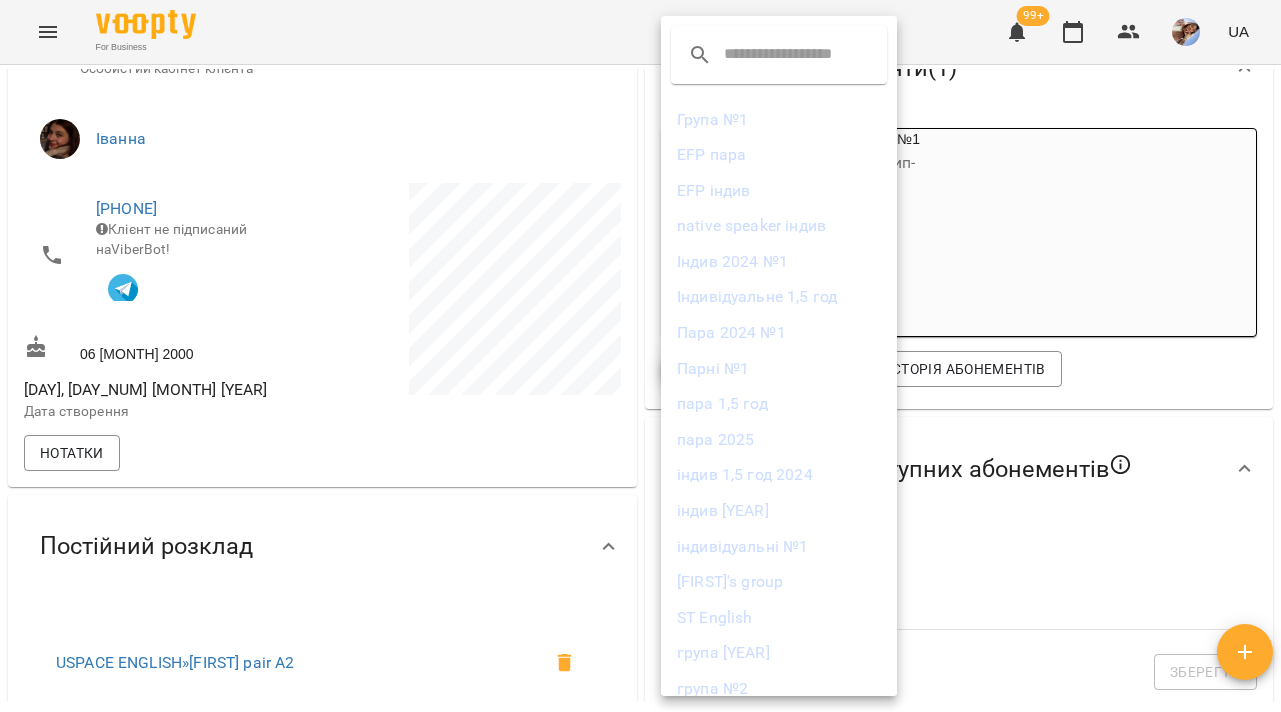 click on "Пара 2024 №1" at bounding box center [779, 333] 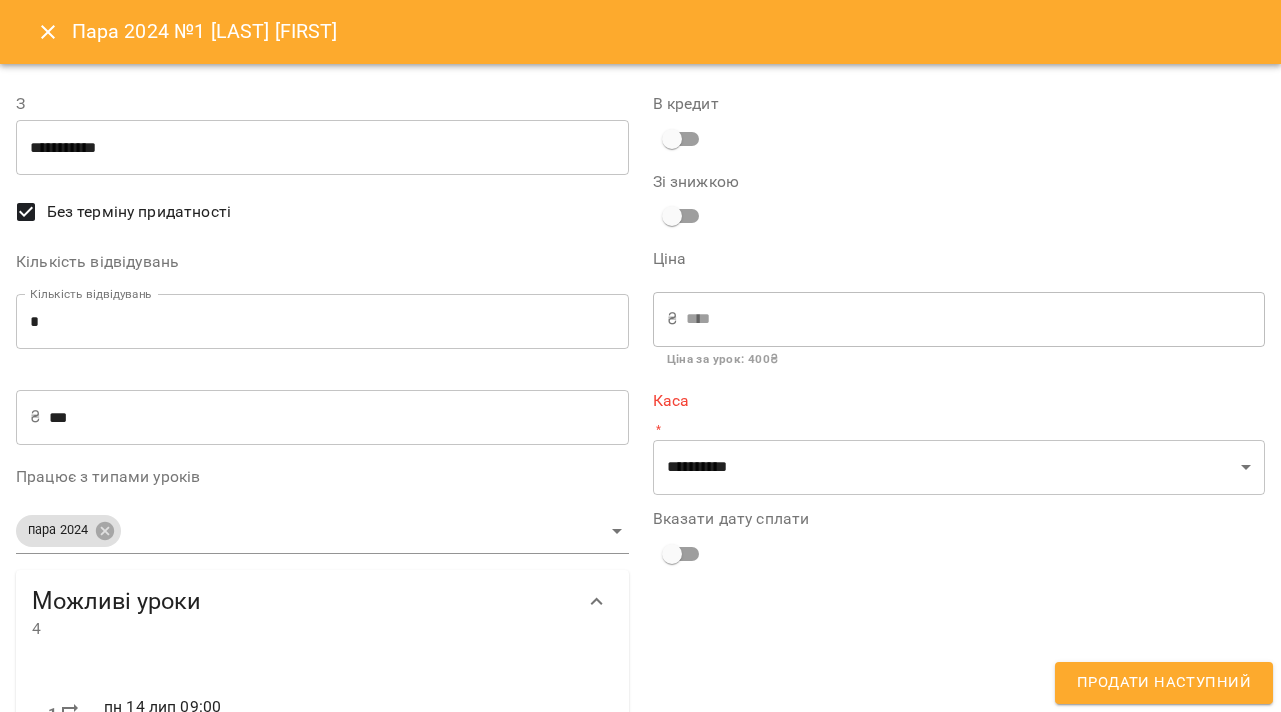click on "**********" at bounding box center (322, 148) 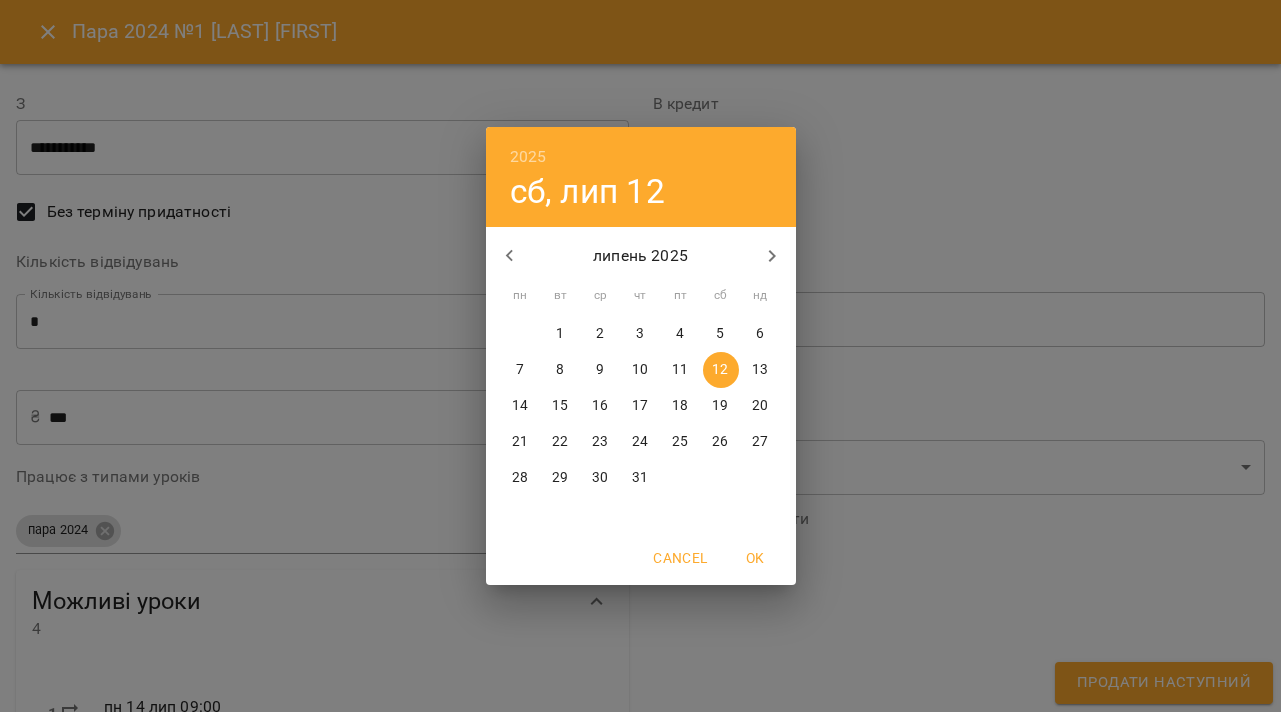 click on "10" at bounding box center [641, 370] 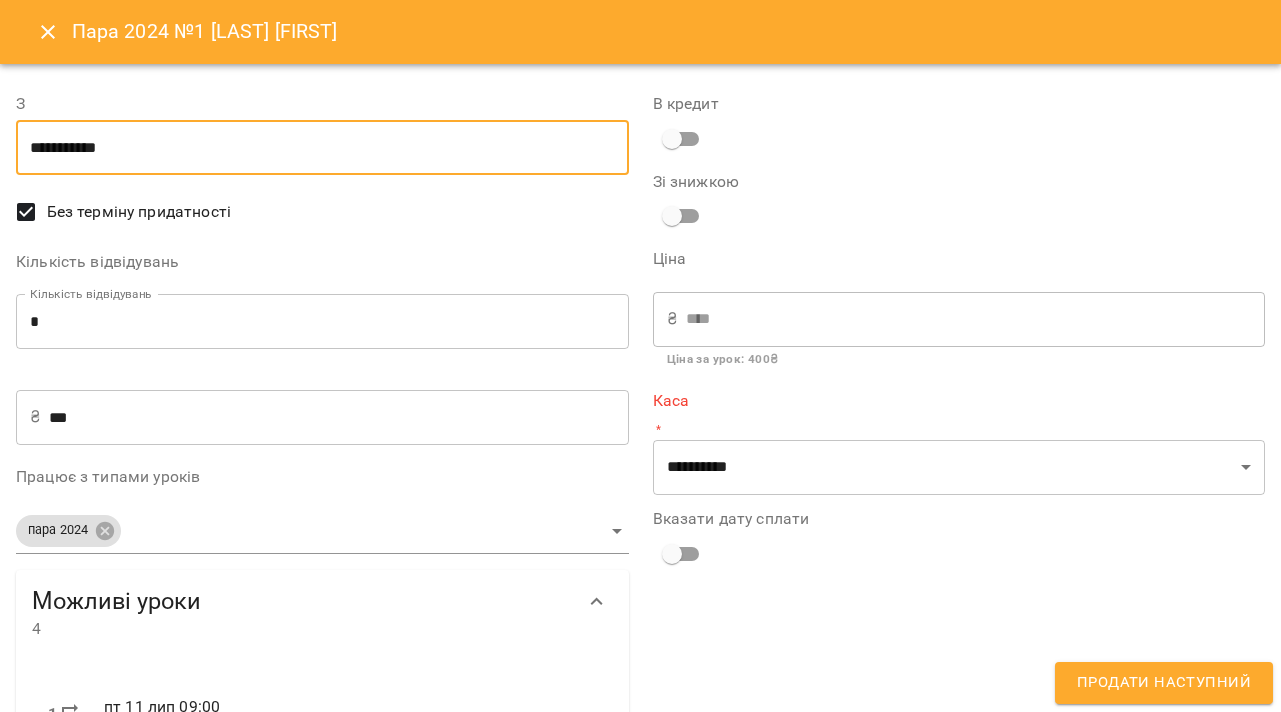 click on "*" at bounding box center (322, 322) 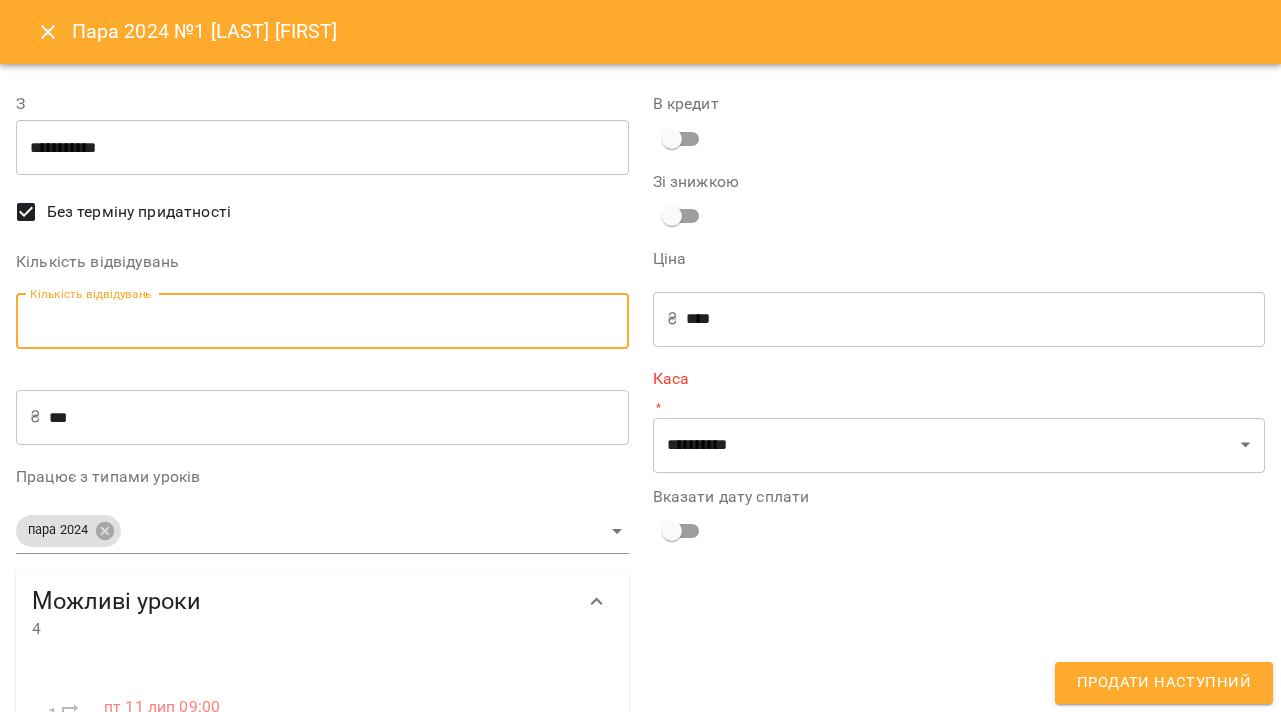 type on "*" 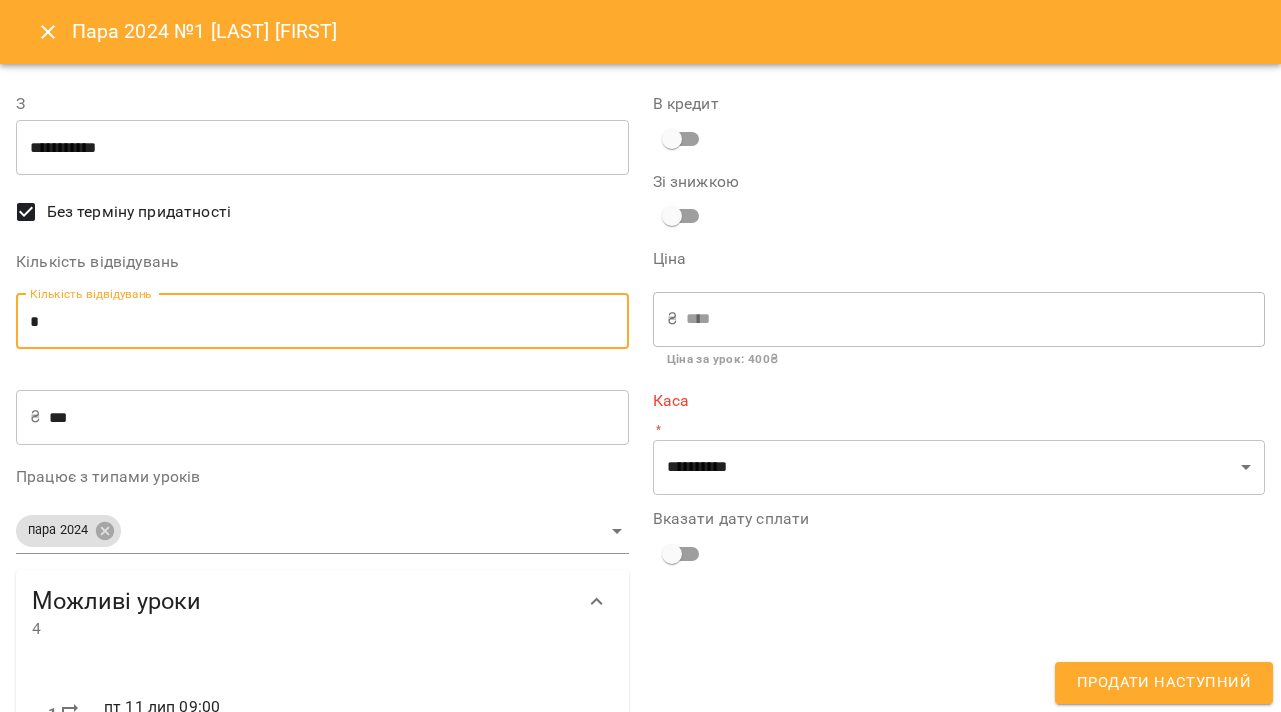 type on "*" 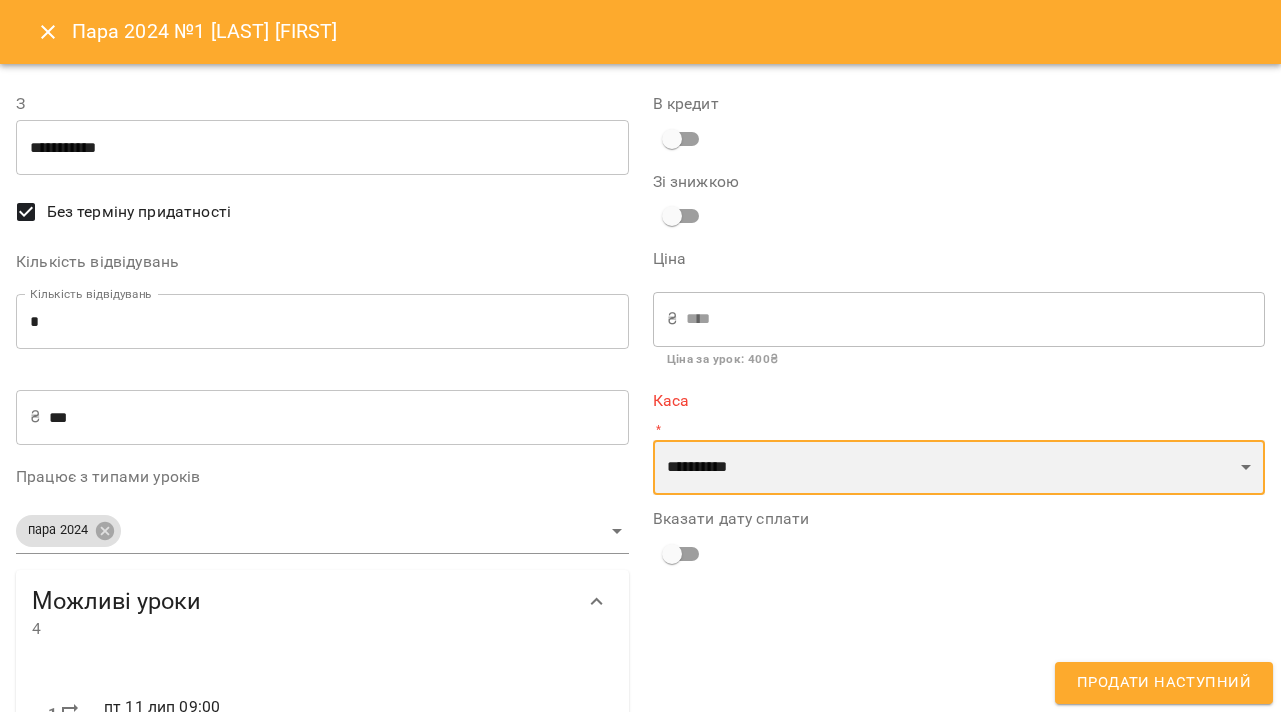select on "****" 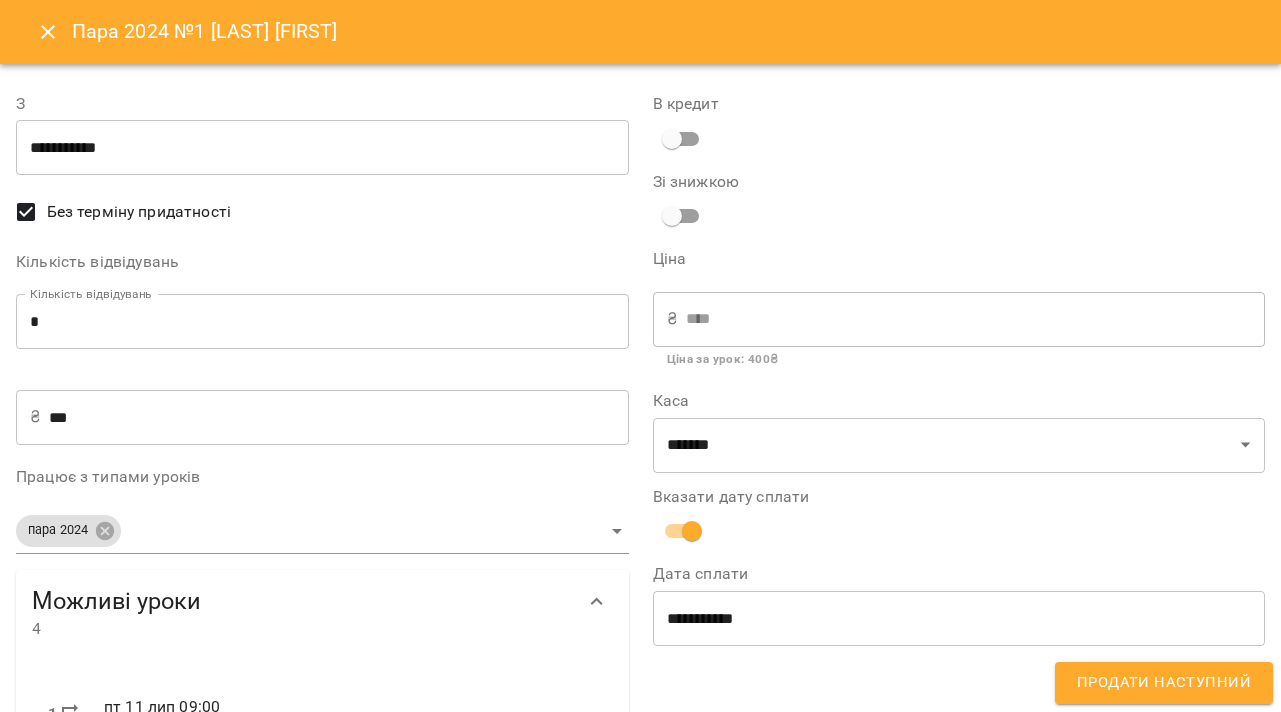 click on "**********" at bounding box center (959, 618) 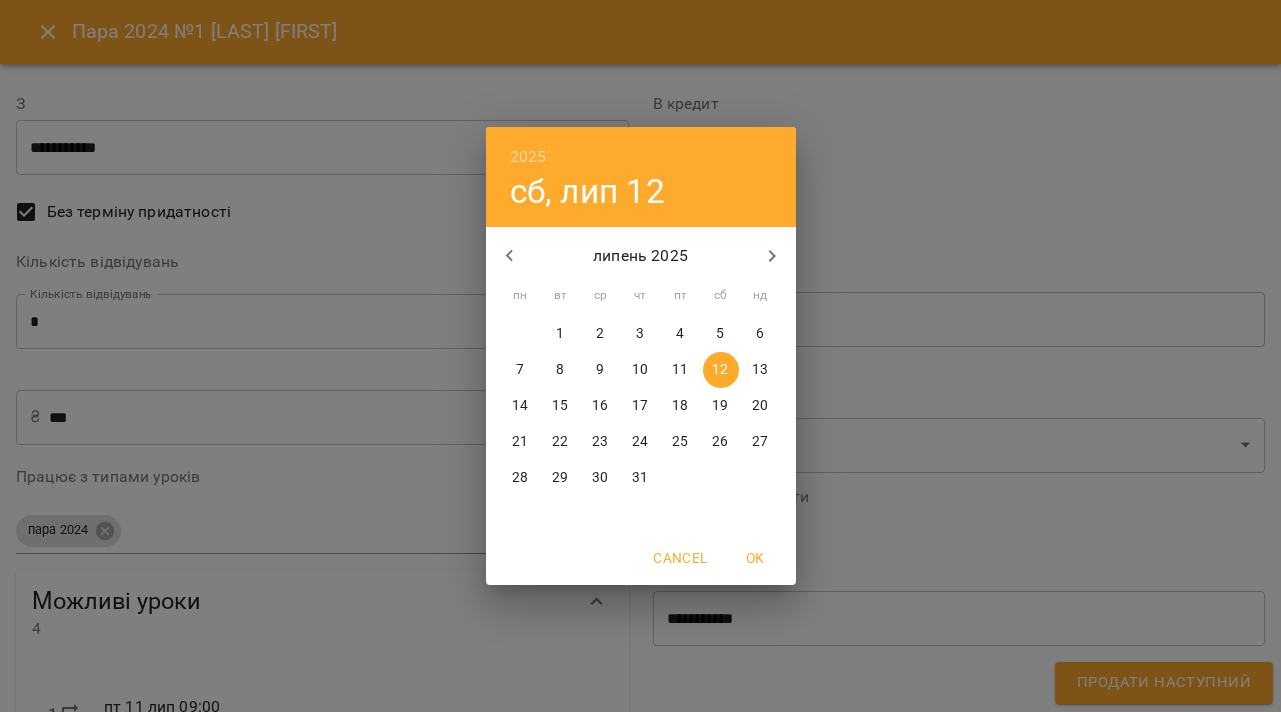 click on "11" at bounding box center [680, 370] 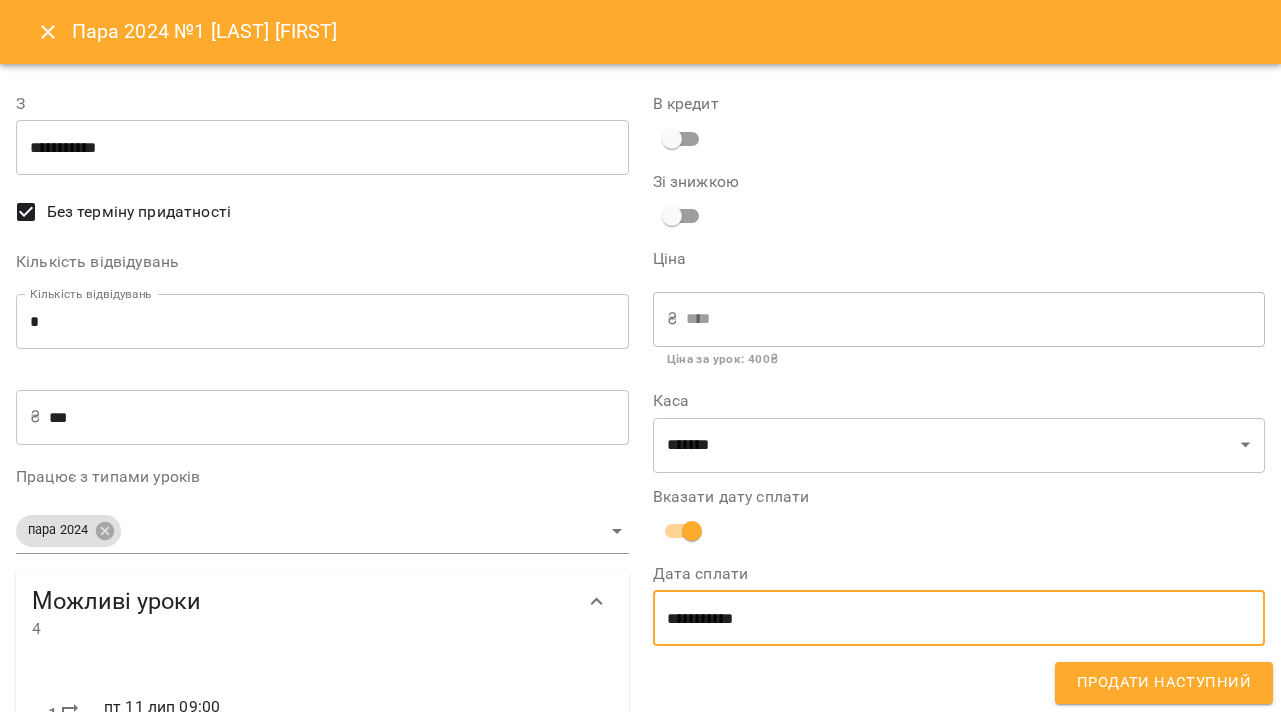 click on "Продати наступний" at bounding box center (1164, 683) 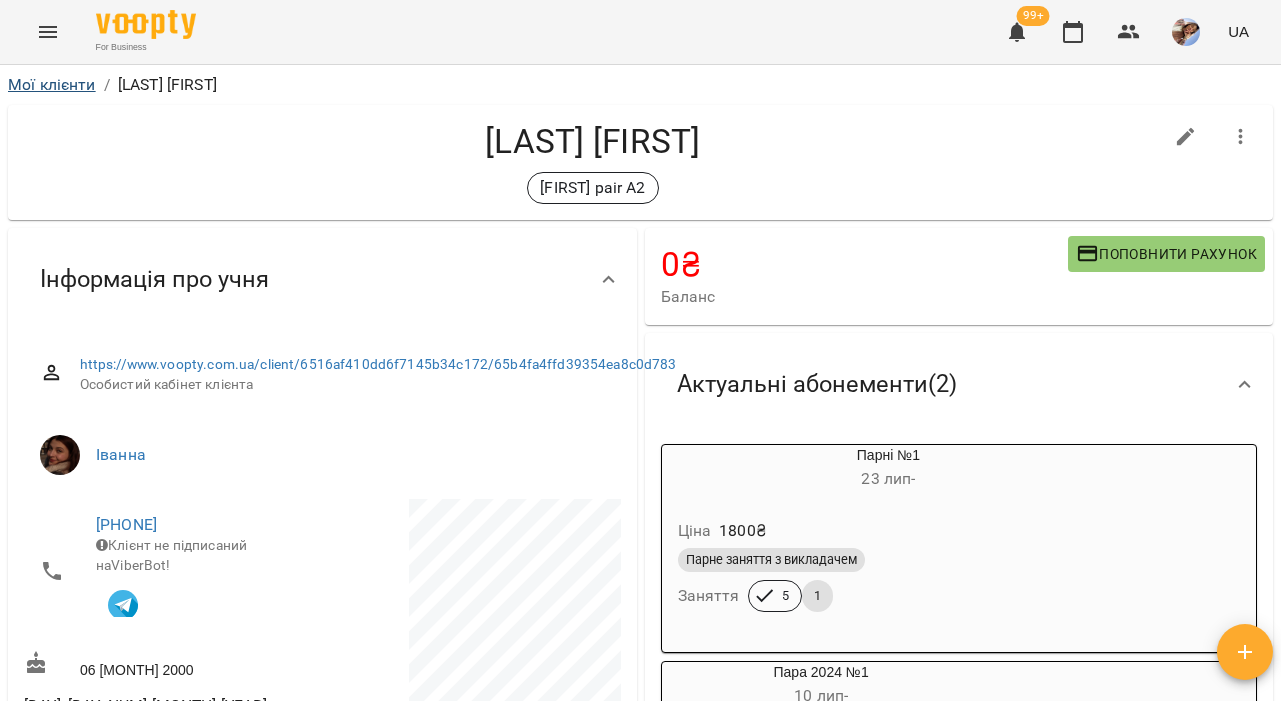 scroll, scrollTop: 0, scrollLeft: 0, axis: both 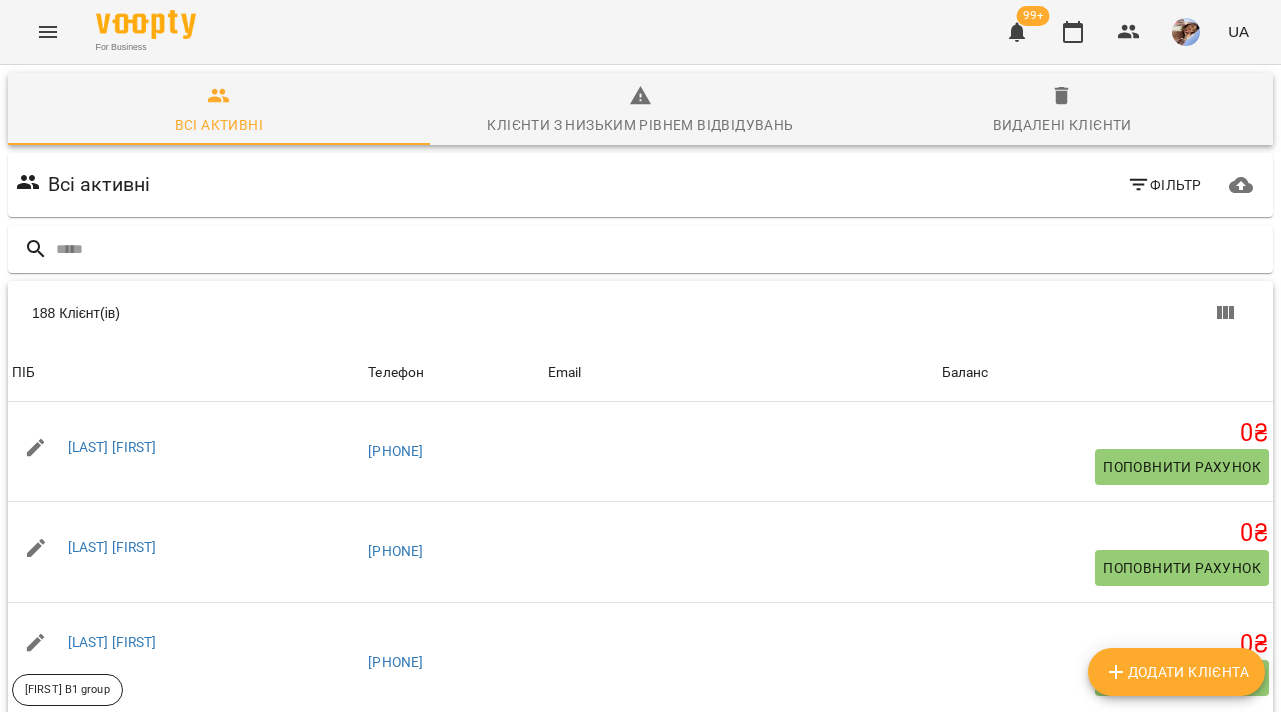 type on "*" 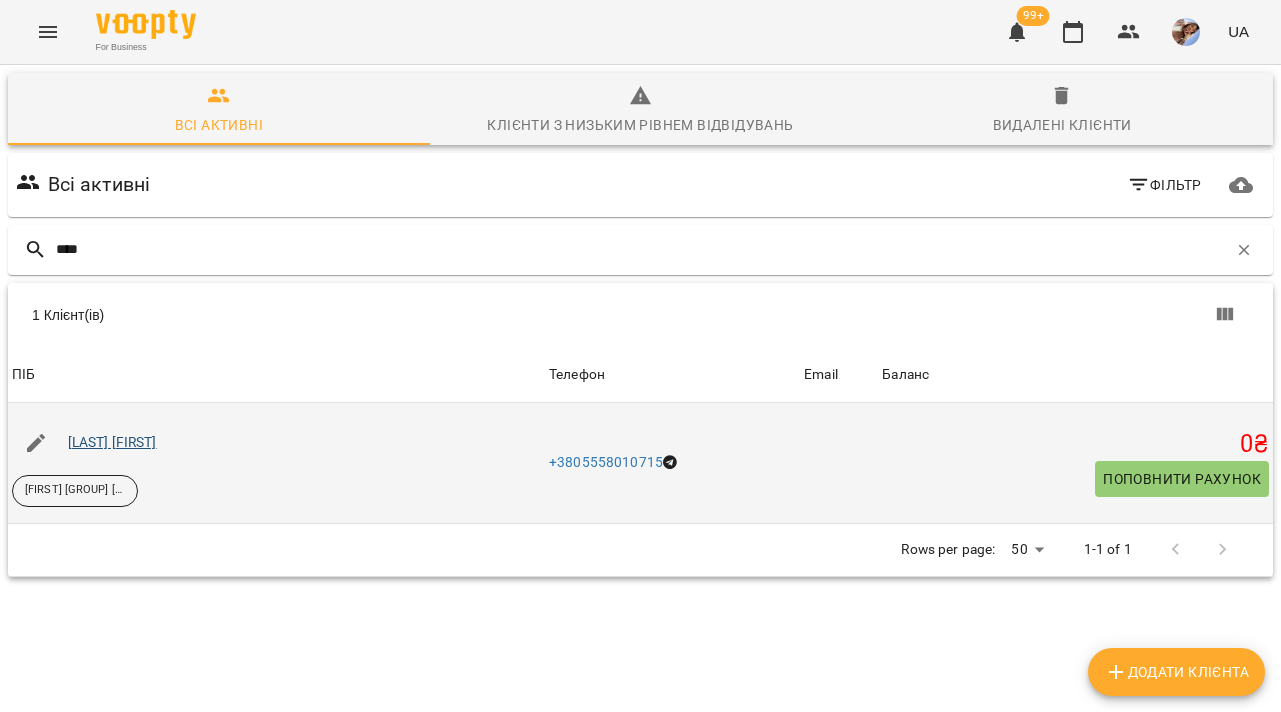 type on "****" 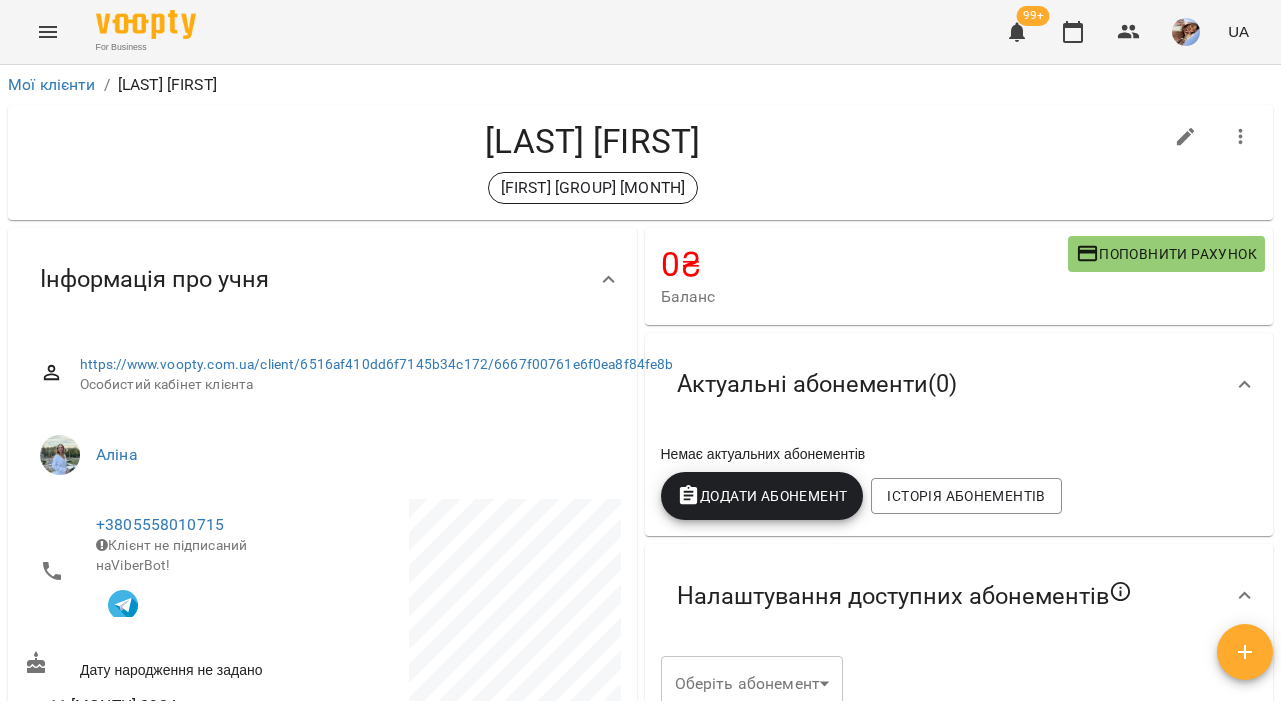 click on "Додати Абонемент" at bounding box center (762, 496) 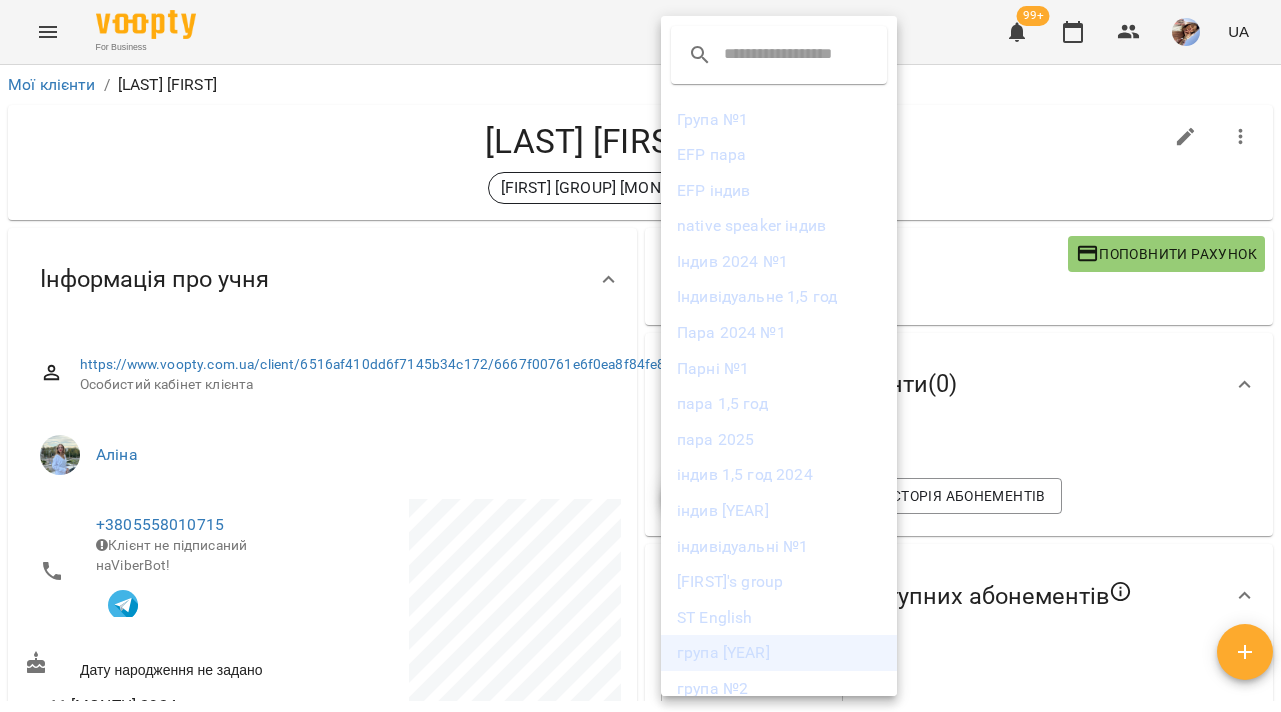 click on "група [YEAR]" at bounding box center [779, 653] 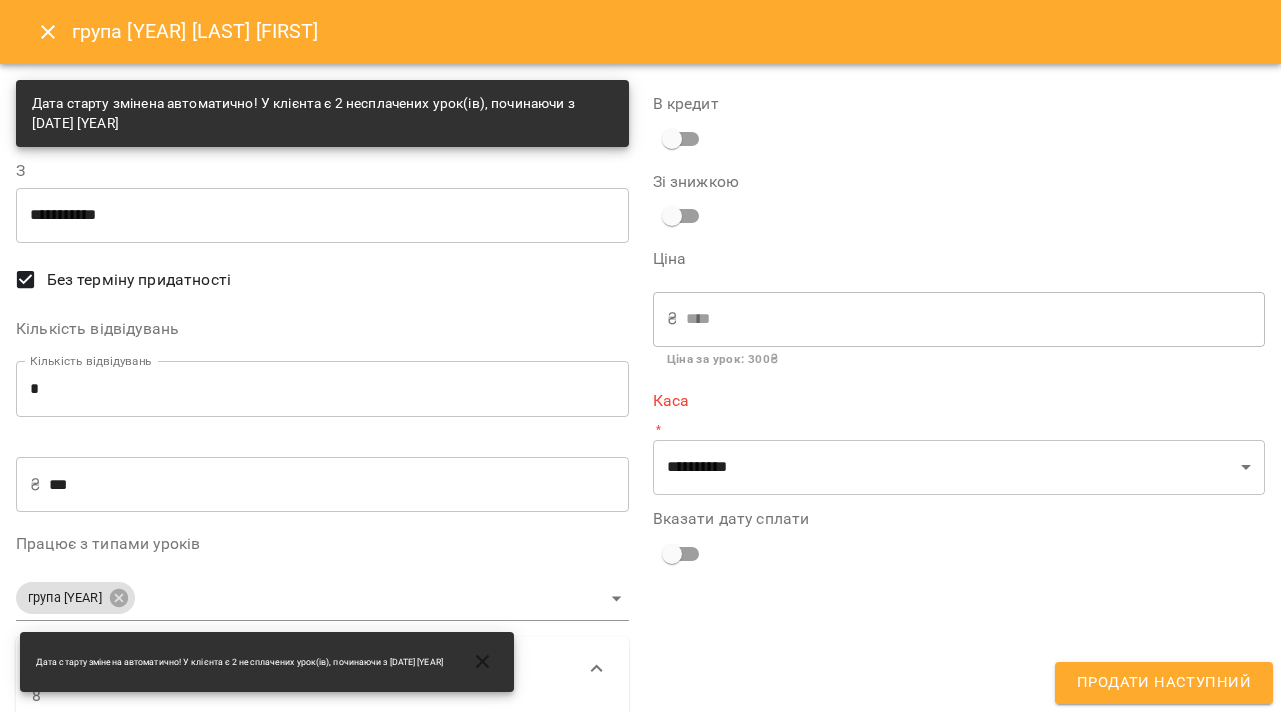 click on "*" at bounding box center [322, 389] 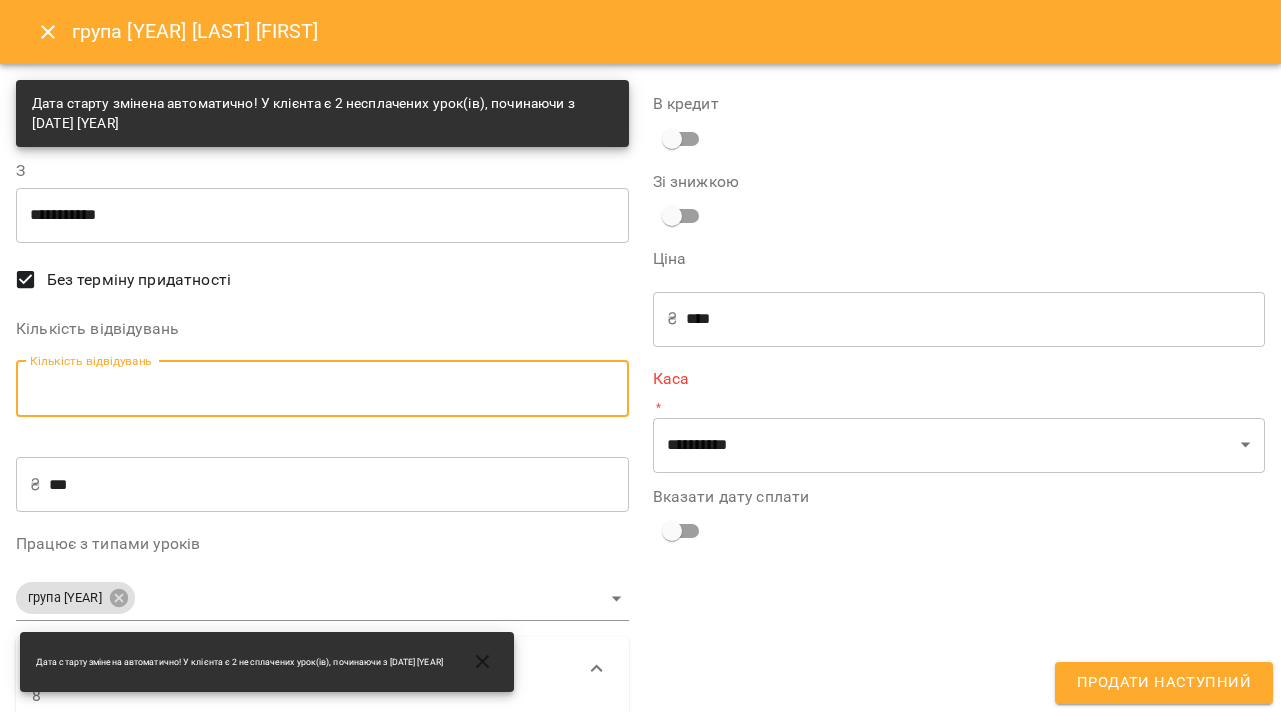 type on "*" 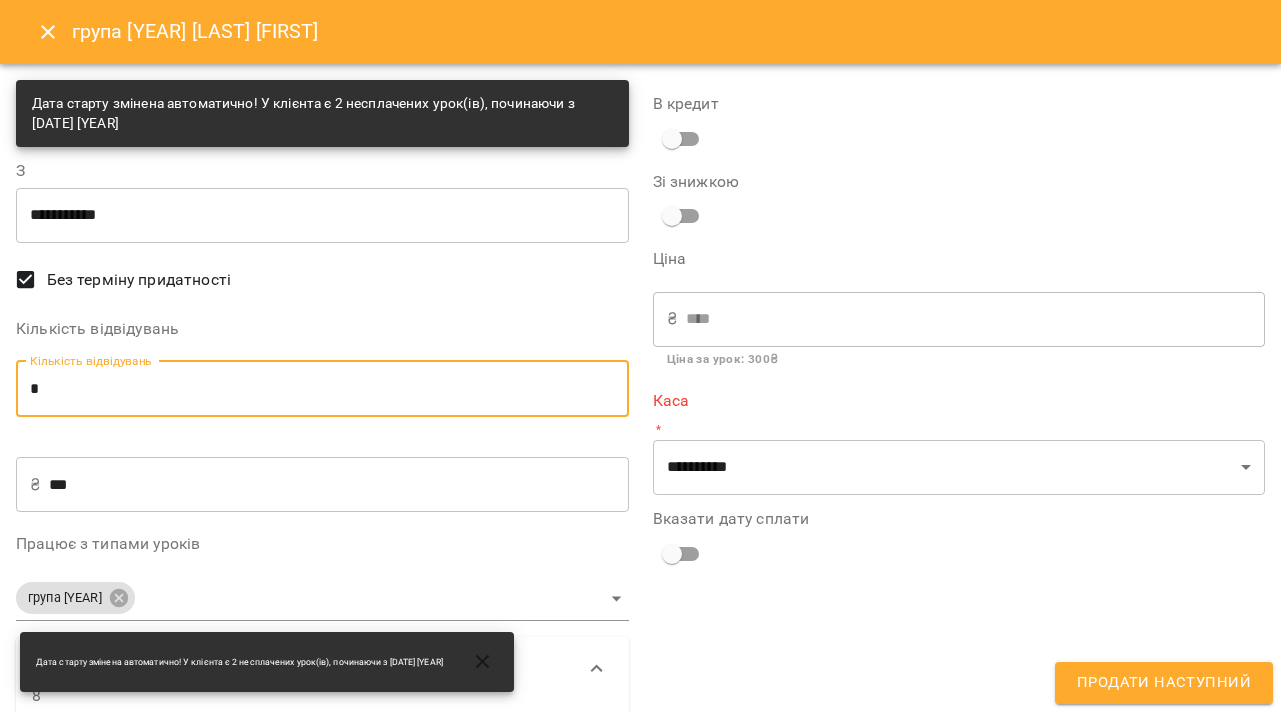 type on "*" 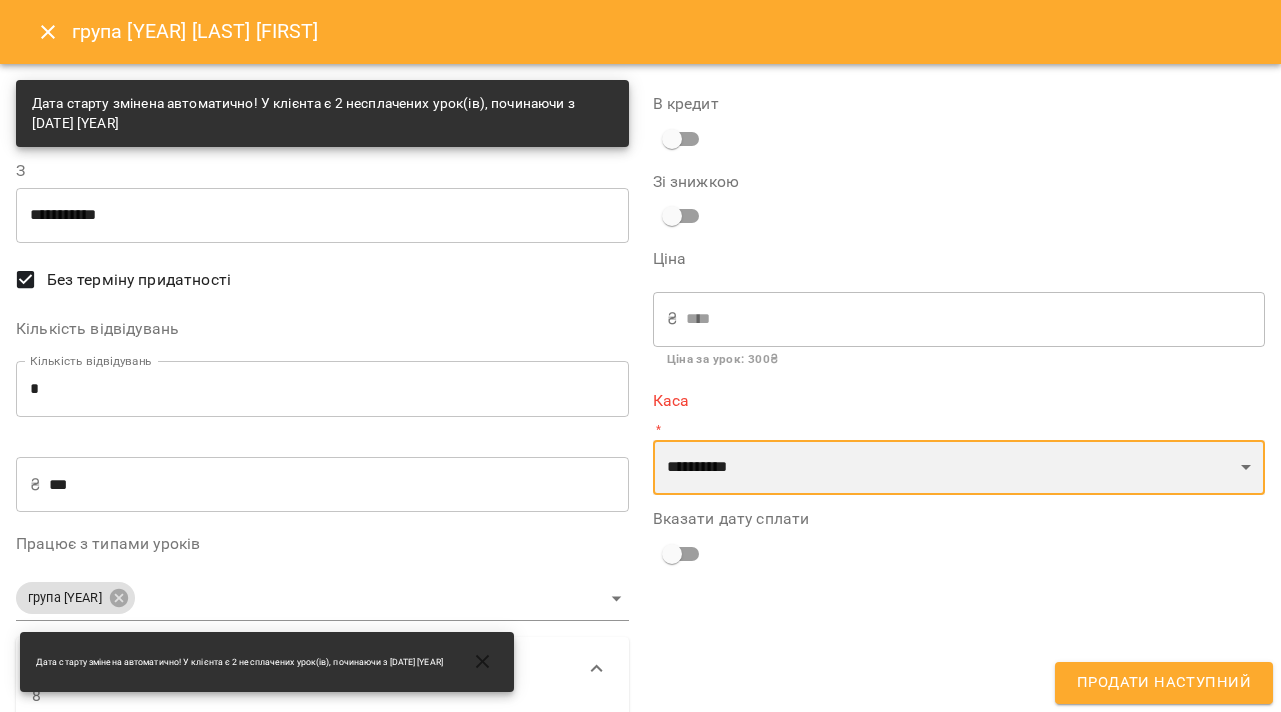 select on "****" 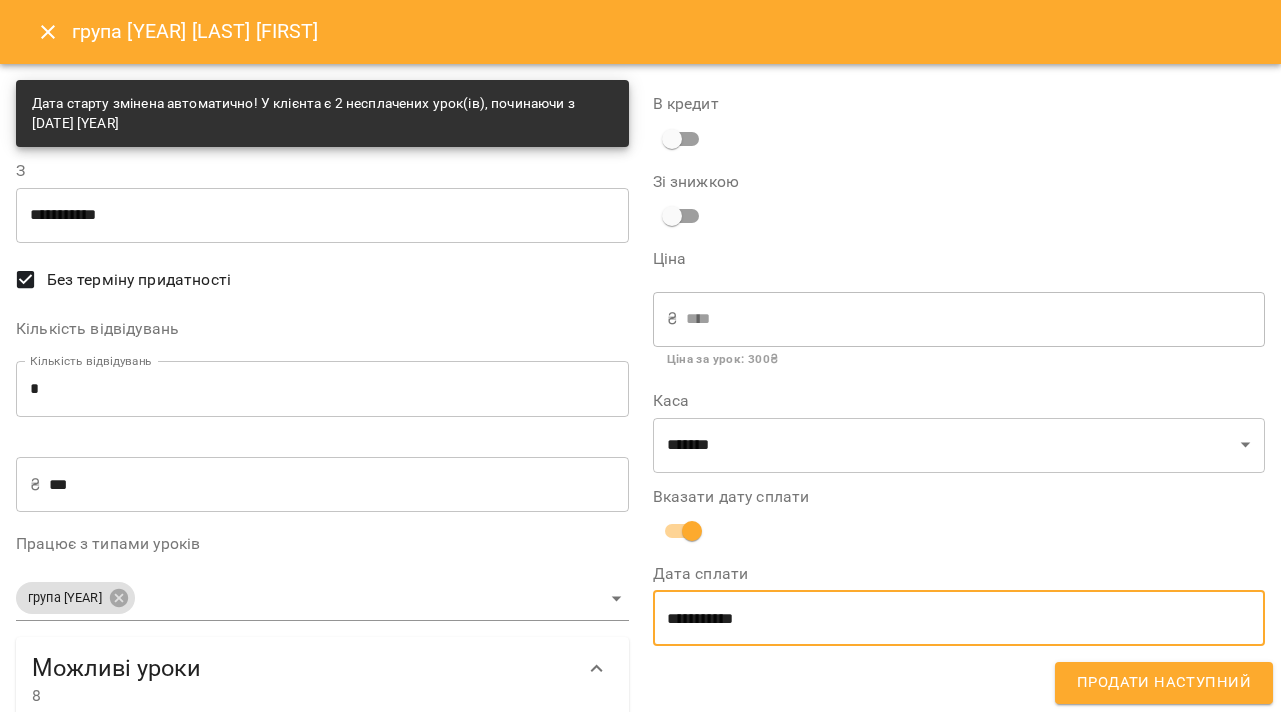 click on "**********" at bounding box center [959, 618] 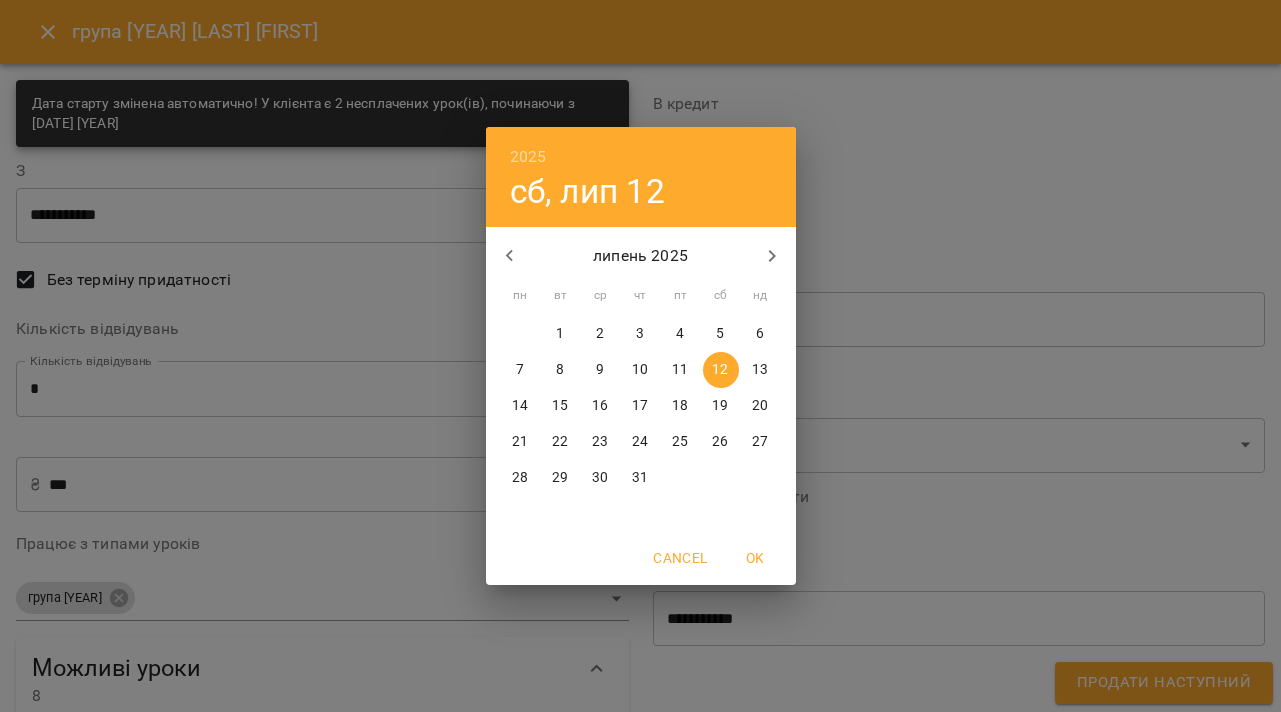 click on "2025 сб, лип 12 липень 2025 пн вт ср чт пт сб нд 30 1 2 3 4 5 6 7 8 9 10 11 12 13 14 15 16 17 18 19 20 21 22 23 24 25 26 27 28 29 30 31 1 2 3 Cancel OK" at bounding box center (640, 356) 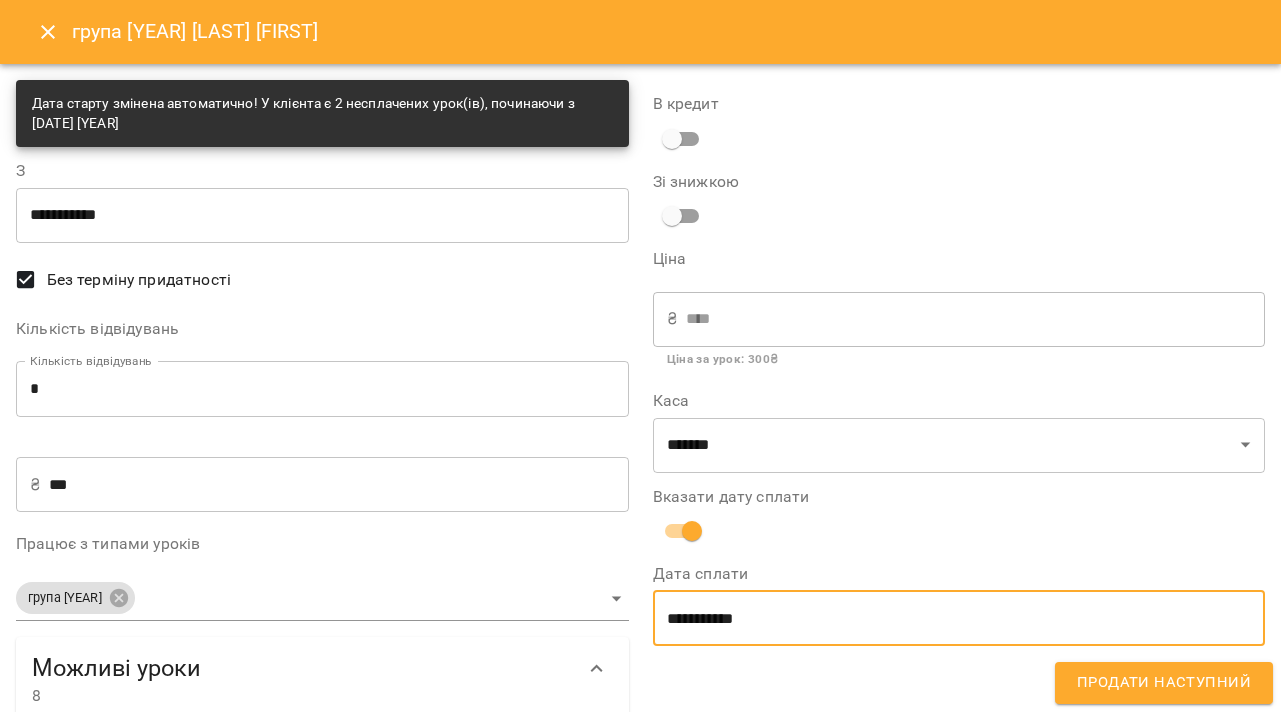 click on "Продати наступний" at bounding box center (1164, 683) 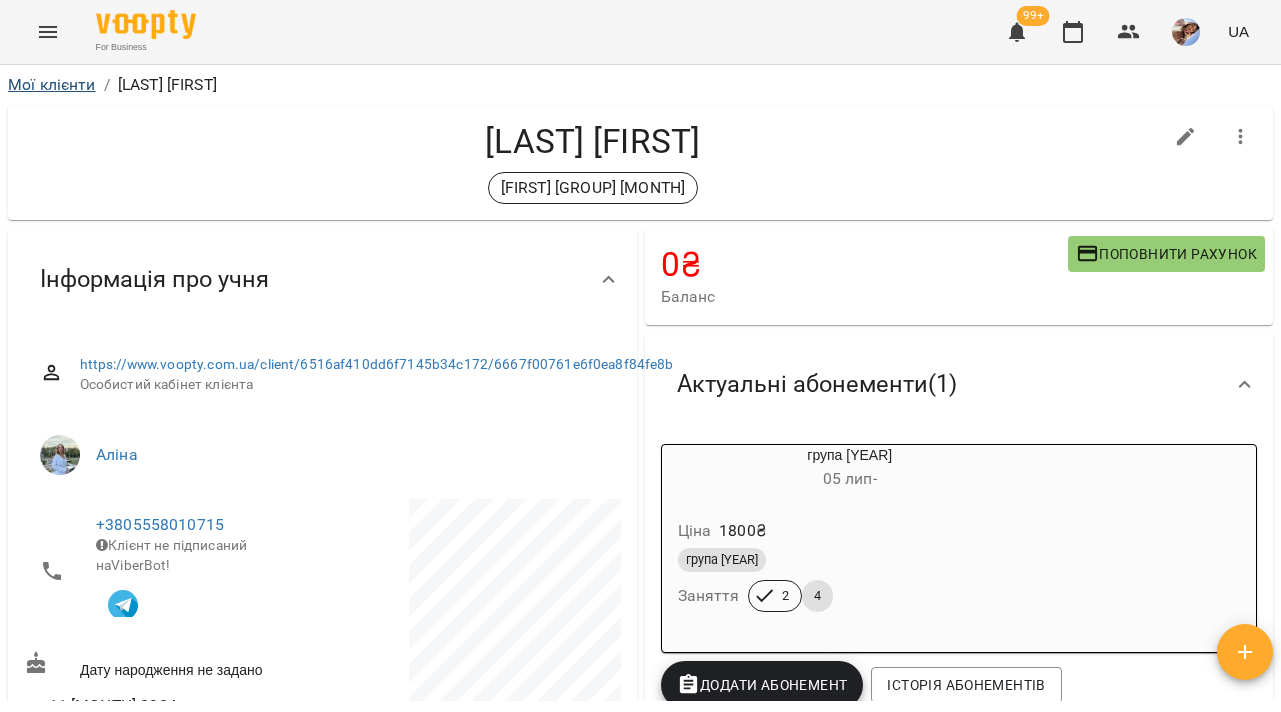 click on "Мої клієнти" at bounding box center [52, 84] 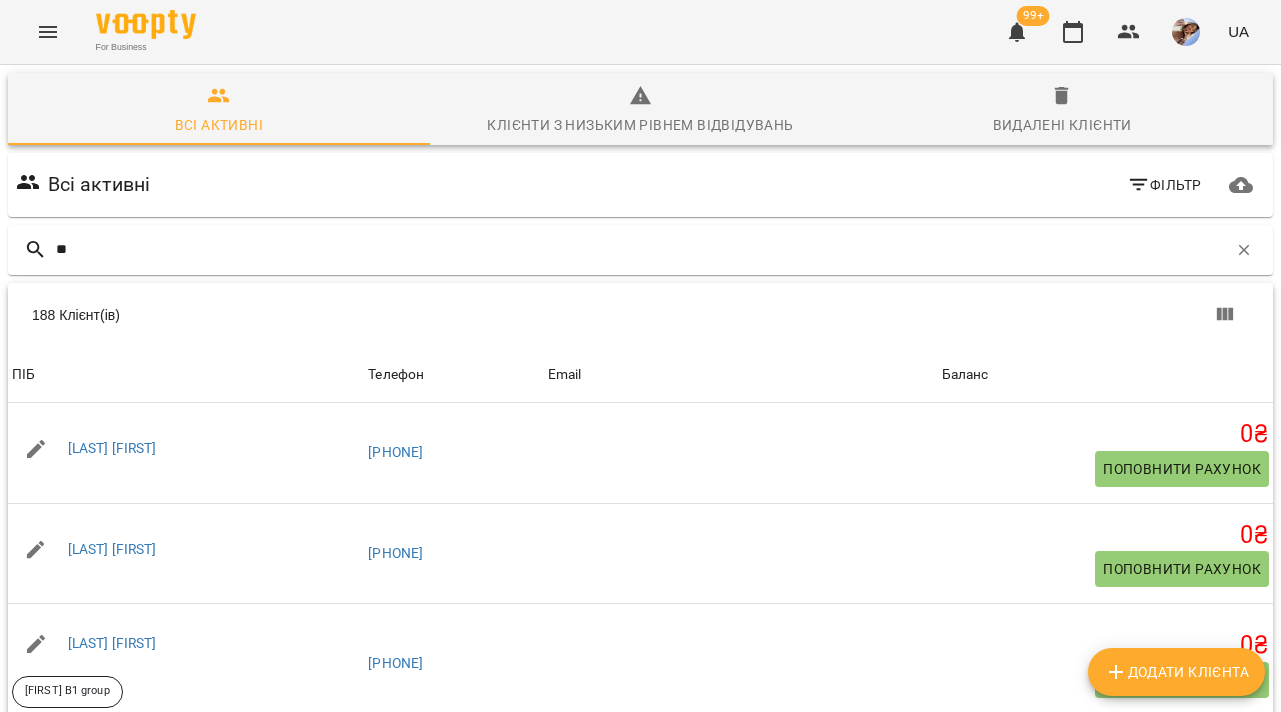 type on "***" 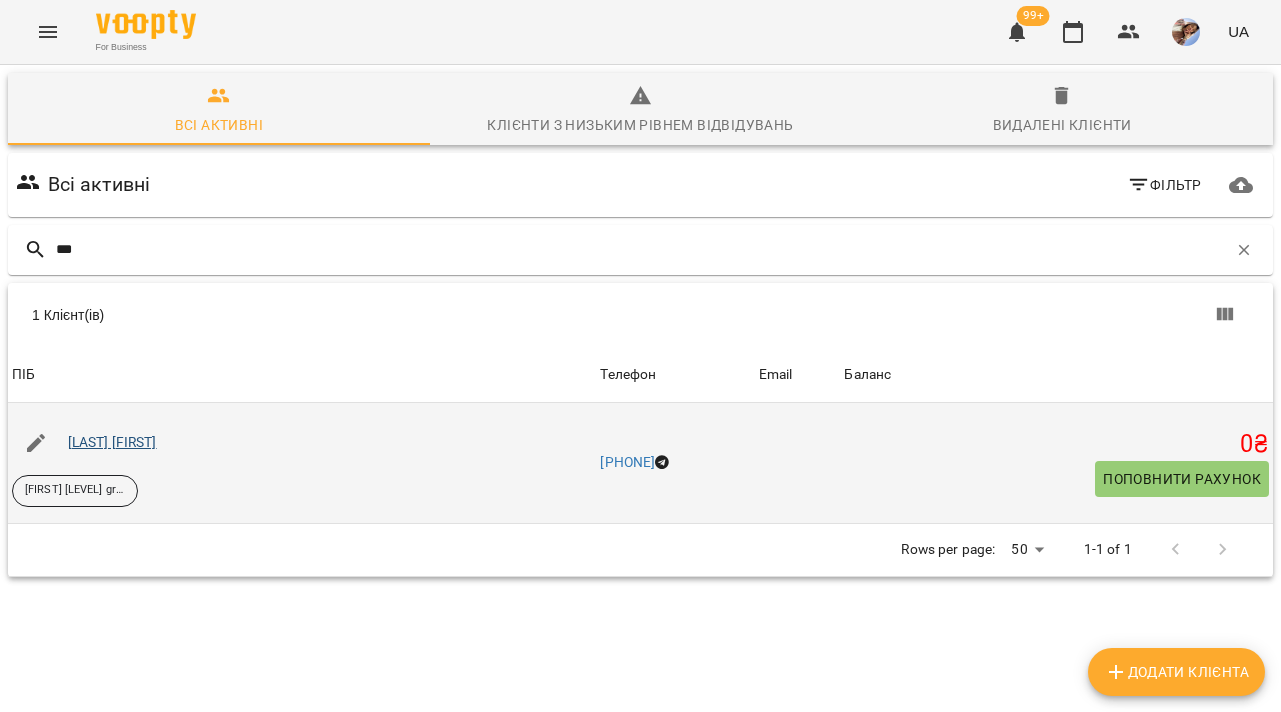 drag, startPoint x: 95, startPoint y: 457, endPoint x: 100, endPoint y: 444, distance: 13.928389 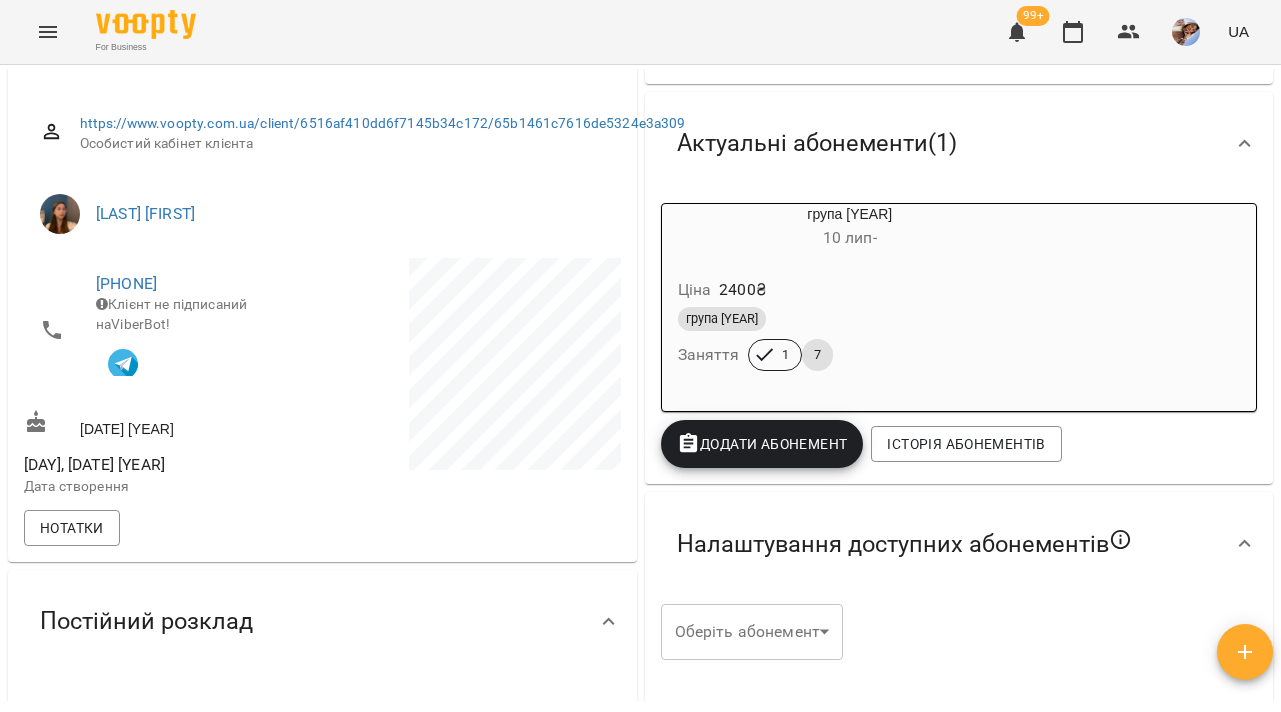 scroll, scrollTop: 55, scrollLeft: 0, axis: vertical 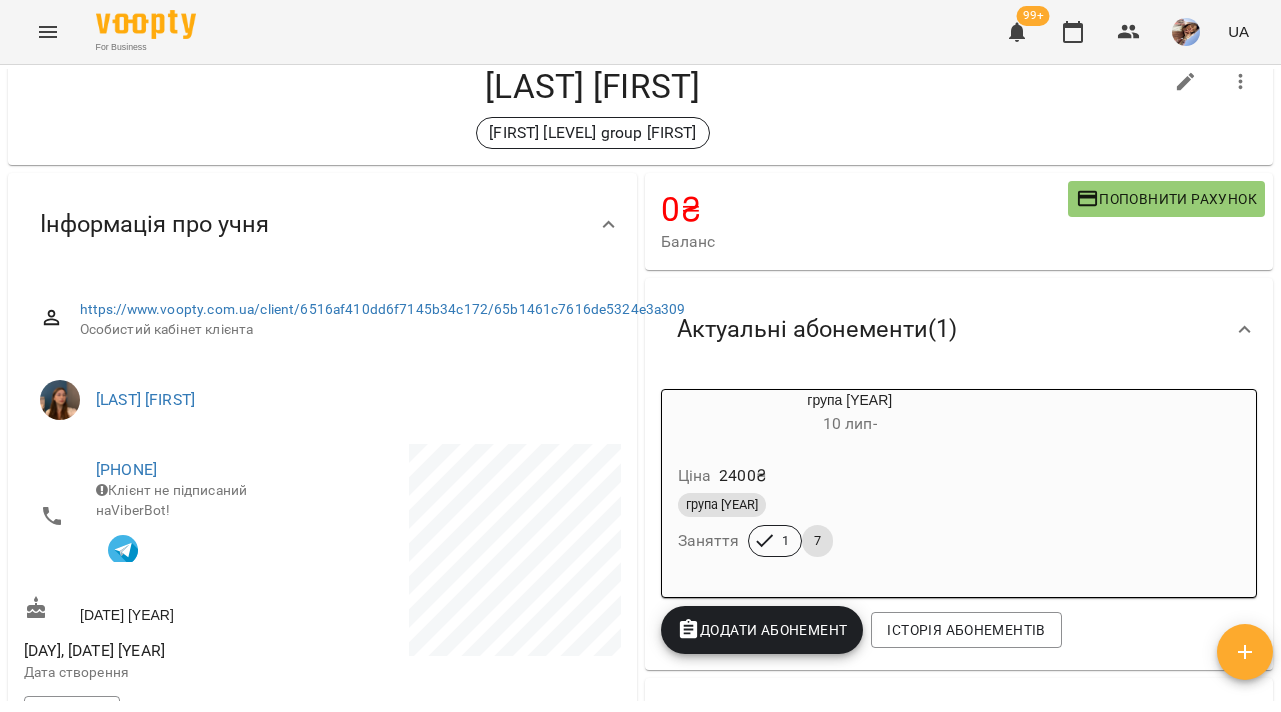 click 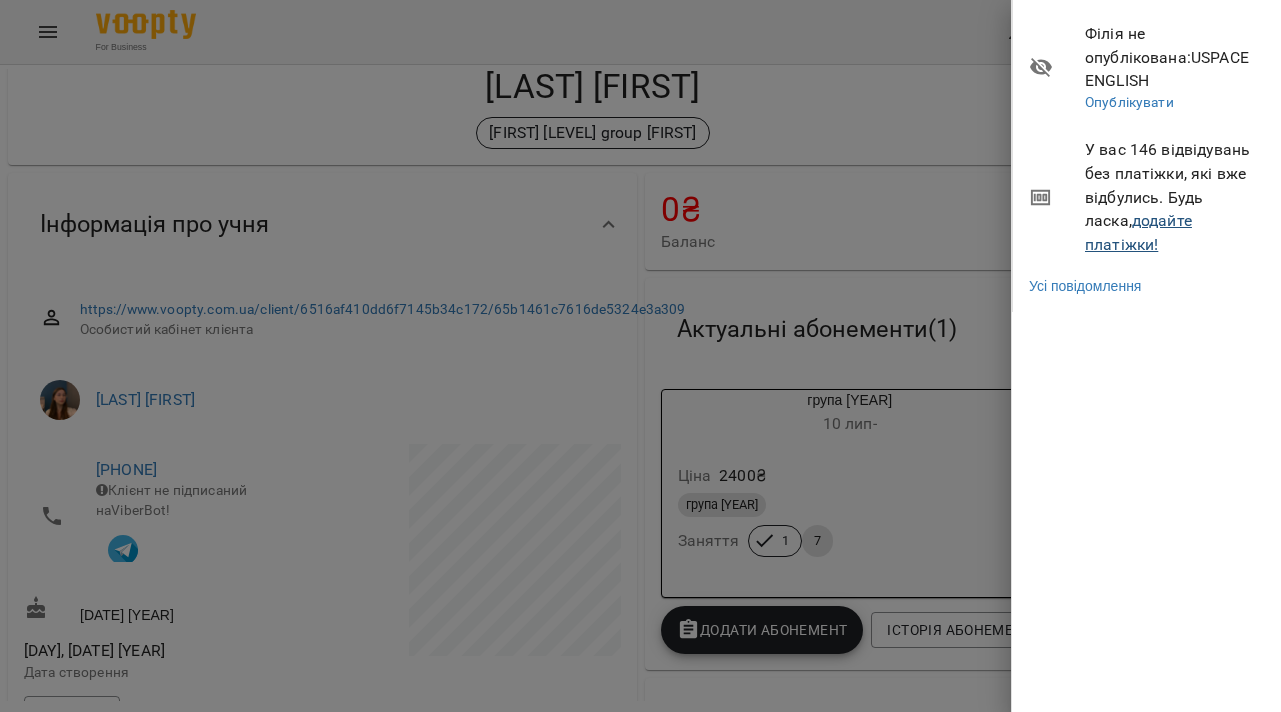 click on "додайте платіжки!" at bounding box center (1138, 232) 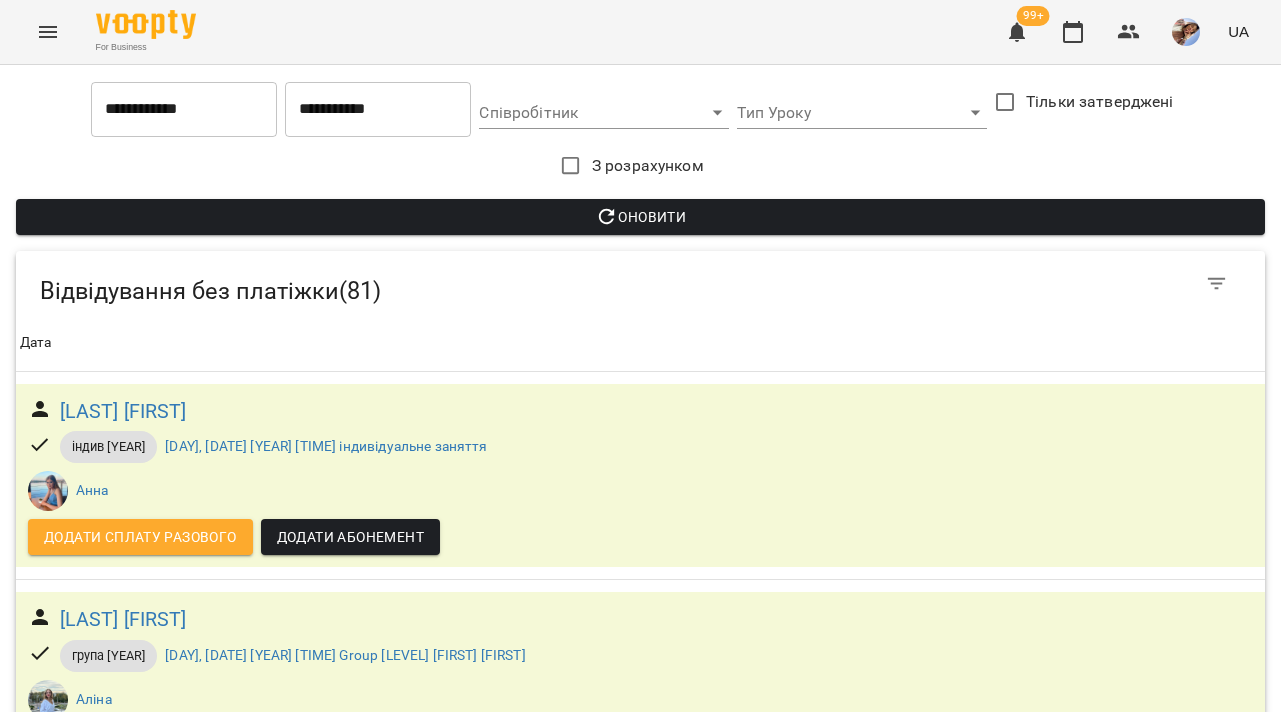 scroll, scrollTop: 2789, scrollLeft: 0, axis: vertical 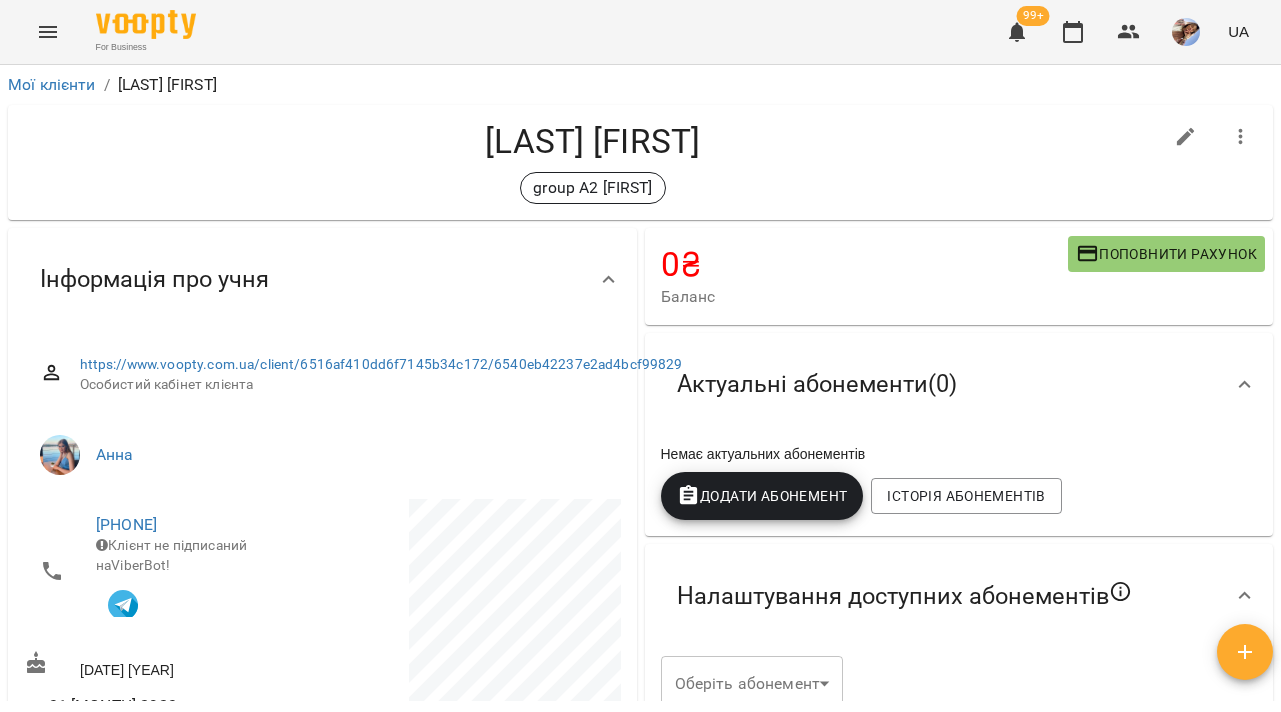 click on "Додати Абонемент" at bounding box center [762, 496] 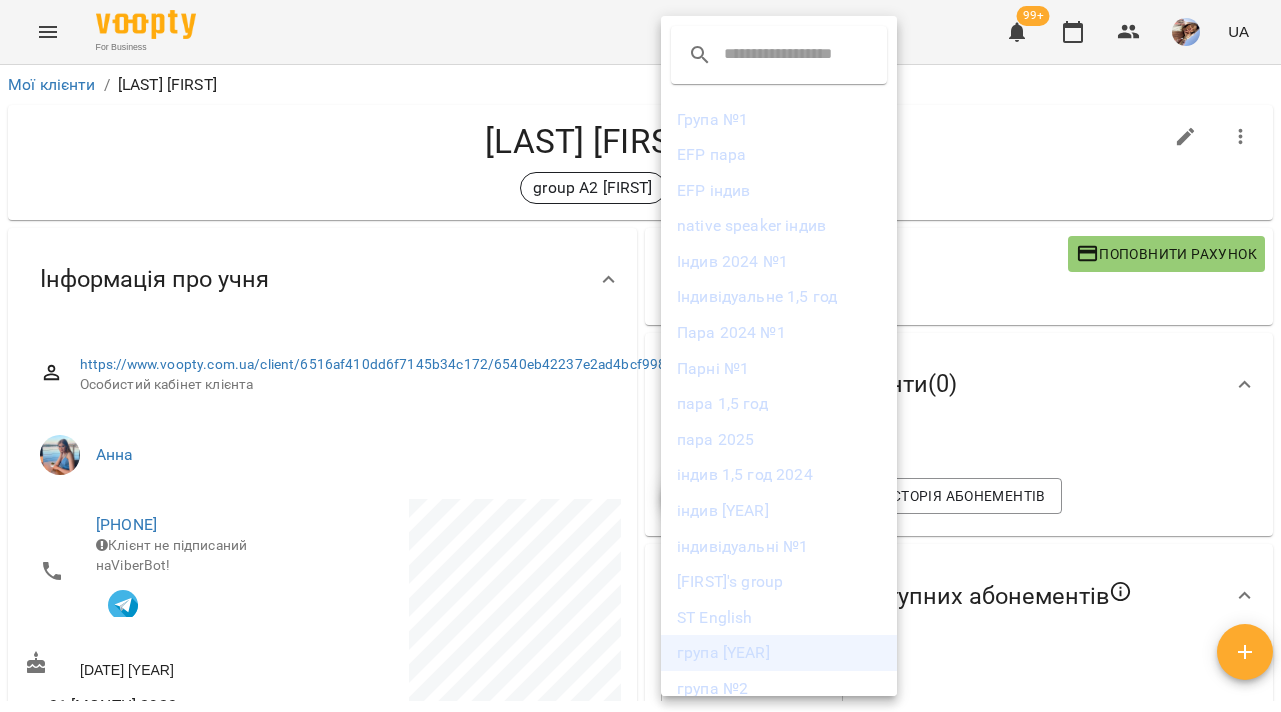 click on "група [YEAR]" at bounding box center [779, 653] 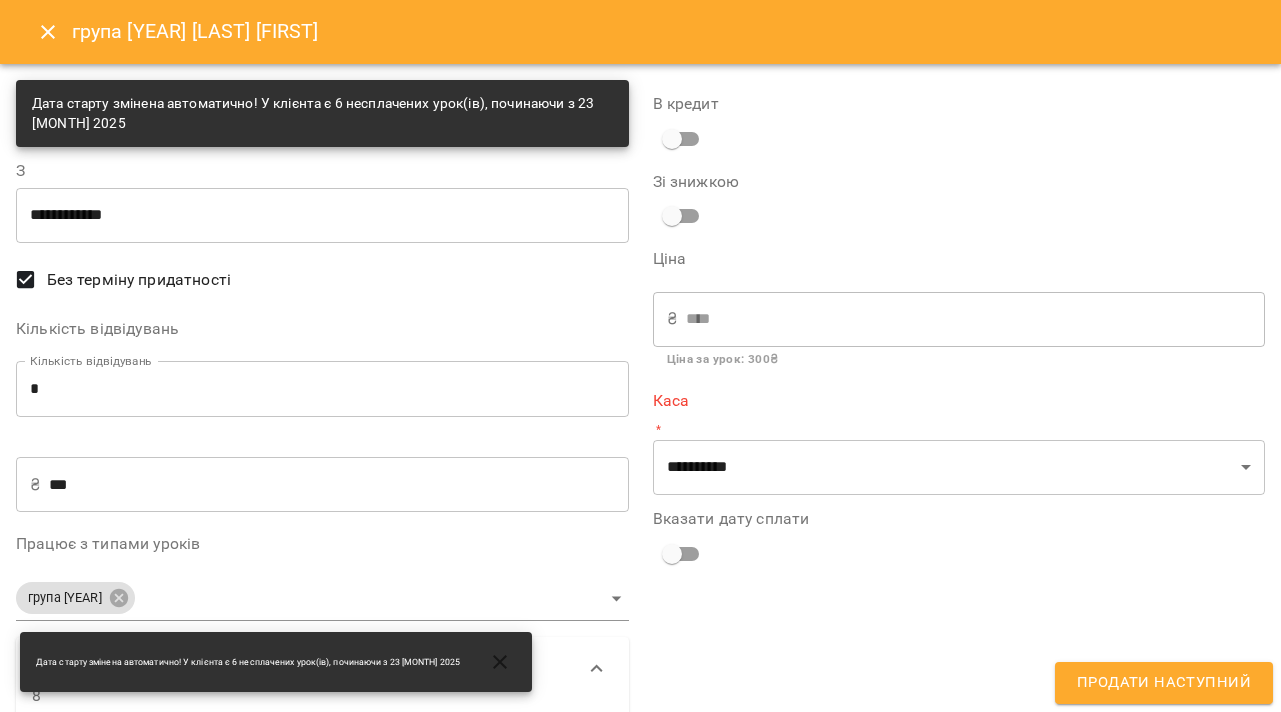 click 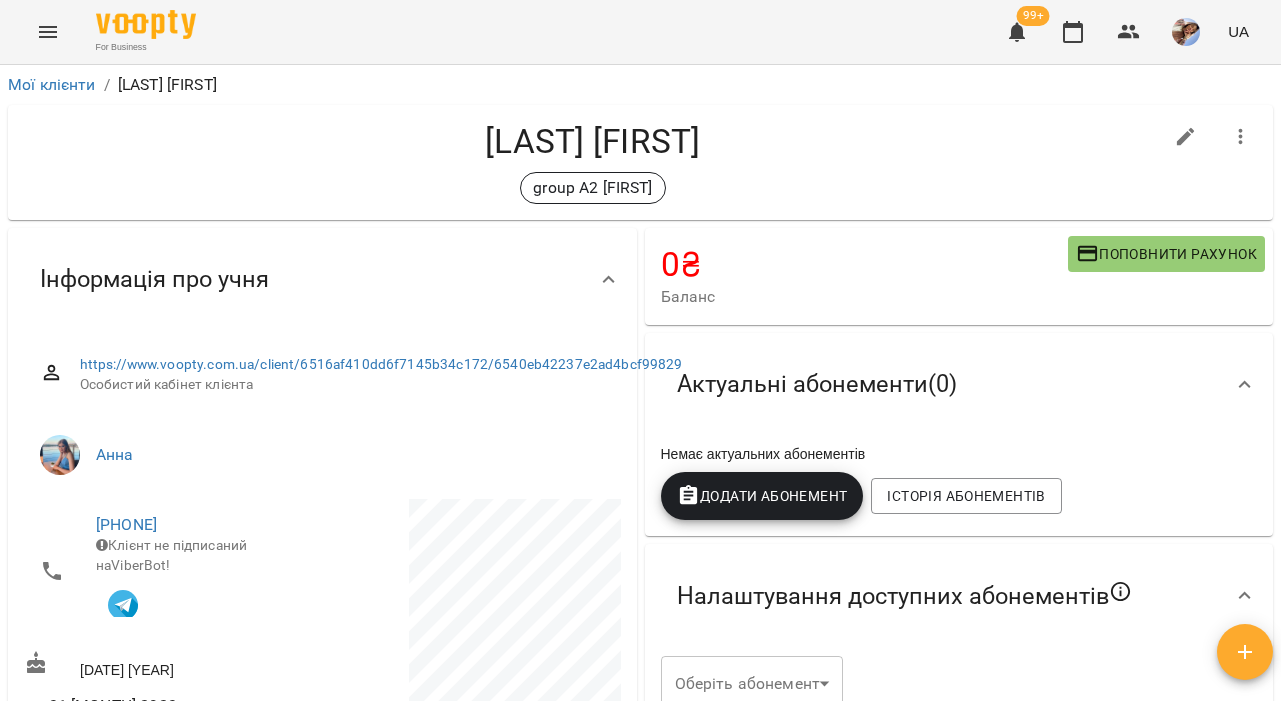 scroll, scrollTop: 0, scrollLeft: 0, axis: both 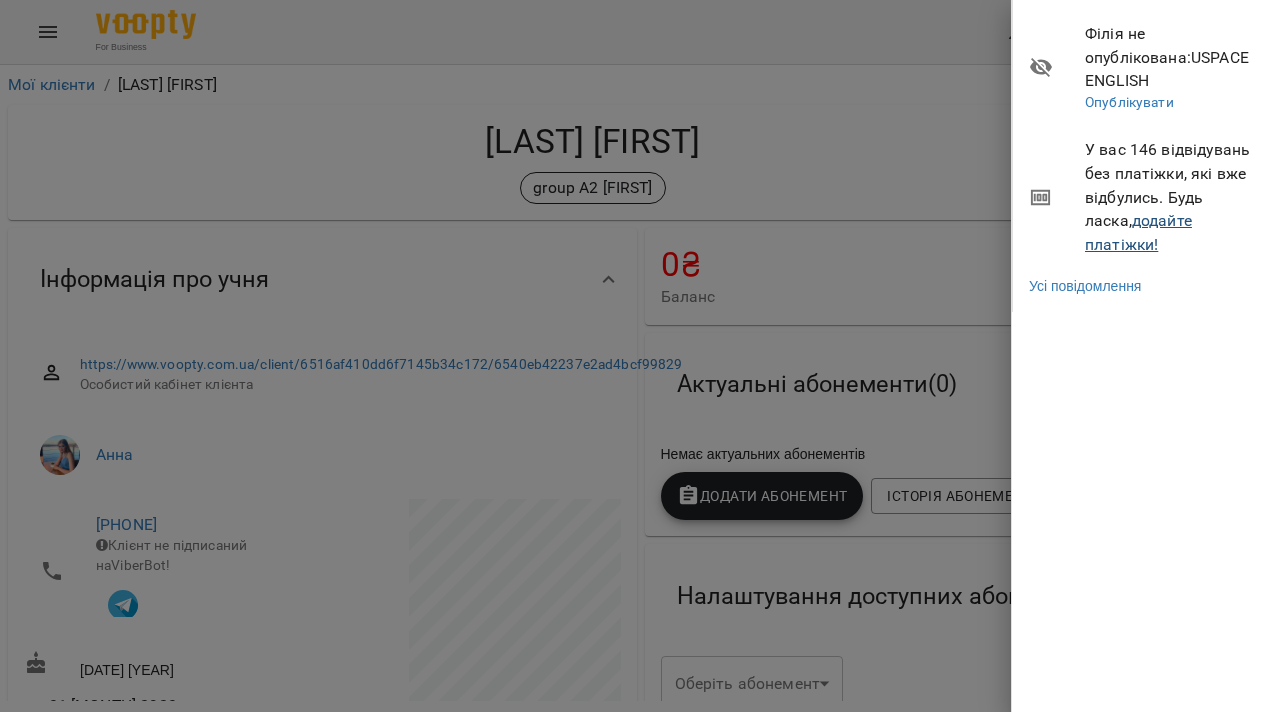 click on "додайте платіжки!" at bounding box center [1138, 232] 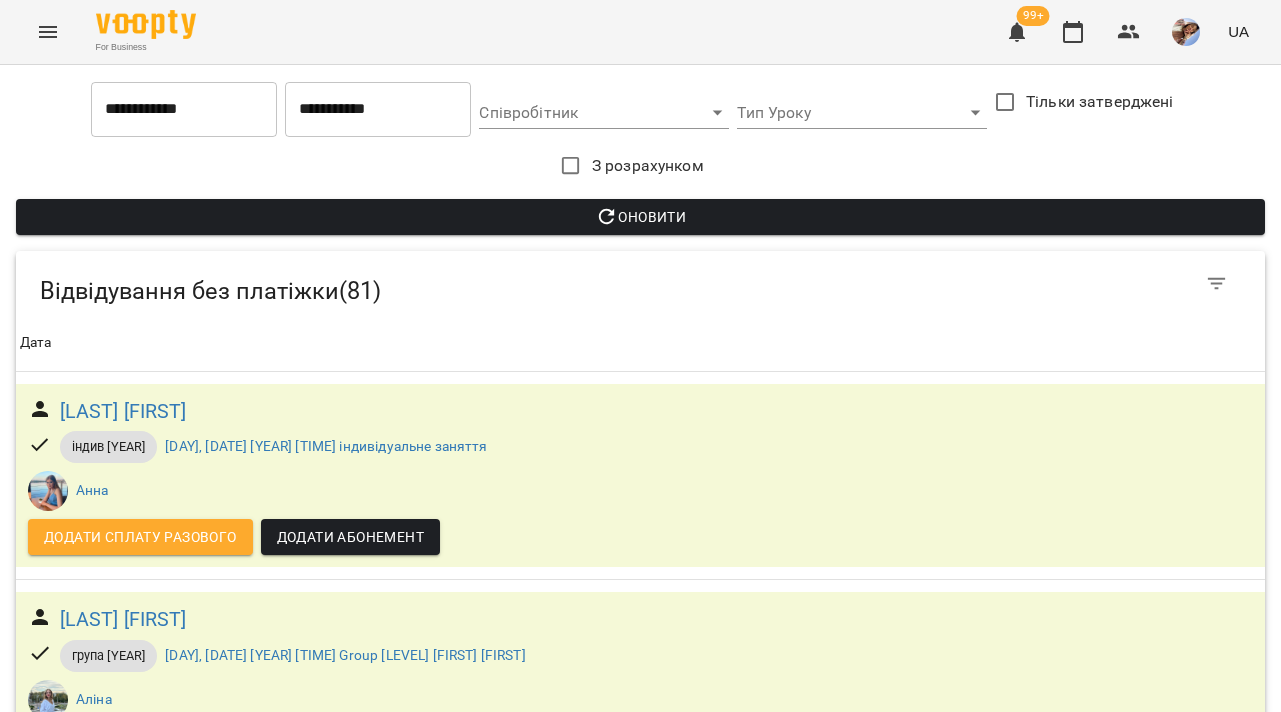 scroll, scrollTop: 4376, scrollLeft: 0, axis: vertical 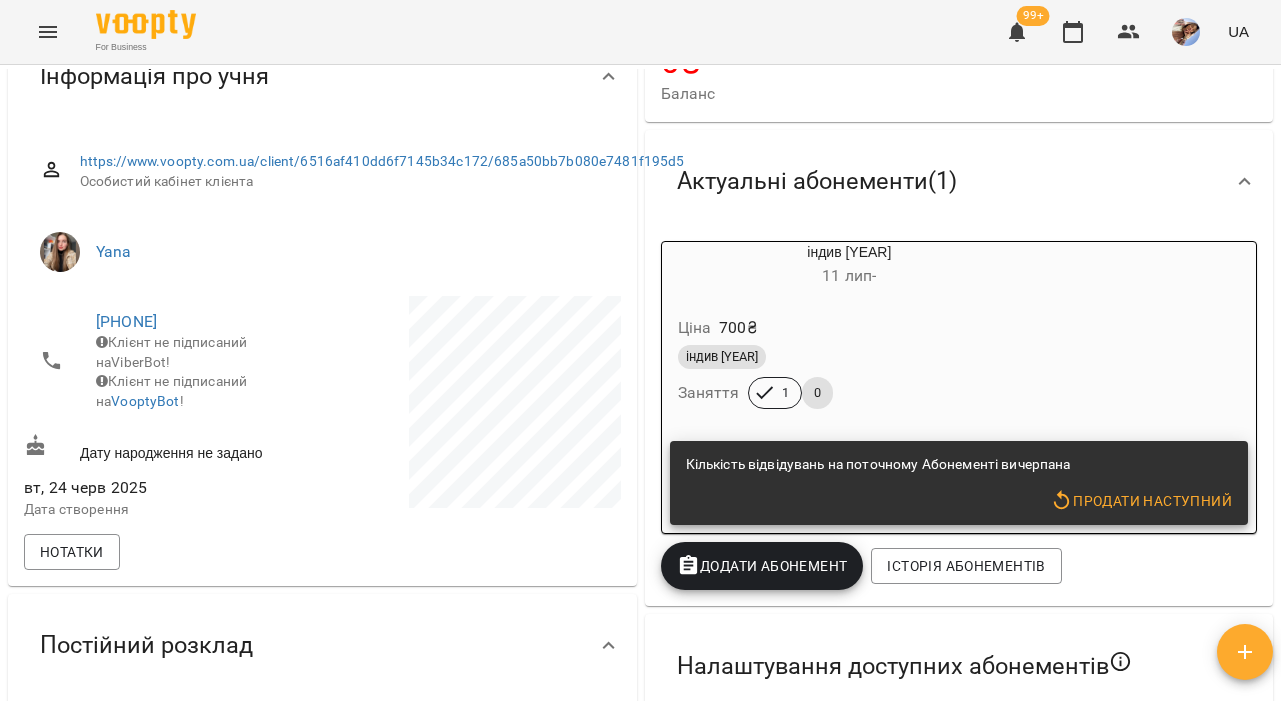 click on "Додати Абонемент" at bounding box center (762, 566) 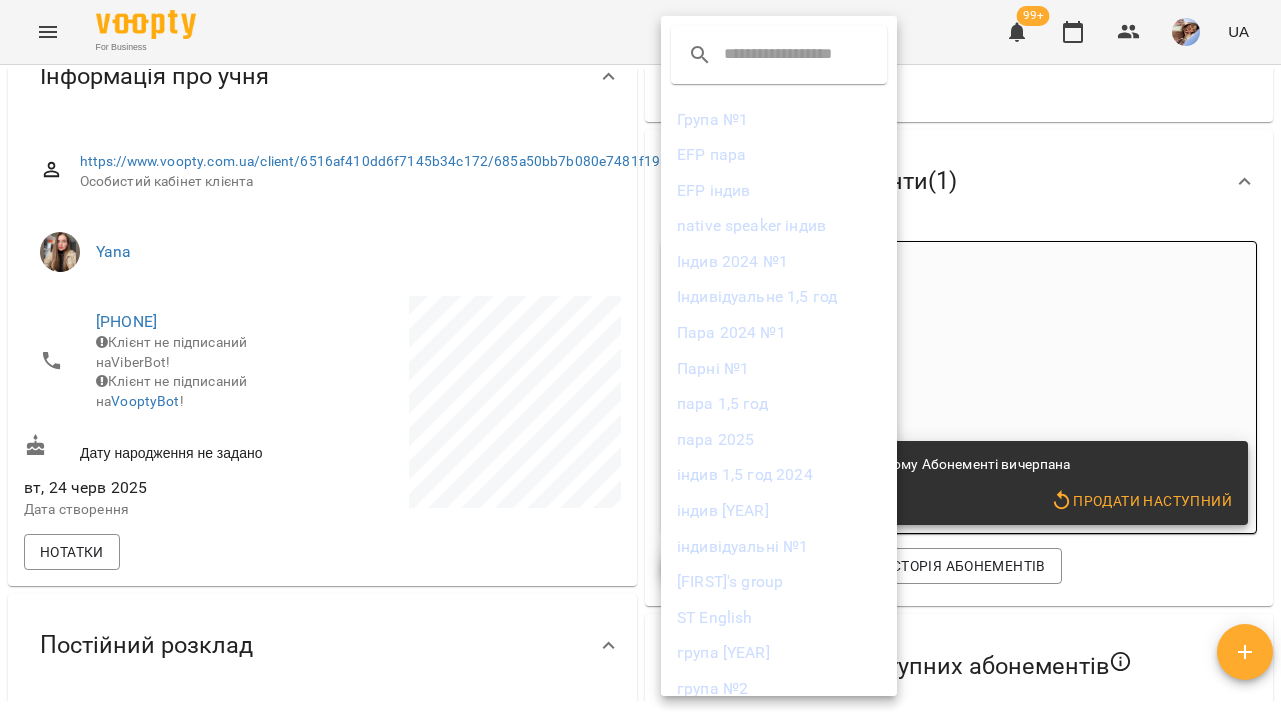click on "група [YEAR]" at bounding box center (779, 653) 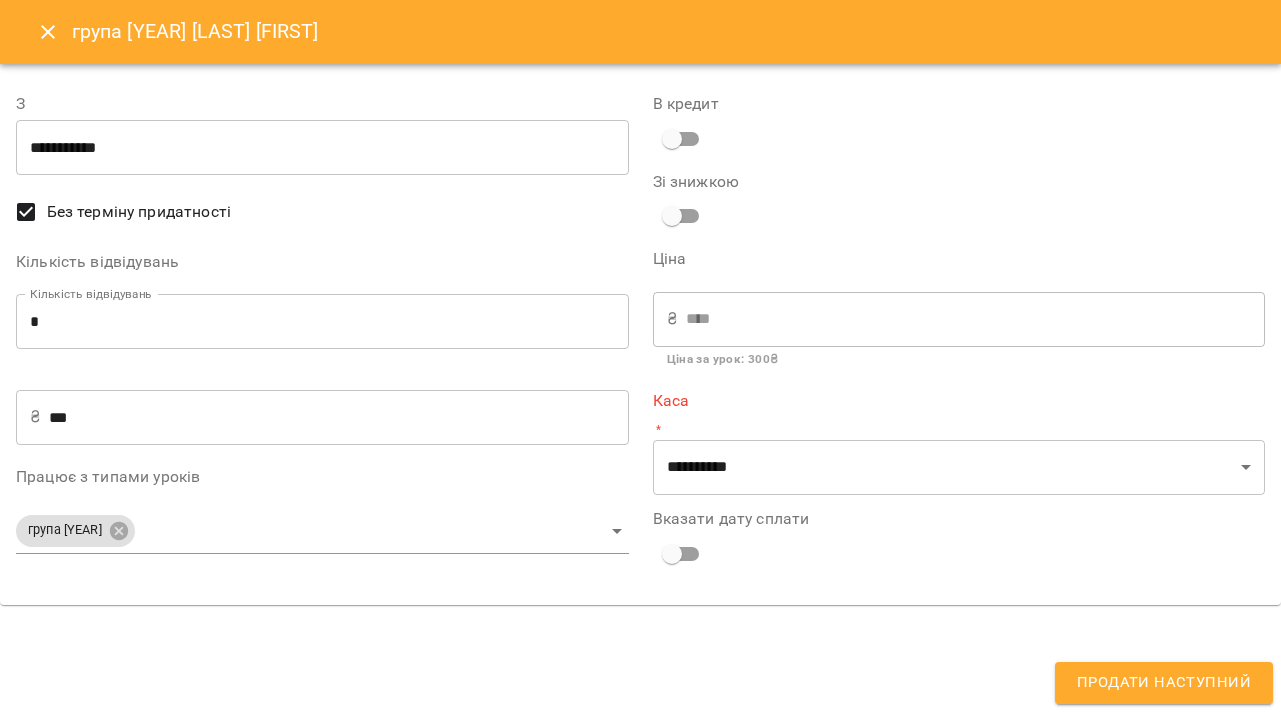 type on "**********" 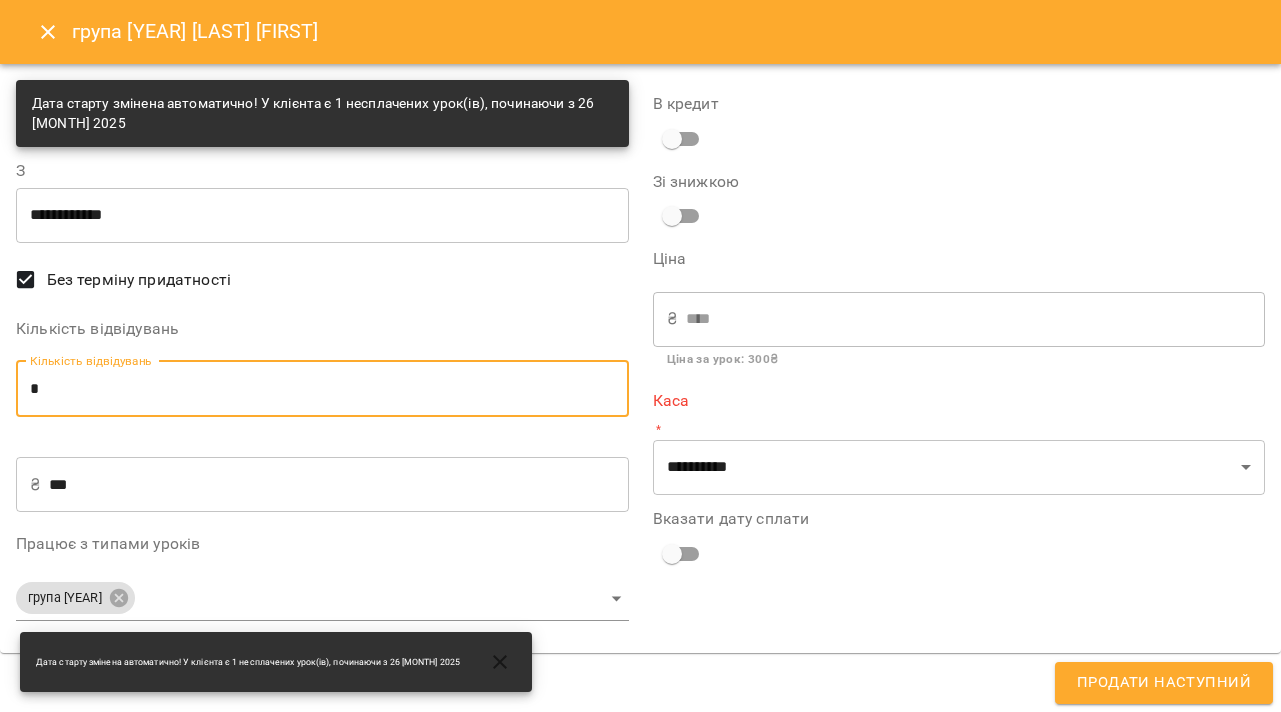 click on "*" at bounding box center [322, 389] 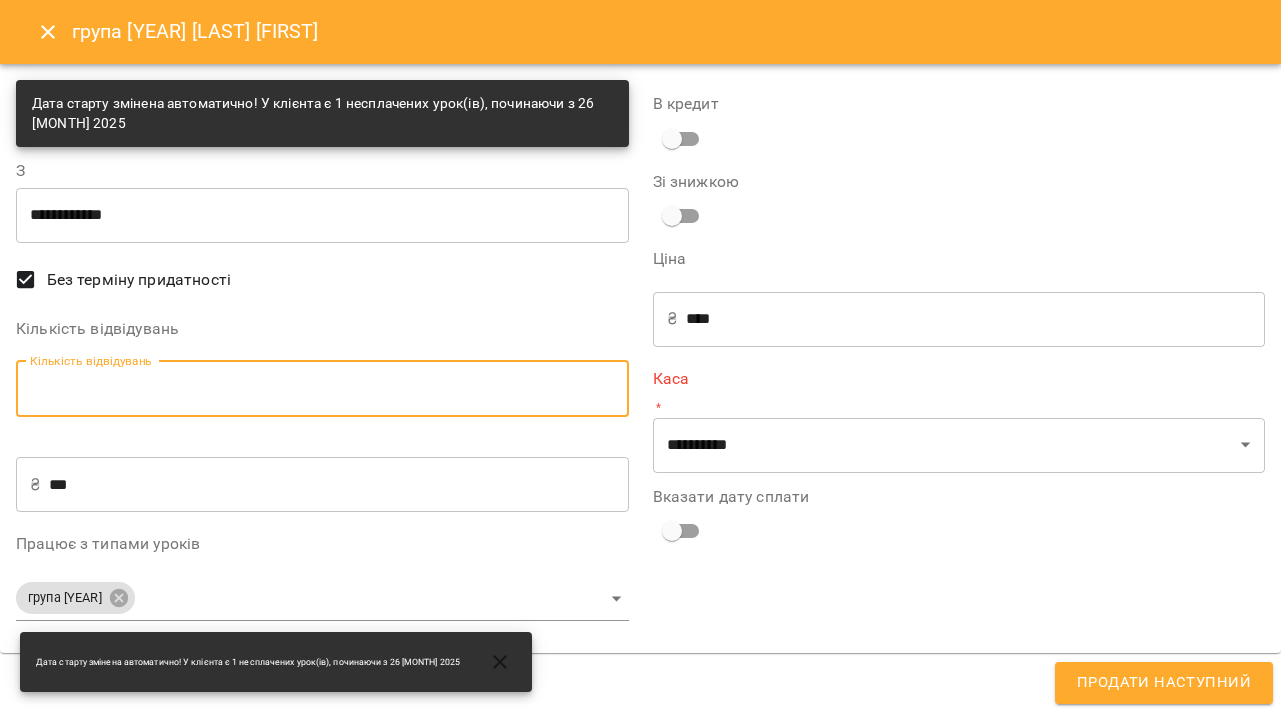 type on "*" 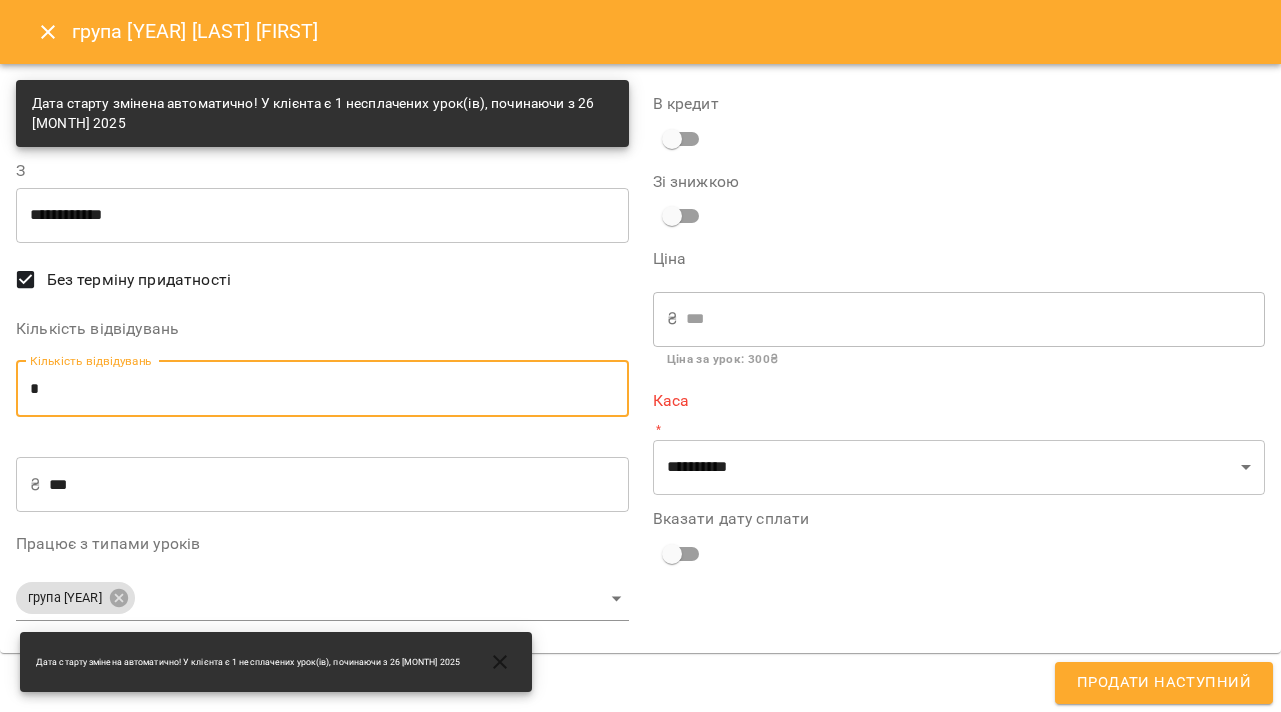 type on "*" 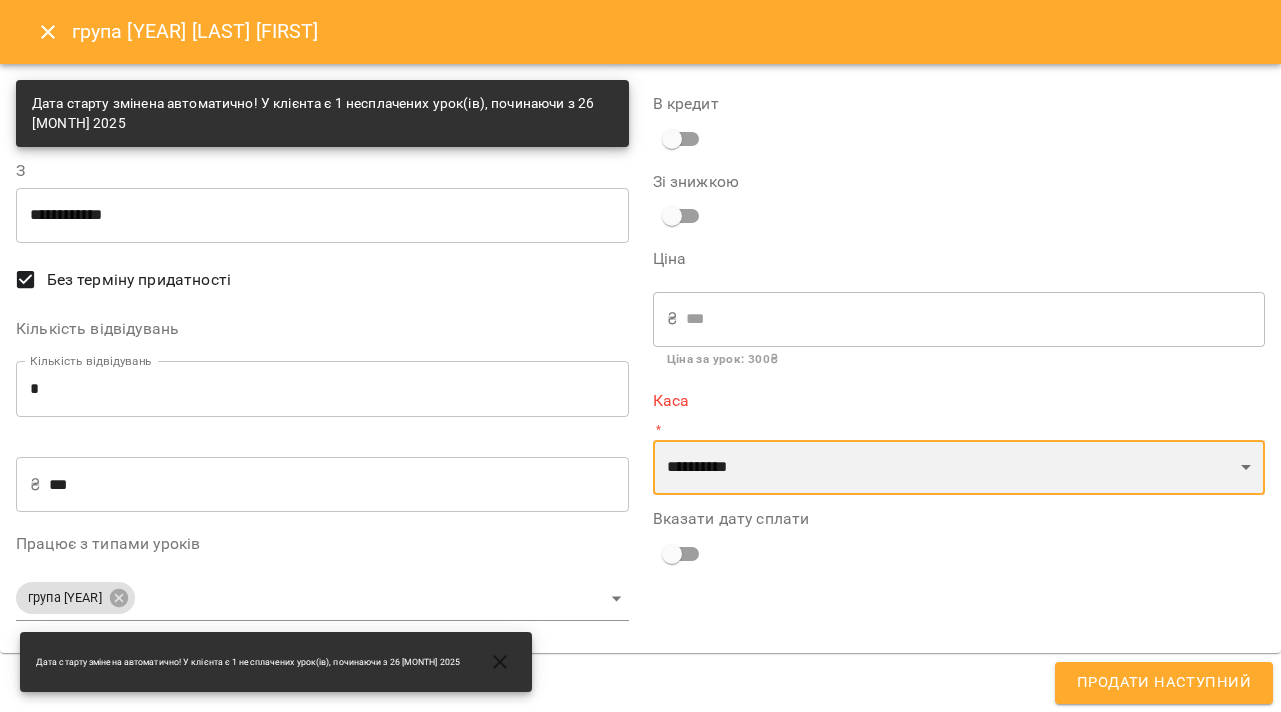 select on "****" 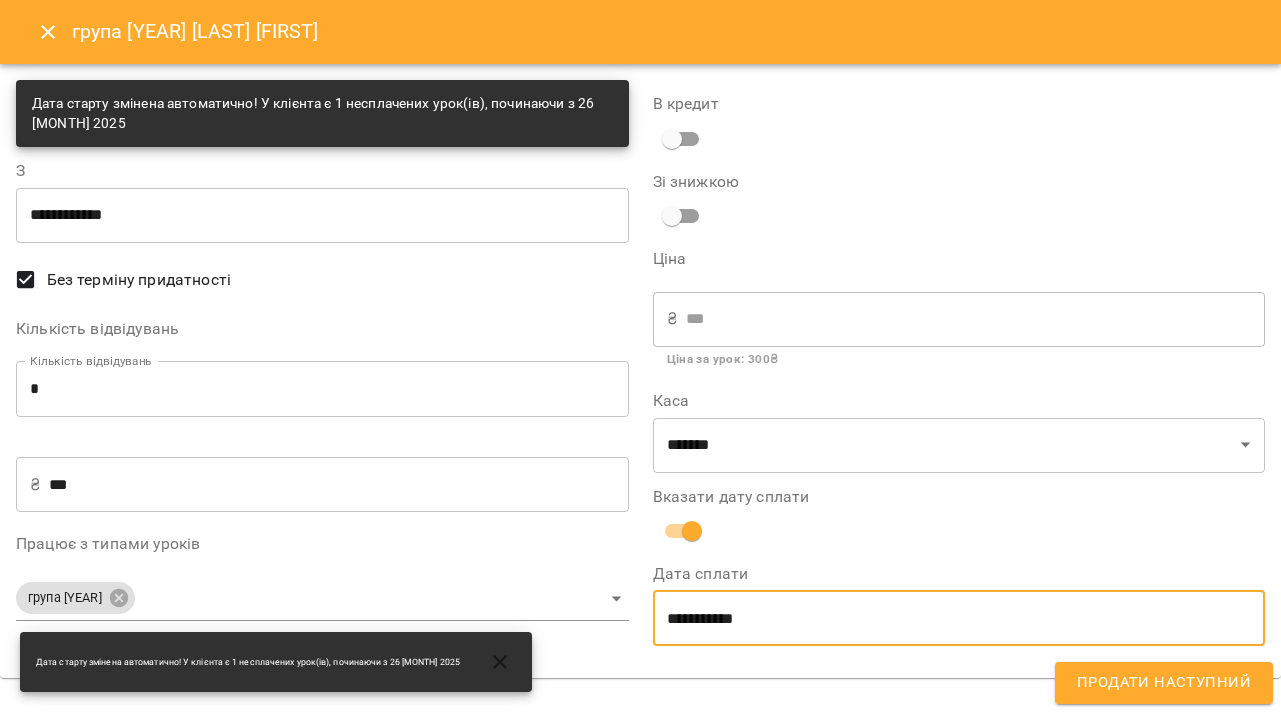 click on "**********" at bounding box center [959, 618] 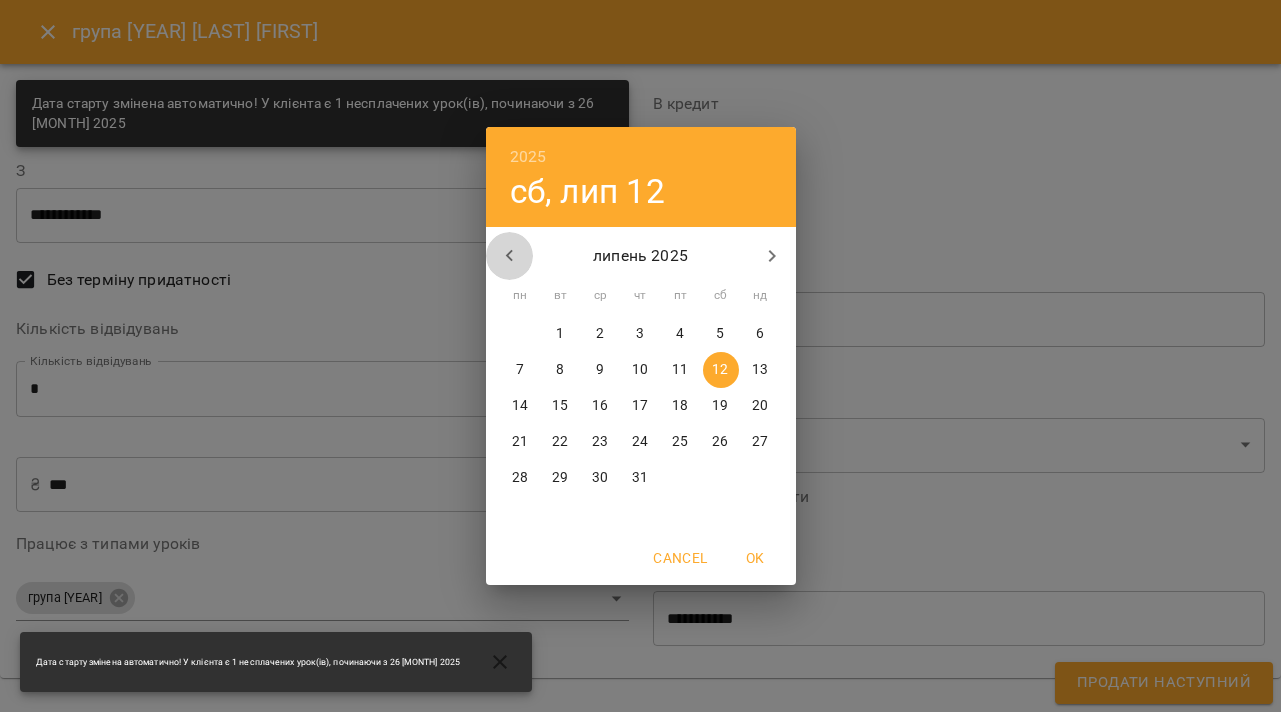 click 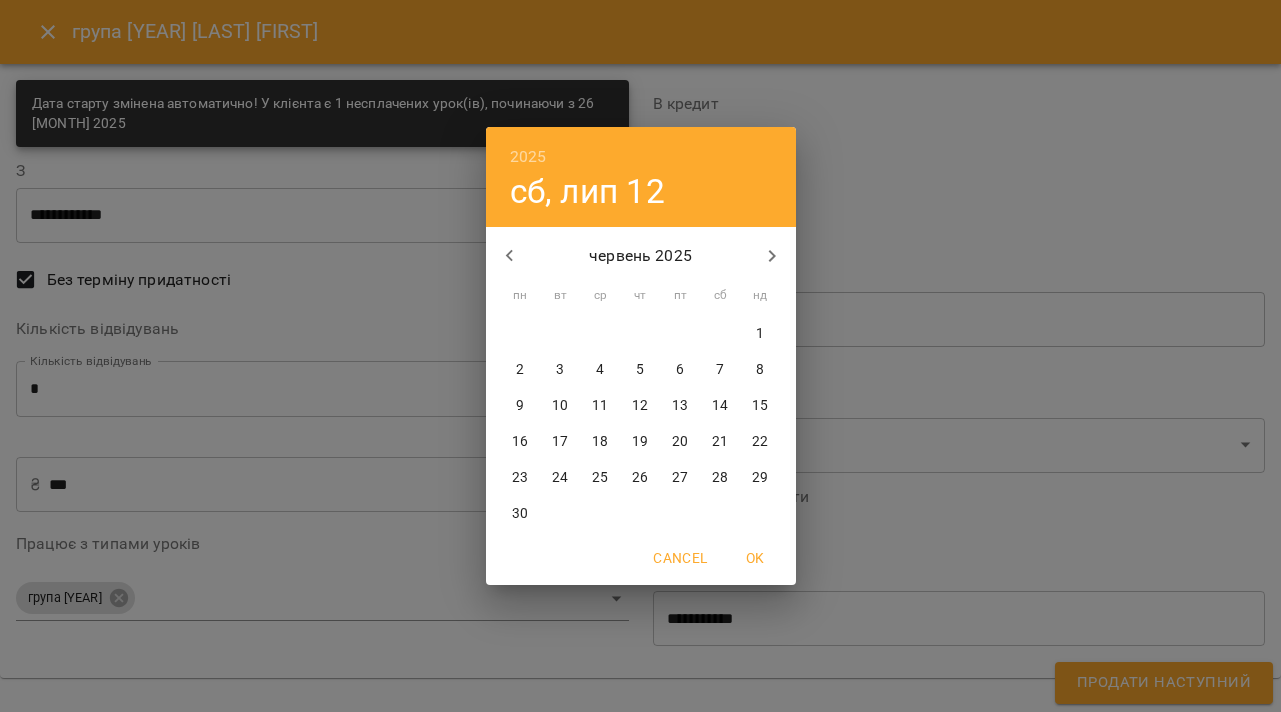 click on "26" at bounding box center [640, 478] 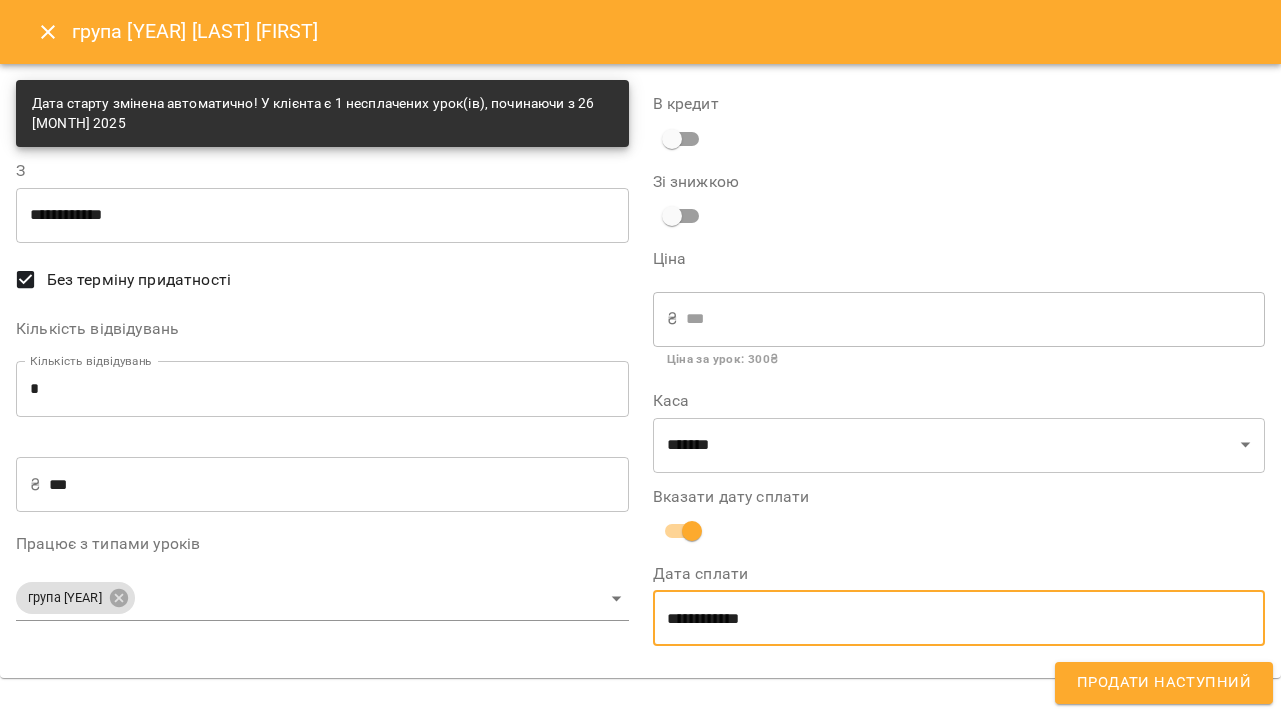 type on "**********" 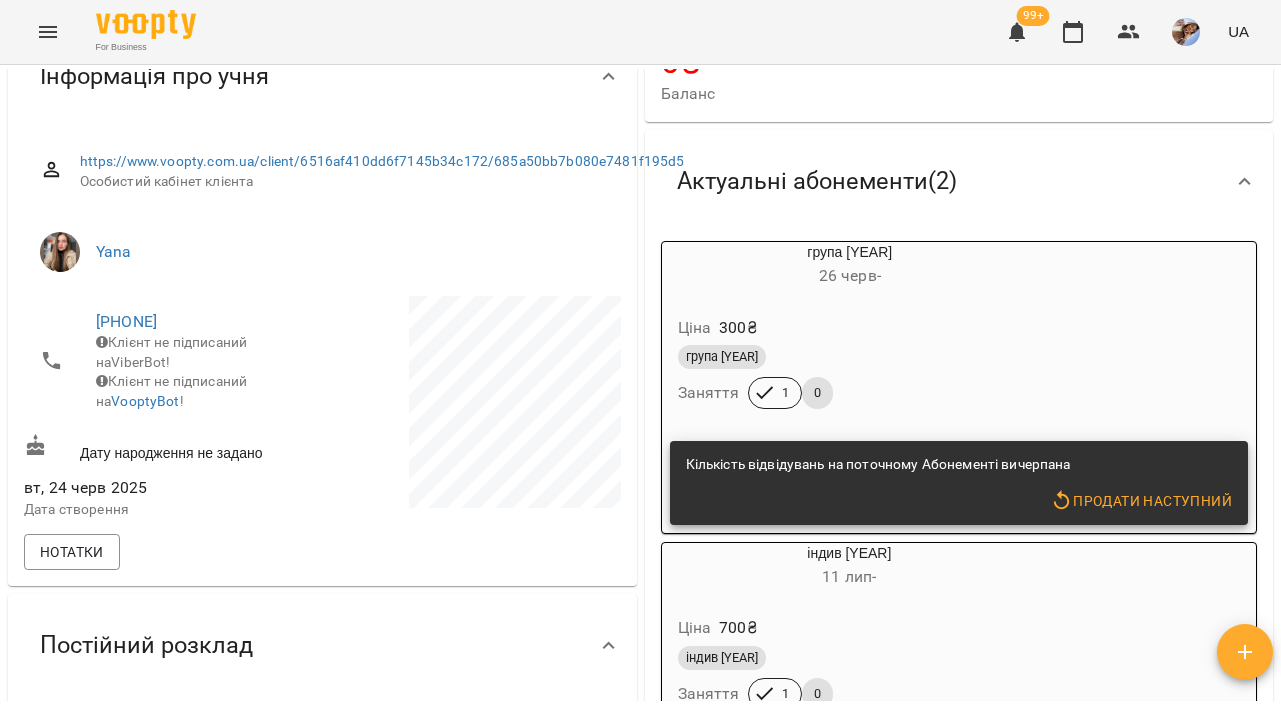 click on "99+" at bounding box center [1033, 16] 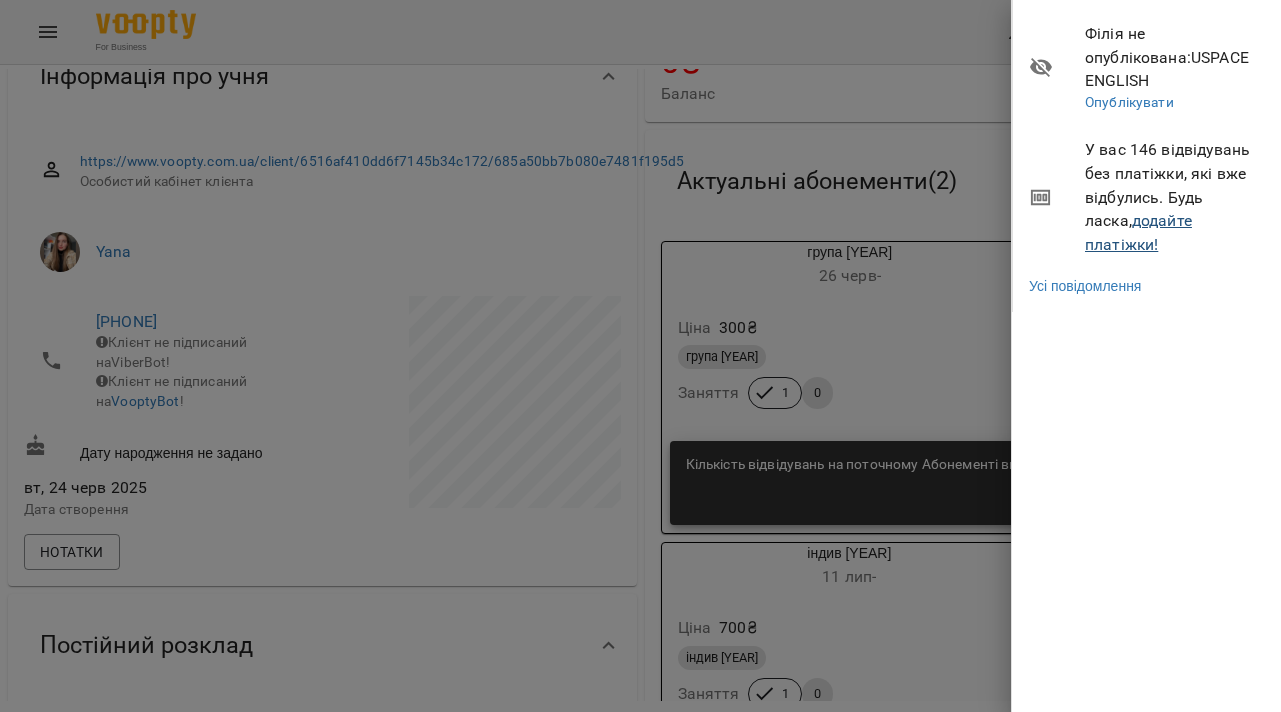 click on "додайте платіжки!" at bounding box center [1138, 232] 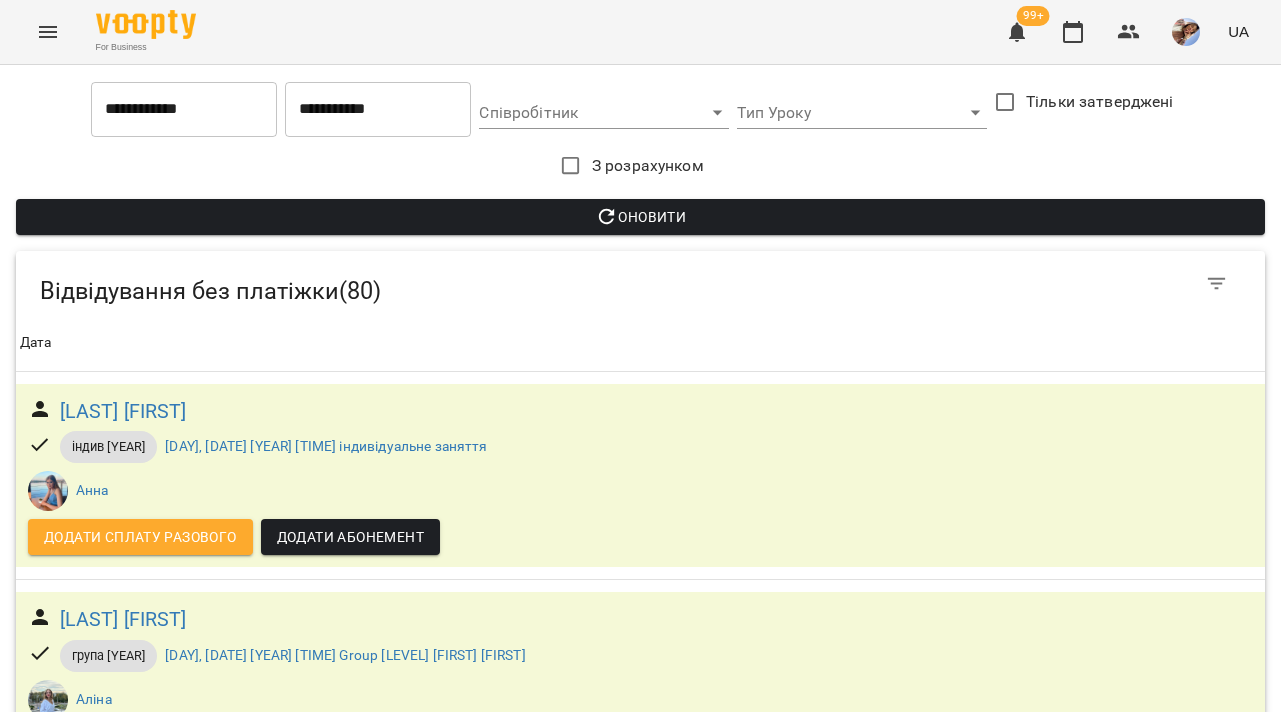 scroll, scrollTop: 0, scrollLeft: 0, axis: both 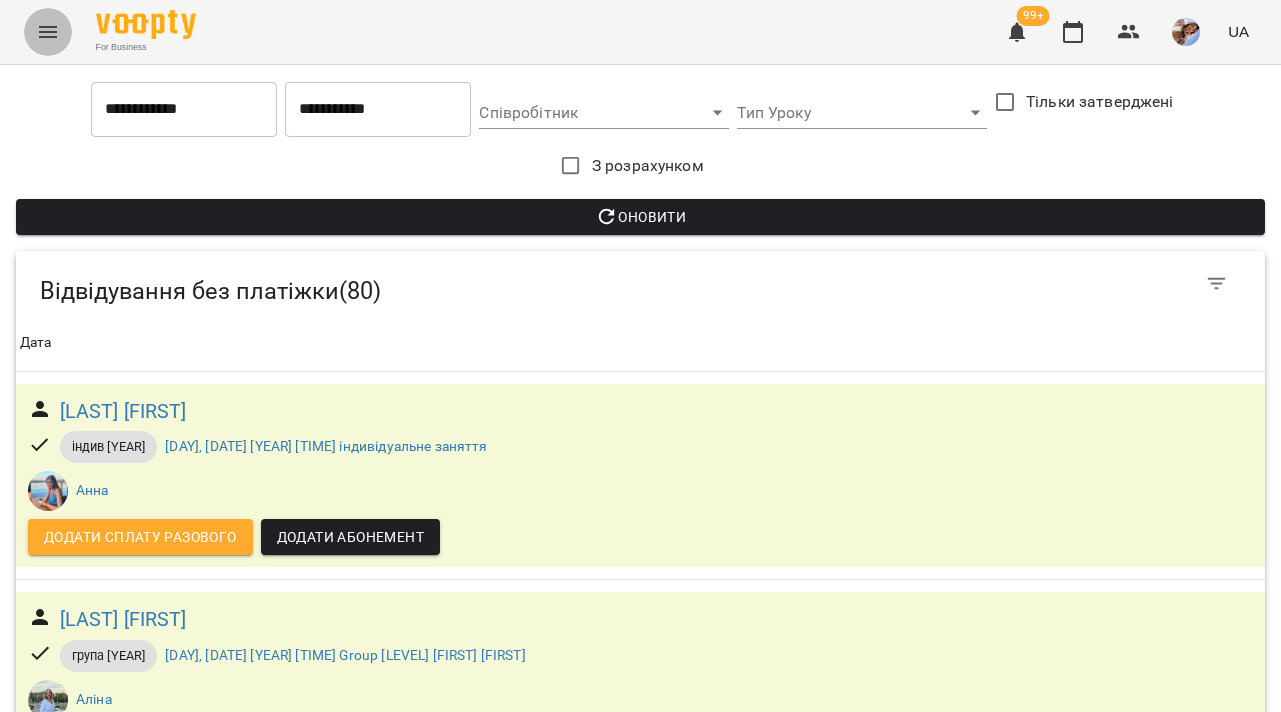 click 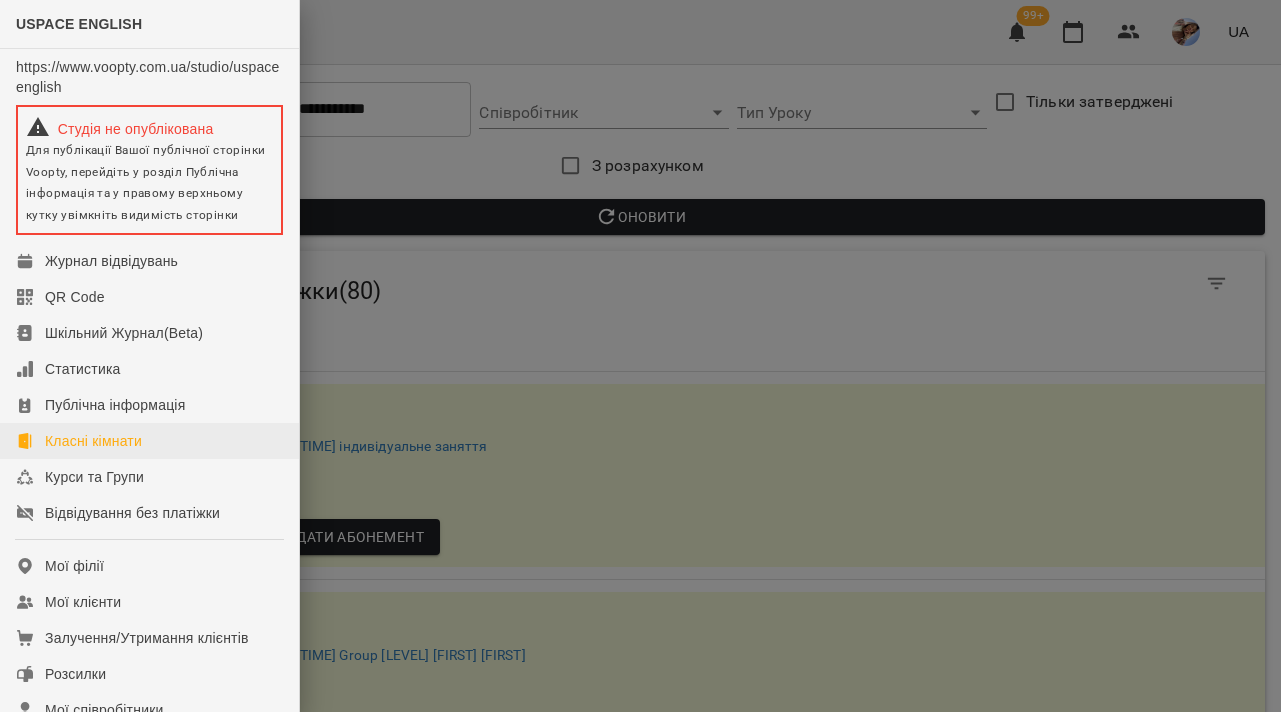 scroll, scrollTop: 102, scrollLeft: 0, axis: vertical 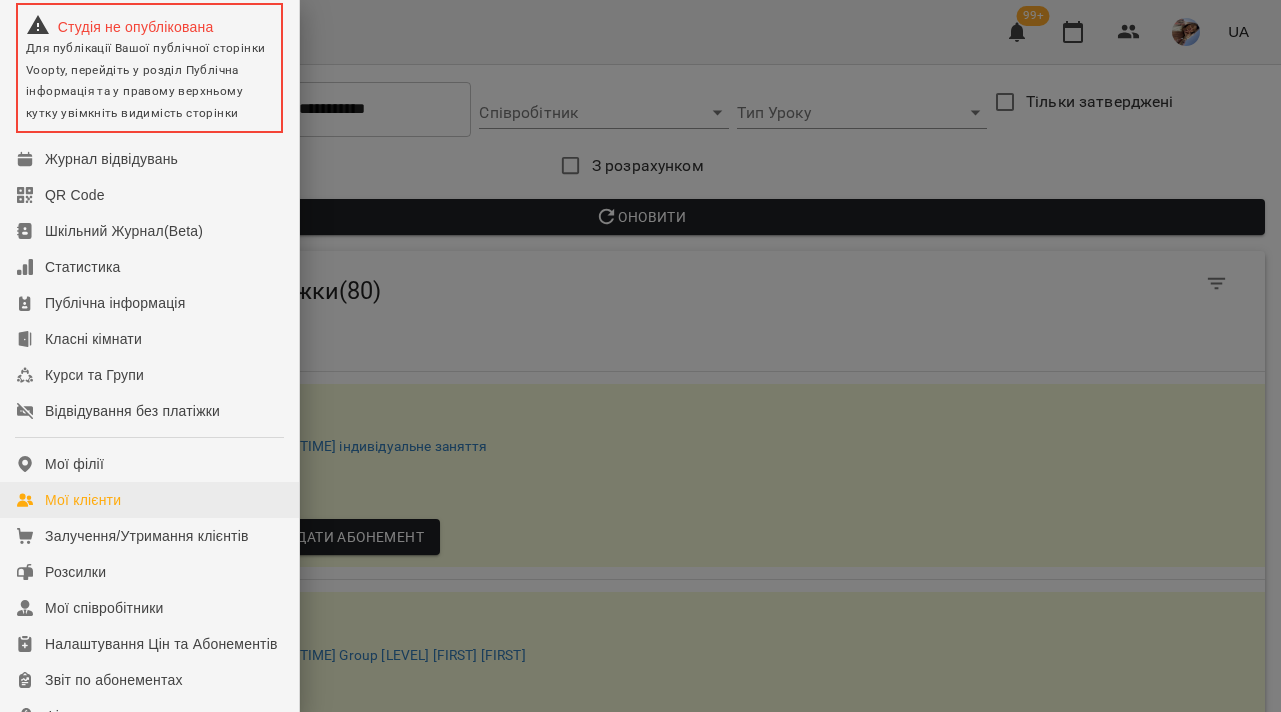 click on "Мої клієнти" at bounding box center (149, 500) 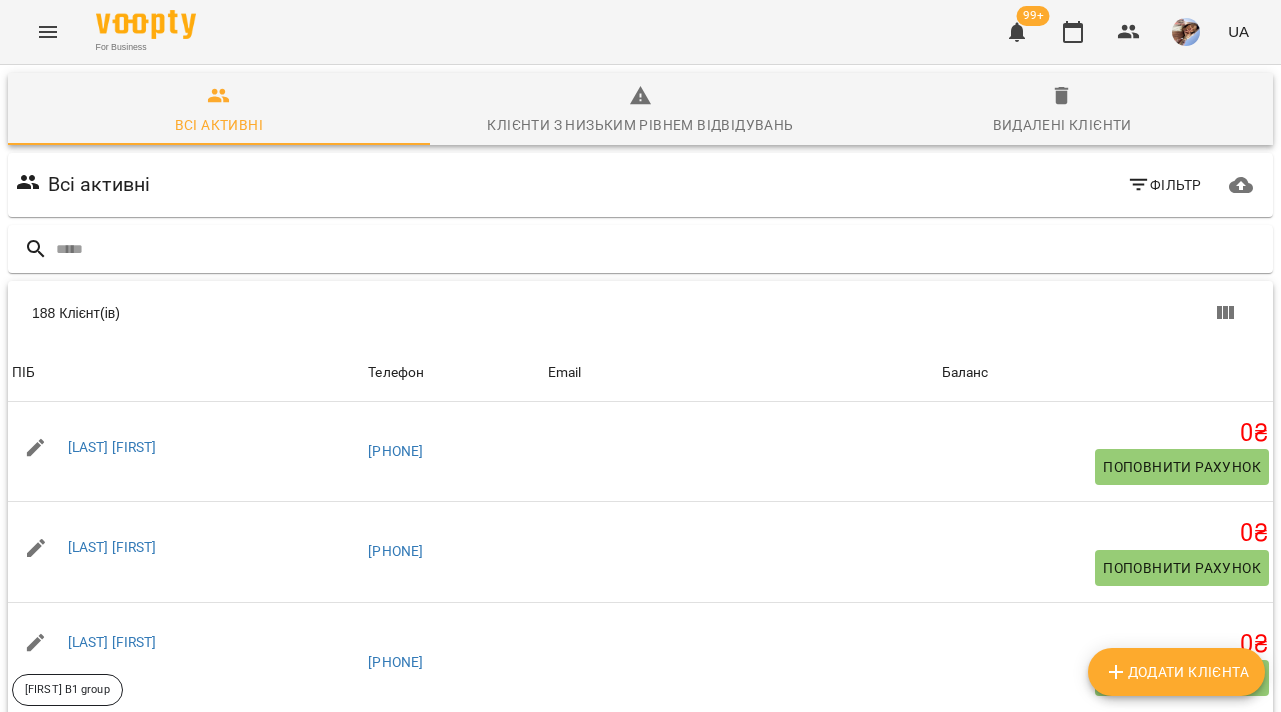 type on "*" 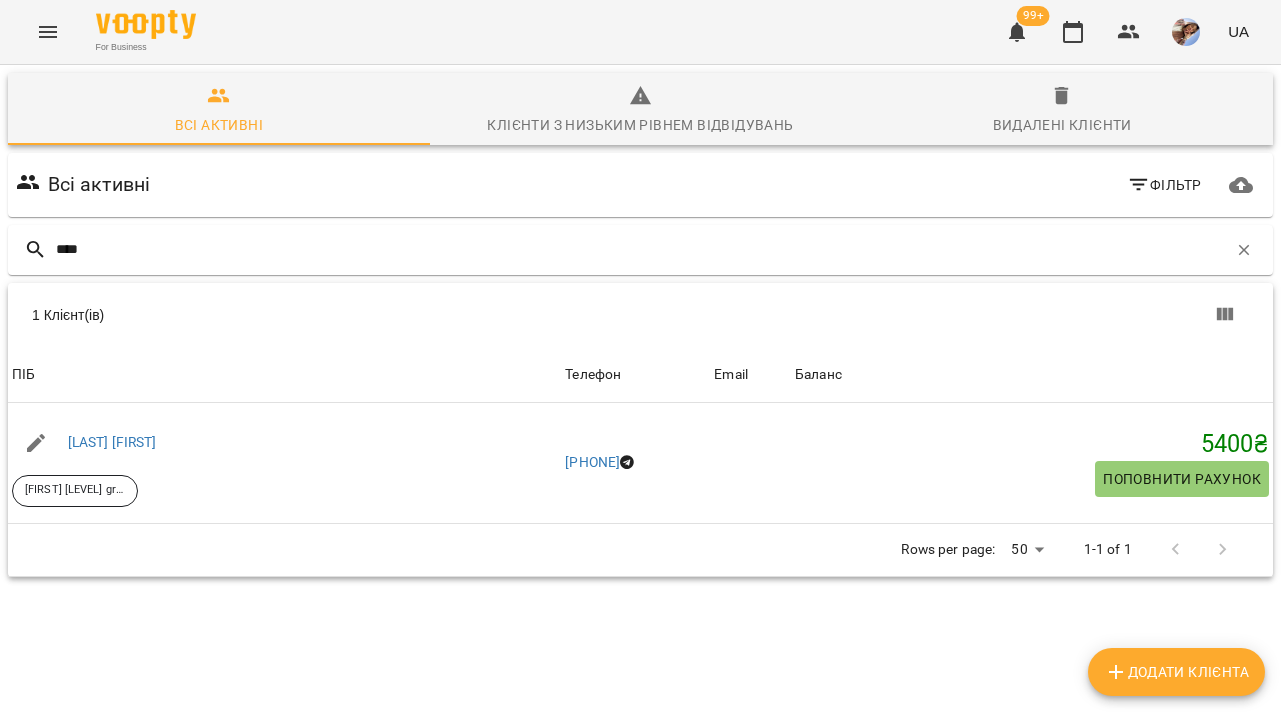 type on "****" 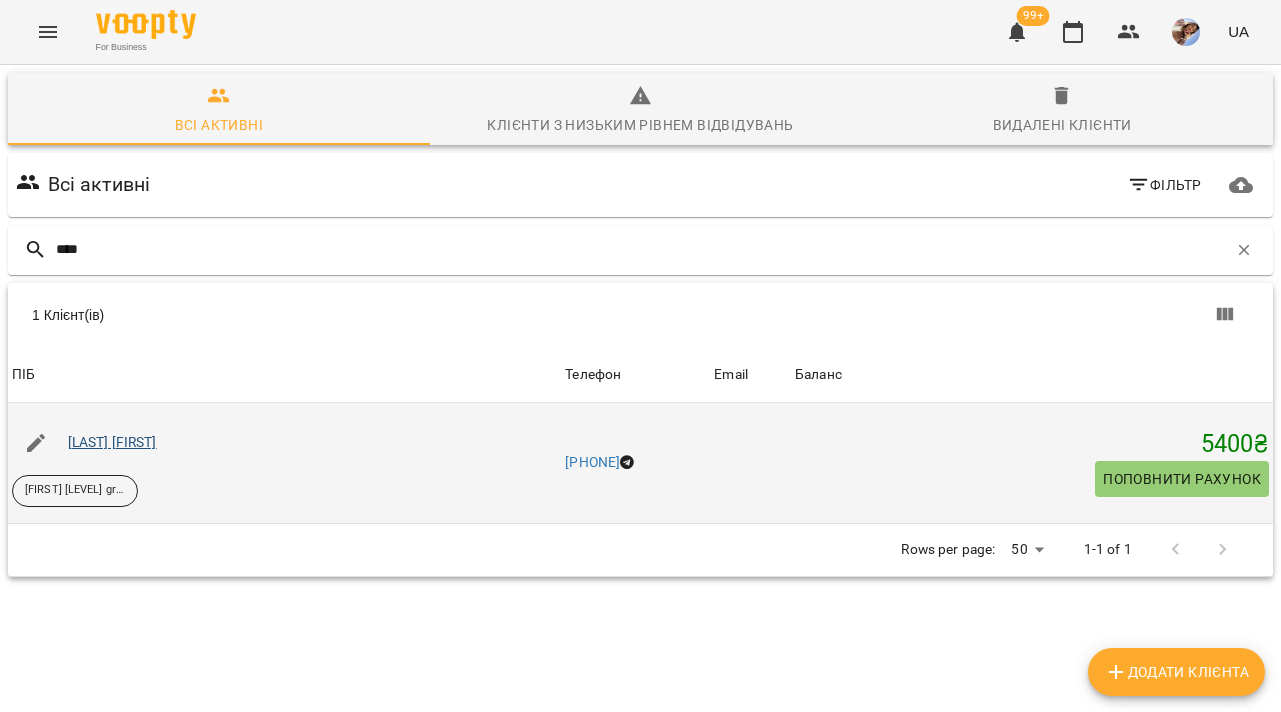 drag, startPoint x: 66, startPoint y: 556, endPoint x: 103, endPoint y: 442, distance: 119.85408 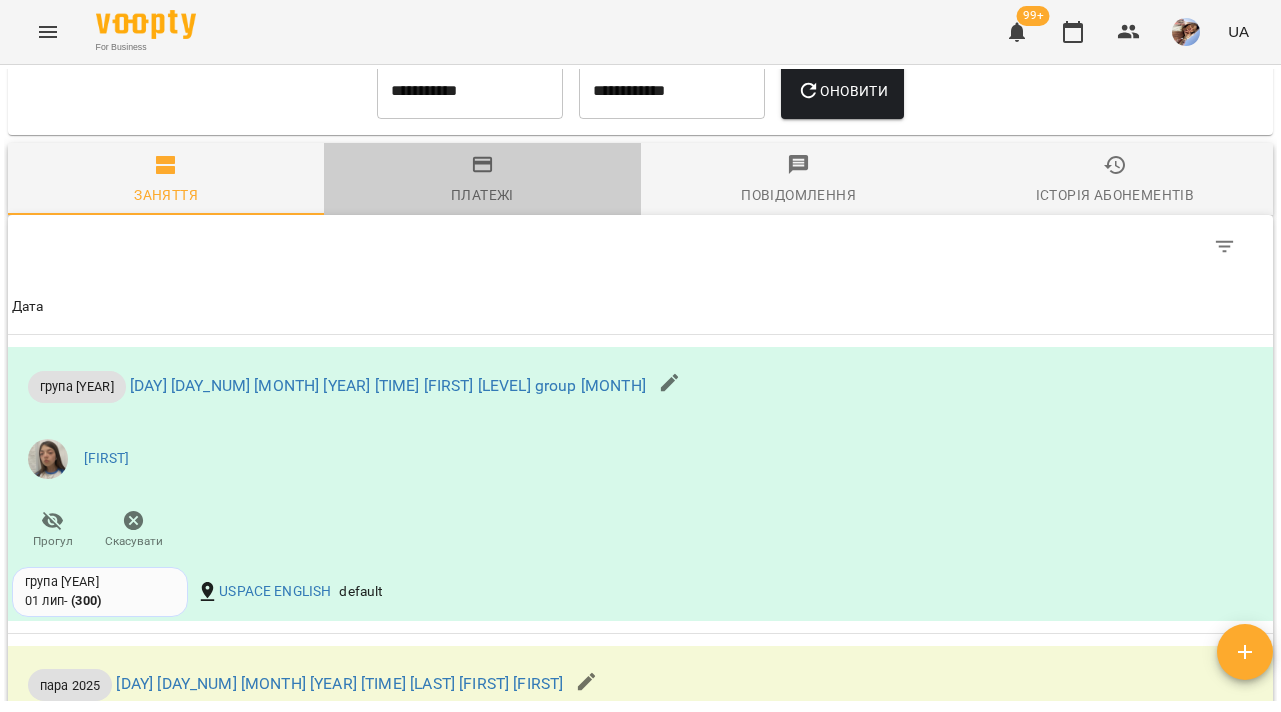 click 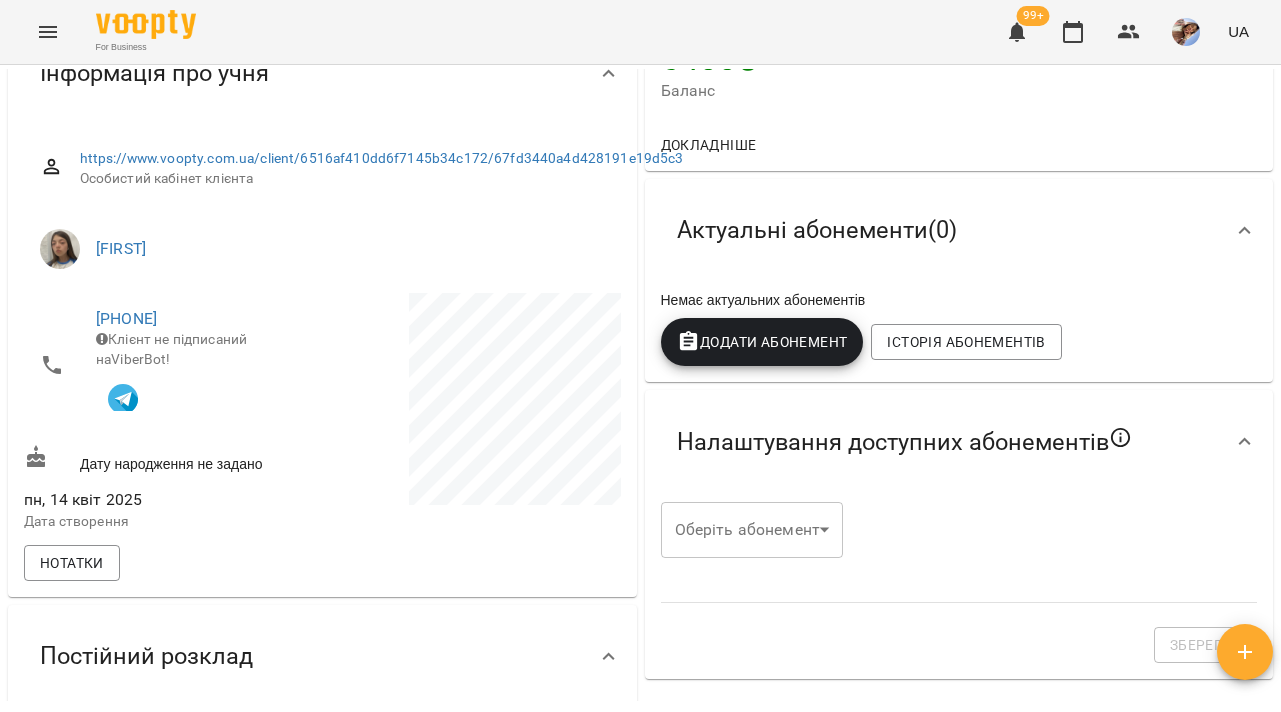 scroll, scrollTop: 156, scrollLeft: 0, axis: vertical 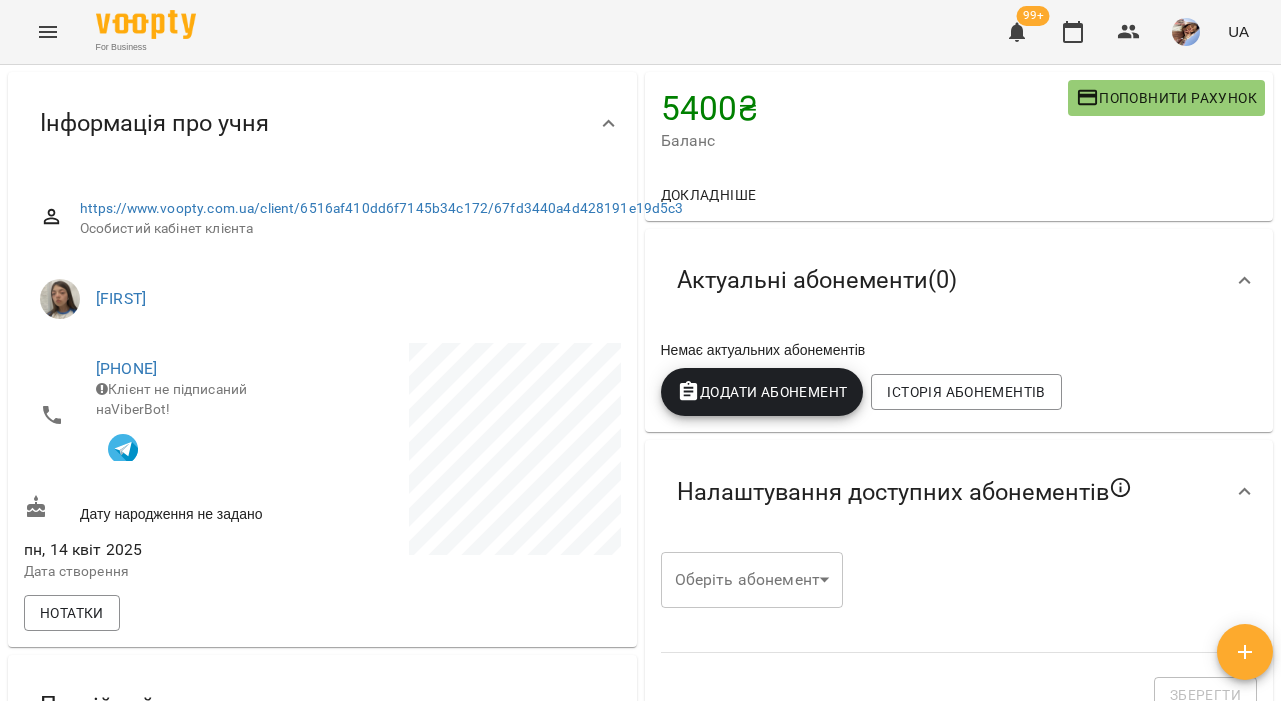 click on "Додати Абонемент" at bounding box center (762, 392) 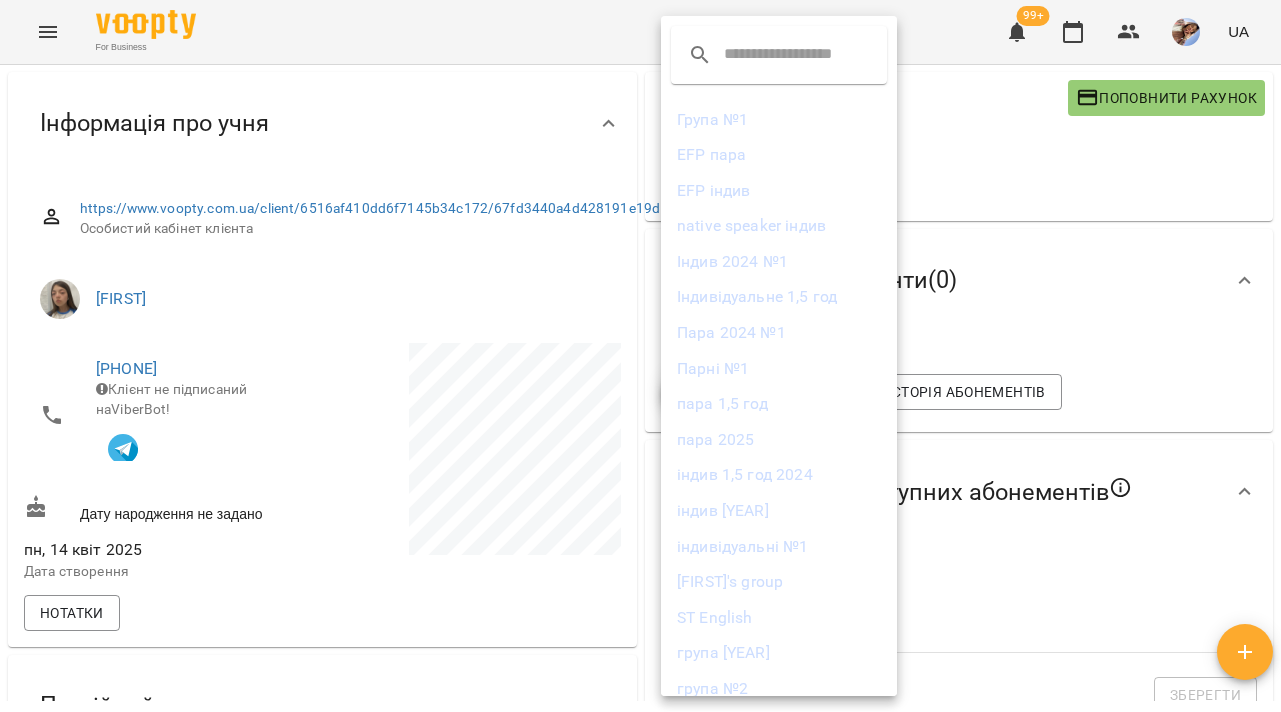 click on "група [YEAR]" at bounding box center [779, 653] 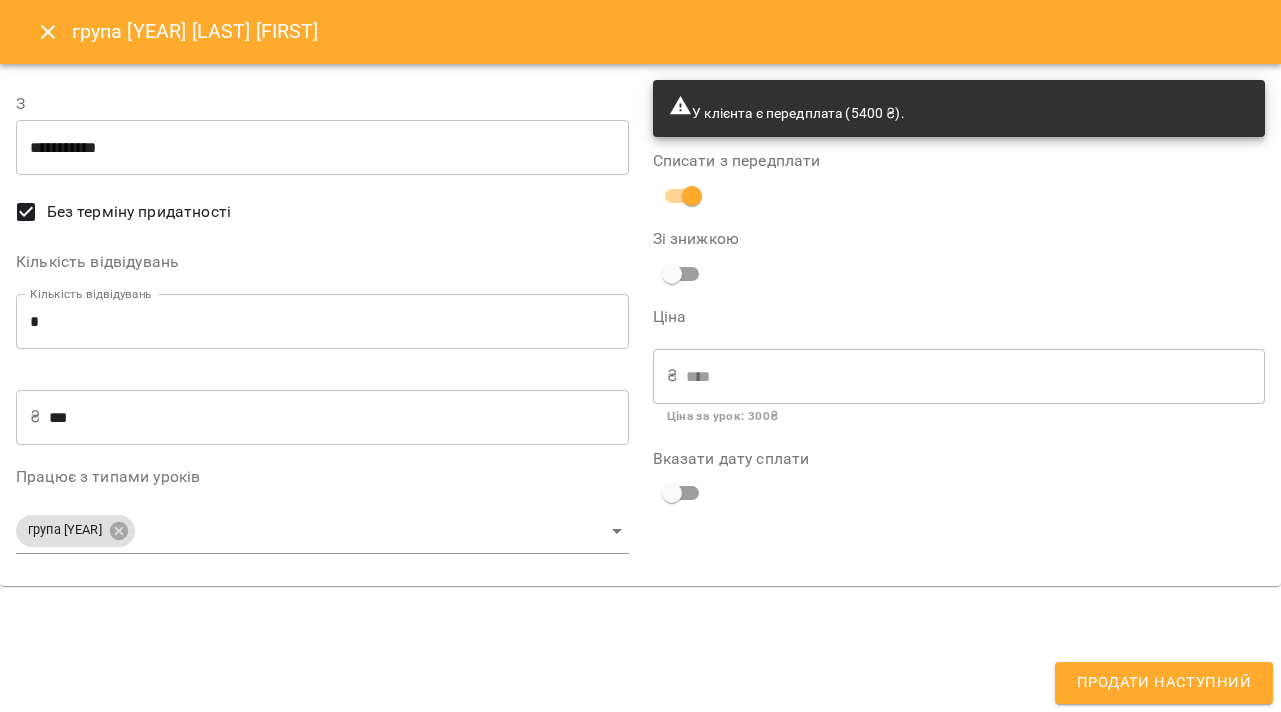 type on "**********" 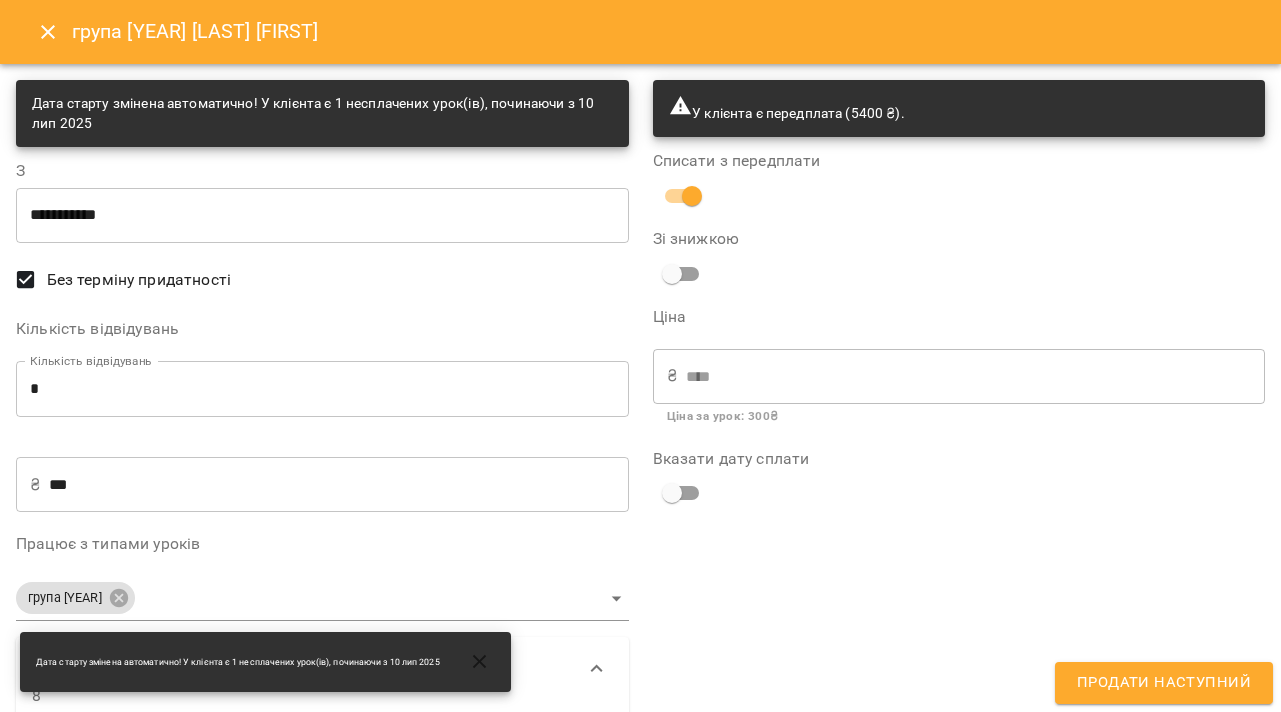 click on "*" at bounding box center (322, 389) 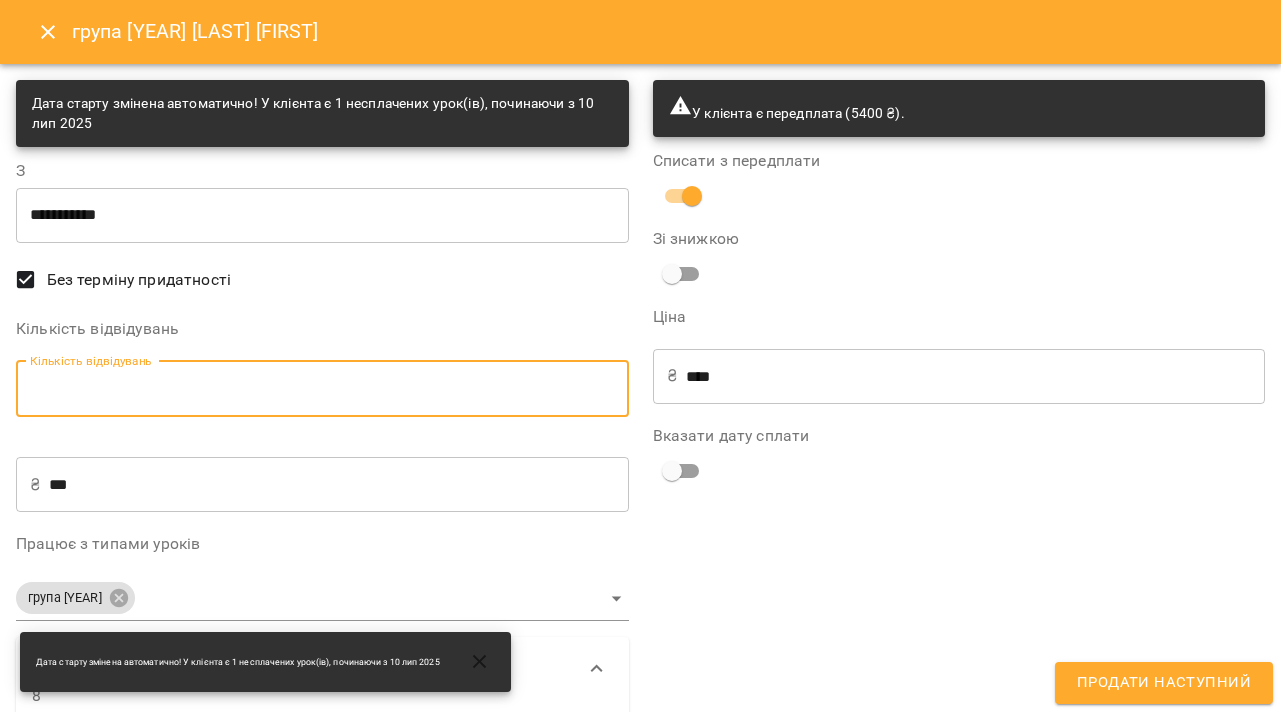 type on "*" 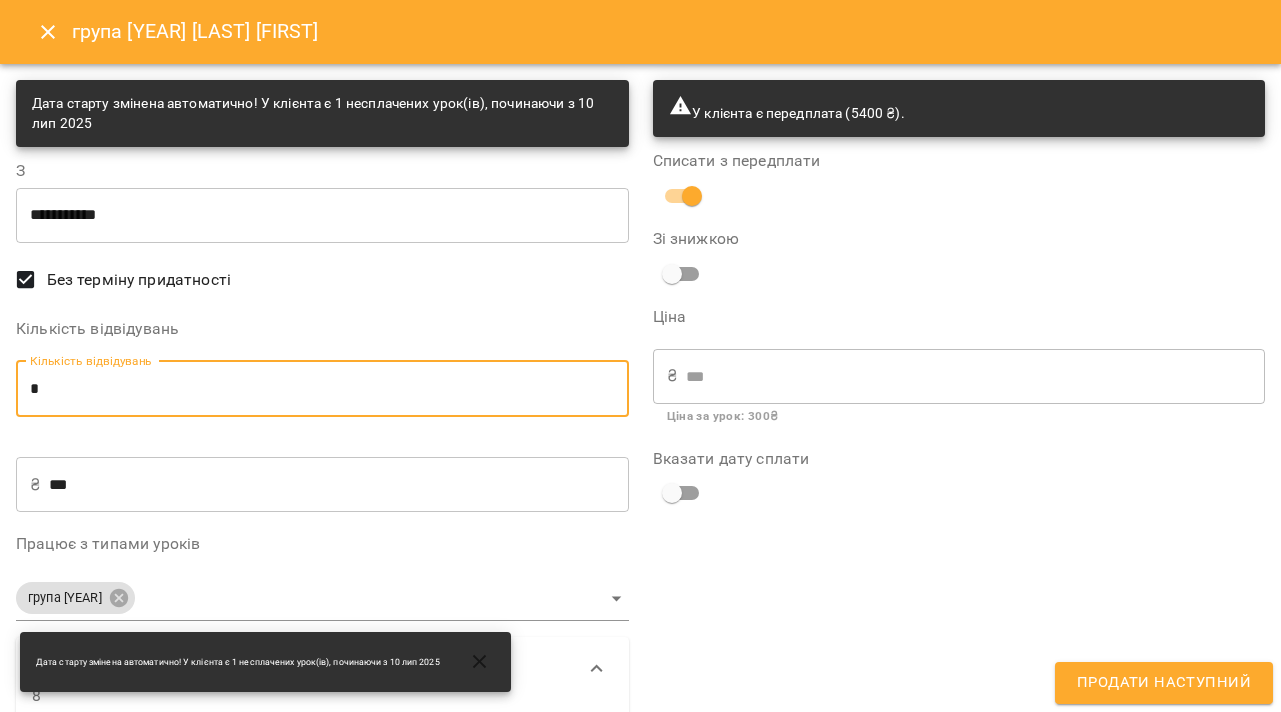type on "*" 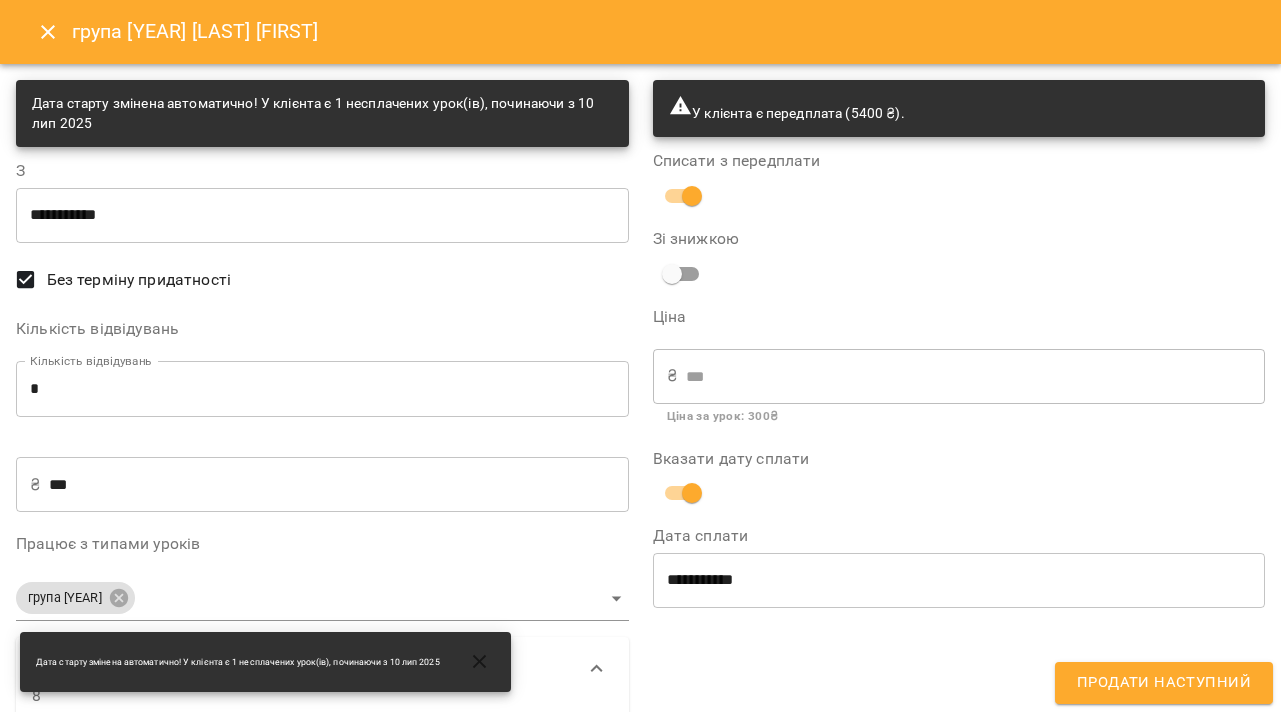 click on "**********" at bounding box center (959, 580) 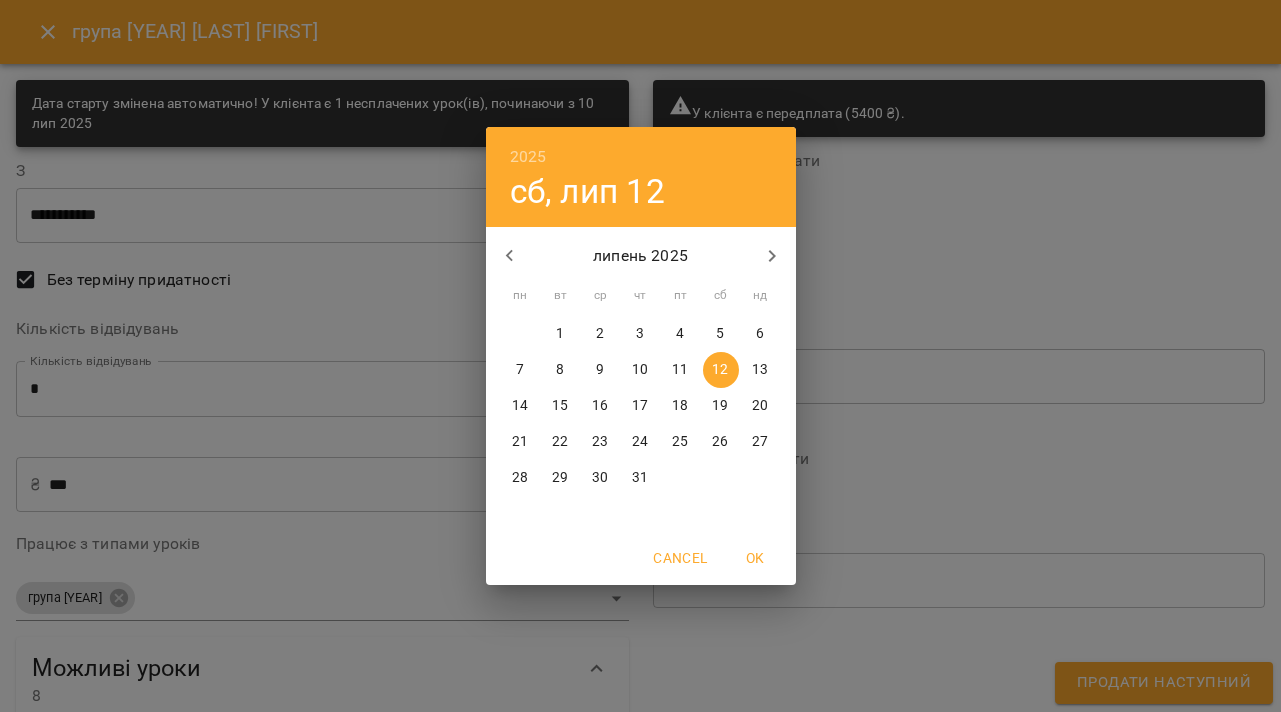 click on "9" at bounding box center (601, 370) 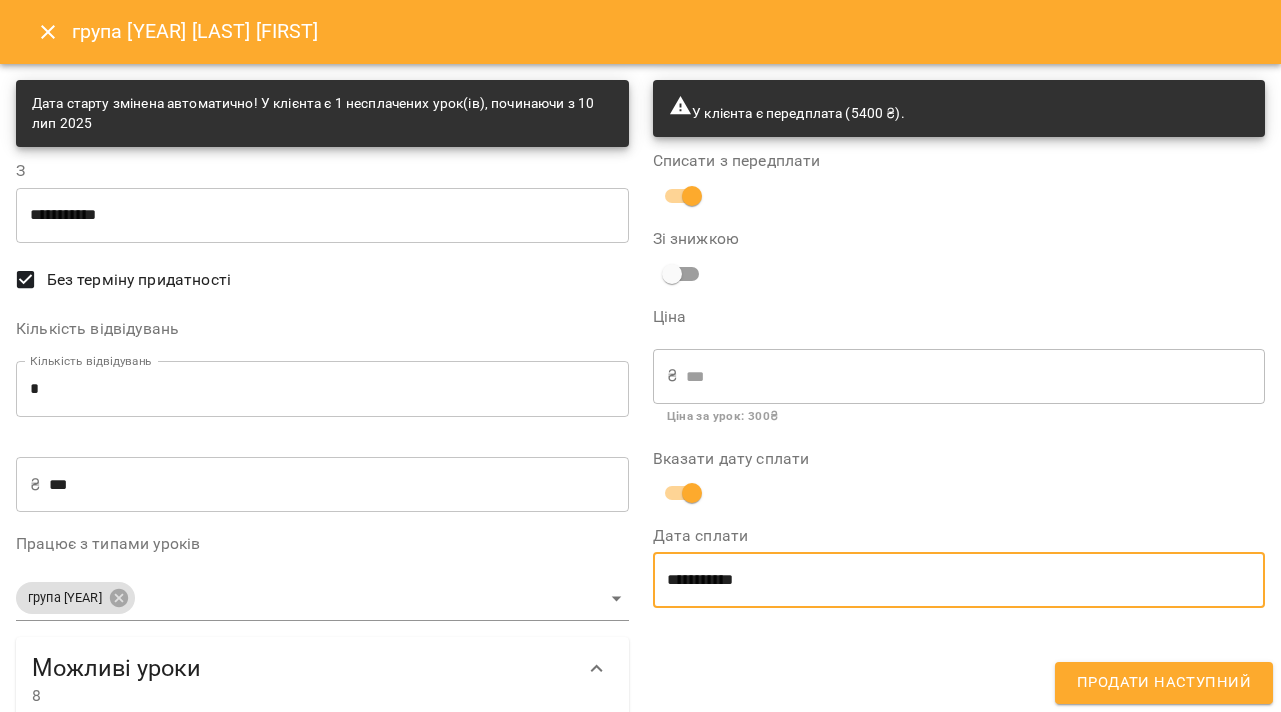 click on "Продати наступний" at bounding box center (1164, 683) 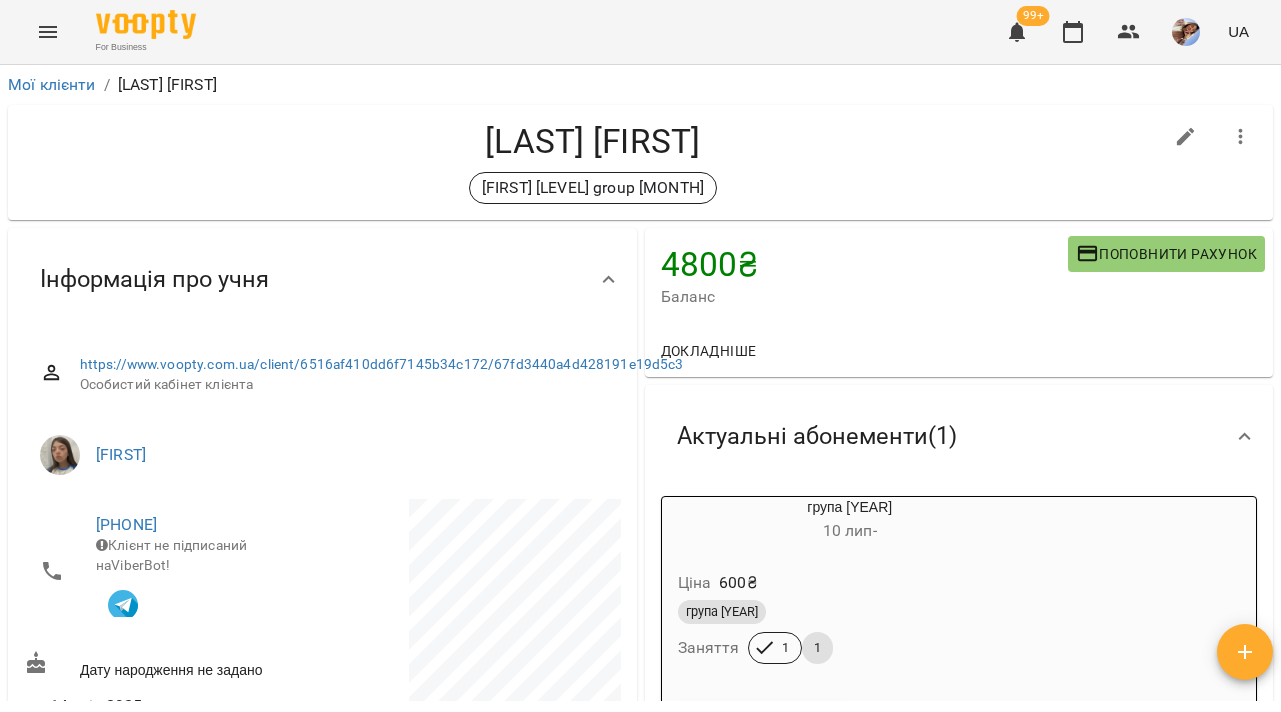 scroll, scrollTop: 0, scrollLeft: 0, axis: both 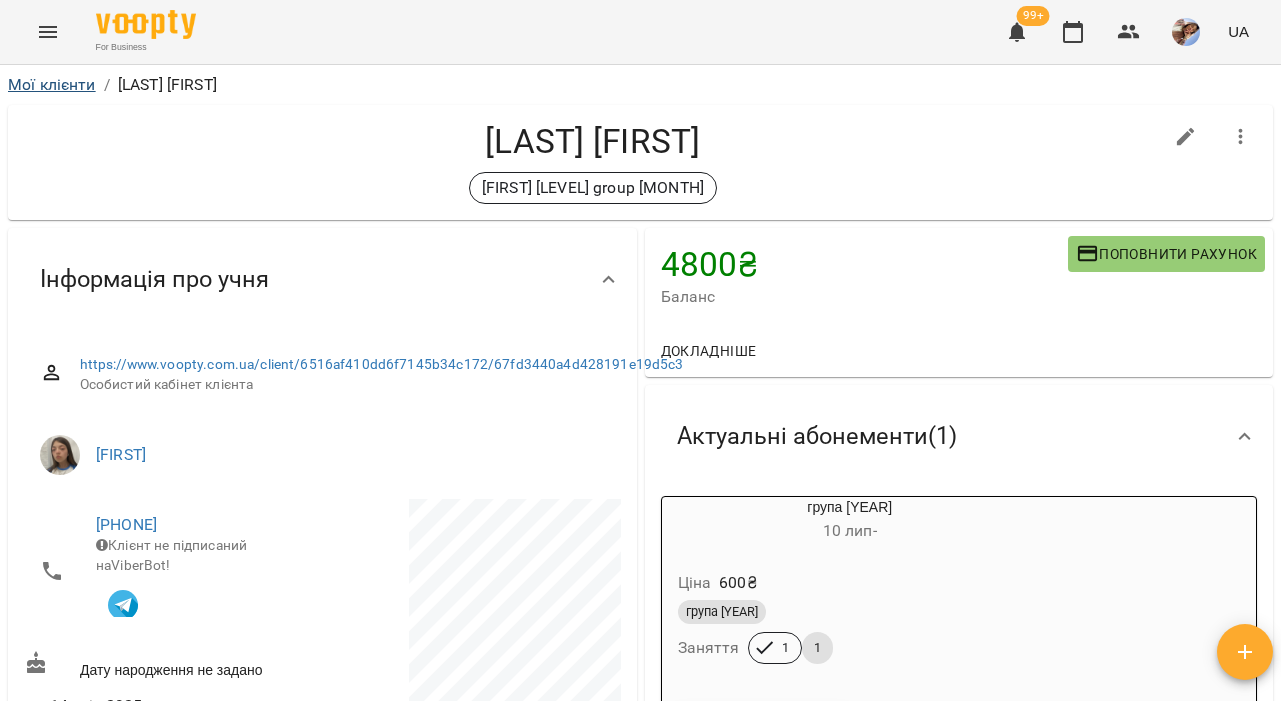 click on "Мої клієнти" at bounding box center [52, 84] 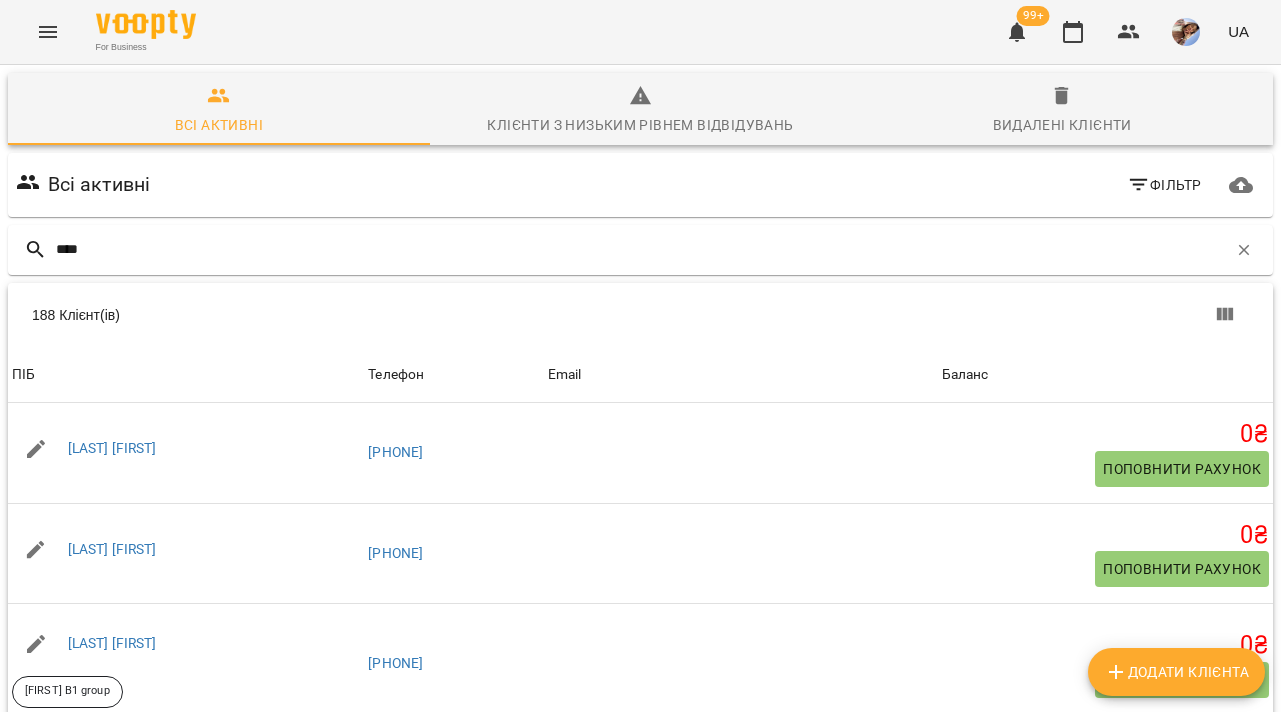 type on "*****" 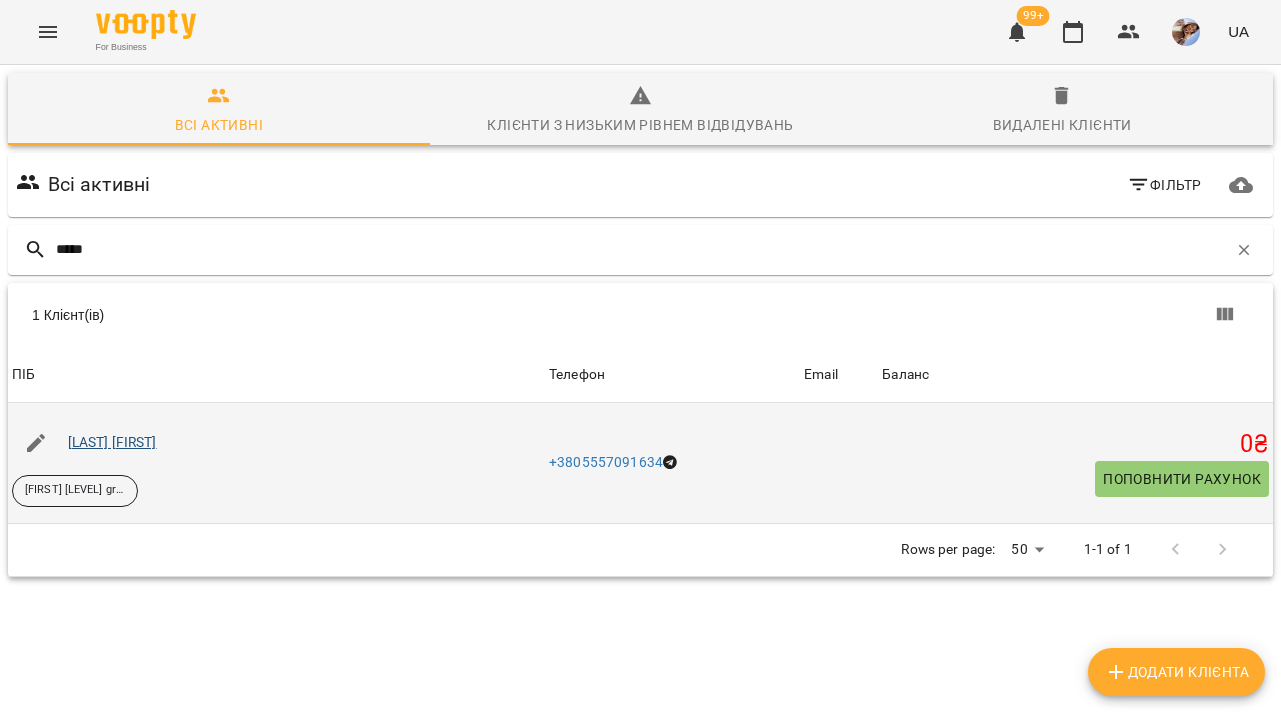 click on "[LAST] [FIRST]" at bounding box center [112, 442] 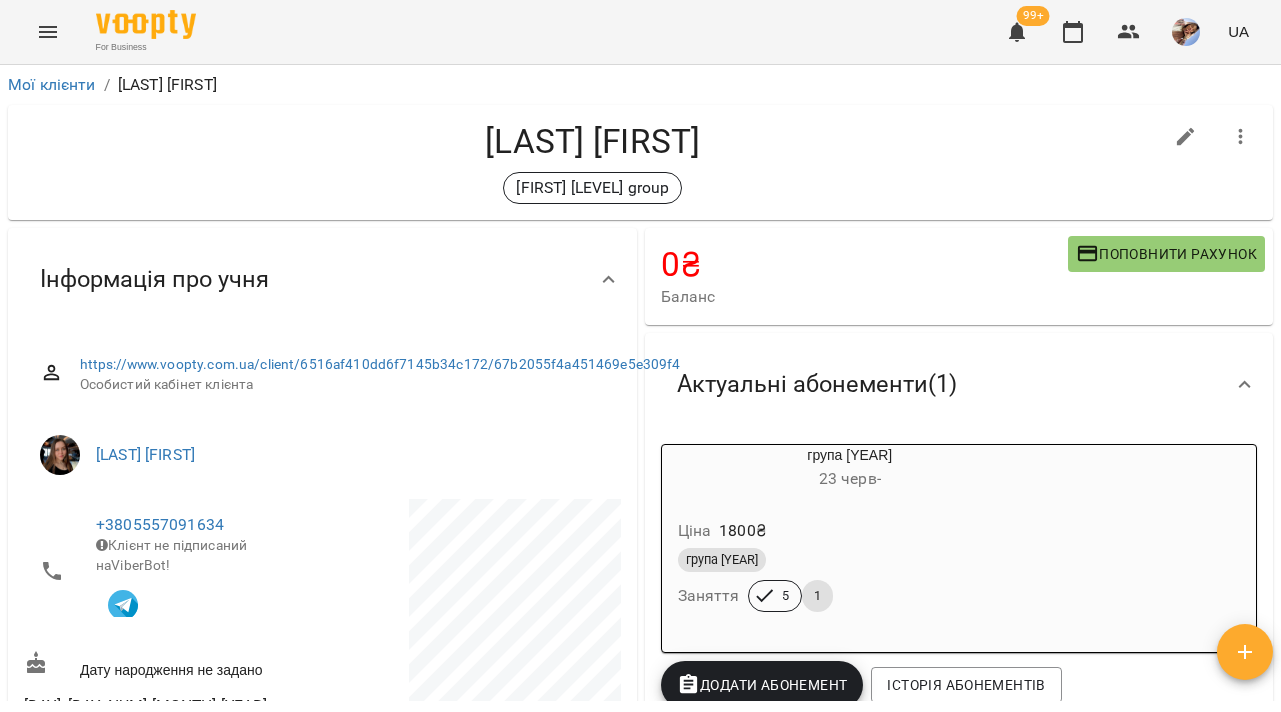 scroll, scrollTop: 0, scrollLeft: 0, axis: both 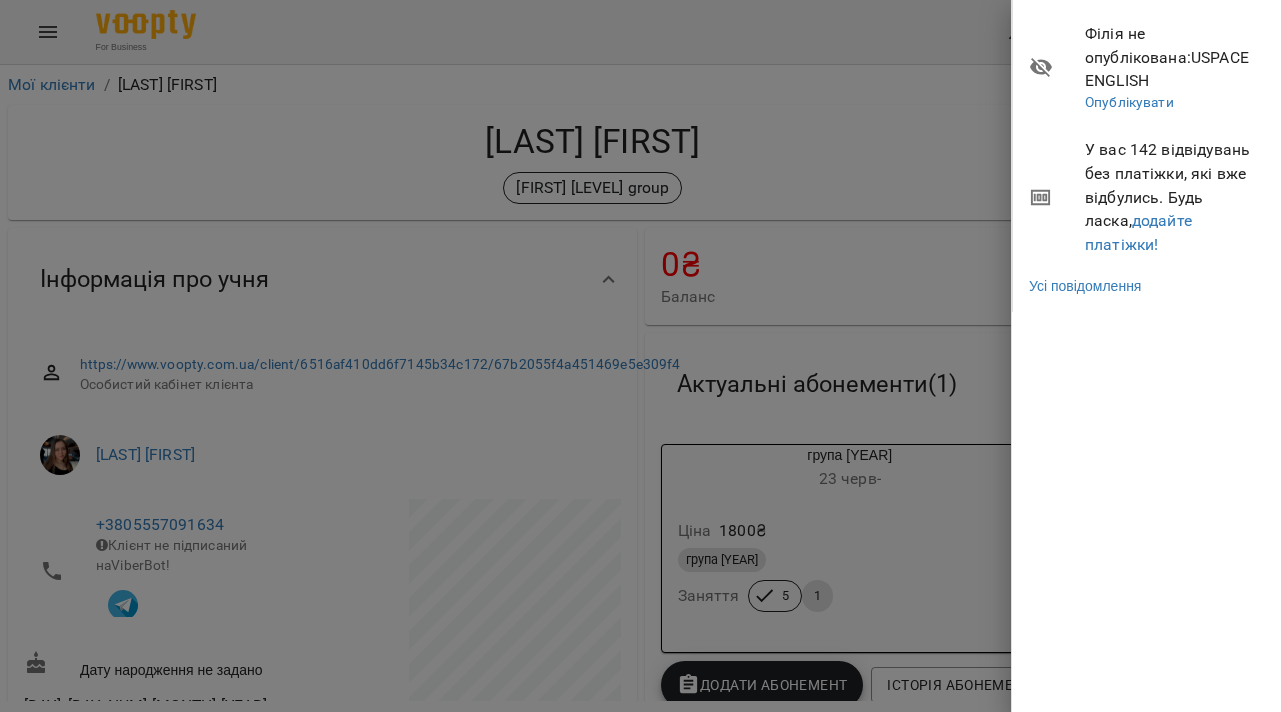 click on "У вас 142 відвідувань без платіжки, які вже відбулись. Будь ласка,  додайте платіжки!" at bounding box center (1175, 197) 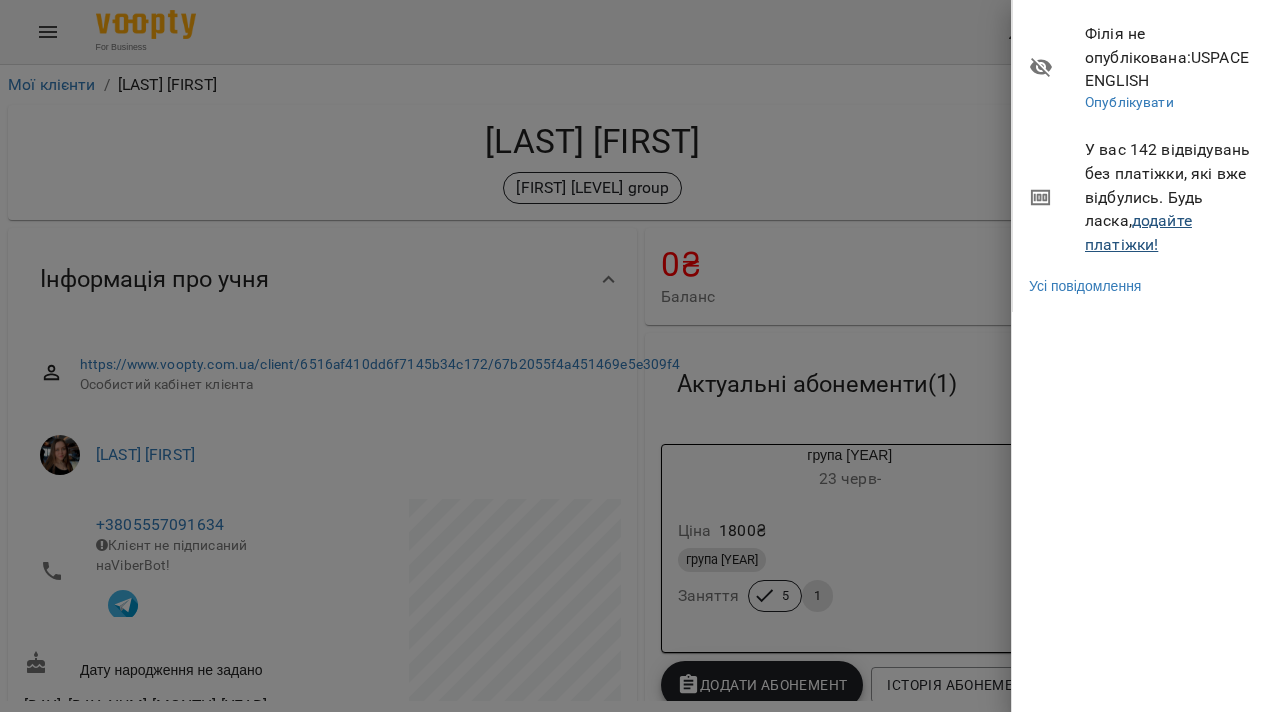 click on "додайте платіжки!" at bounding box center [1138, 232] 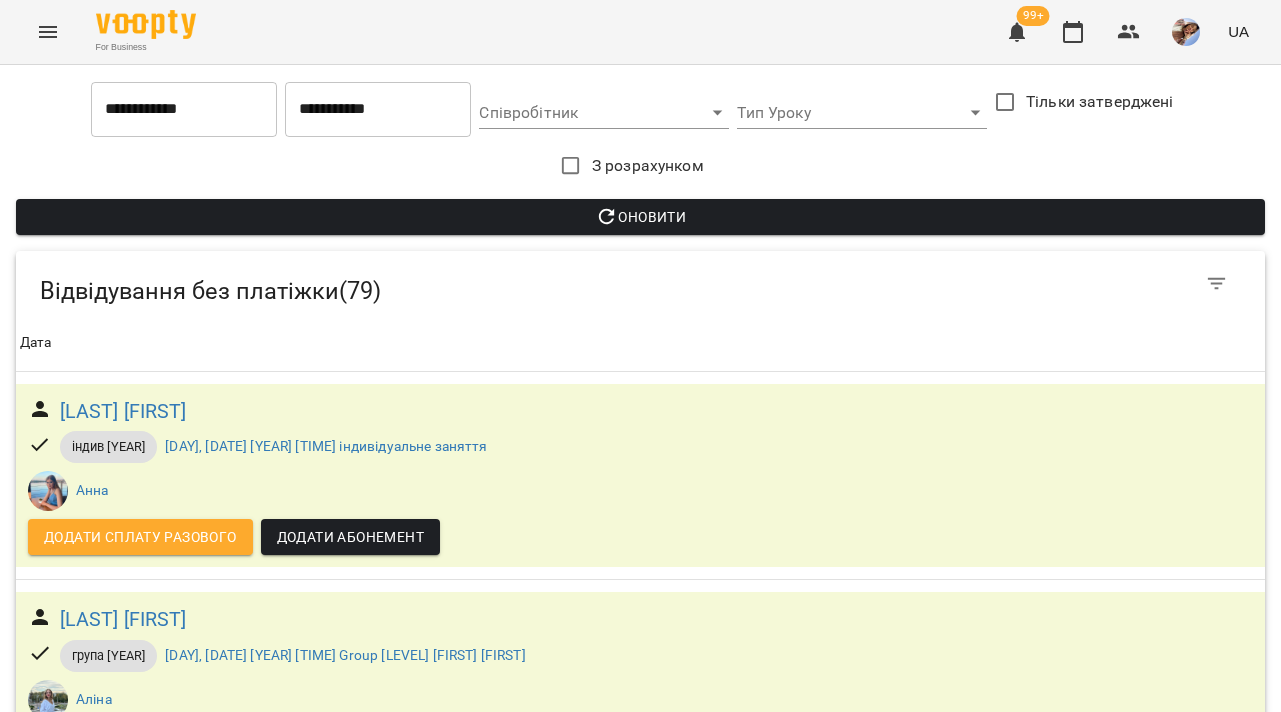 scroll, scrollTop: 15387, scrollLeft: 0, axis: vertical 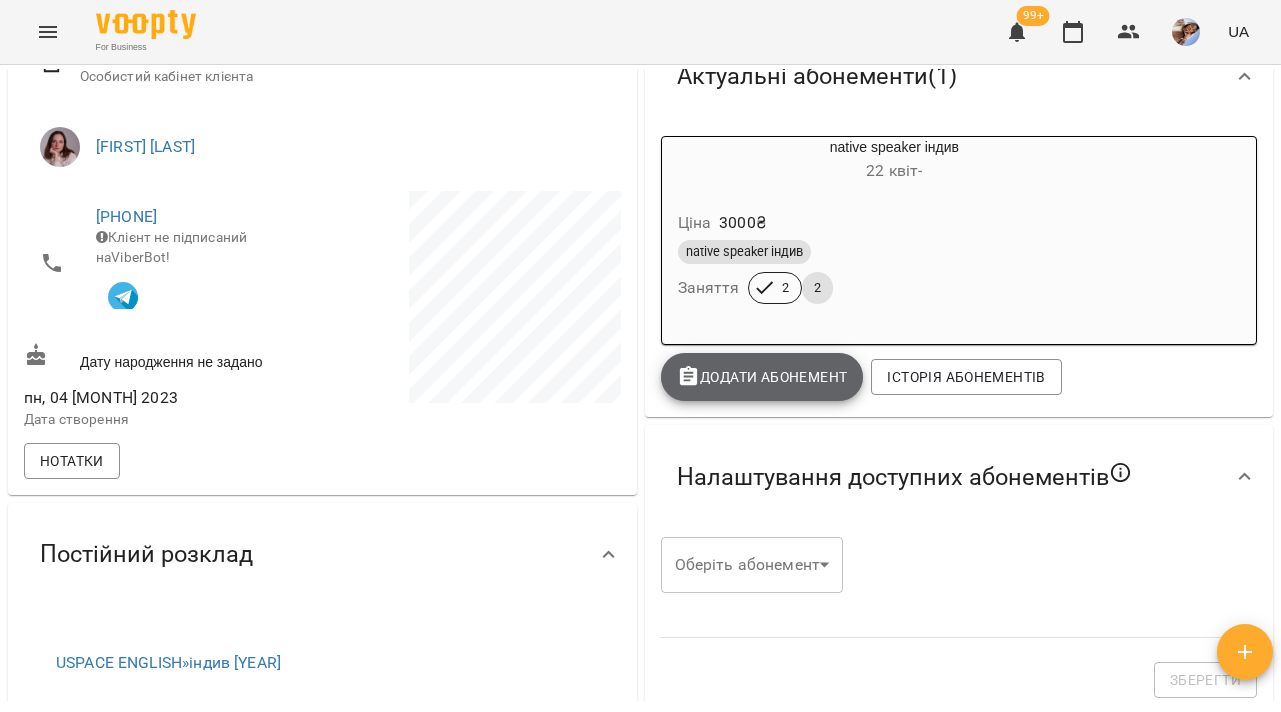click on "Додати Абонемент" at bounding box center (762, 377) 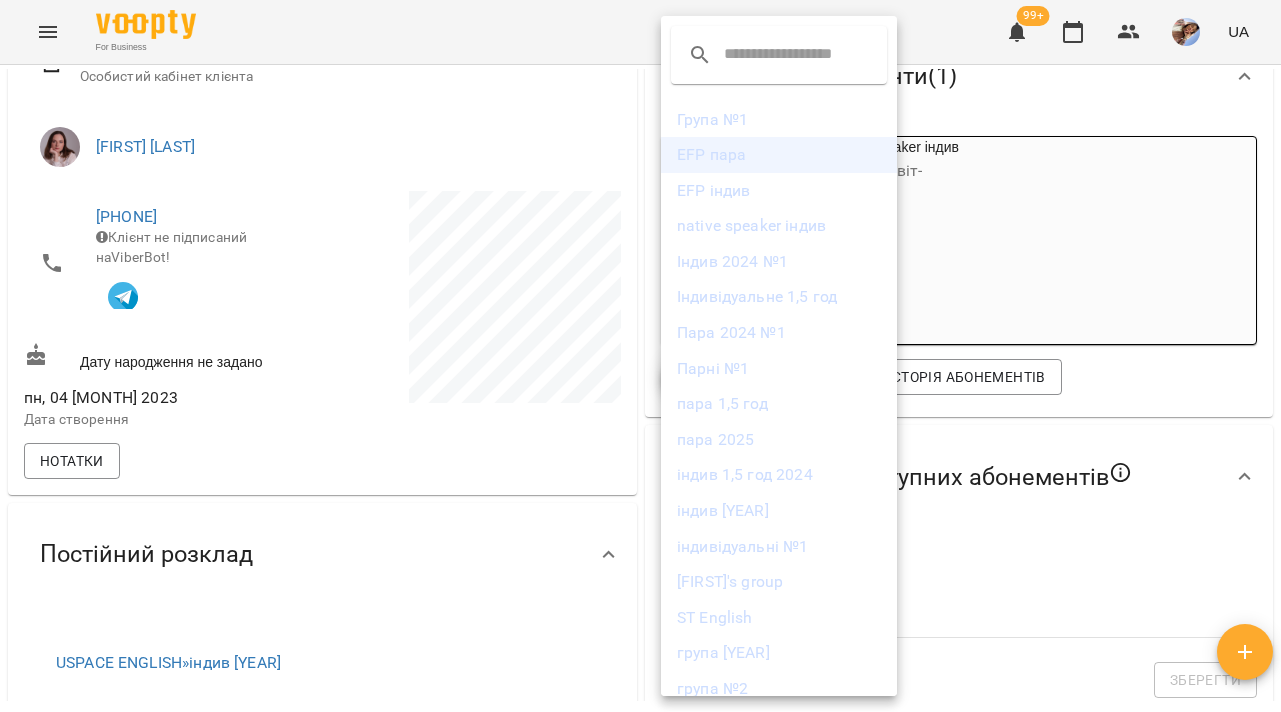 click on "EFP пара" at bounding box center [779, 155] 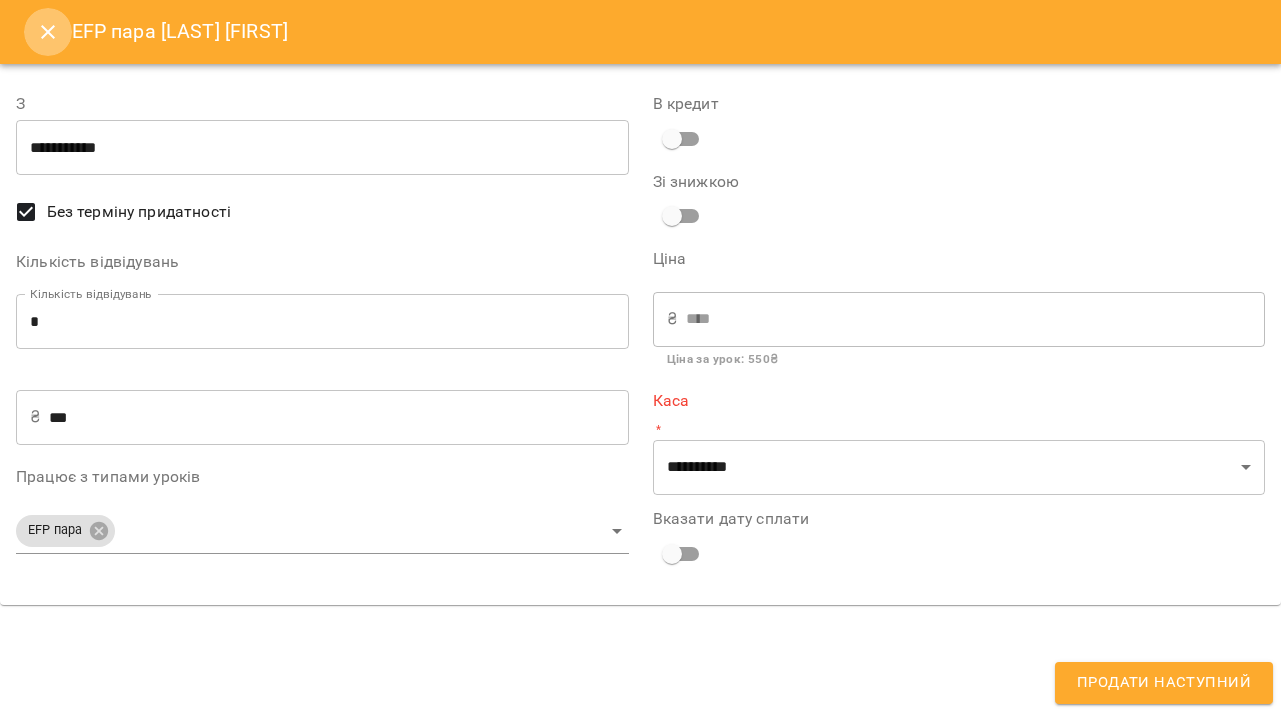 click 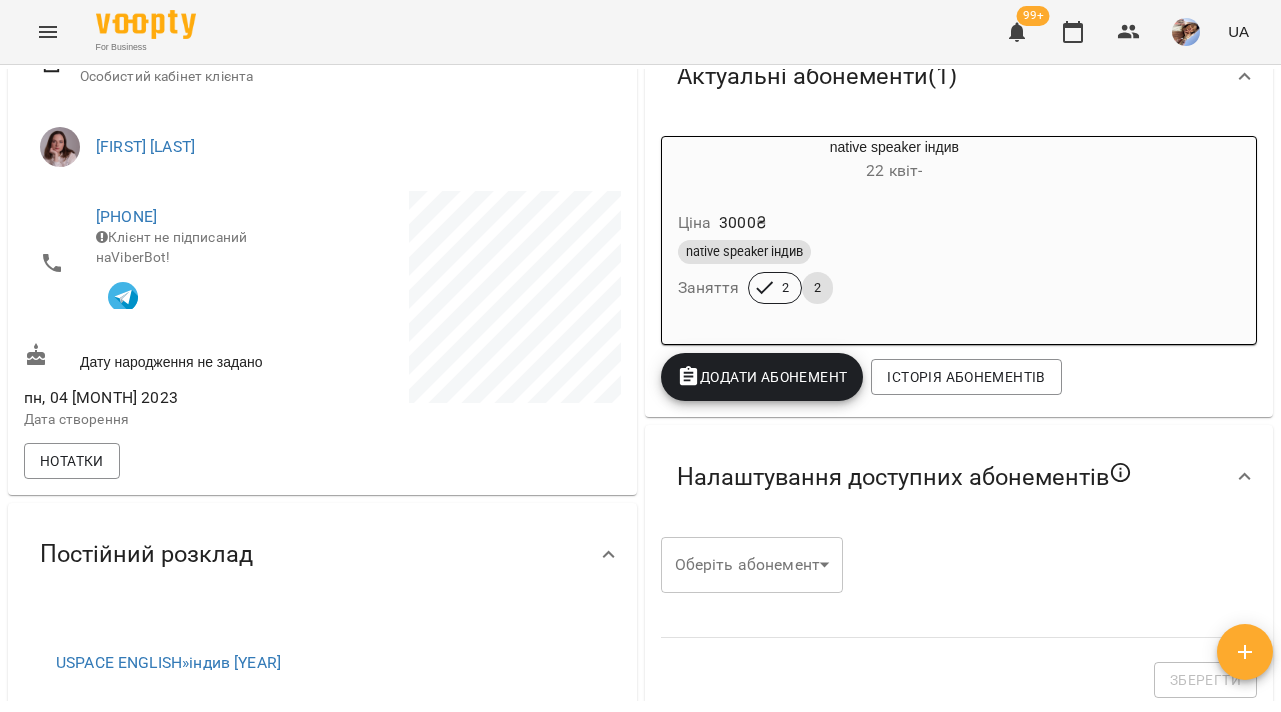 click on "Додати Абонемент" at bounding box center (762, 377) 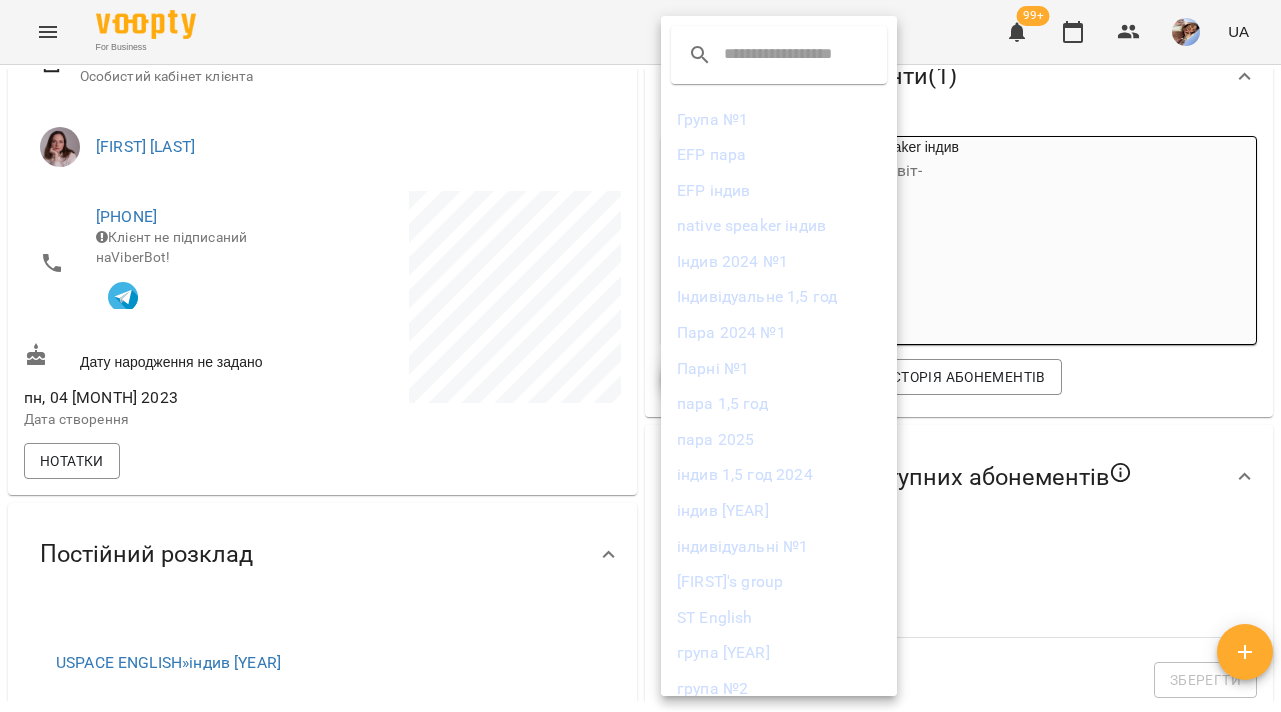 click on "EFP індив" at bounding box center (779, 191) 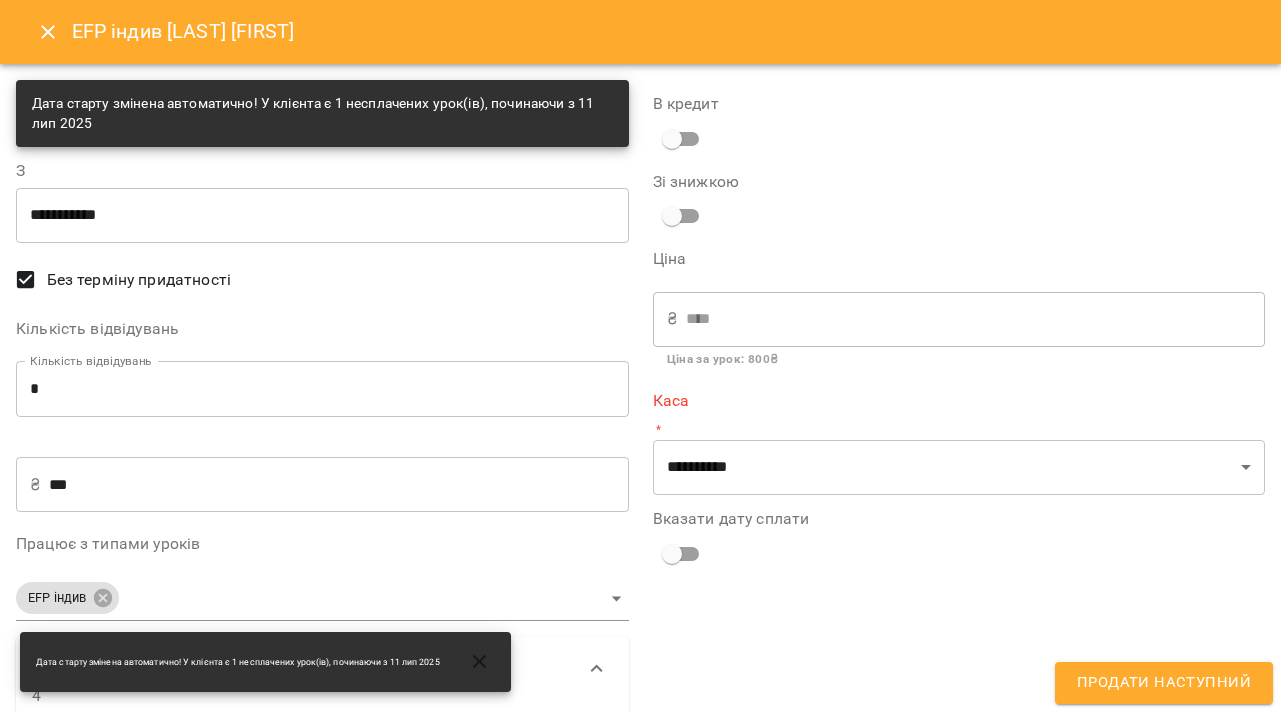 click on "*" at bounding box center [322, 389] 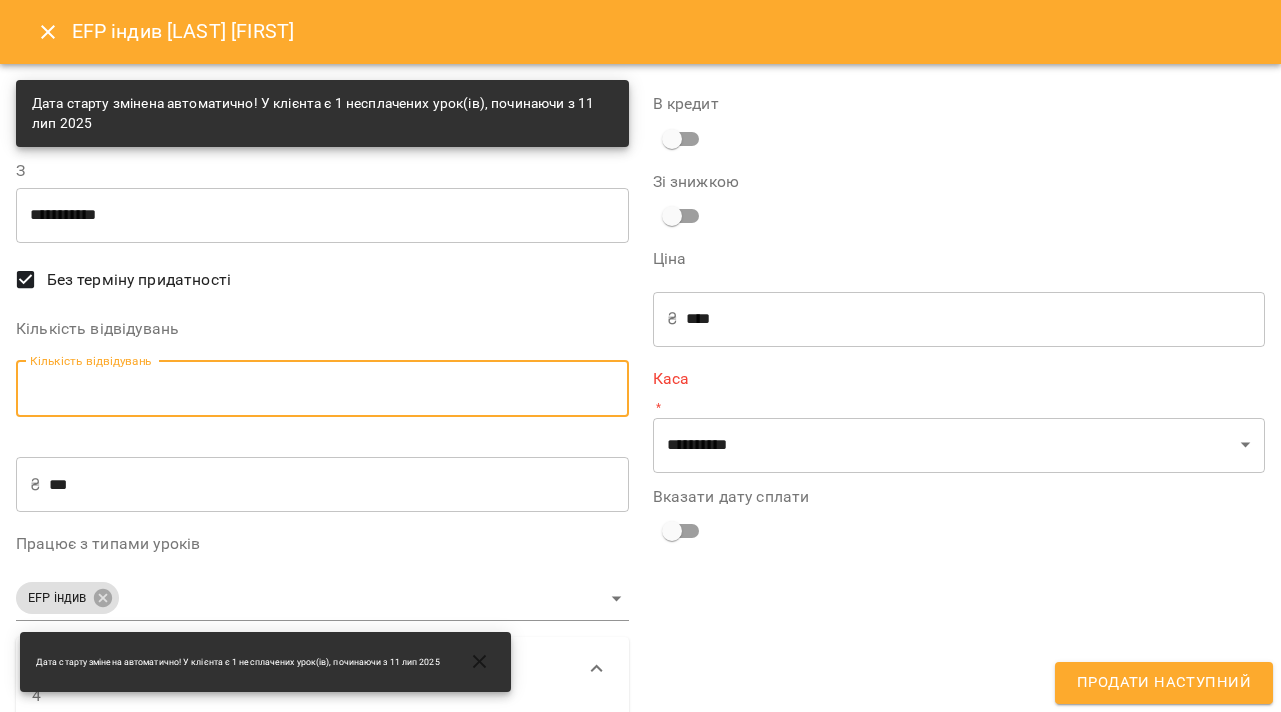 type on "*" 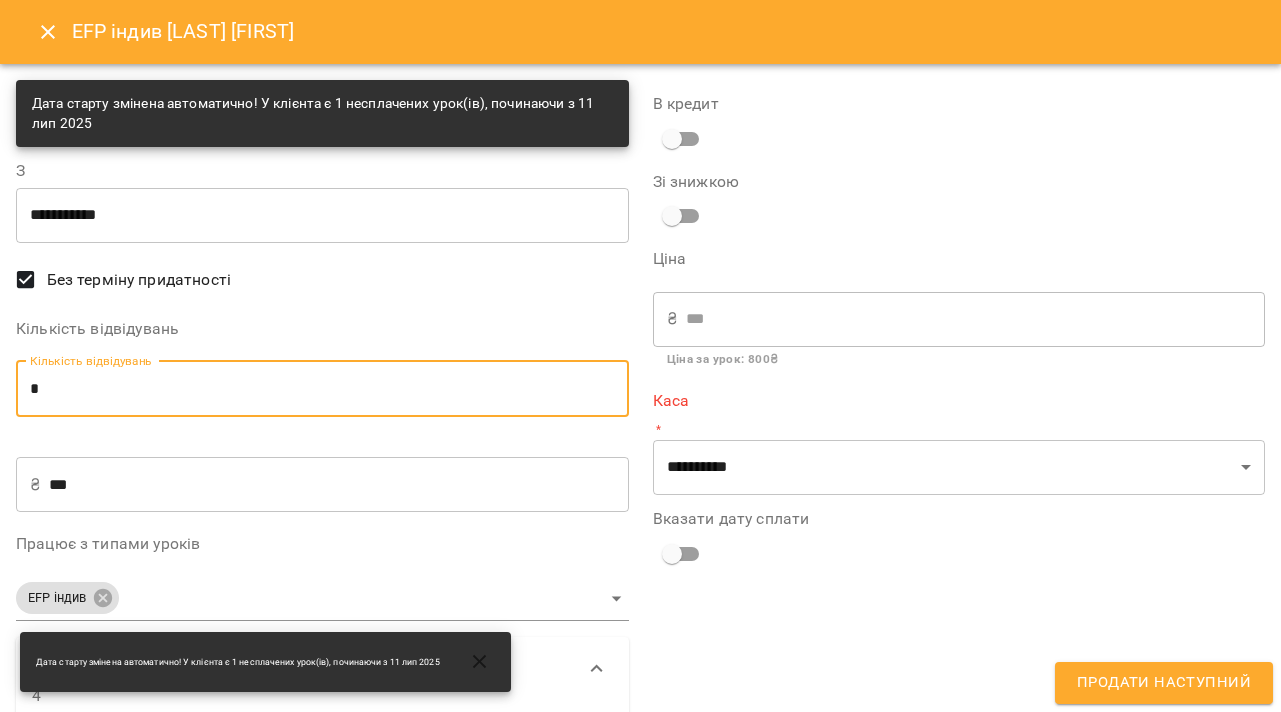 type on "*" 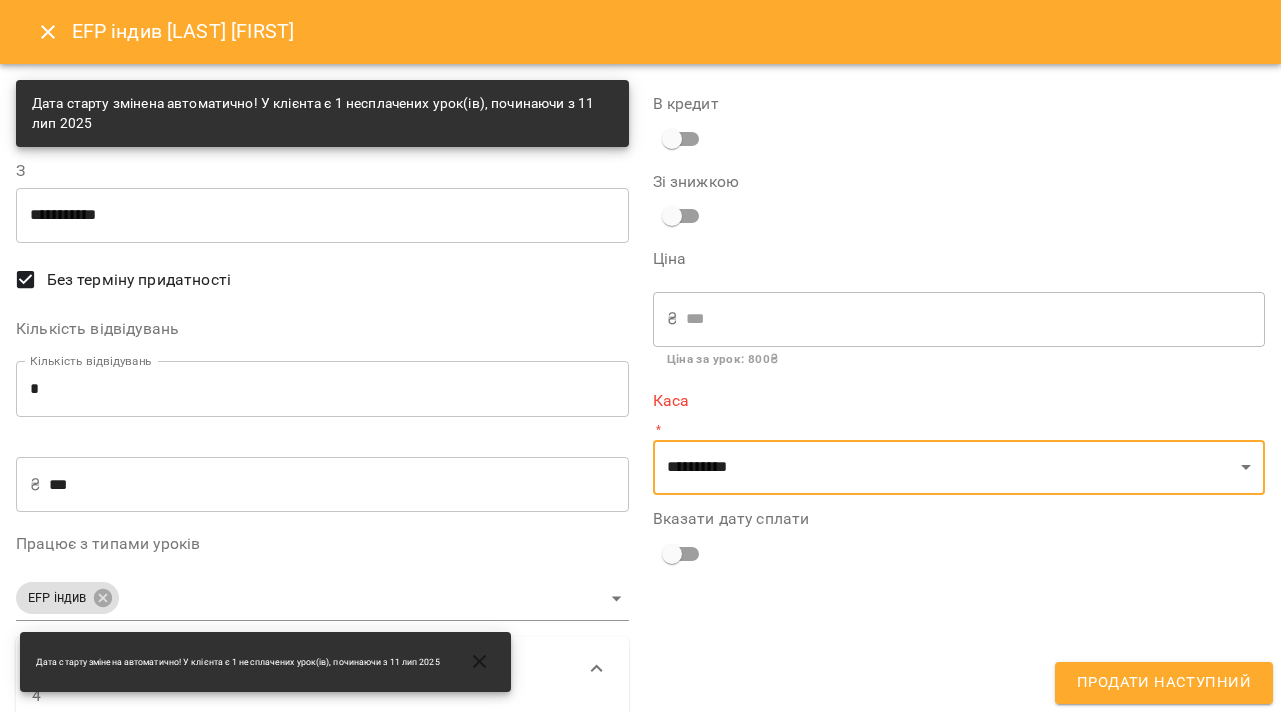 click on "*" at bounding box center [322, 389] 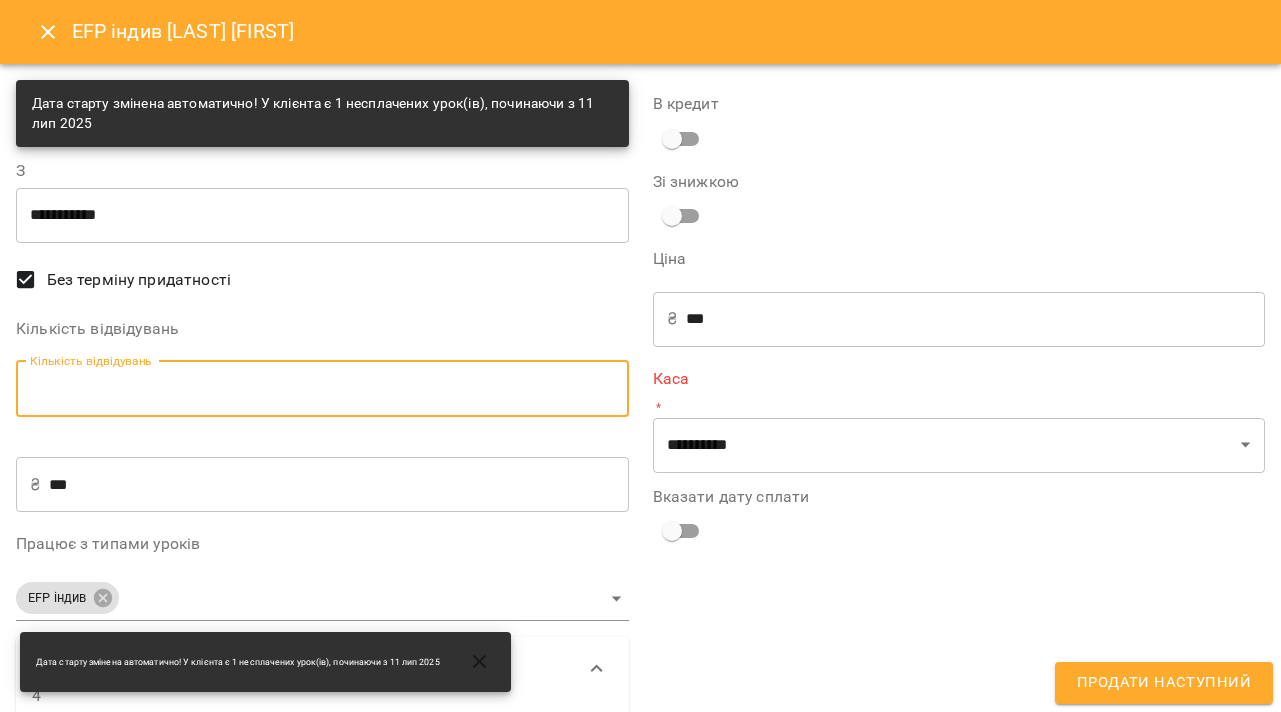 type on "*" 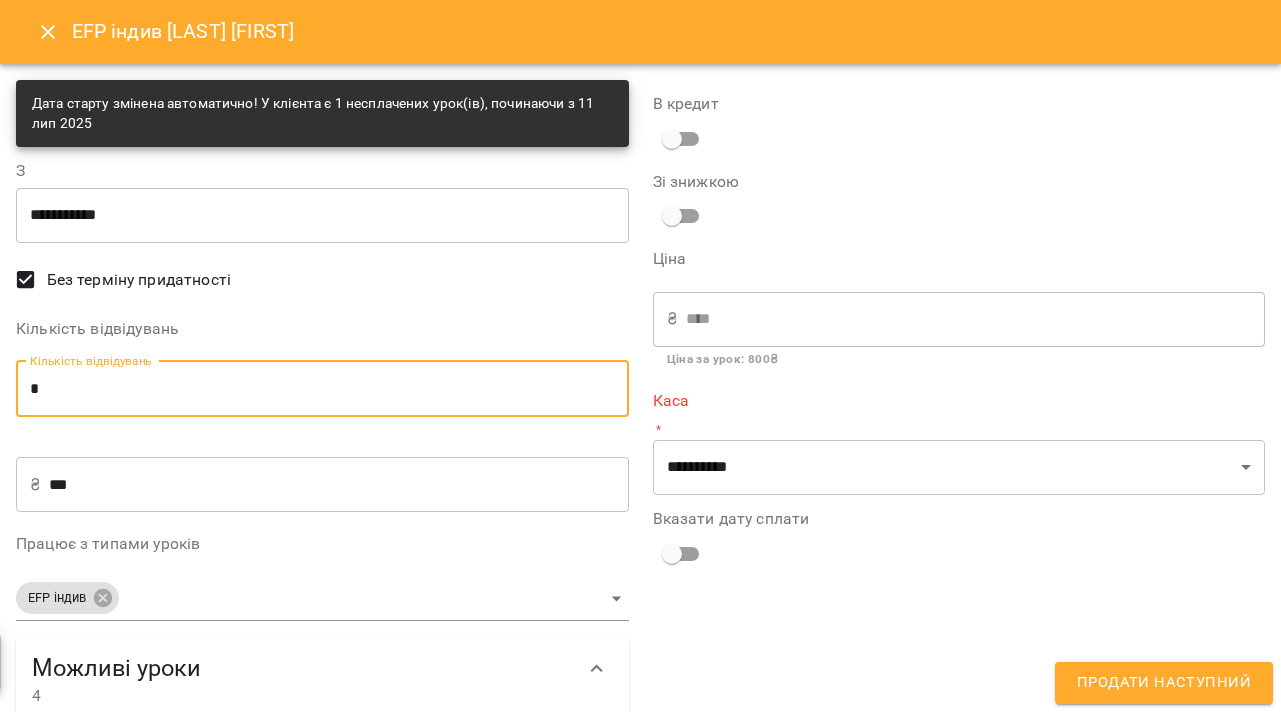 type on "*" 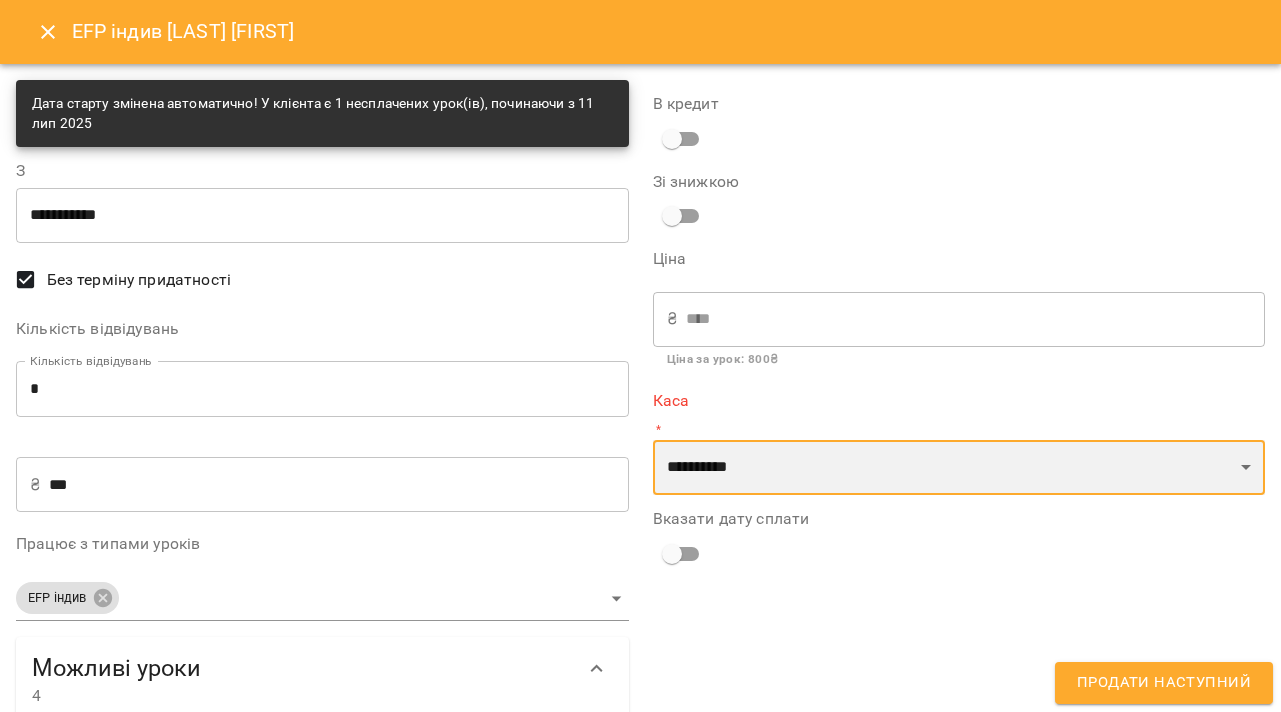 select on "****" 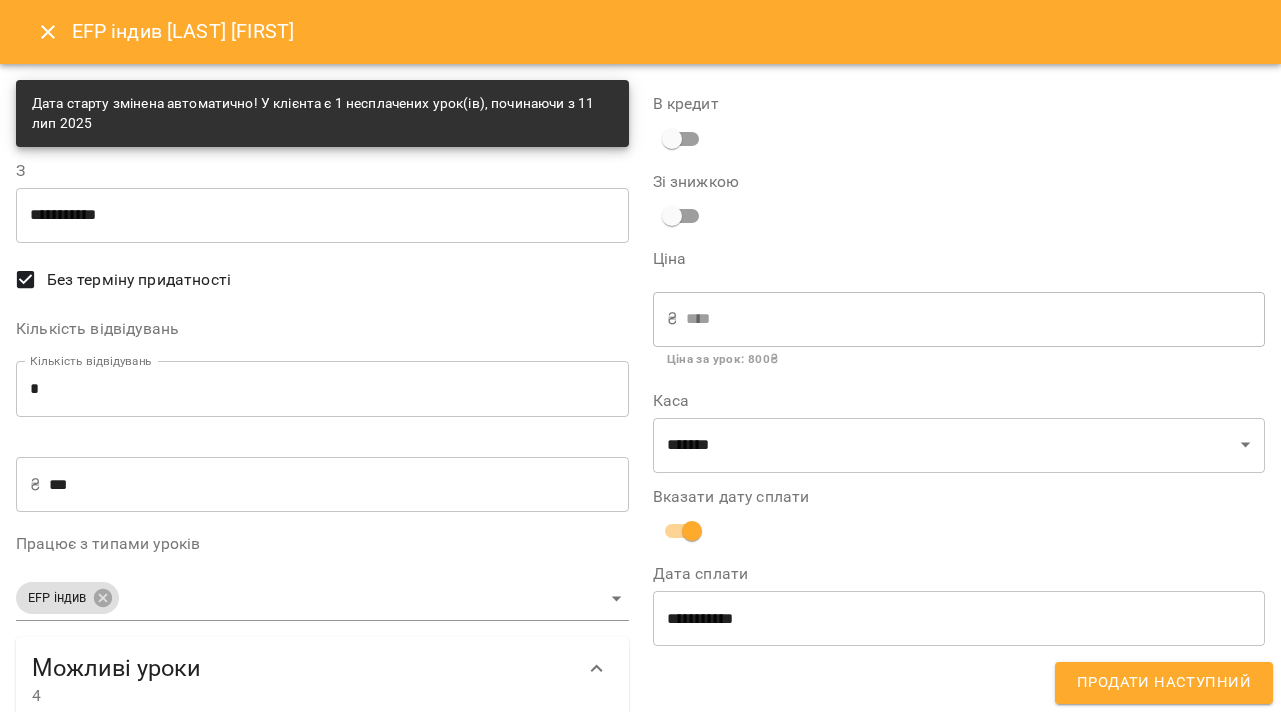 click on "**********" at bounding box center (959, 618) 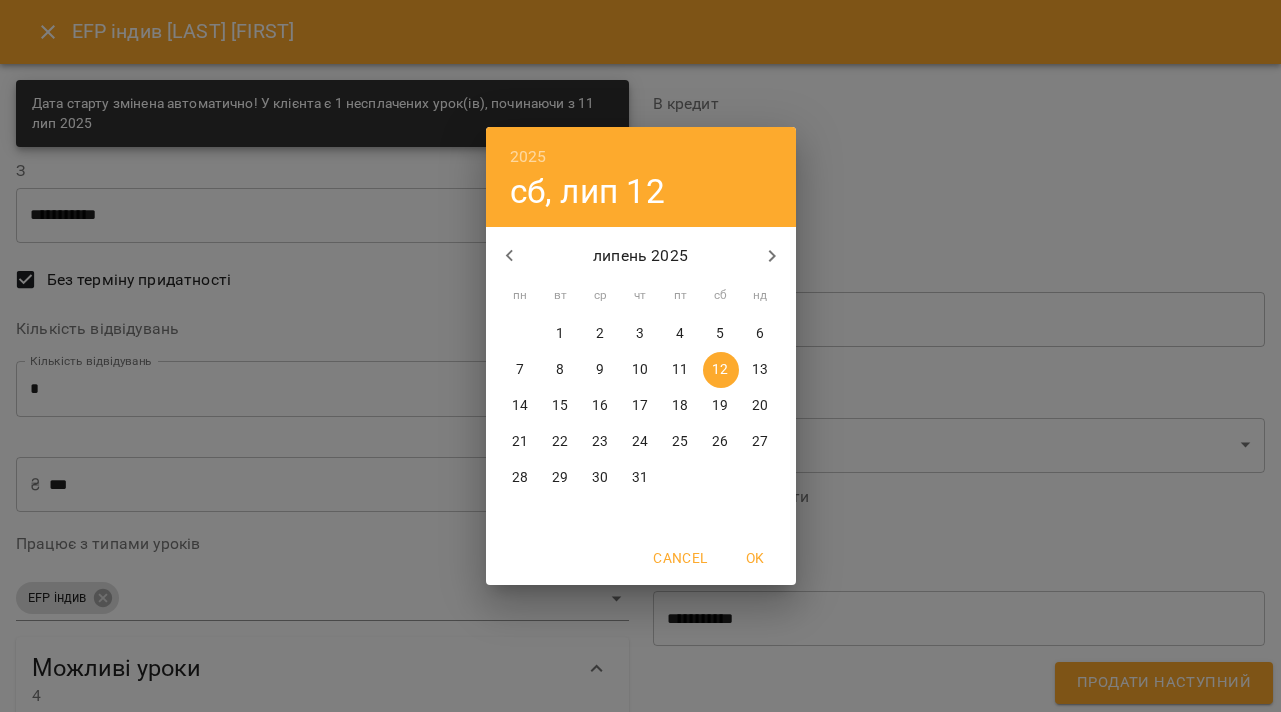 click on "липень 2025 пн вт ср чт пт сб нд 30 1 2 3 4 5 6 7 8 9 10 11 12 13 14 15 16 17 18 19 20 21 22 23 24 25 26 27 28 29 30 31 1 2 3" at bounding box center [641, 379] 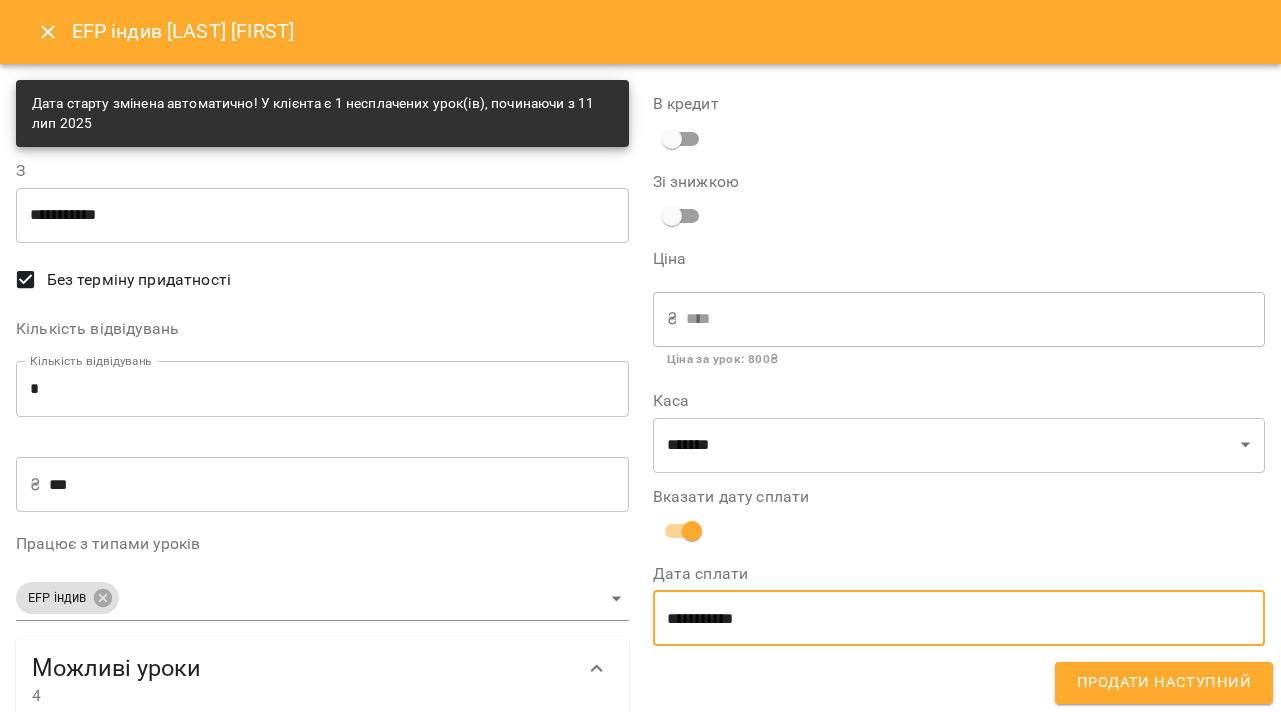 click on "Продати наступний" at bounding box center (1164, 683) 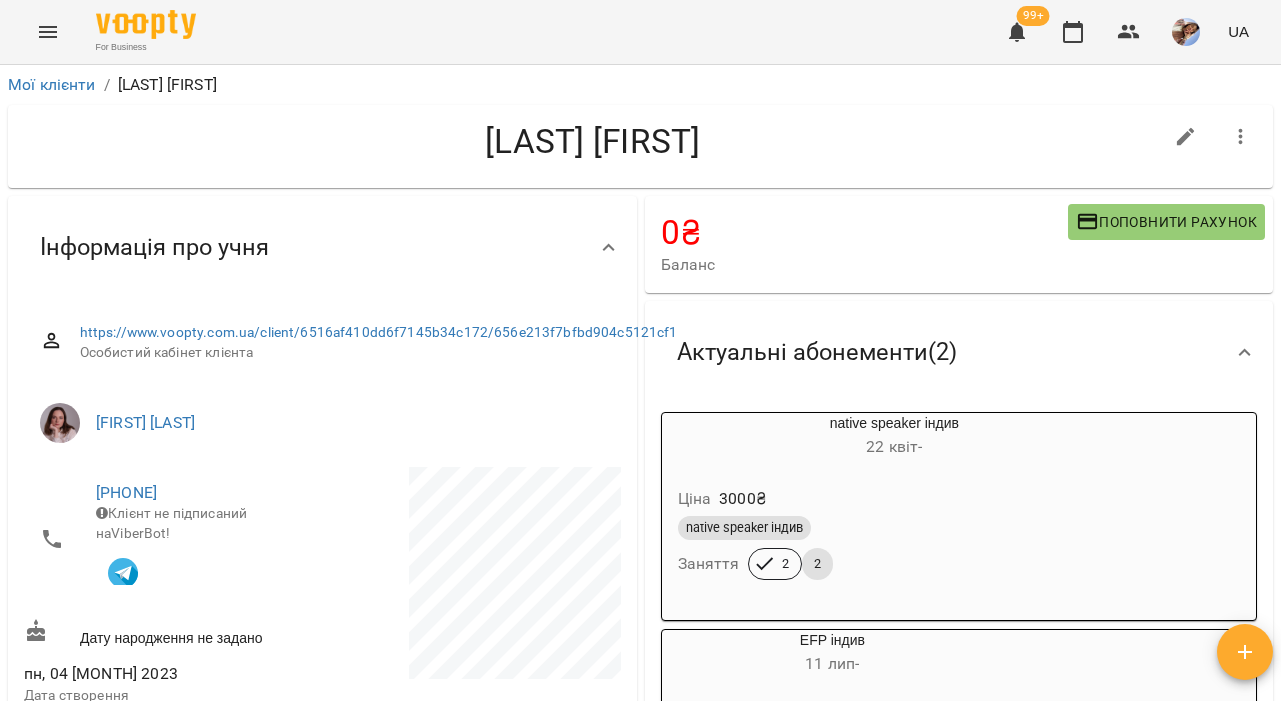 scroll, scrollTop: 0, scrollLeft: 0, axis: both 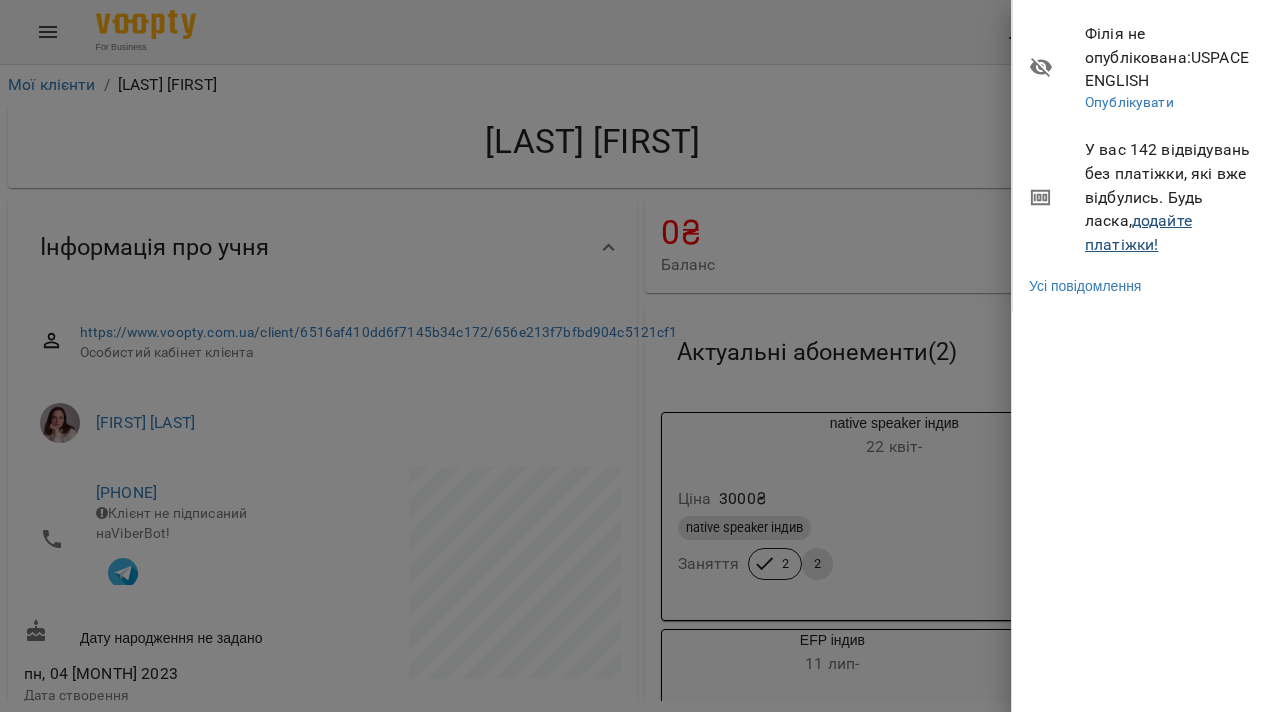 click on "додайте платіжки!" at bounding box center [1138, 232] 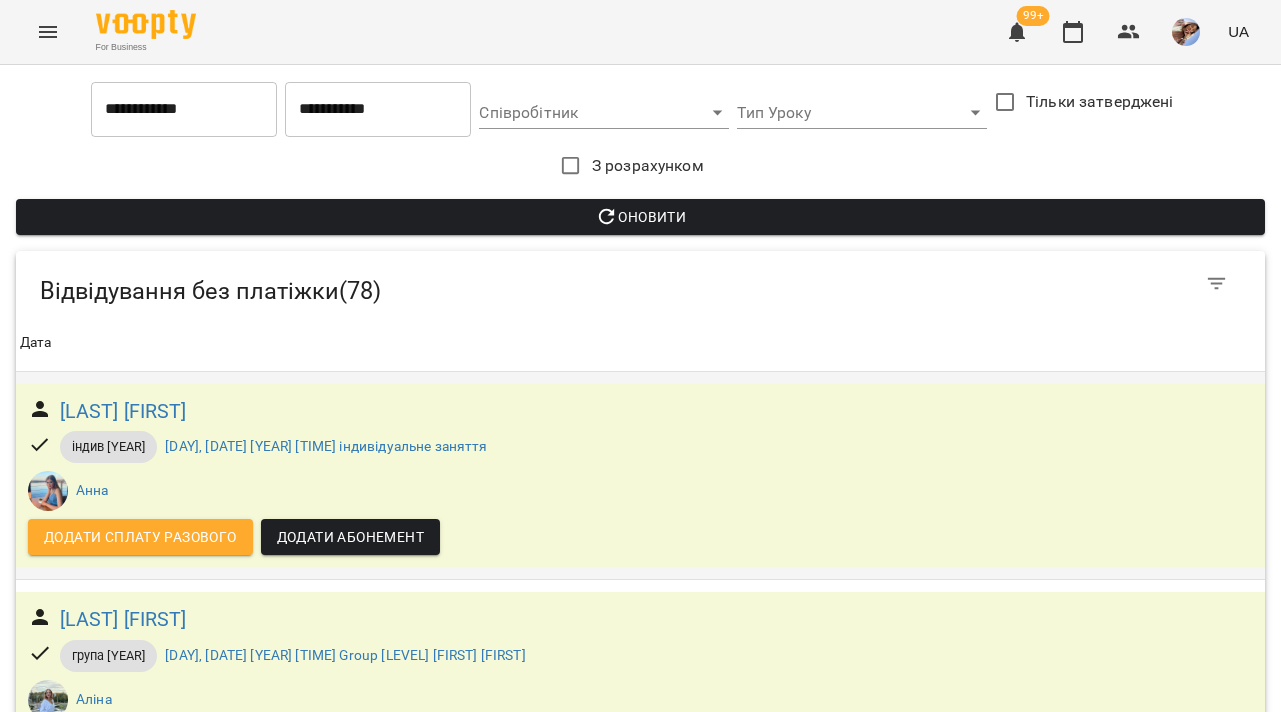 scroll, scrollTop: 228, scrollLeft: 0, axis: vertical 